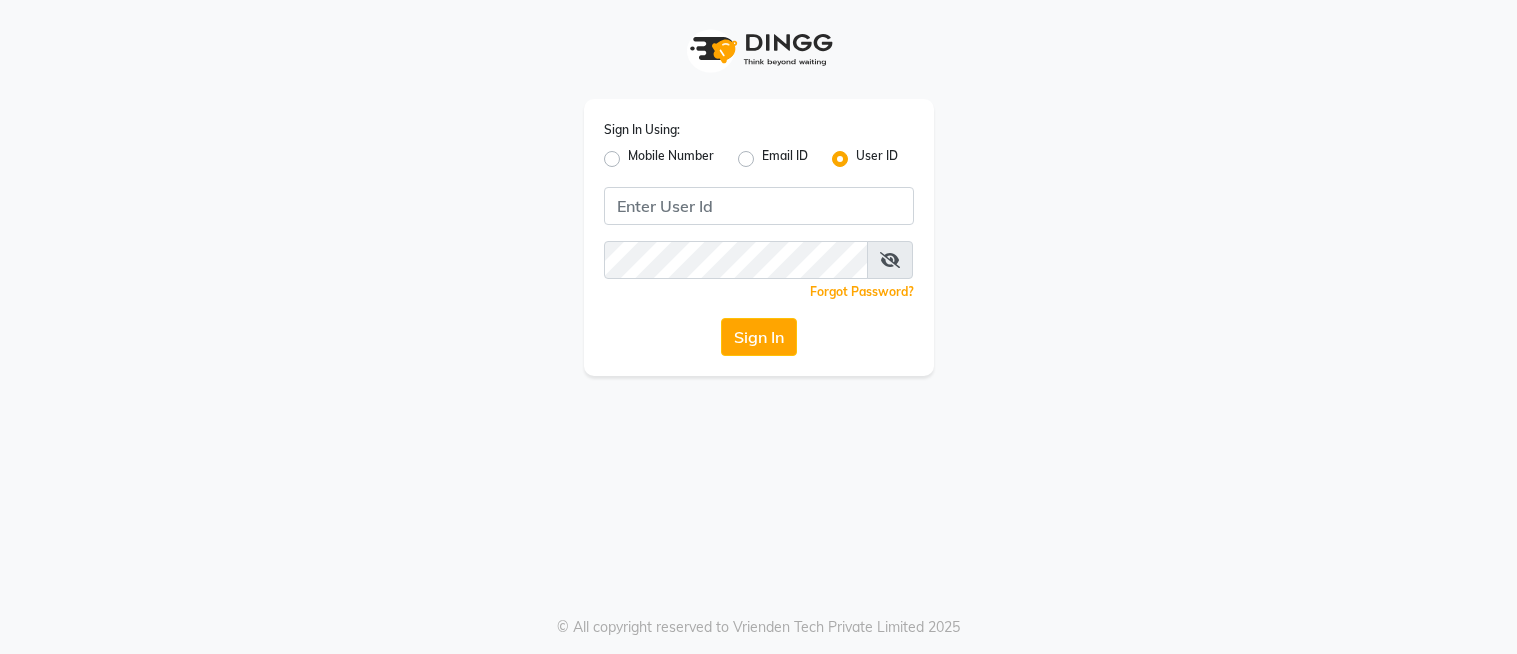 scroll, scrollTop: 0, scrollLeft: 0, axis: both 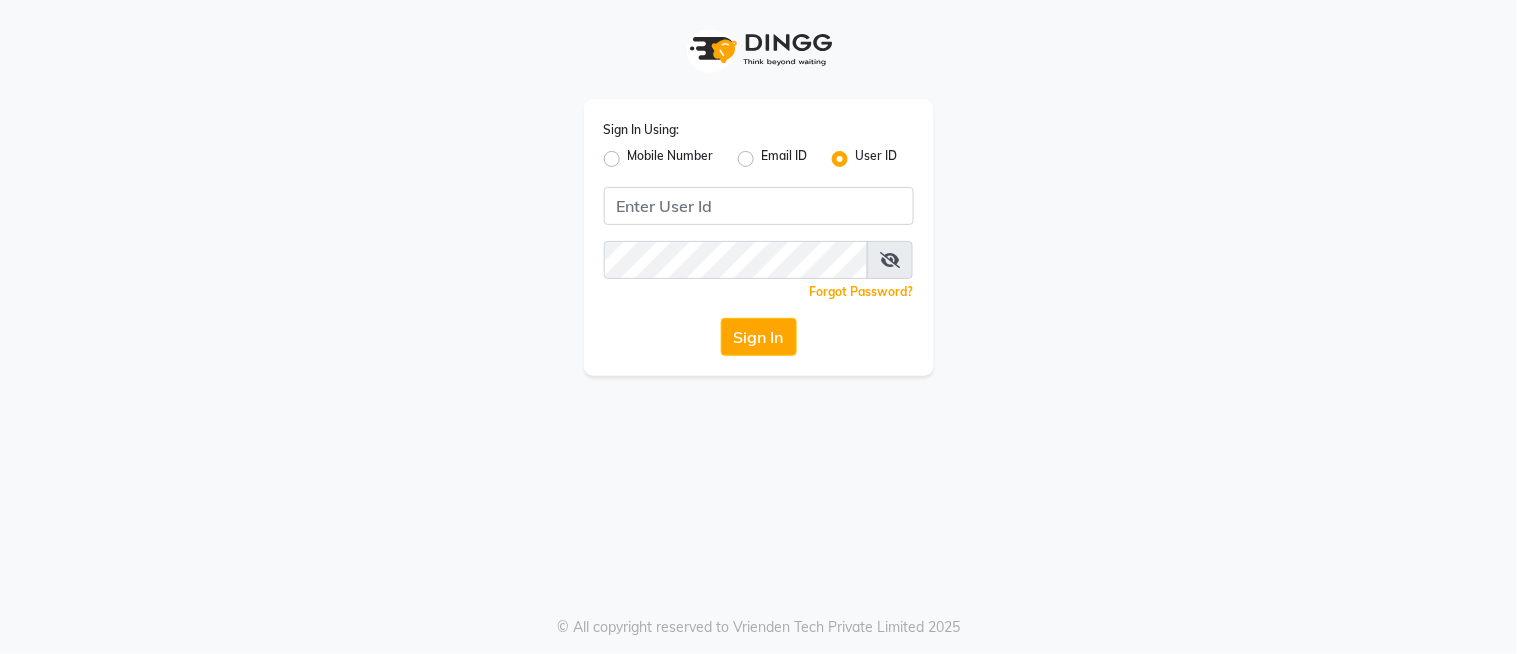 type on "o" 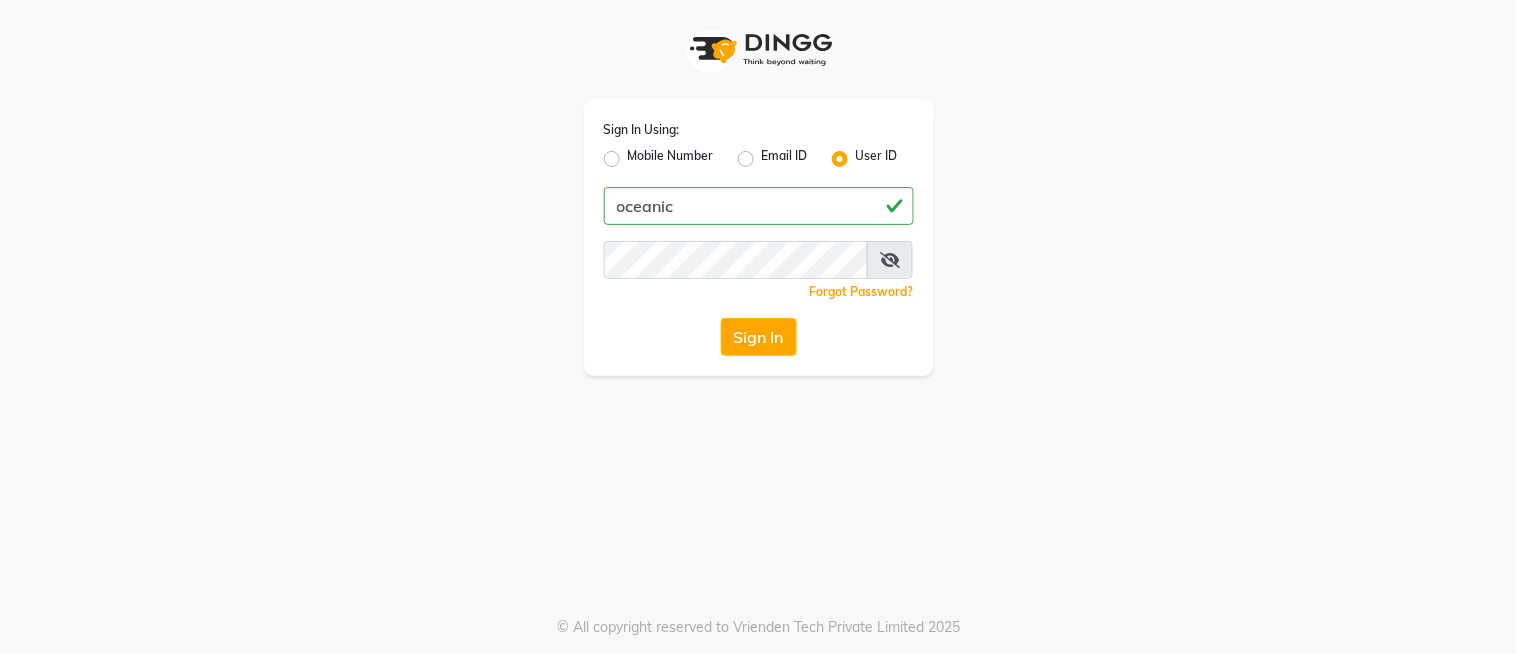 type on "oceanic" 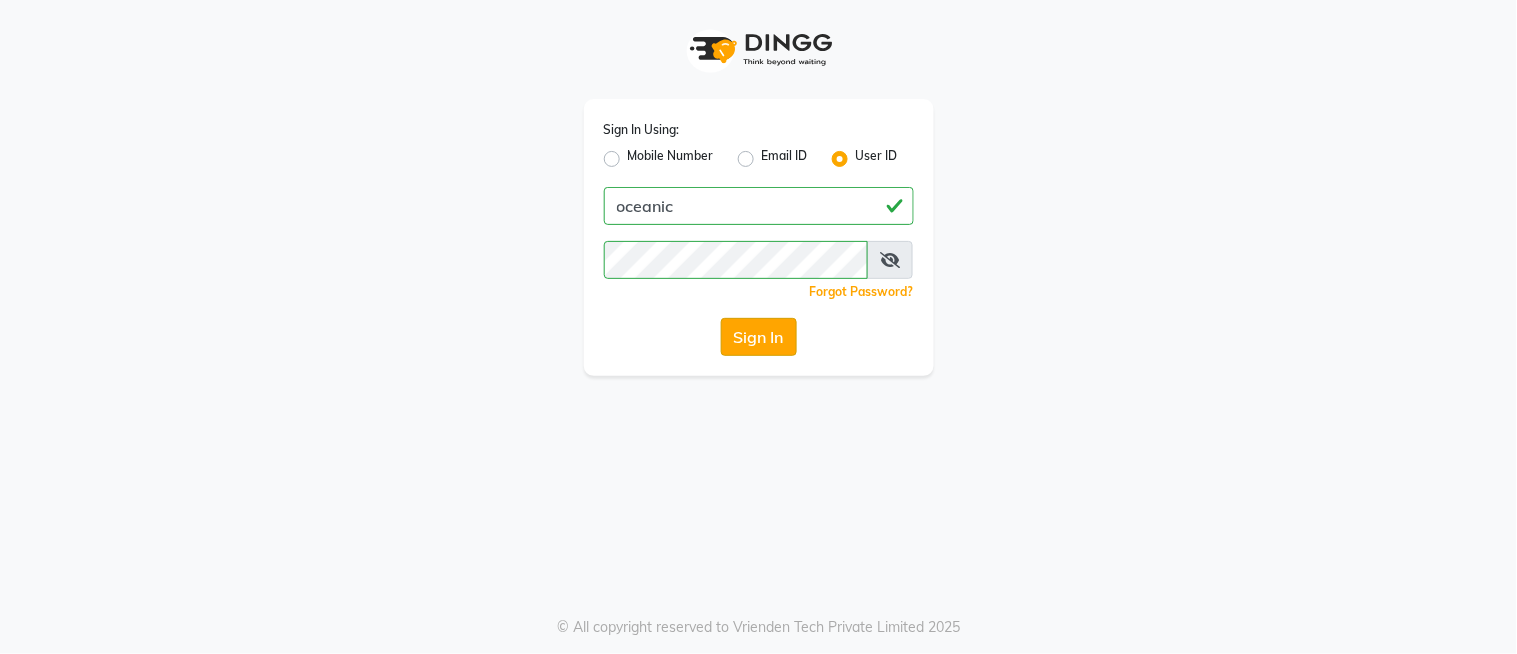 click on "Sign In" 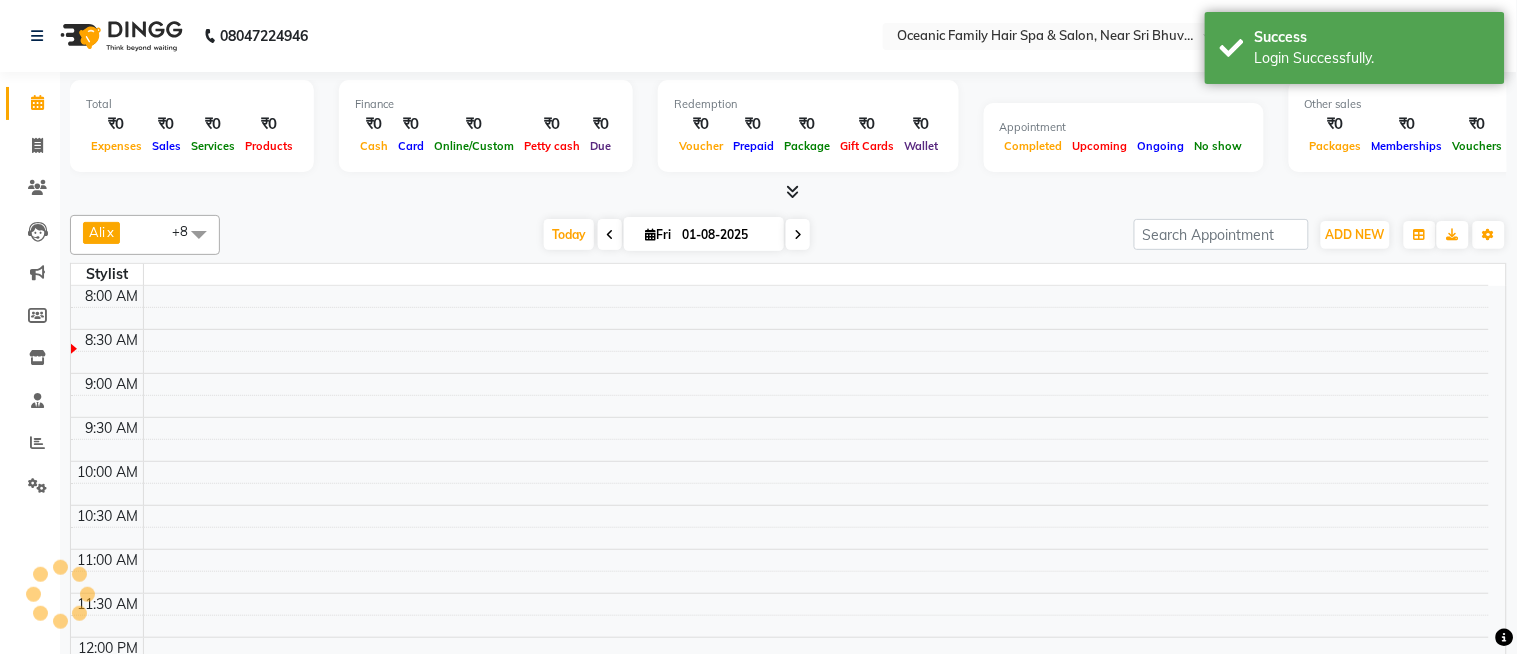 select on "en" 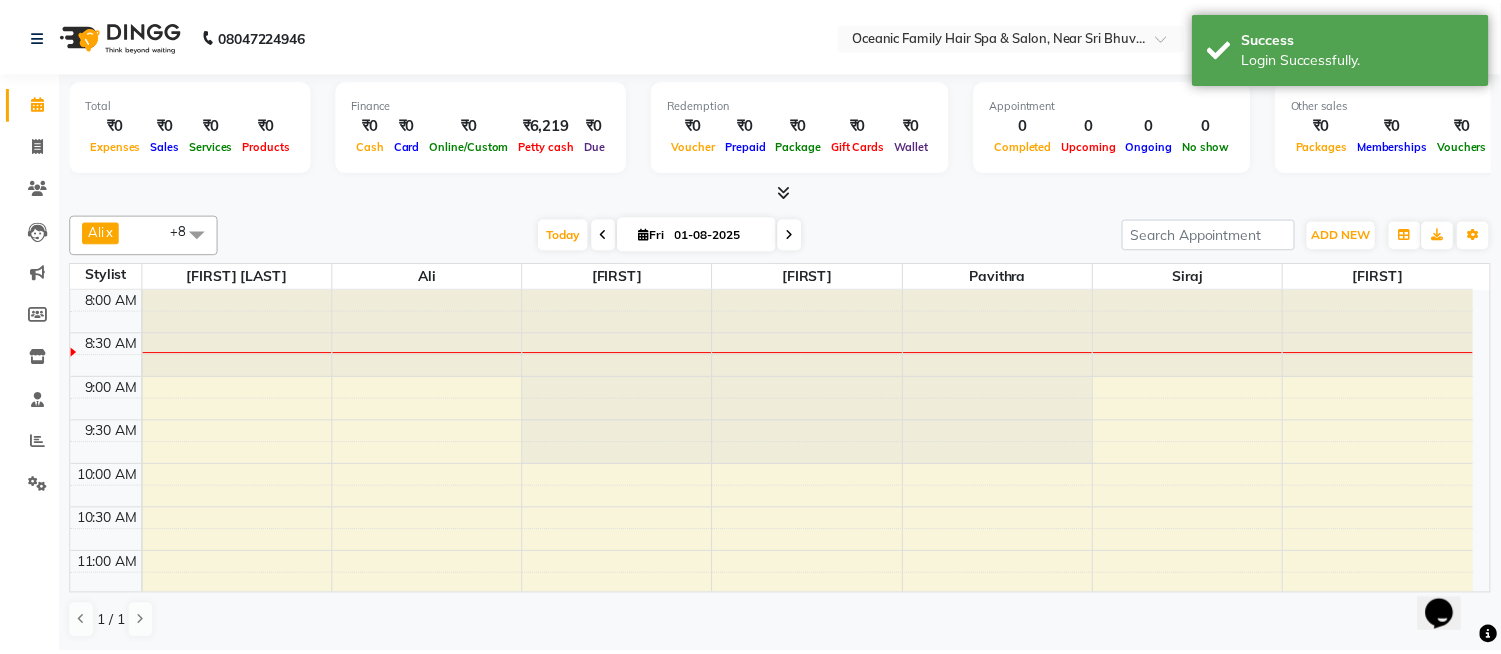 scroll, scrollTop: 0, scrollLeft: 0, axis: both 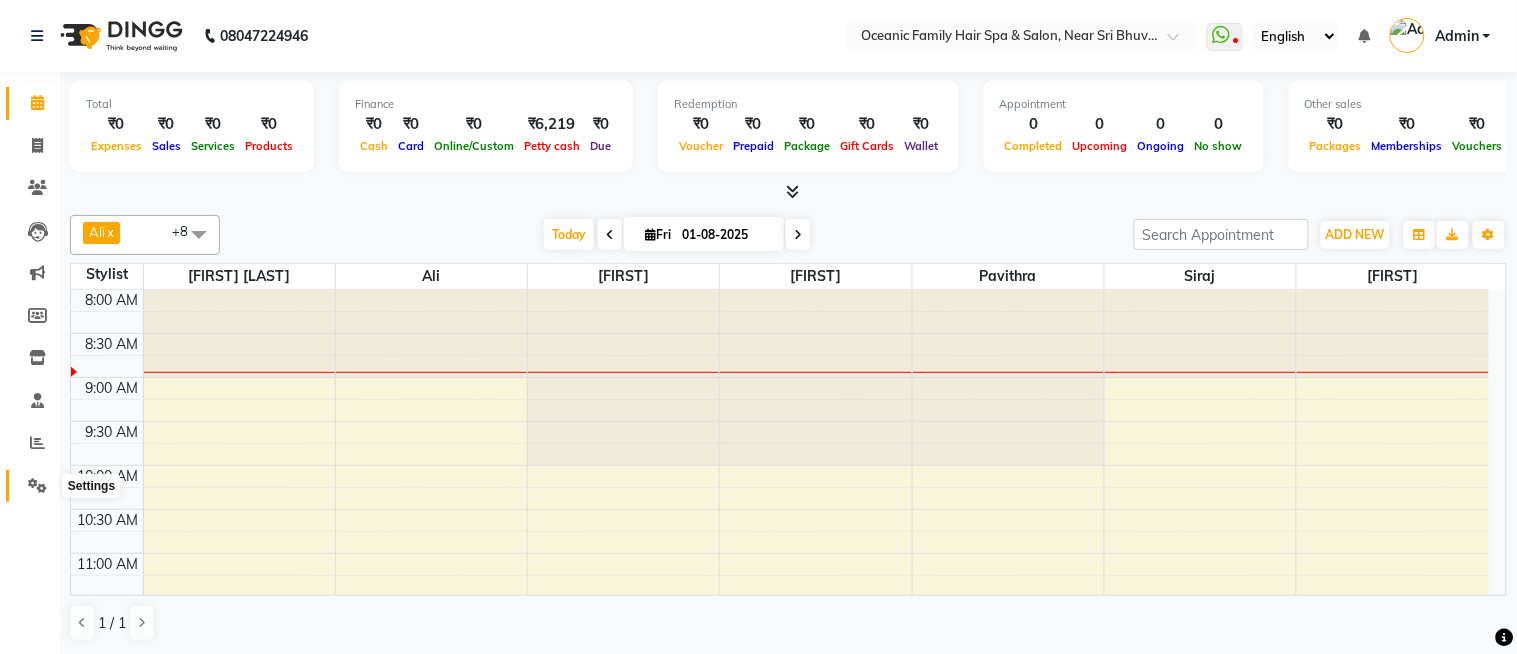click 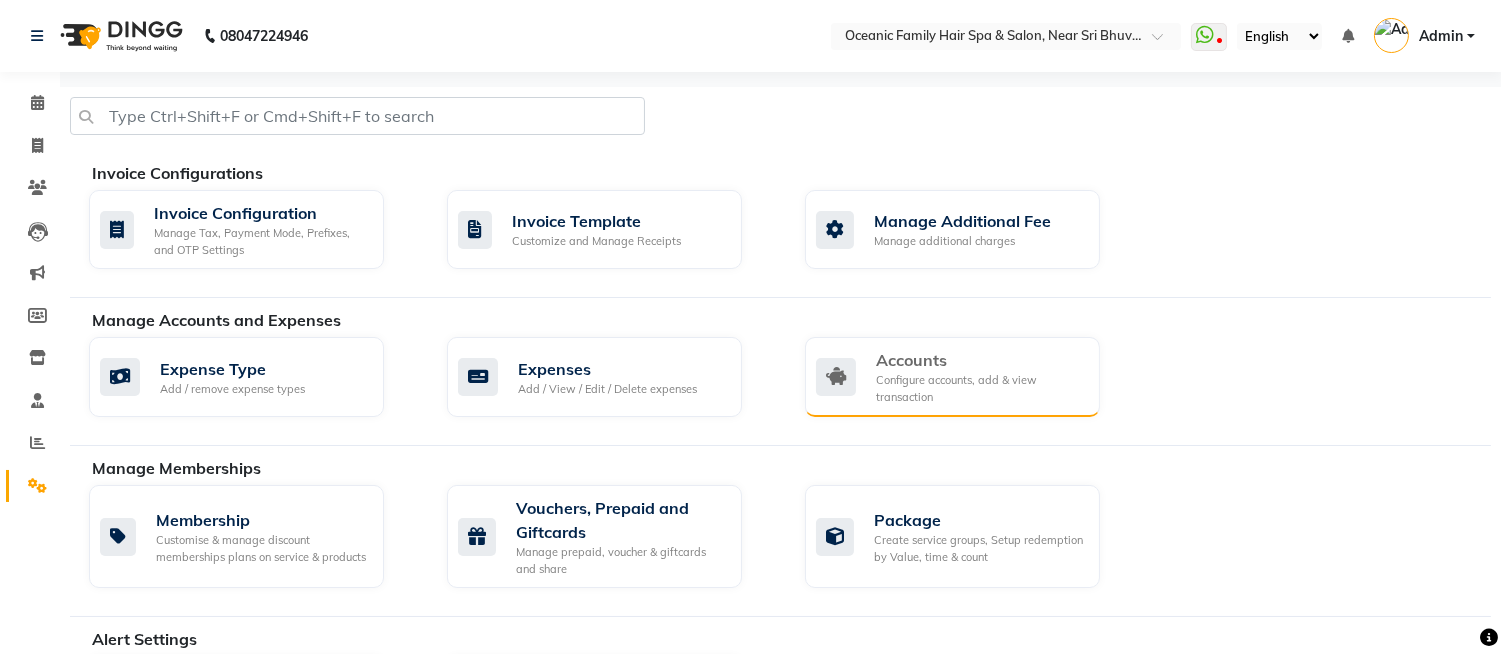 click on "Accounts" 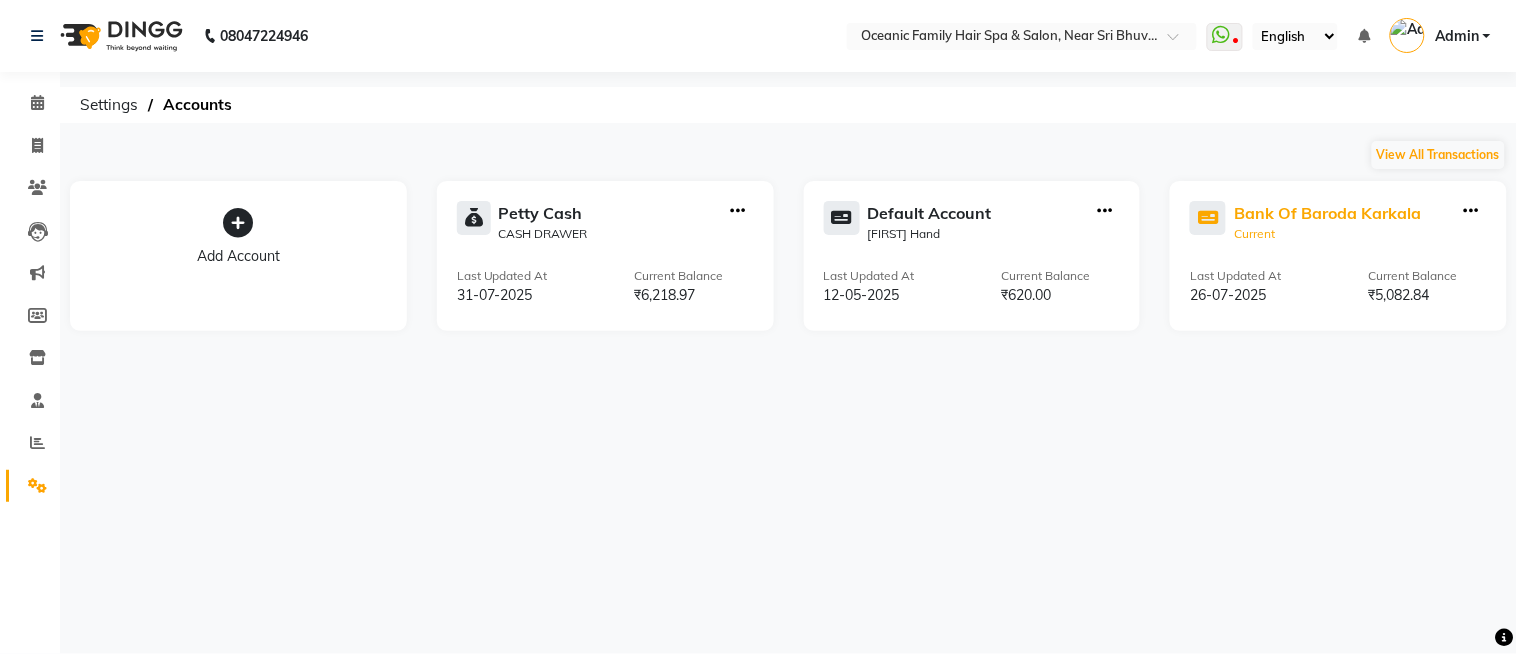 click on "Bank Of Baroda Karkala" 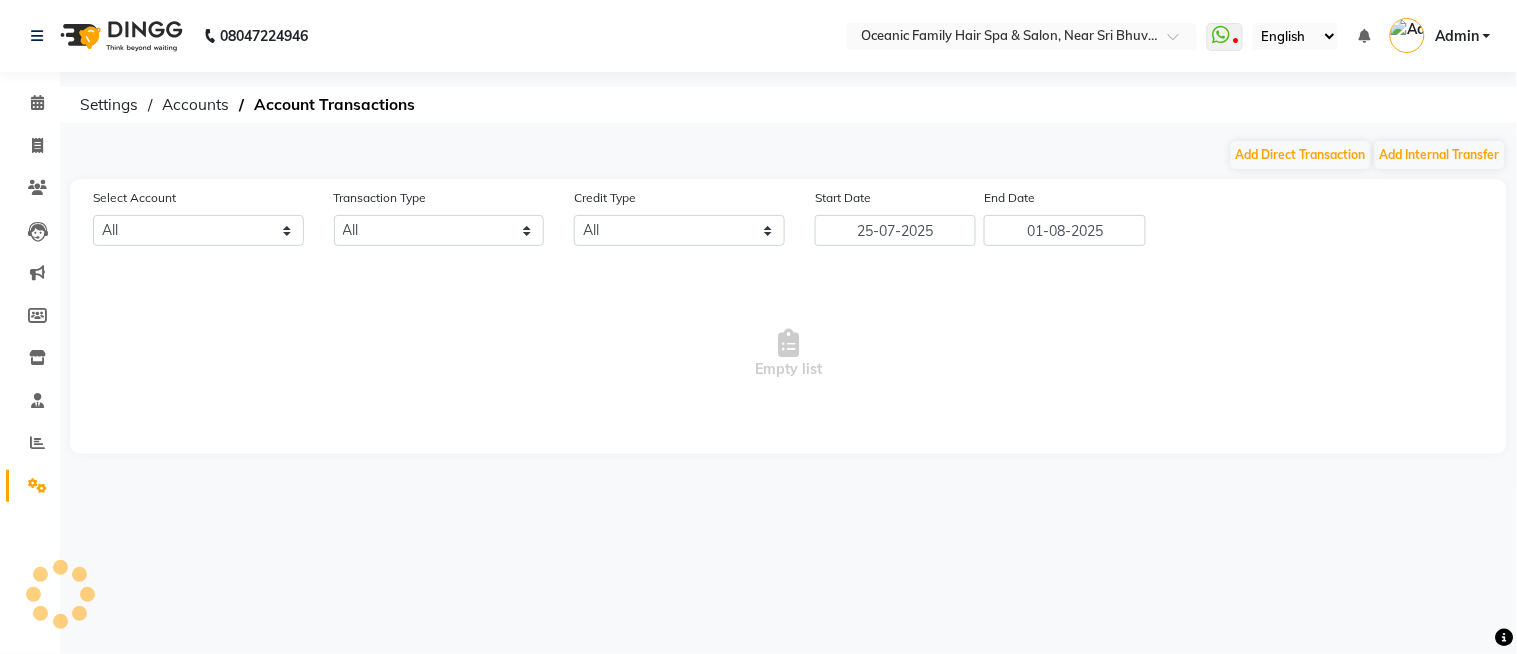 select on "3332" 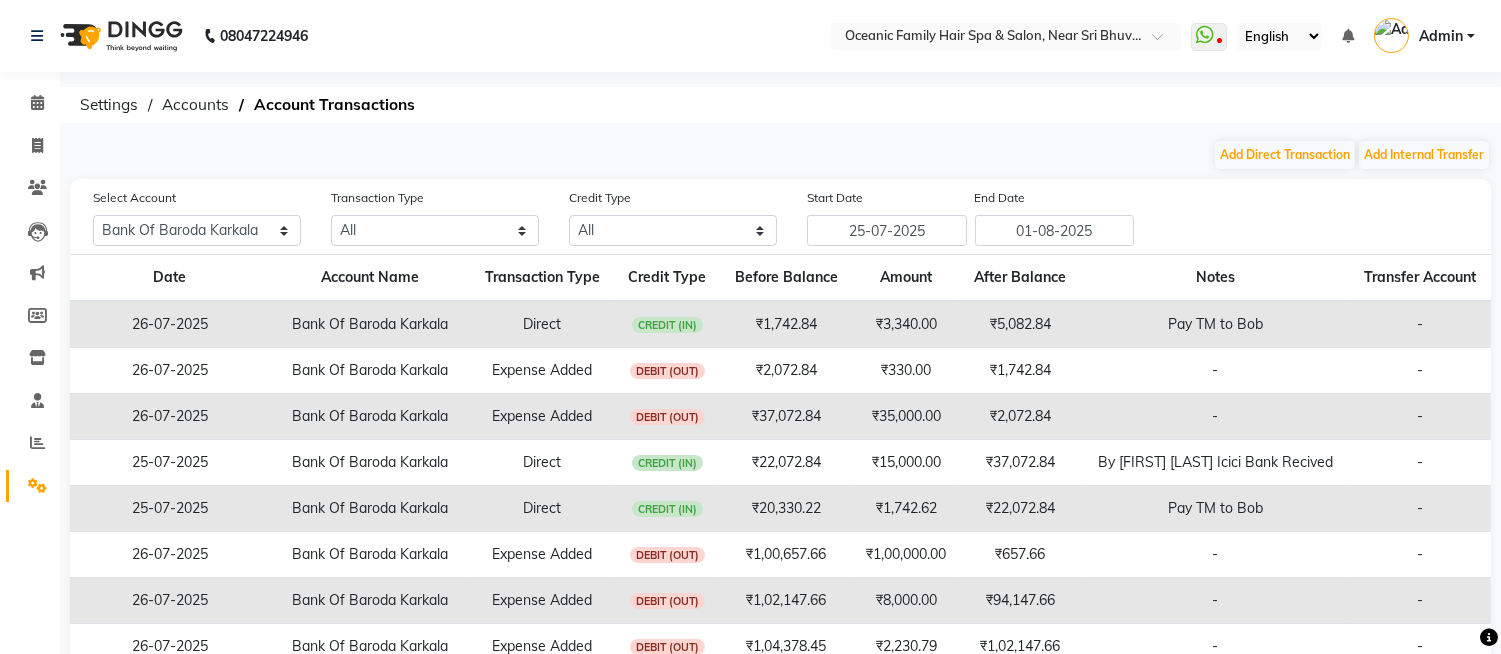 scroll, scrollTop: 111, scrollLeft: 0, axis: vertical 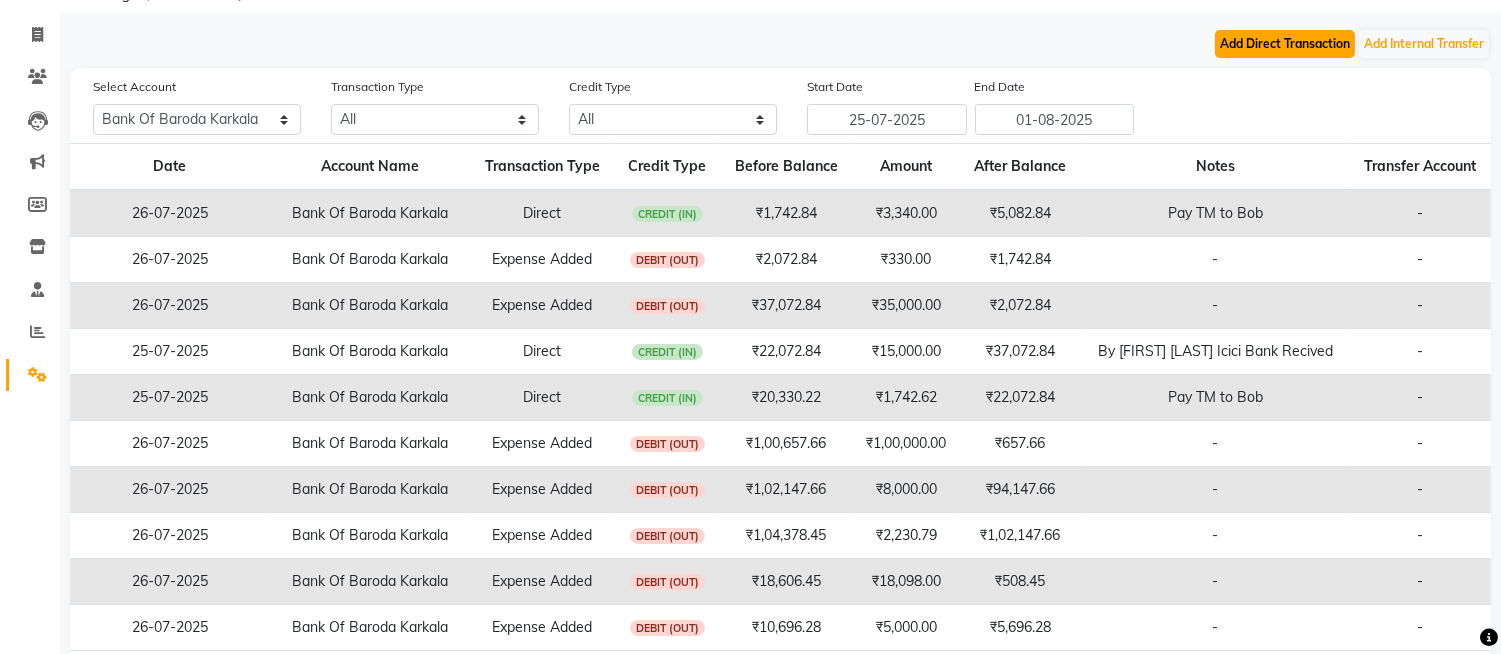 click on "Add Direct Transaction" 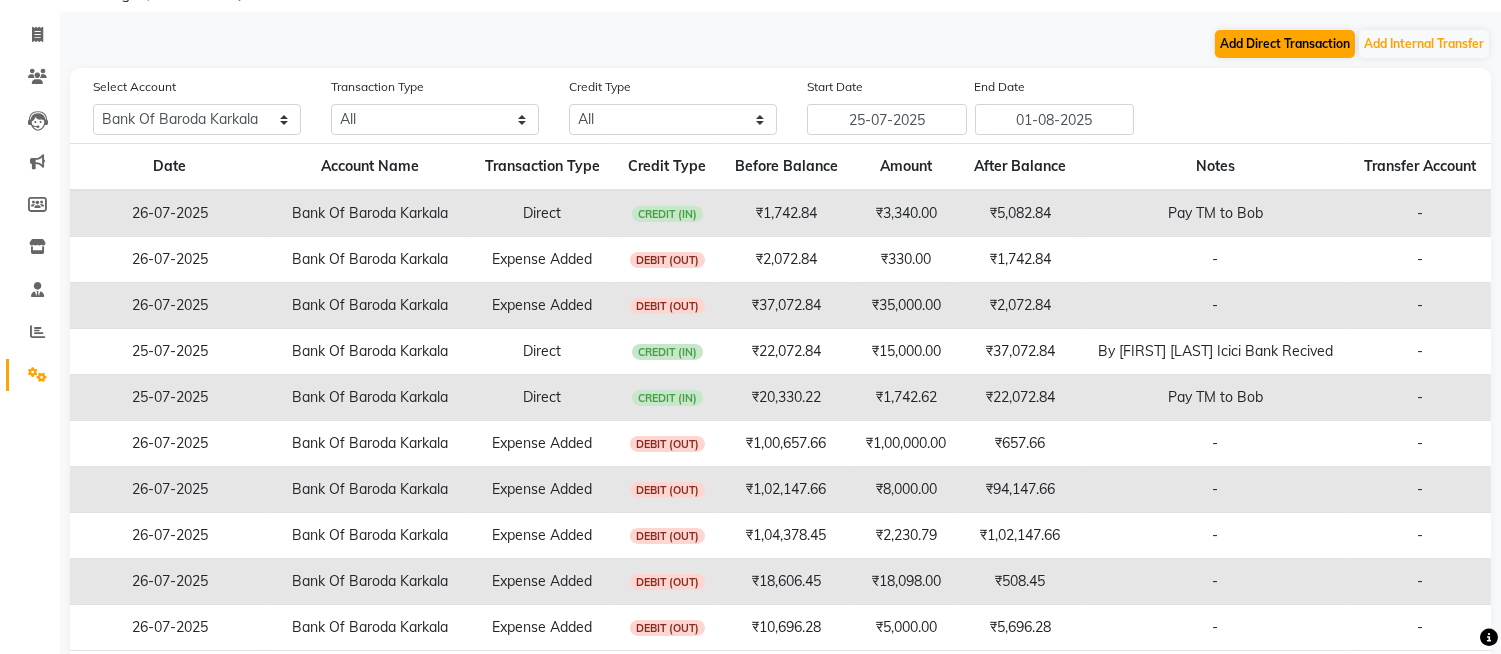 select on "direct" 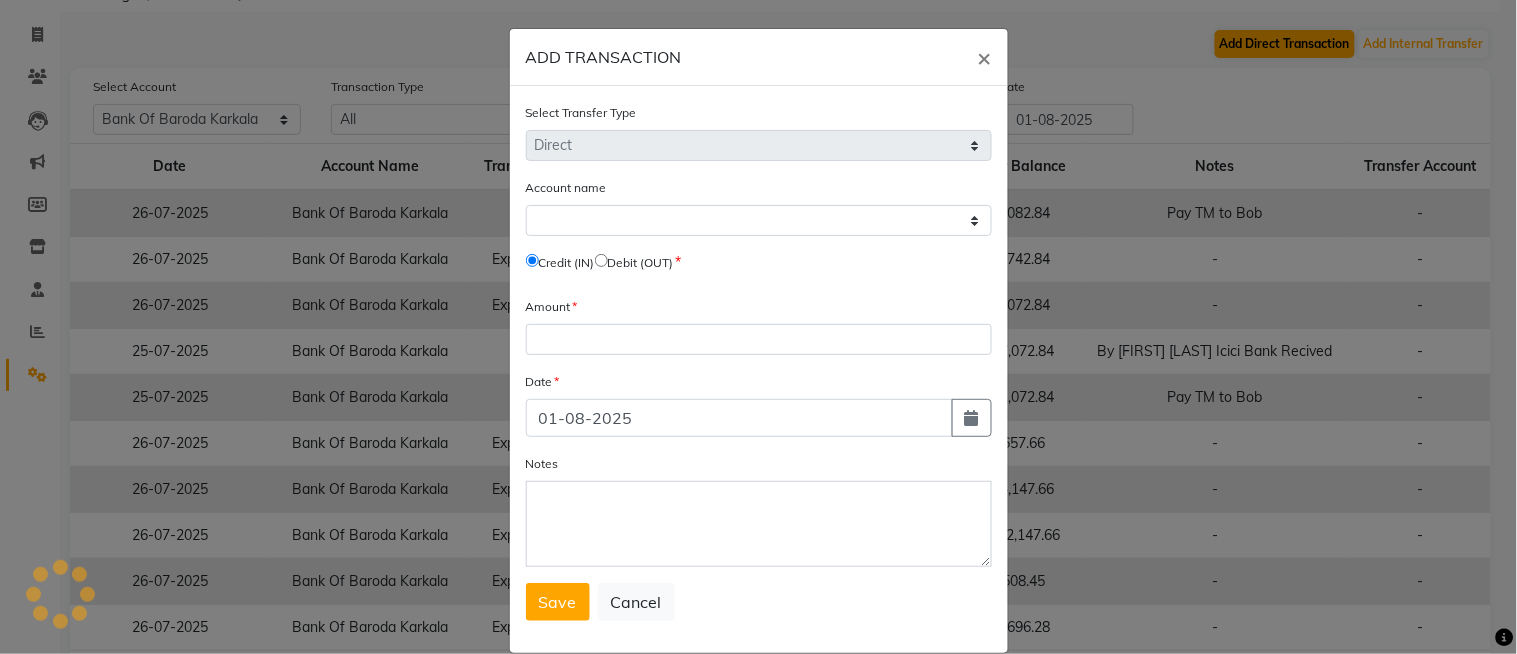 select on "3332" 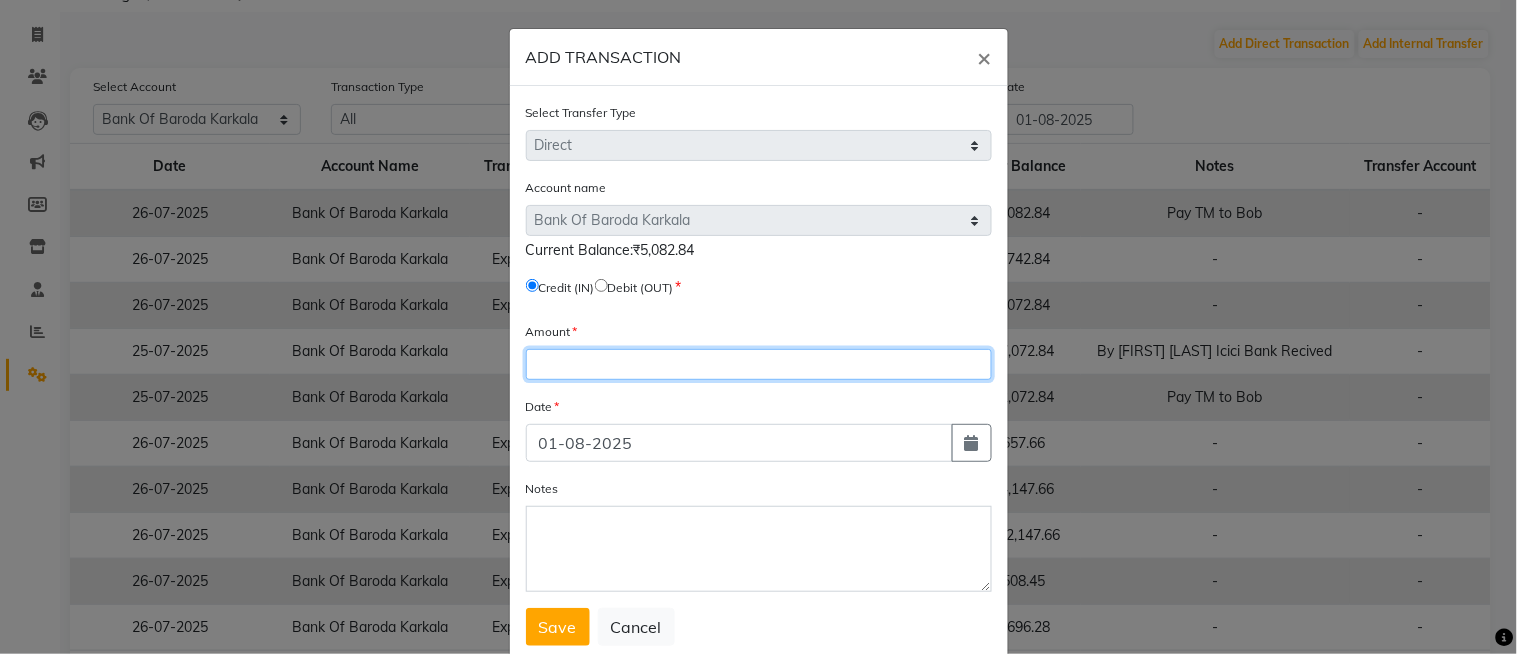click 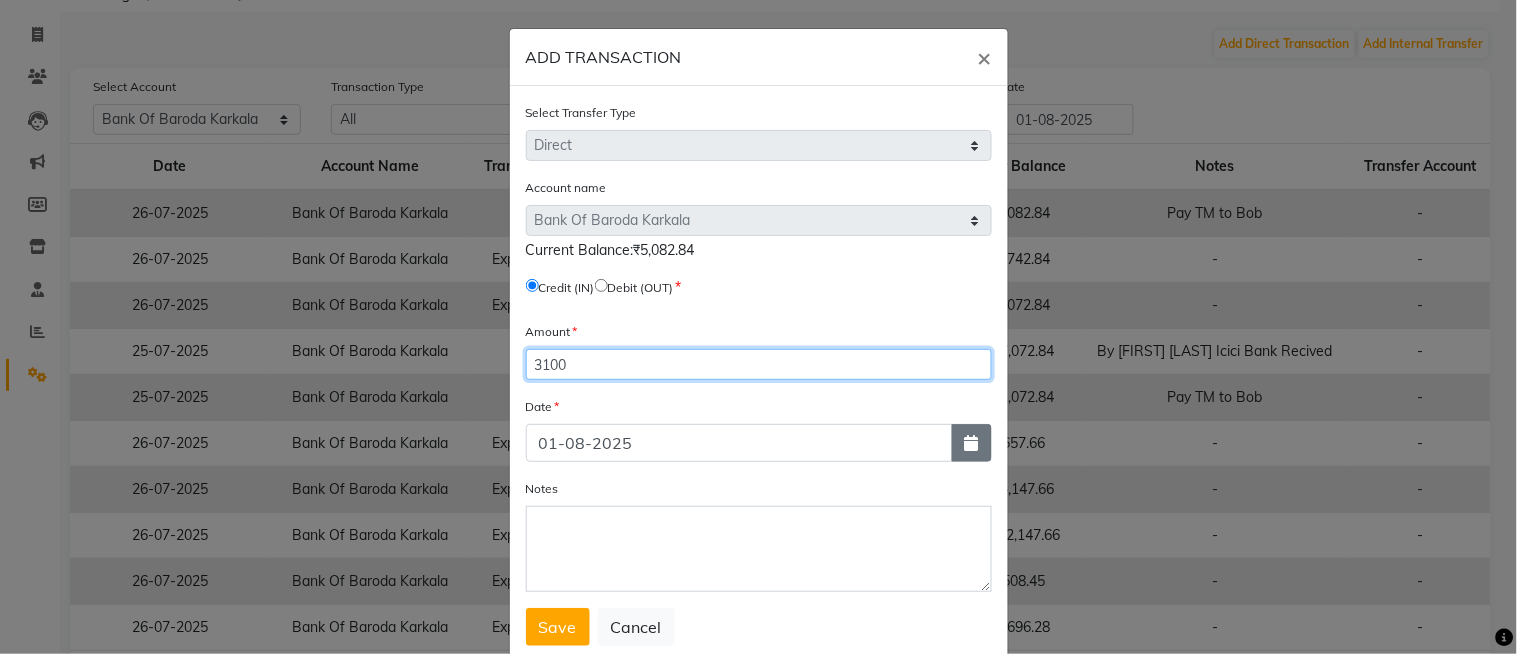 type on "3100" 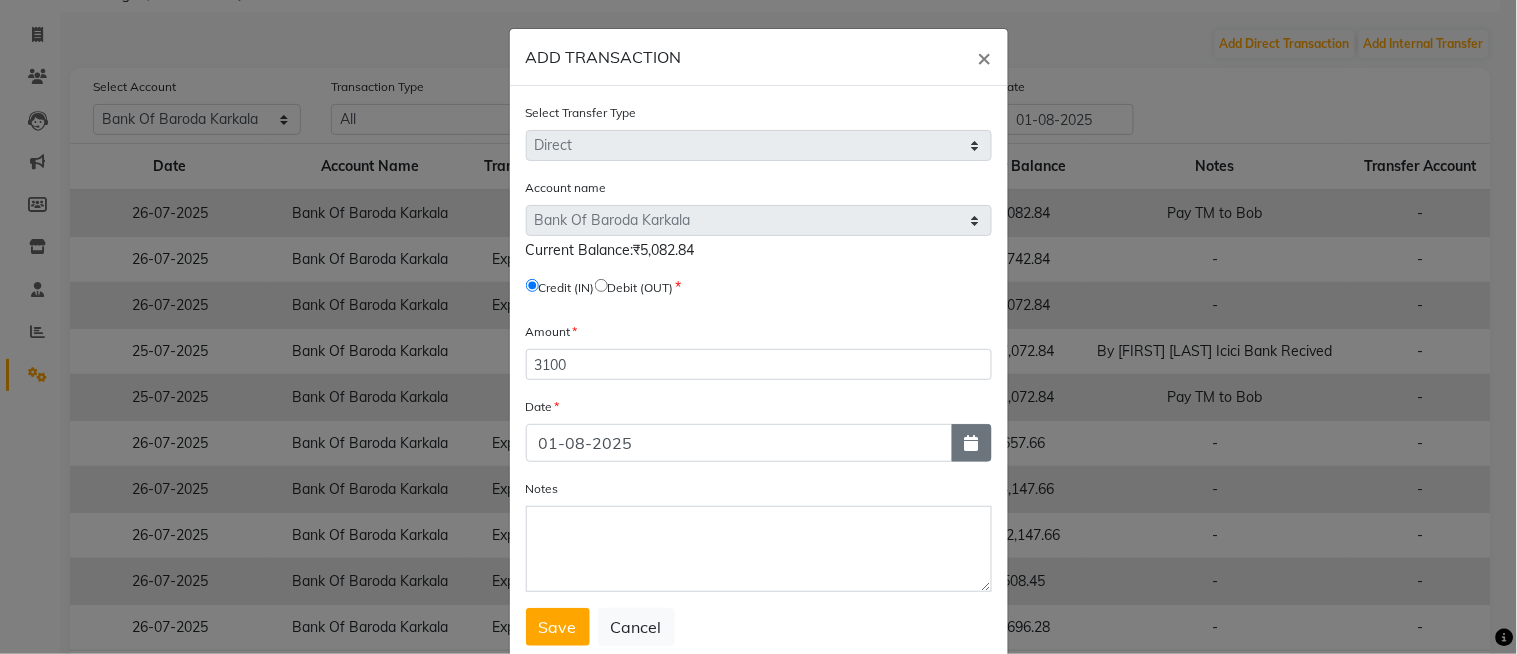 click 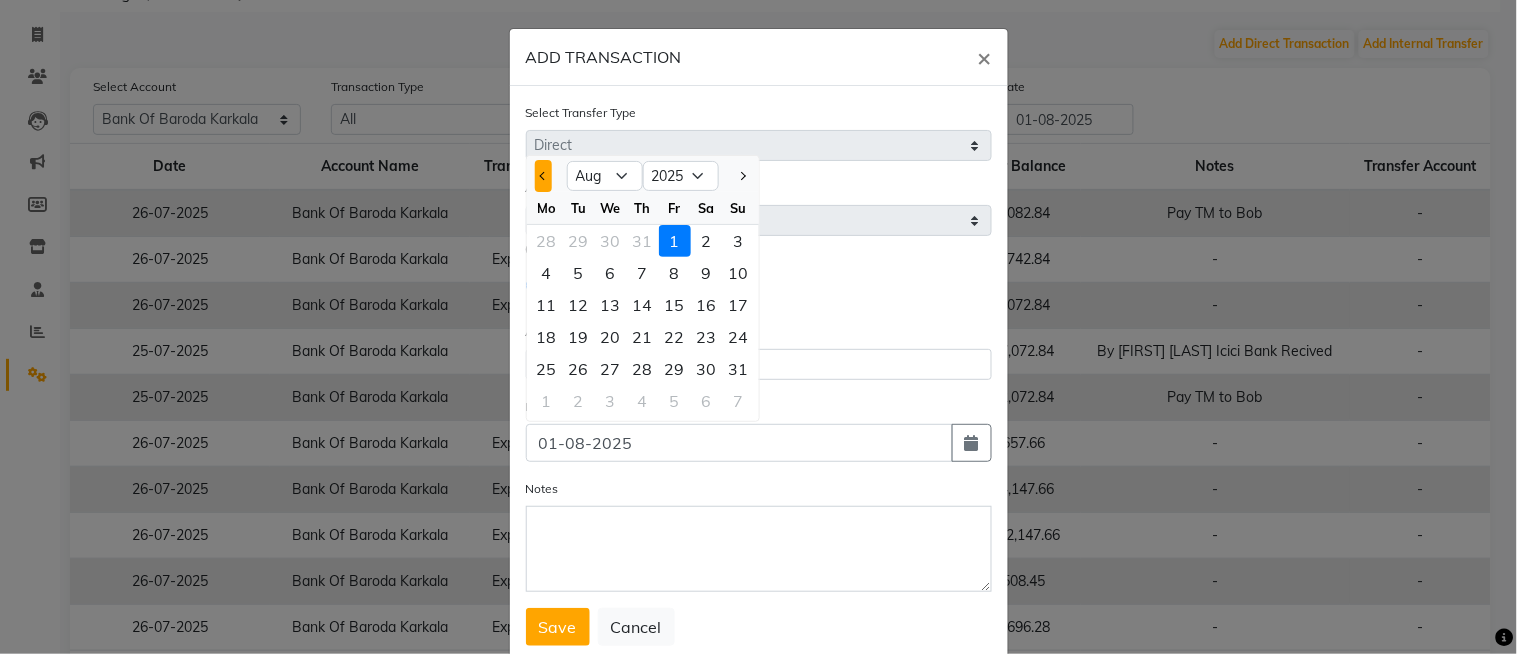 click 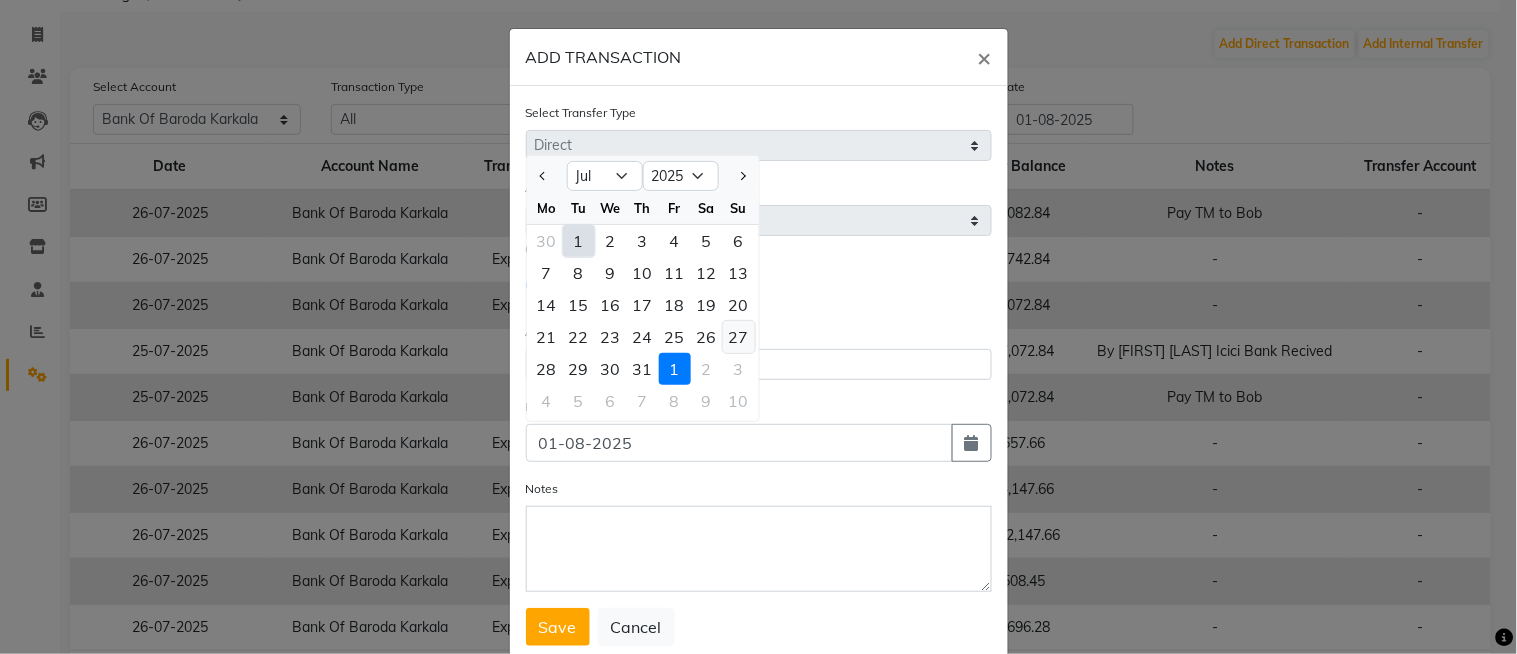 click on "27" 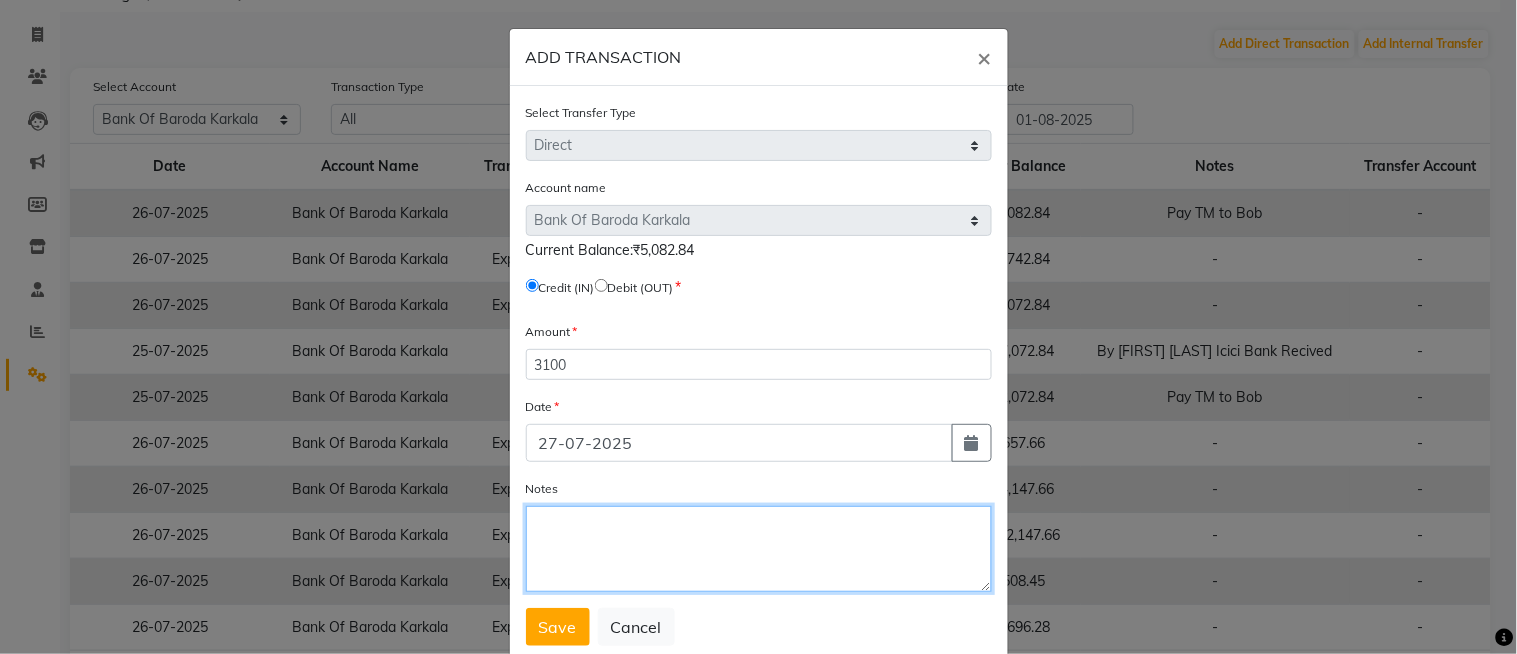 click on "Notes" at bounding box center (759, 549) 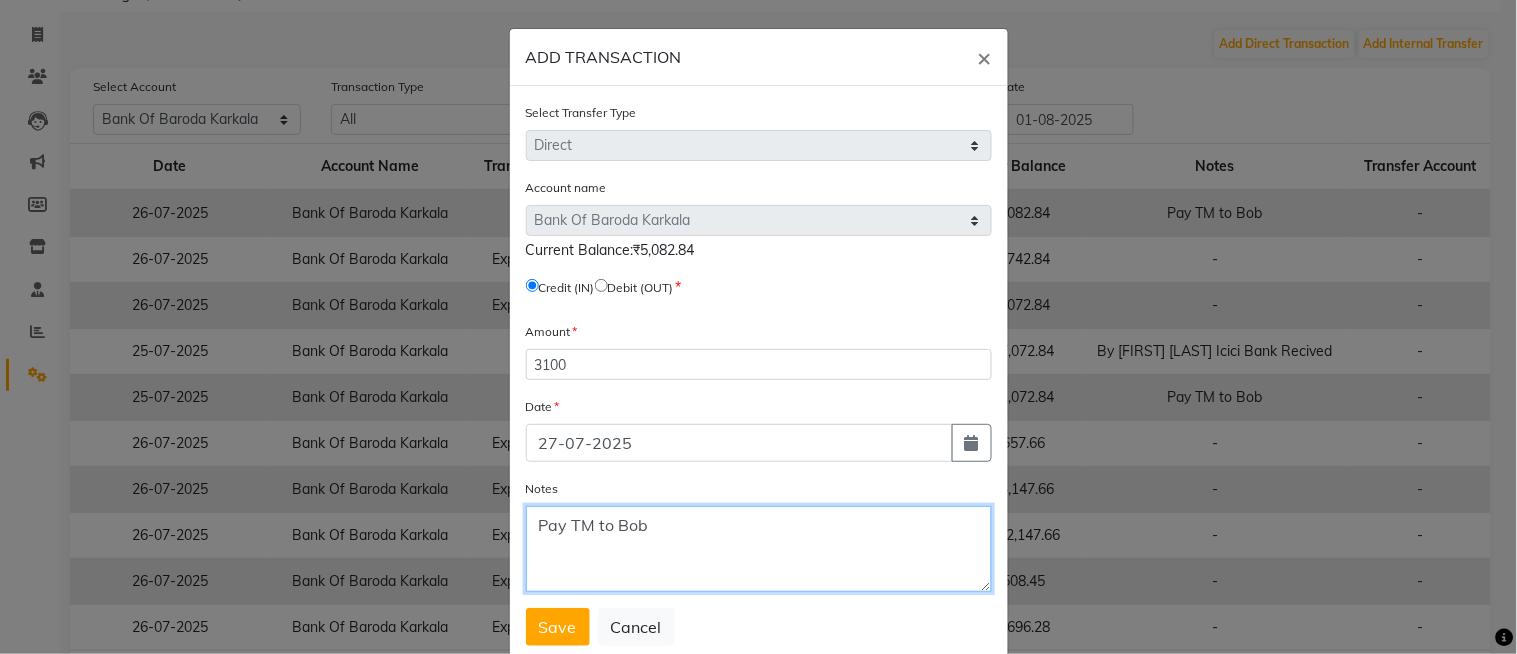 click on "Pay TM to Bob" at bounding box center [759, 549] 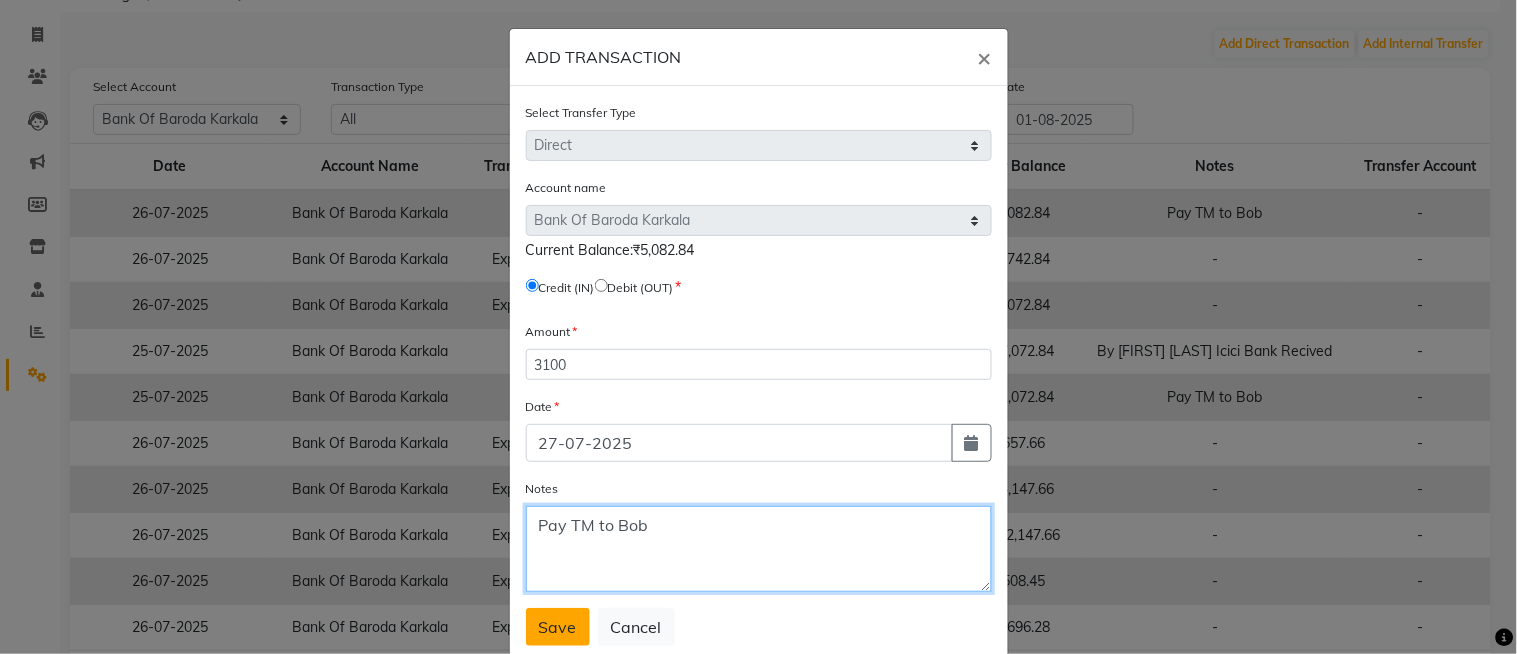 type on "Pay TM to Bob" 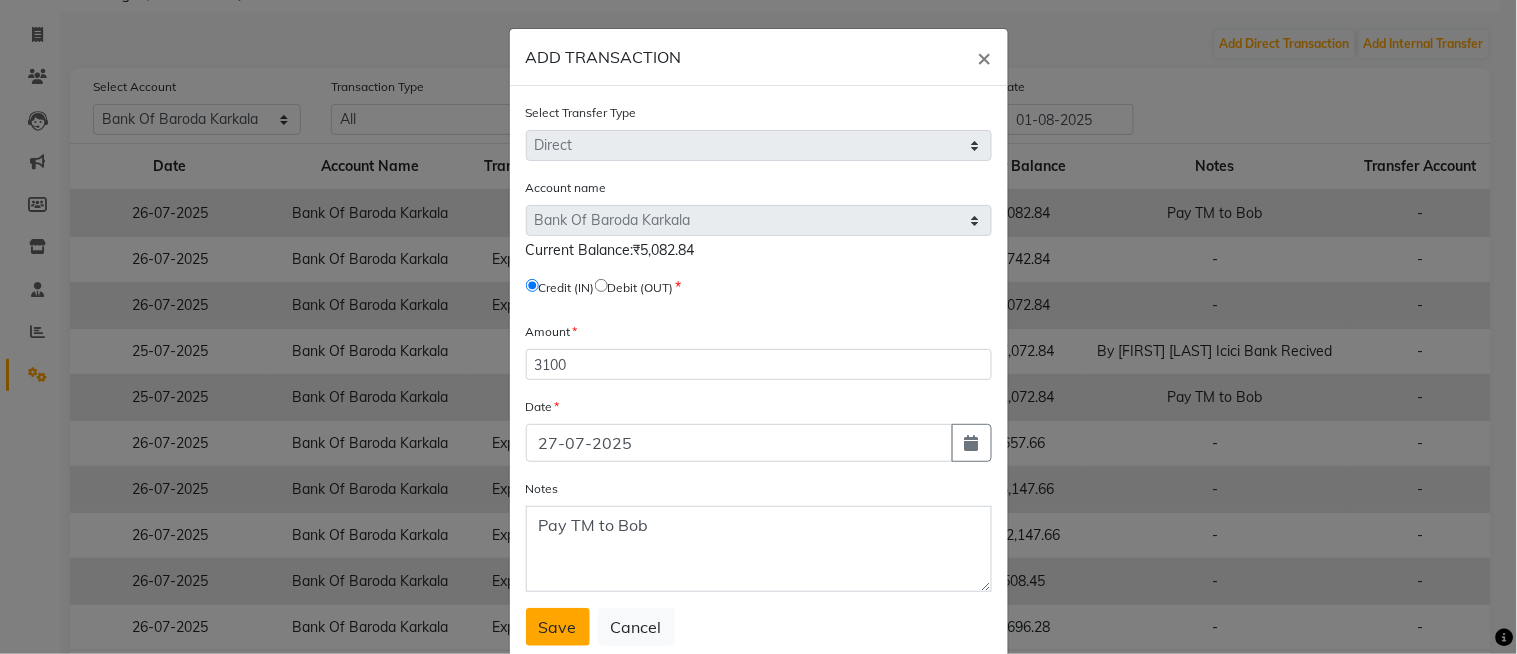 click on "Save" at bounding box center (558, 627) 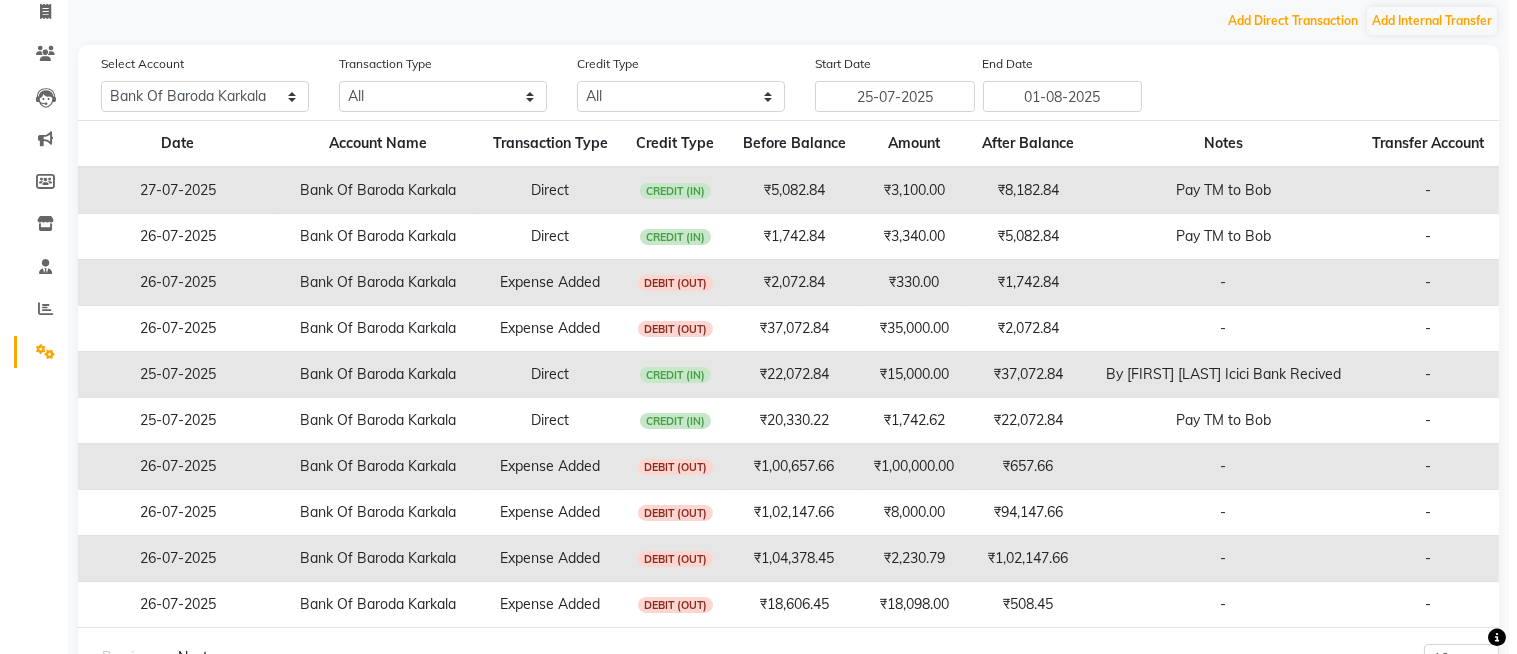 scroll, scrollTop: 0, scrollLeft: 0, axis: both 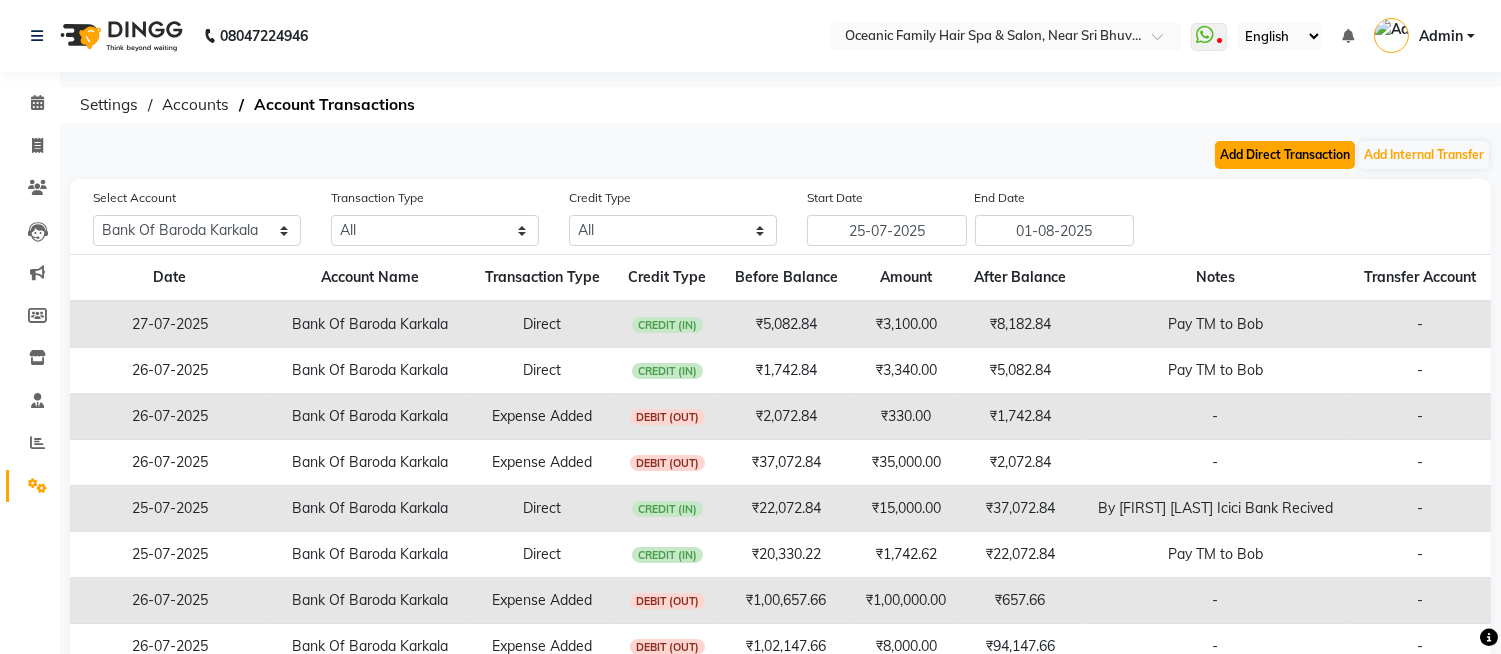click on "Add Direct Transaction" 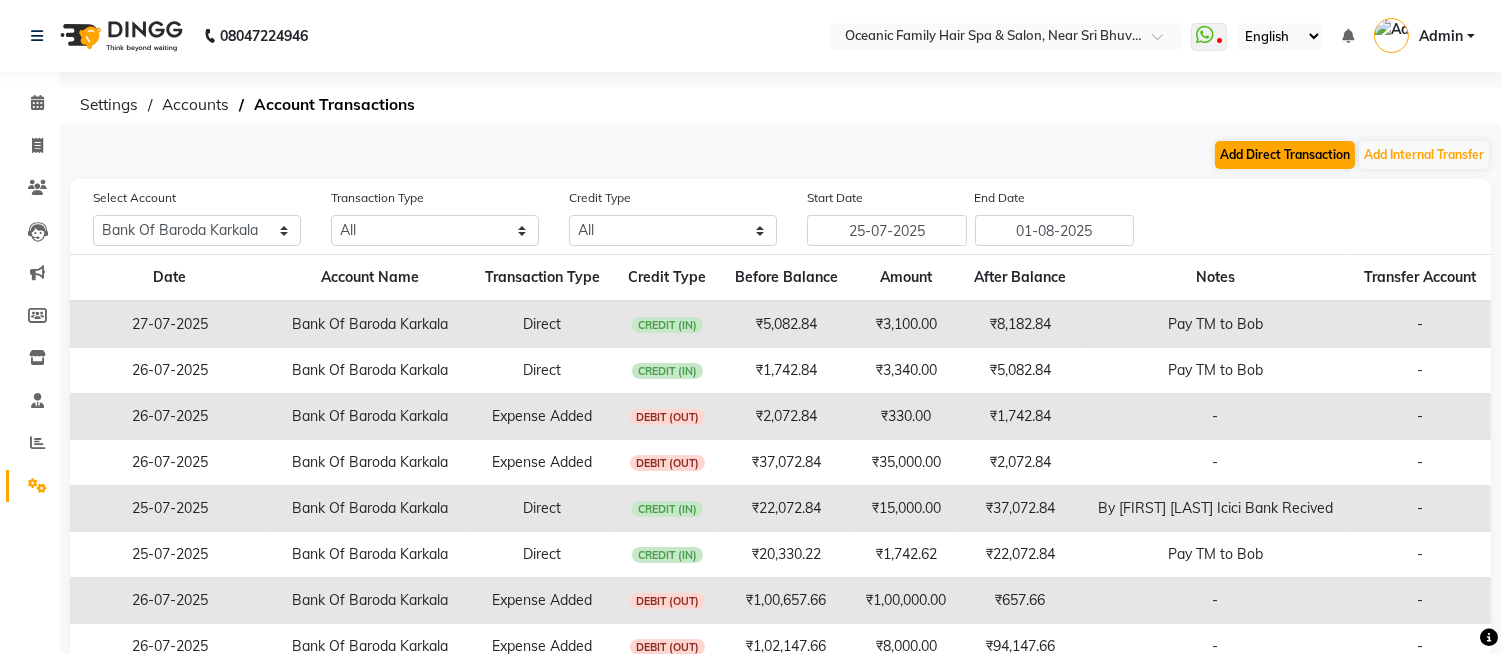 select on "direct" 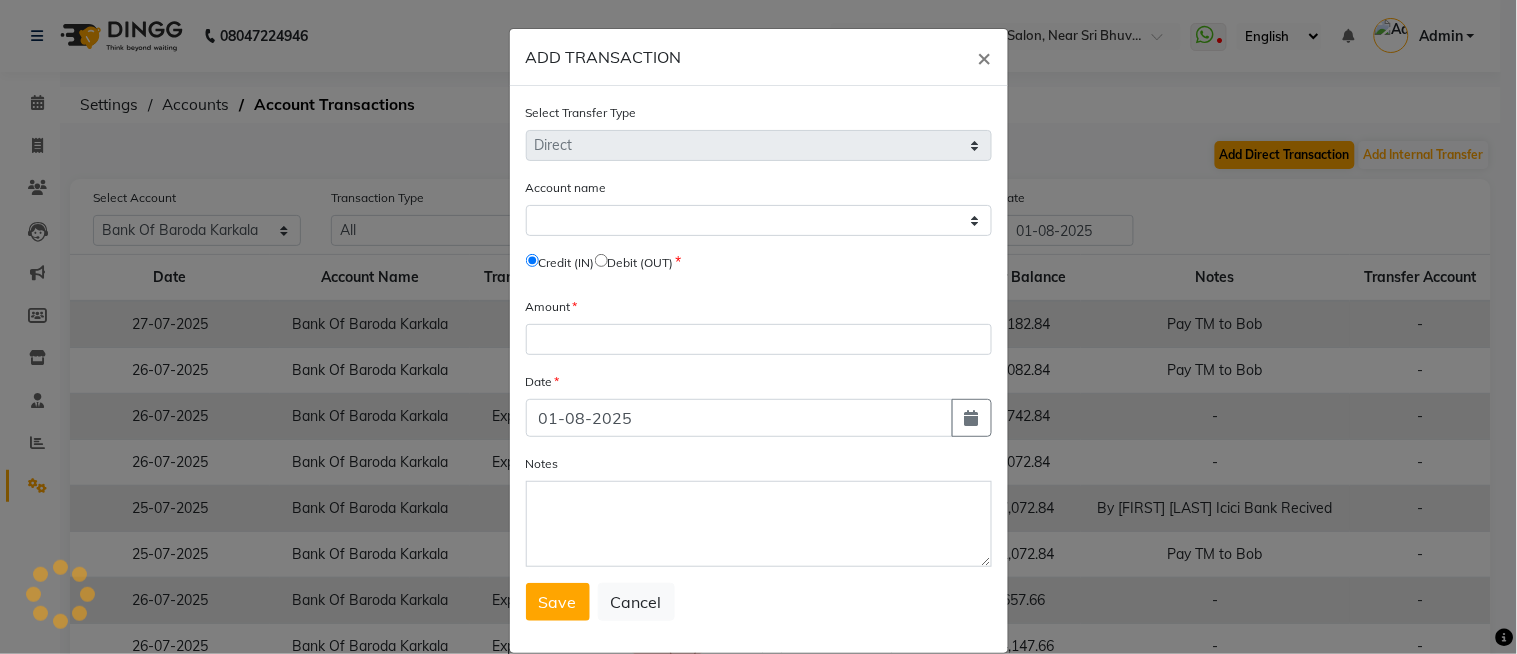 select on "3332" 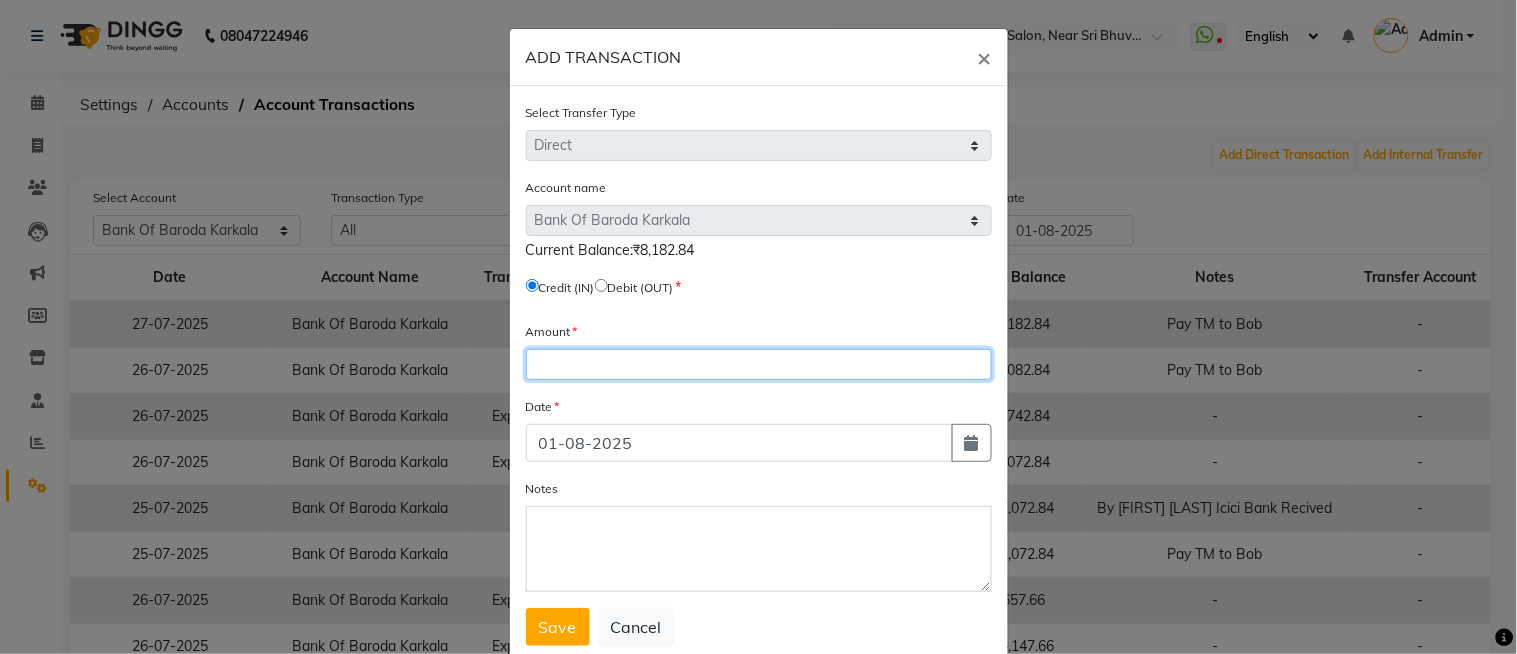 click 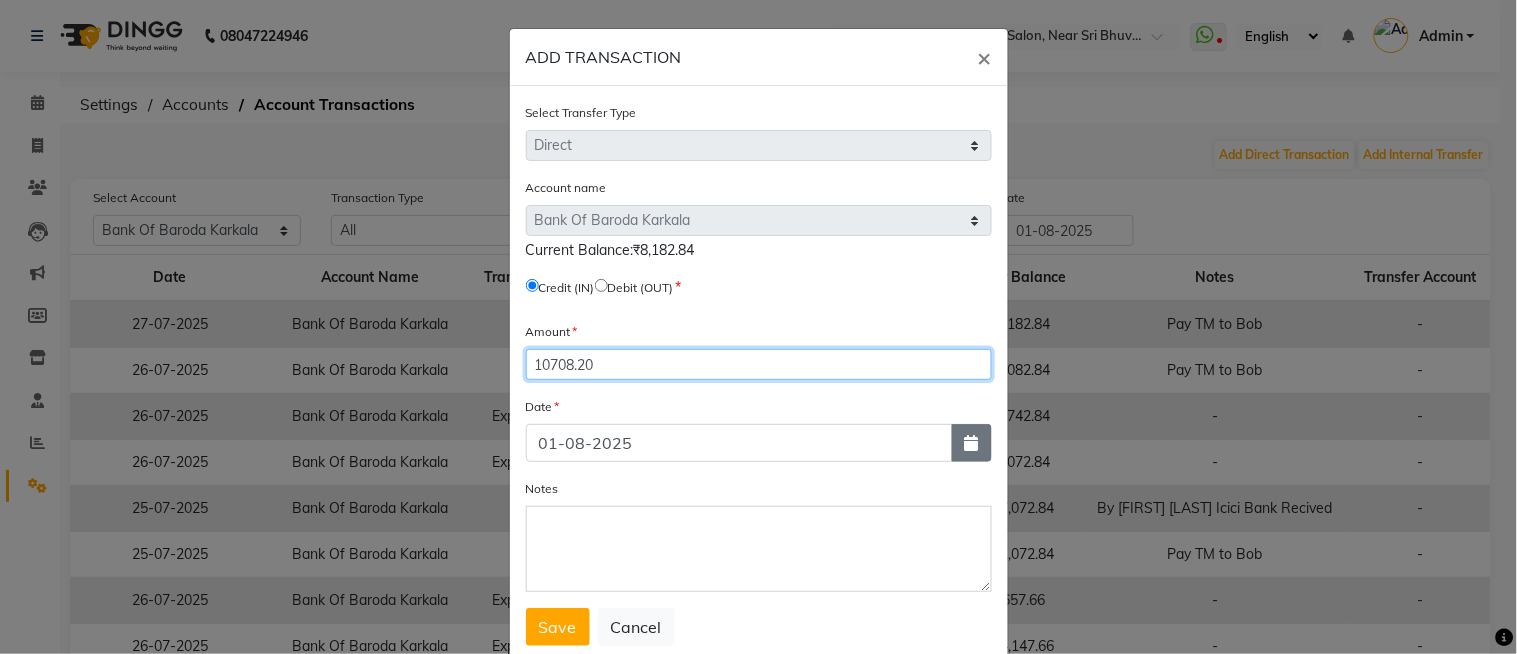 type on "10708.20" 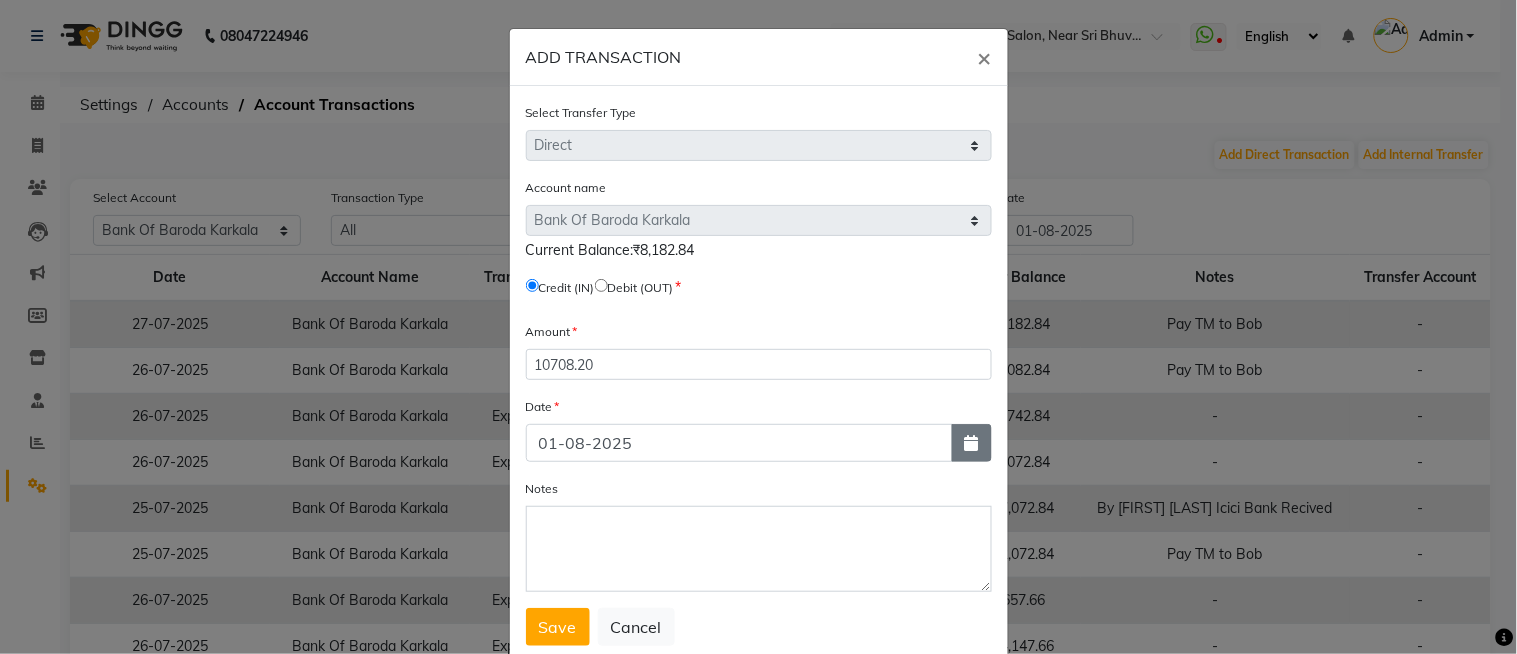click 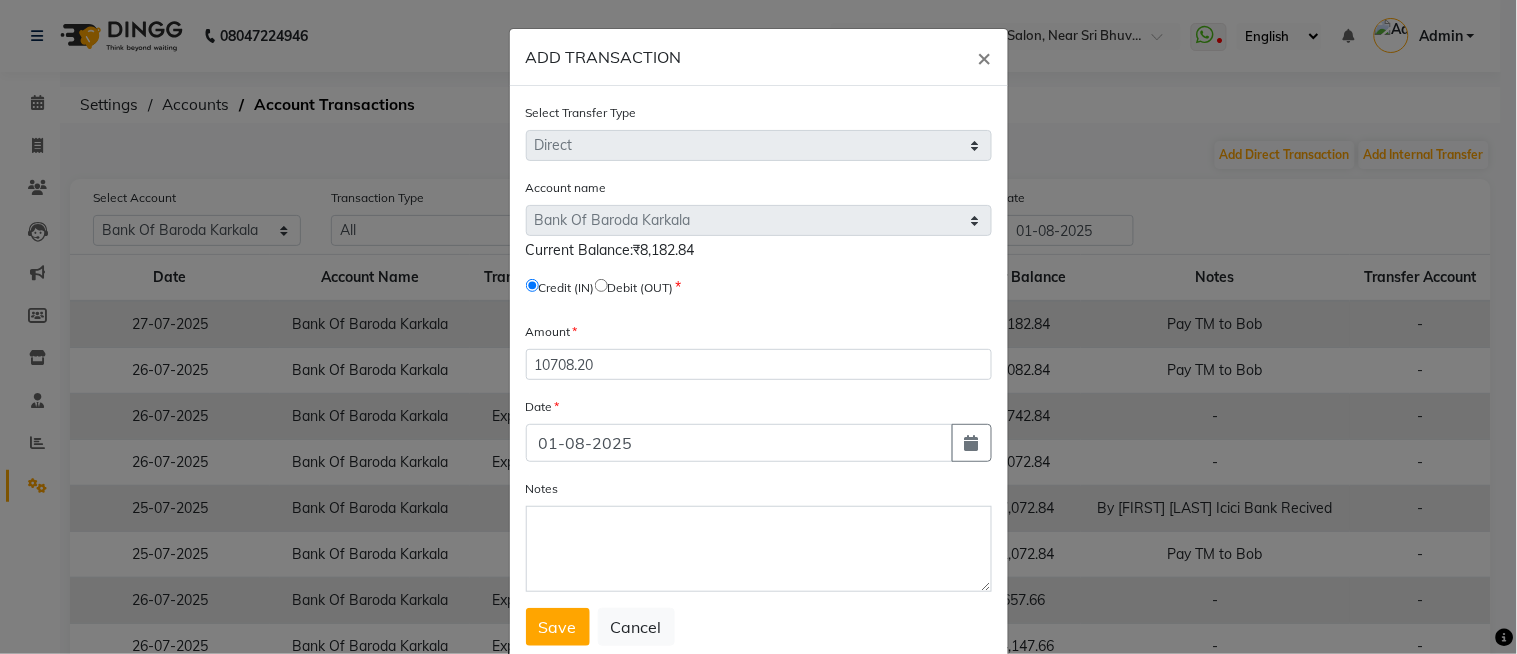 select on "8" 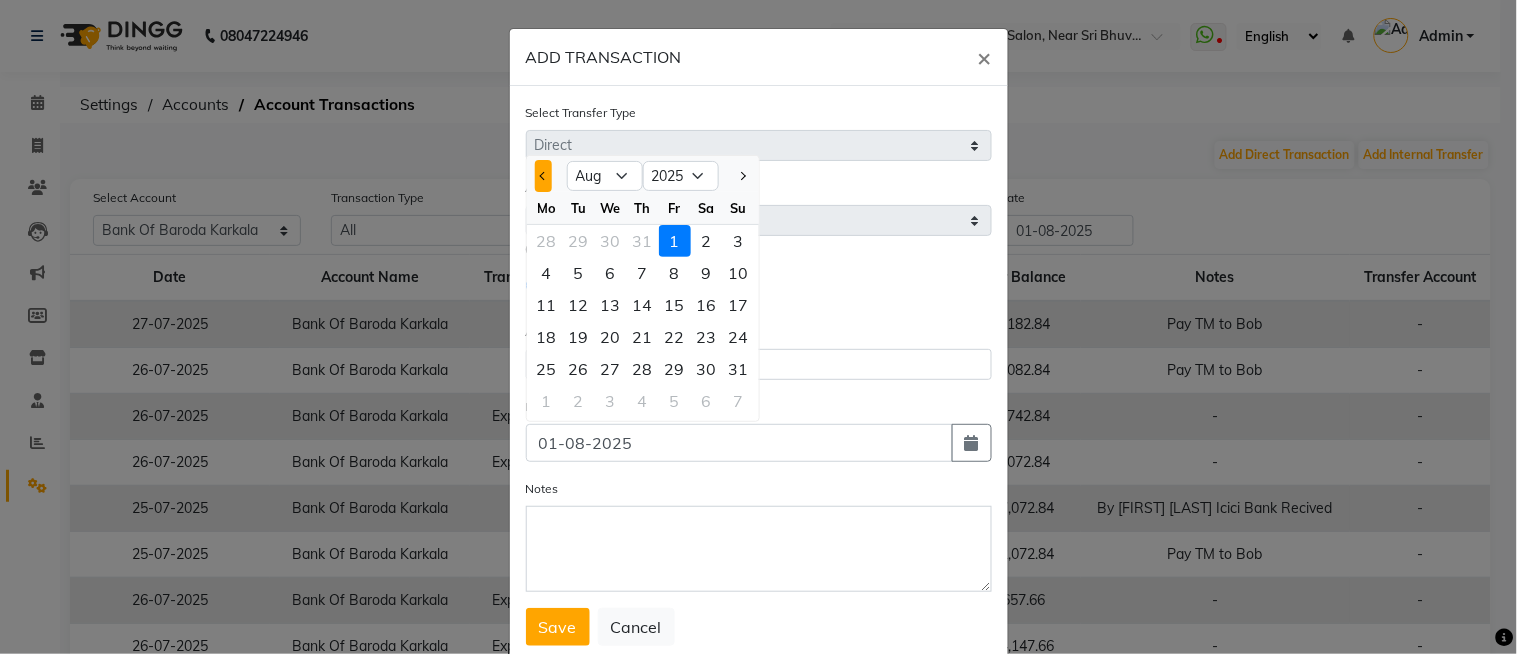 click 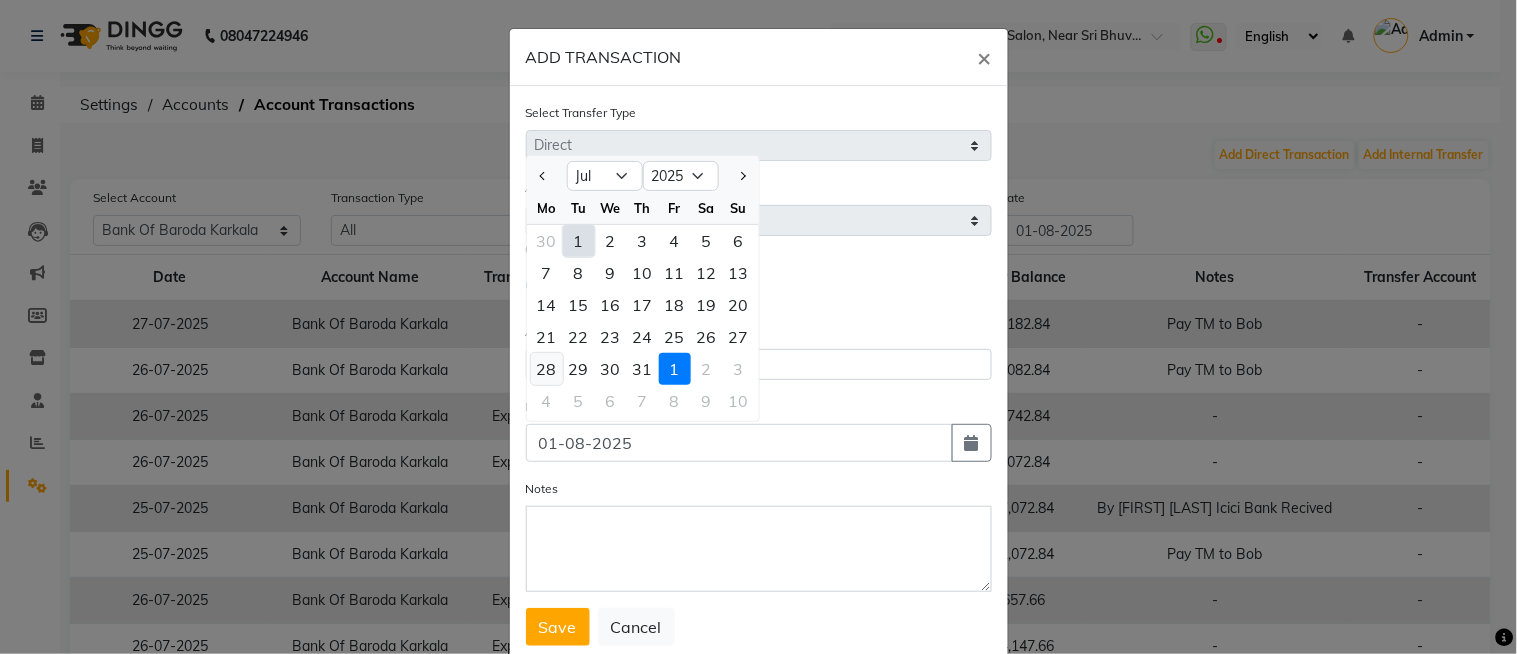 click on "28" 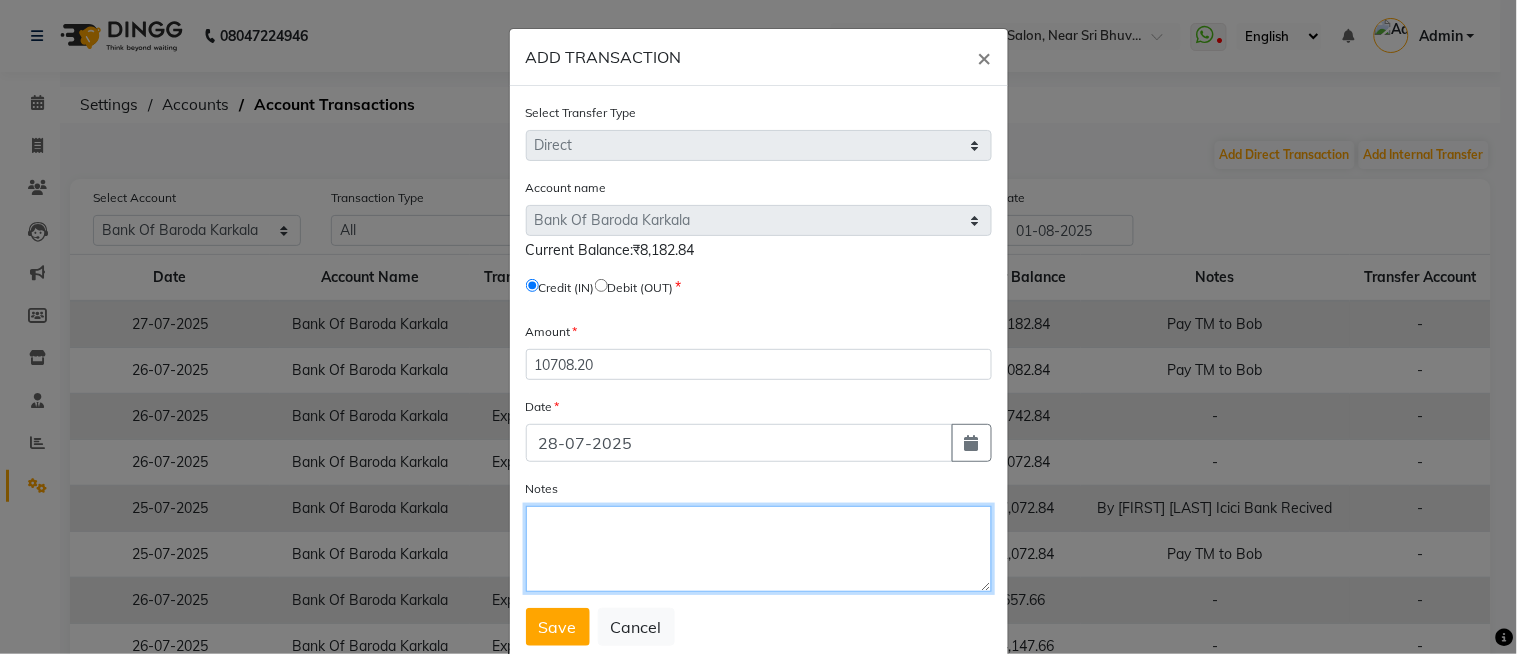 click on "Notes" at bounding box center (759, 549) 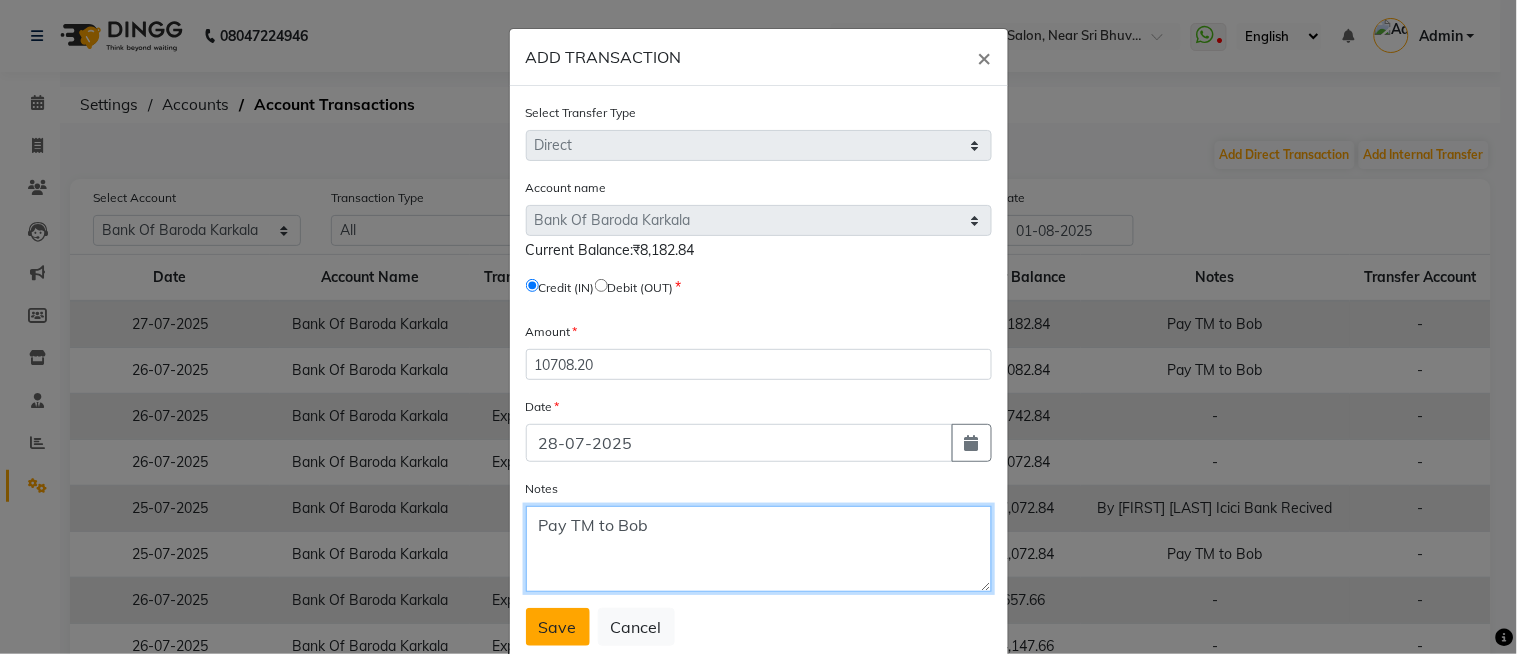 type on "Pay TM to Bob" 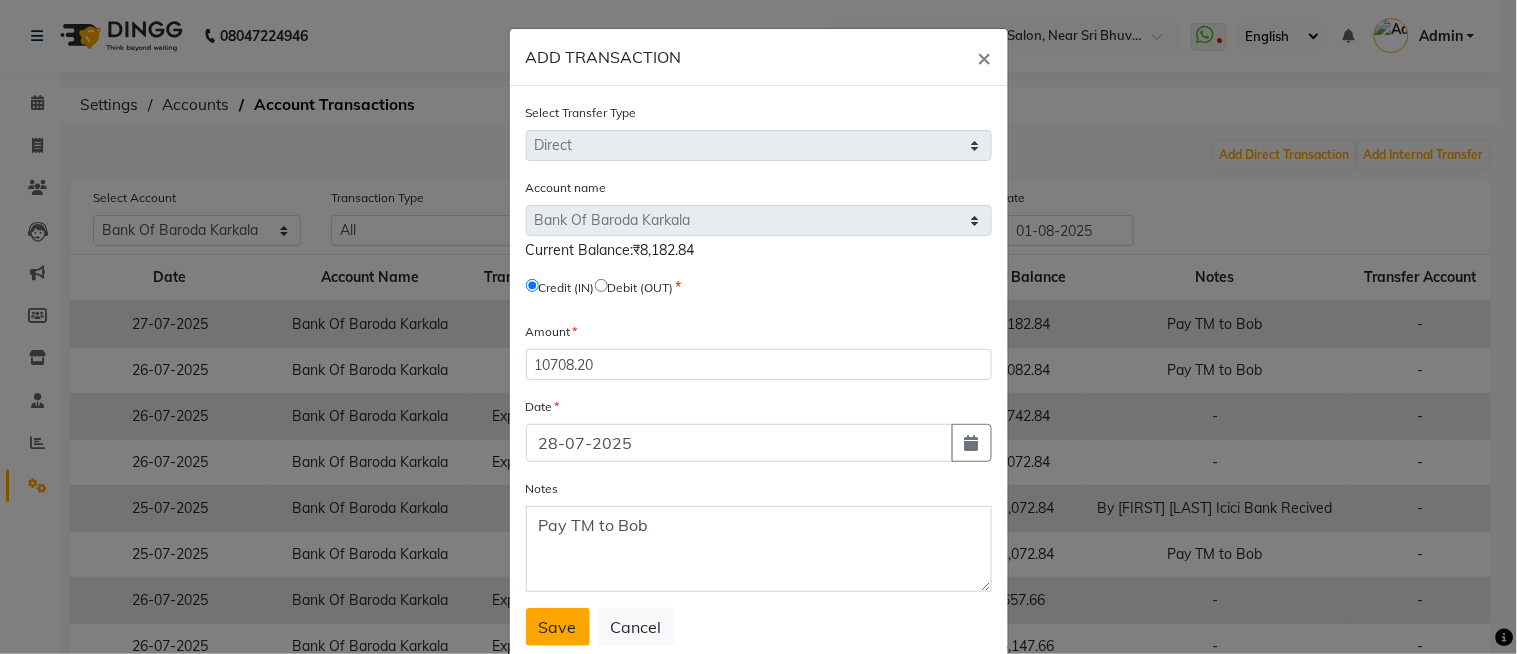 click on "Save" at bounding box center [558, 627] 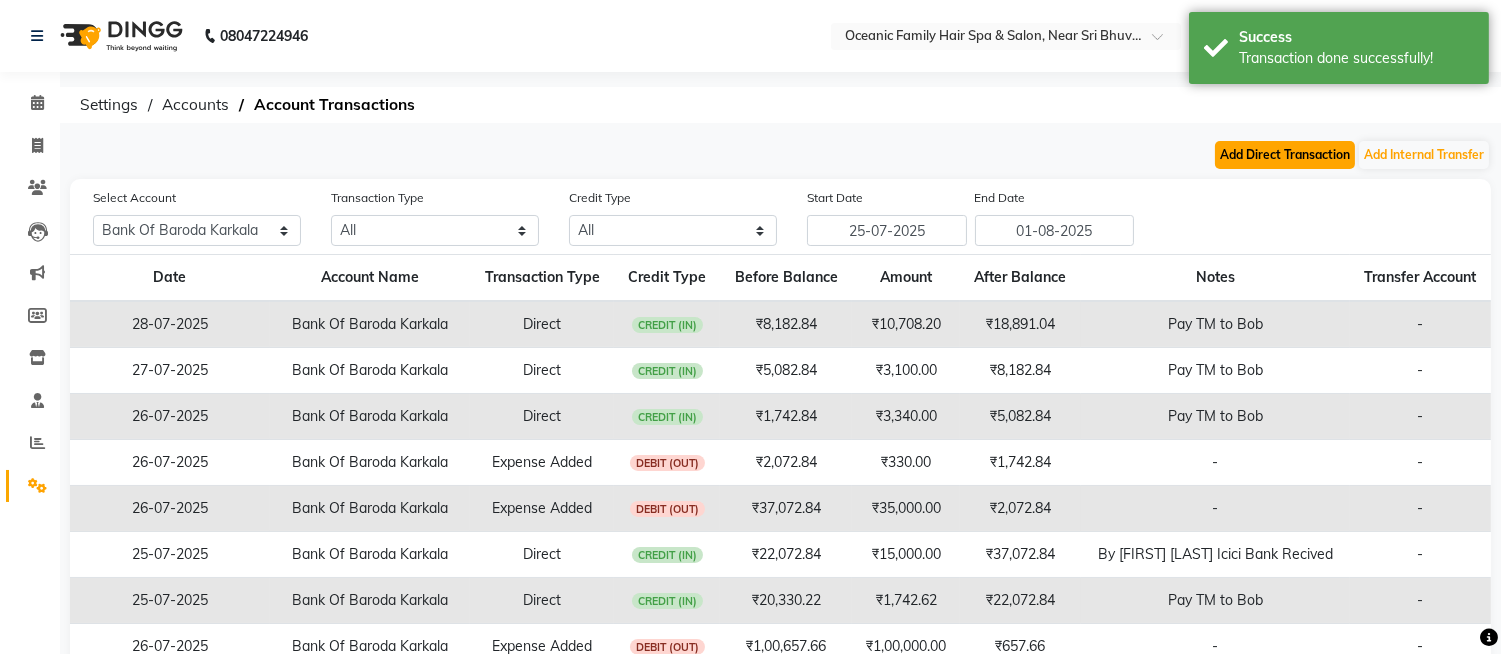 click on "Add Direct Transaction" 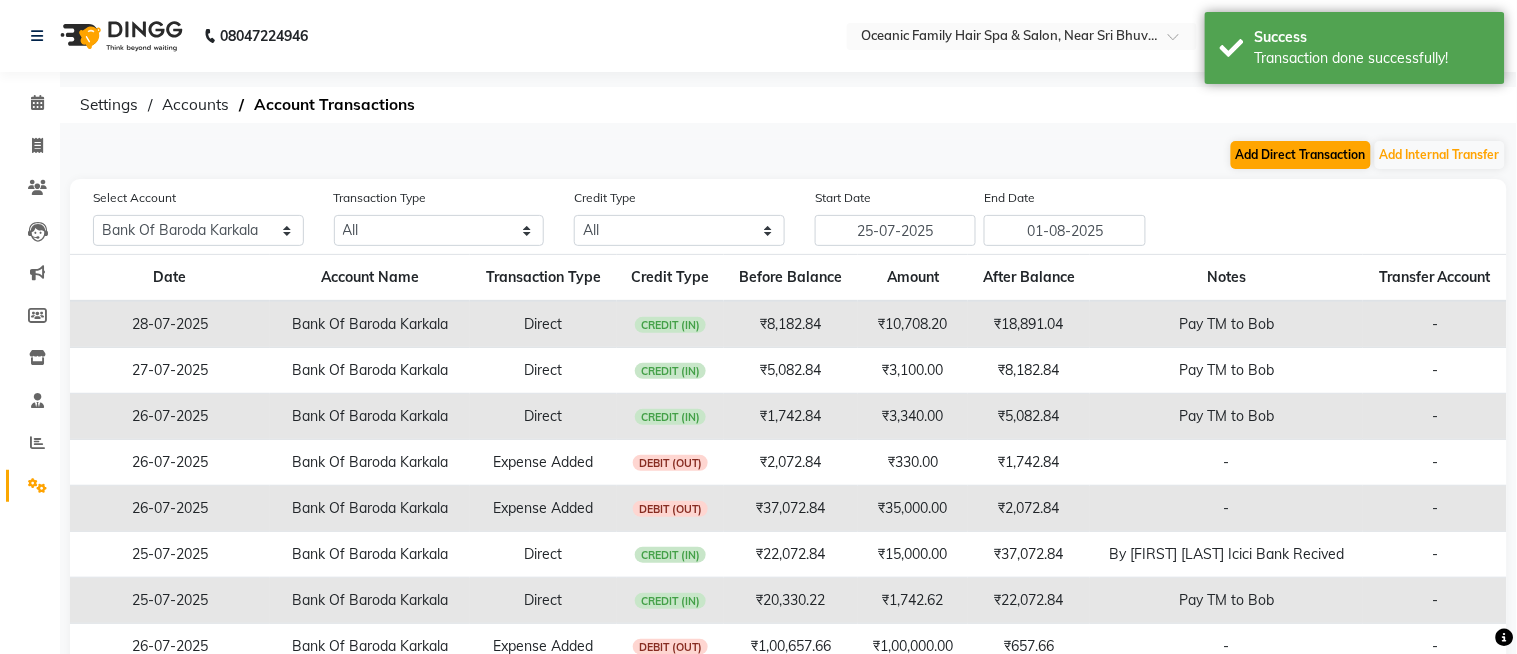 select on "direct" 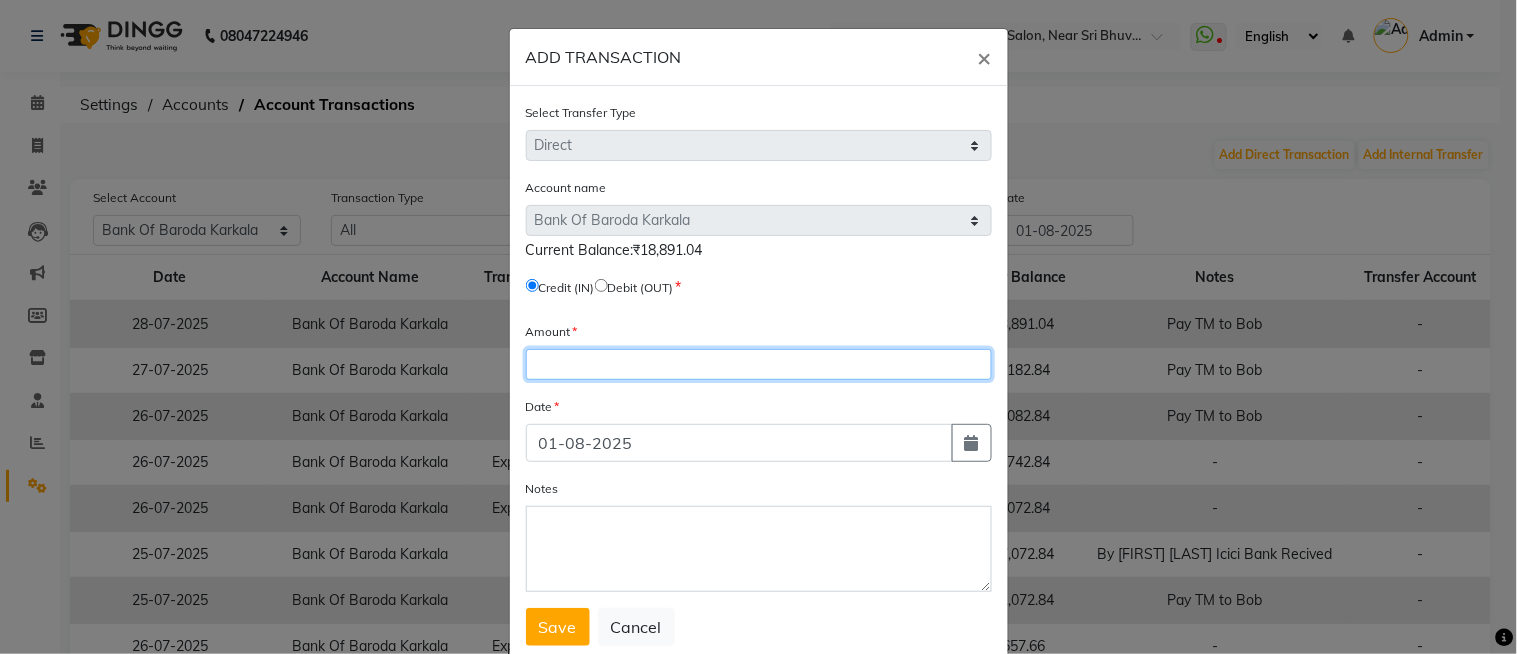 click 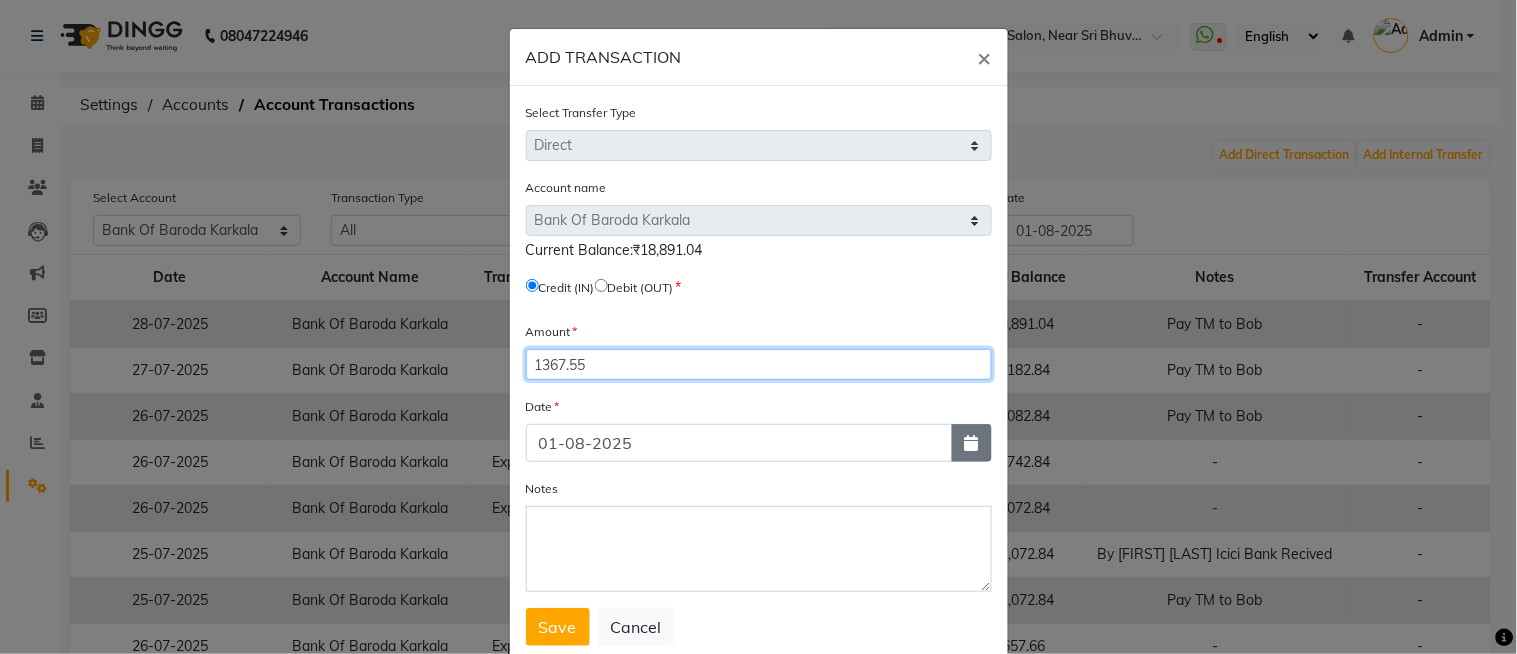 type on "1367.55" 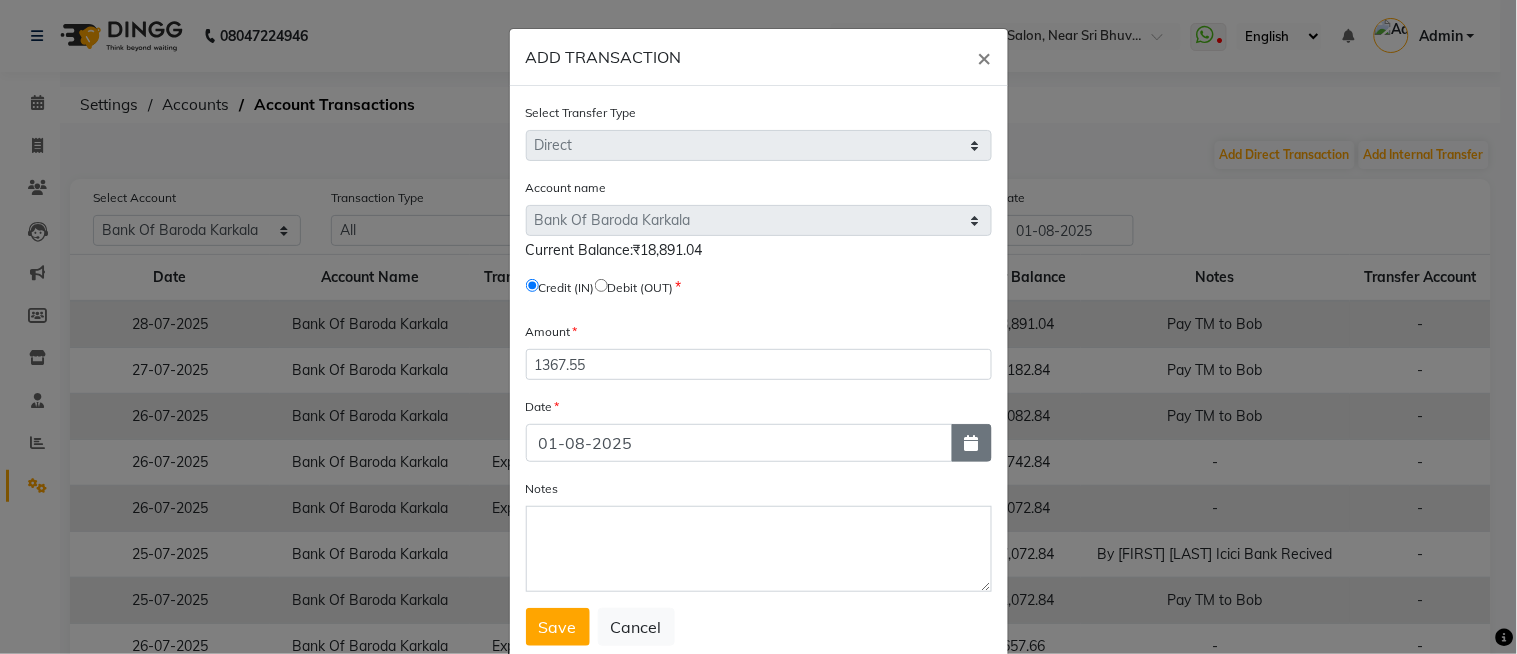click 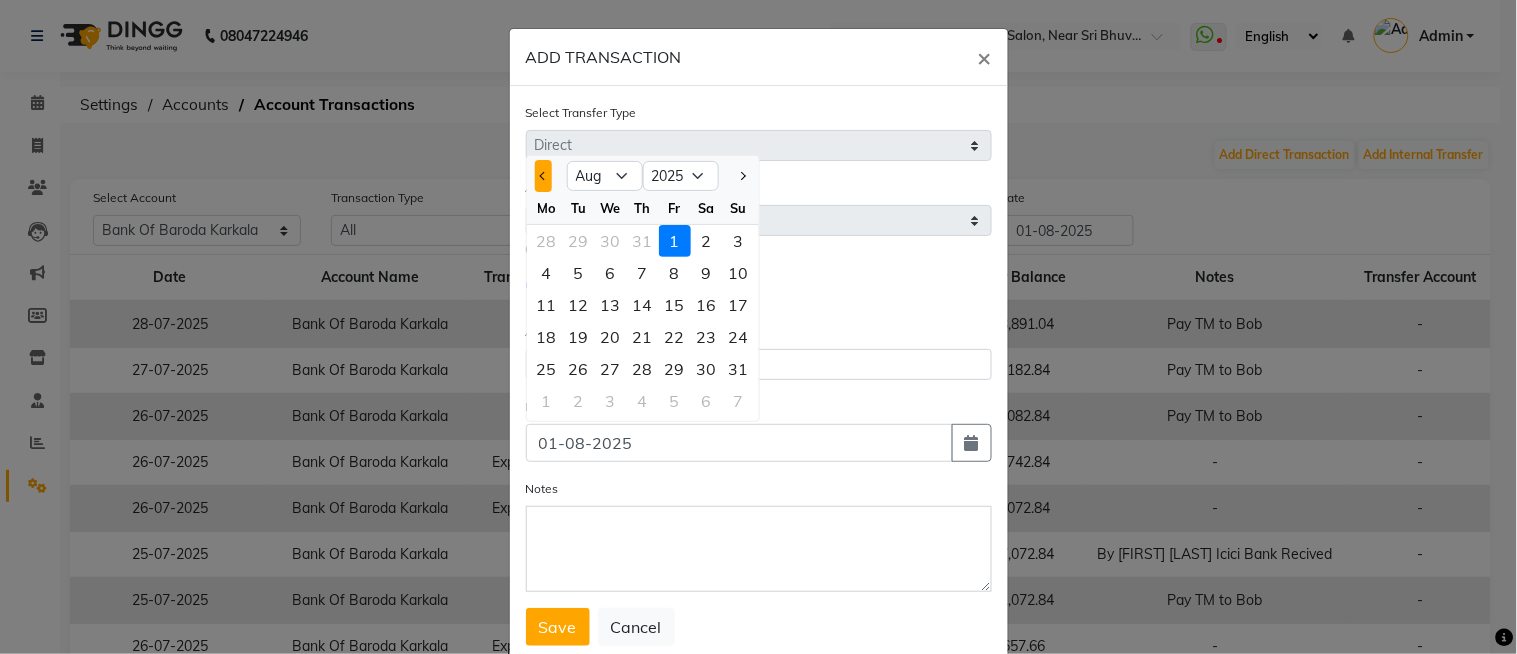 click 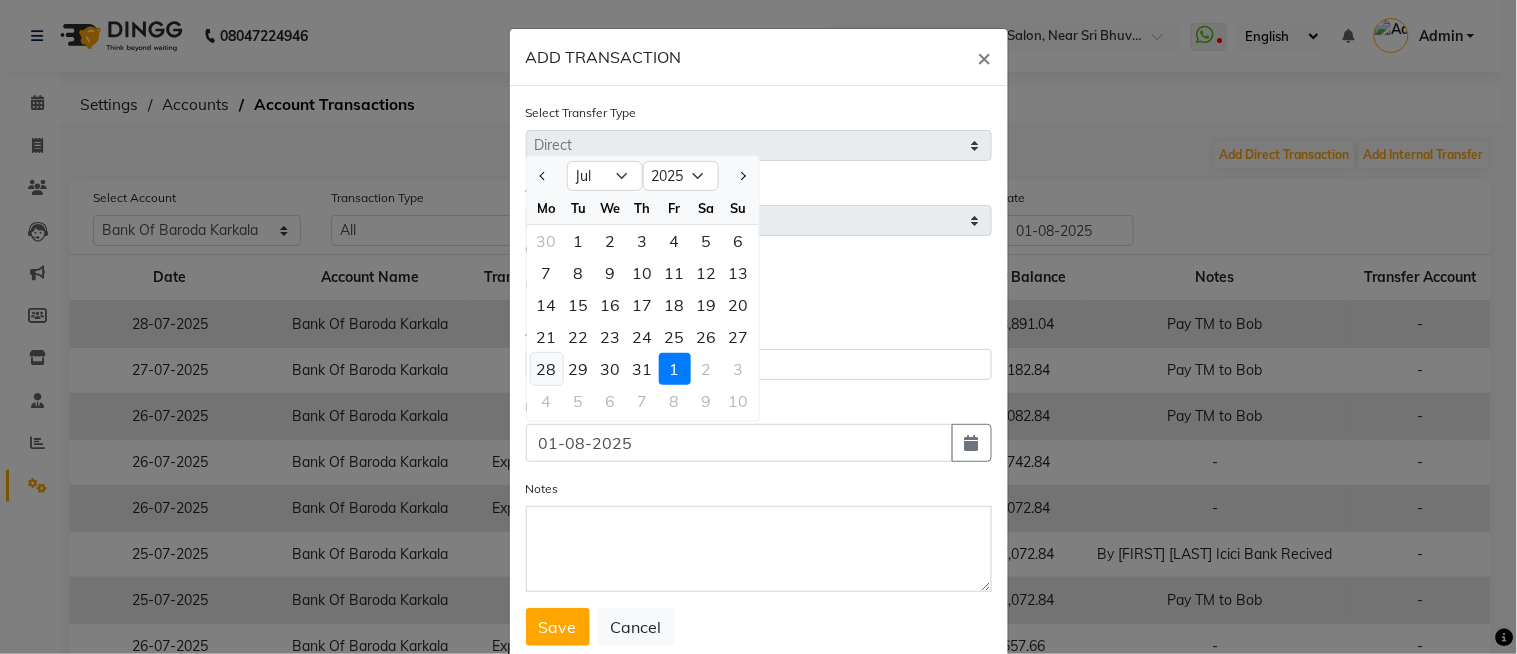 click on "28" 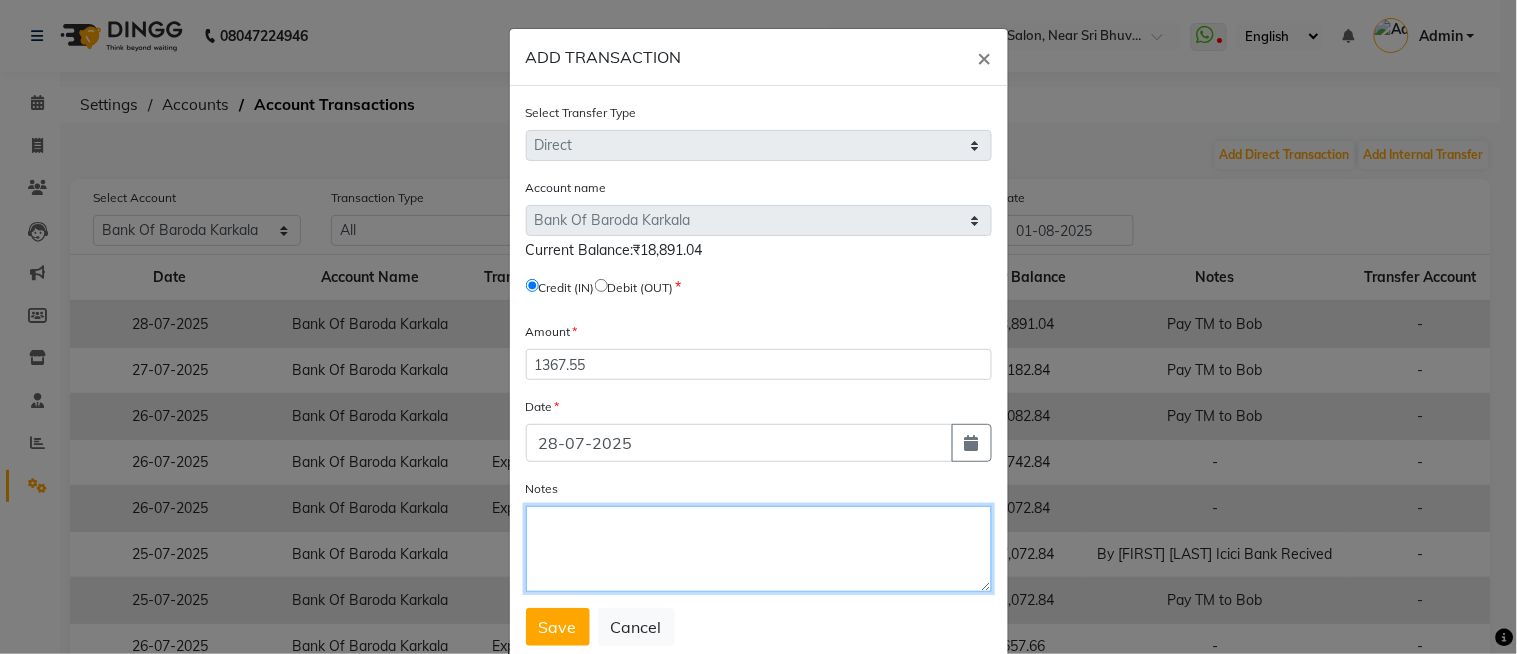 click on "Notes" at bounding box center (759, 549) 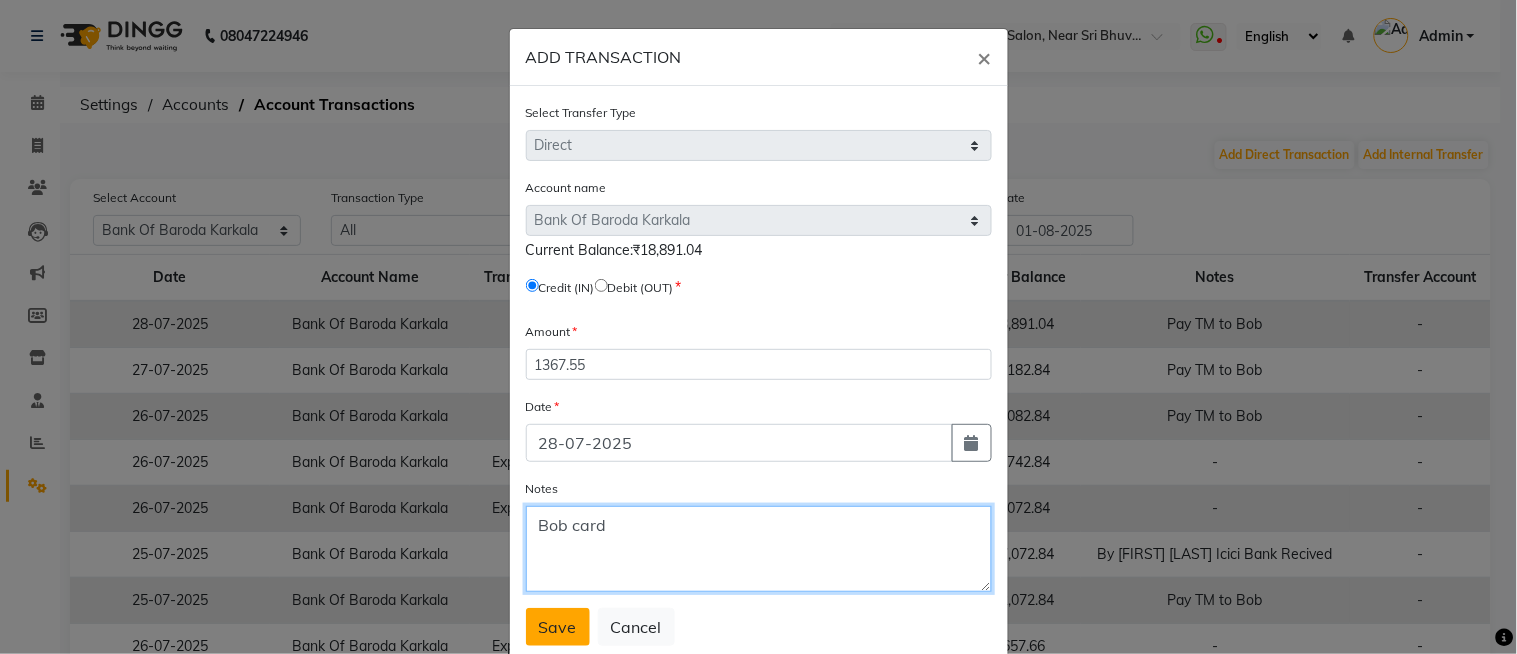 type on "Bob card" 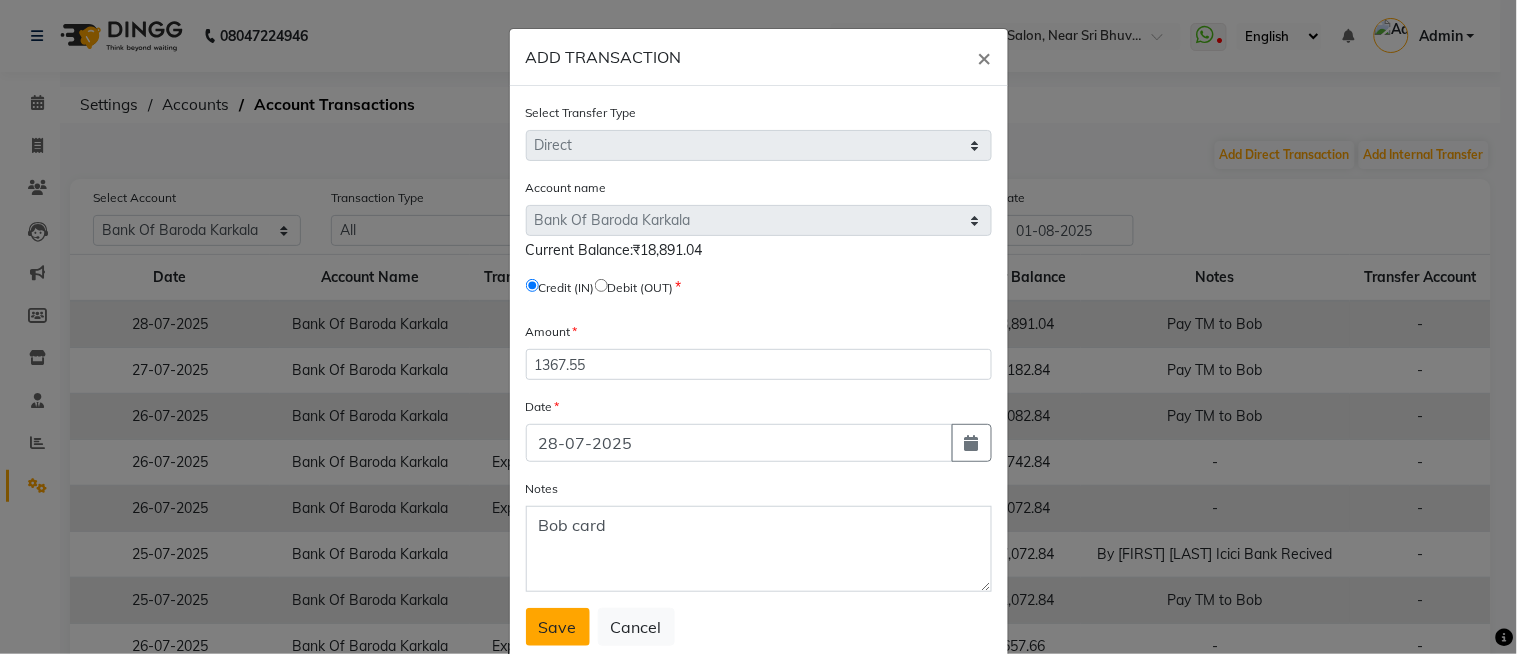 click on "Save" at bounding box center [558, 627] 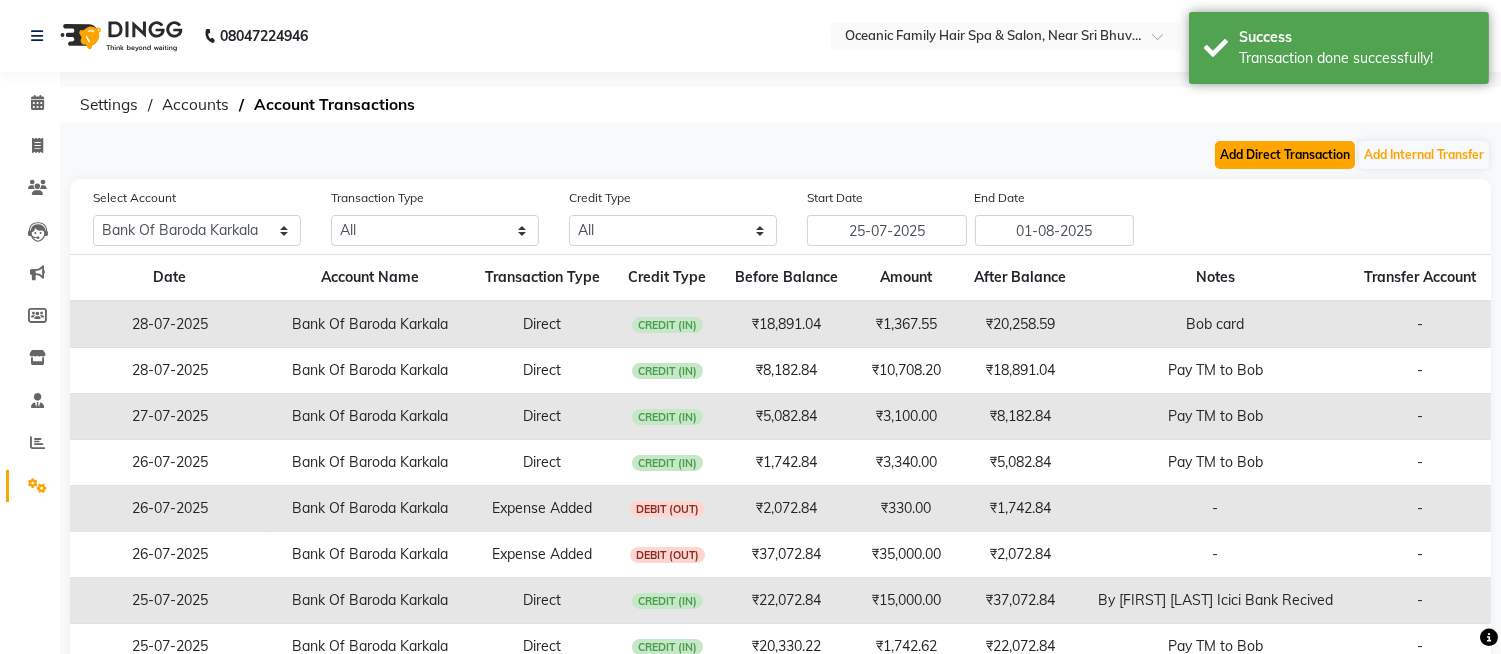 click on "Add Direct Transaction" 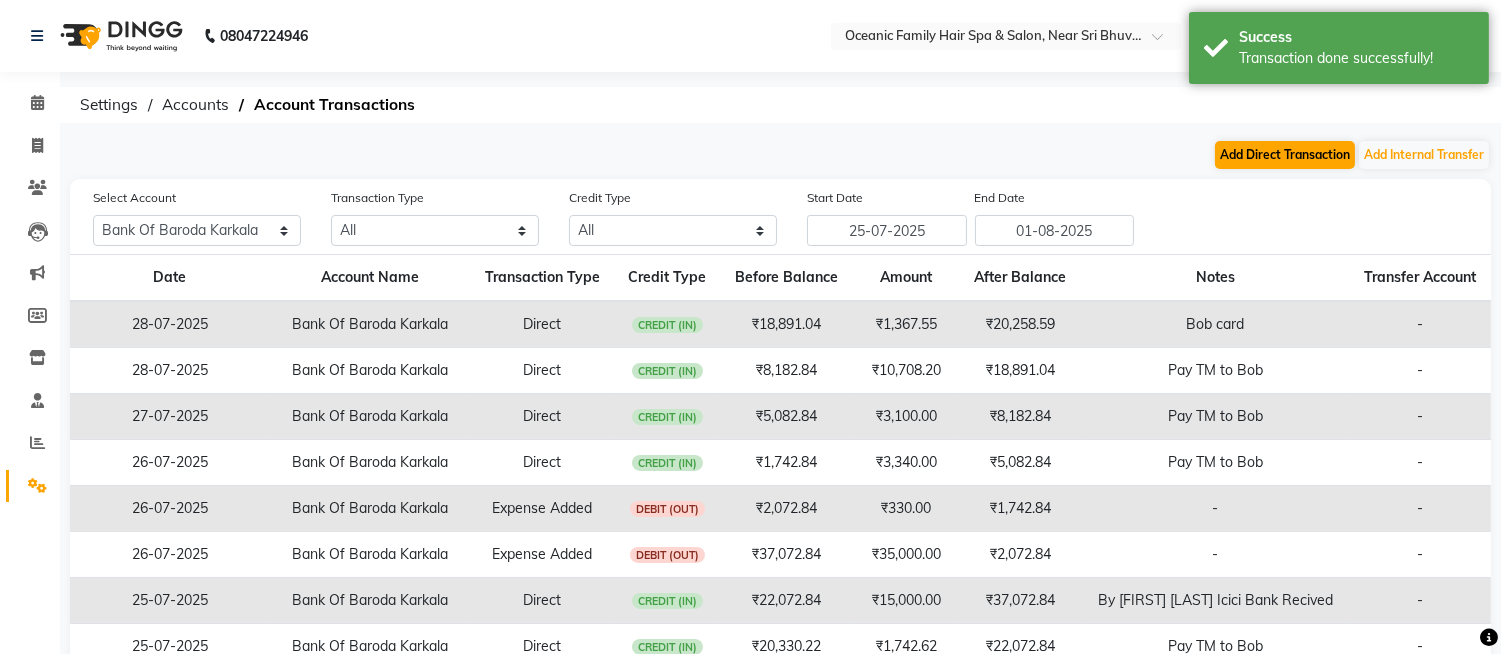 select on "direct" 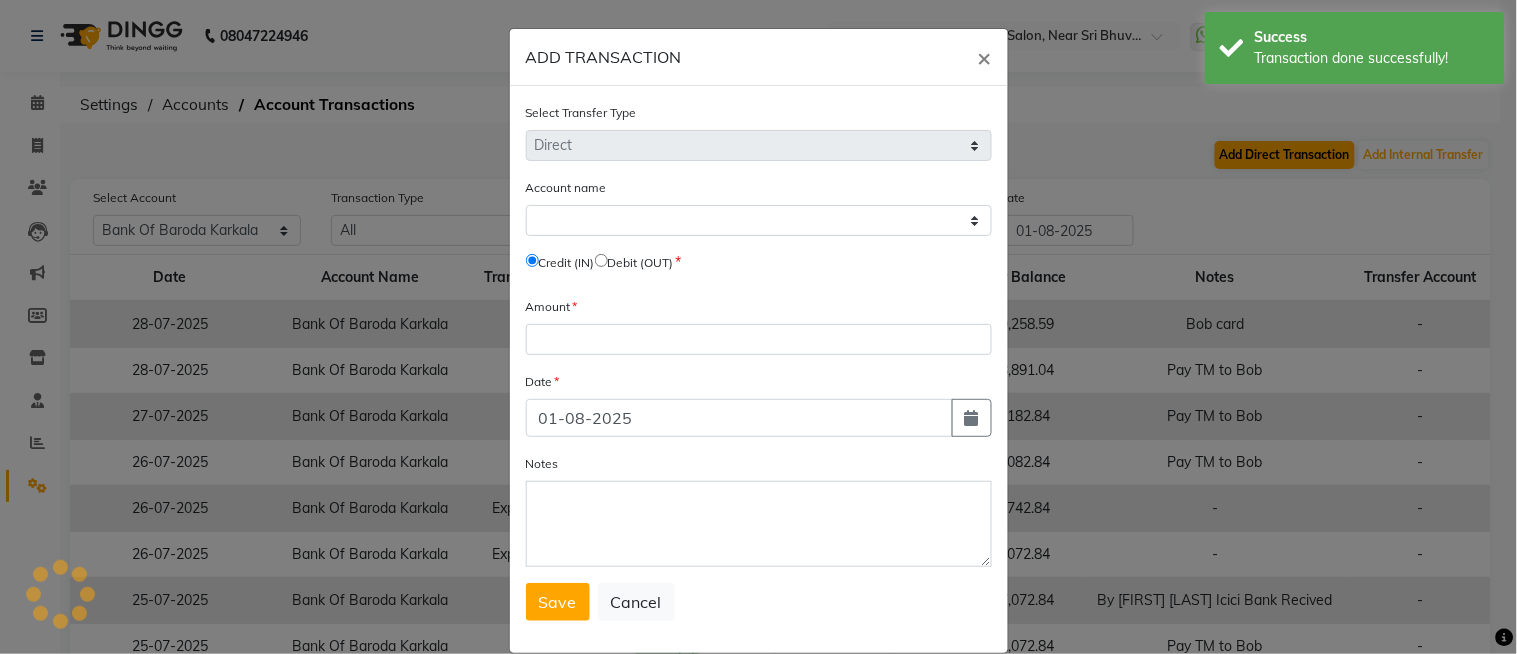 select on "3332" 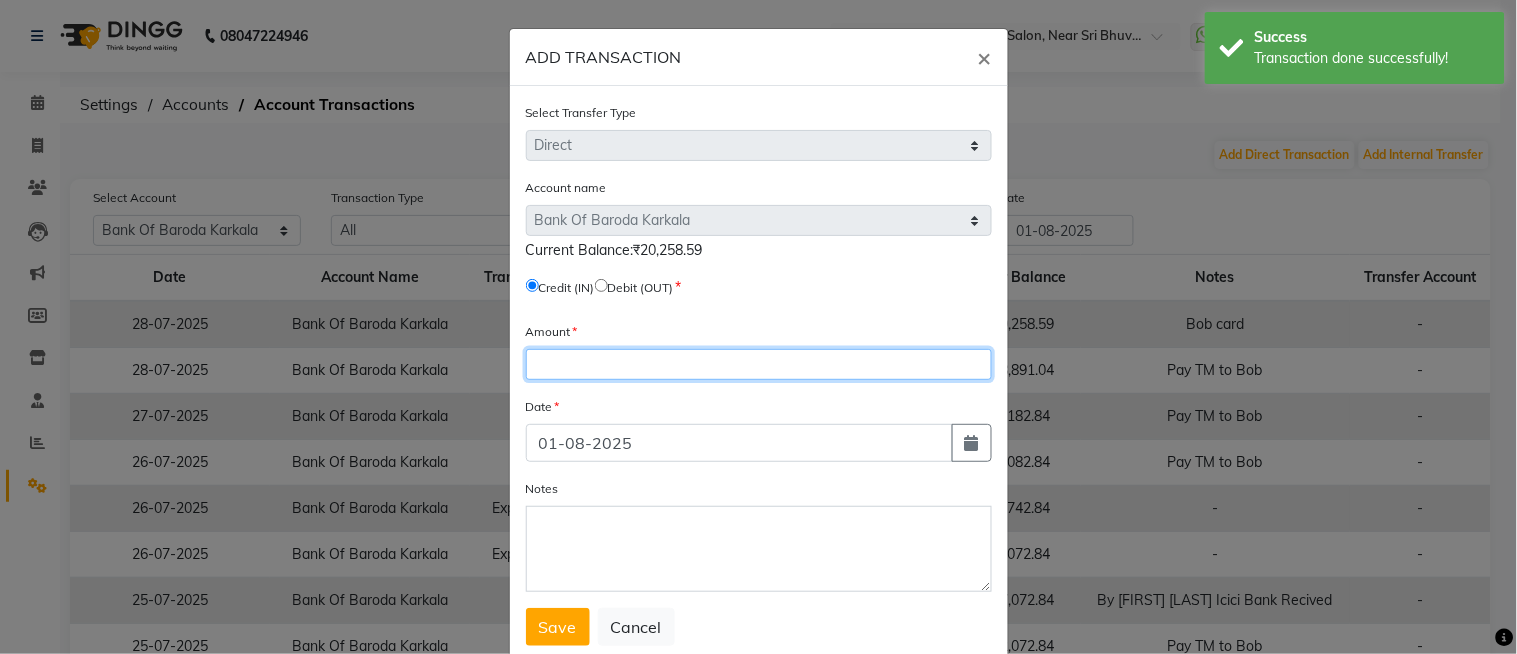 click 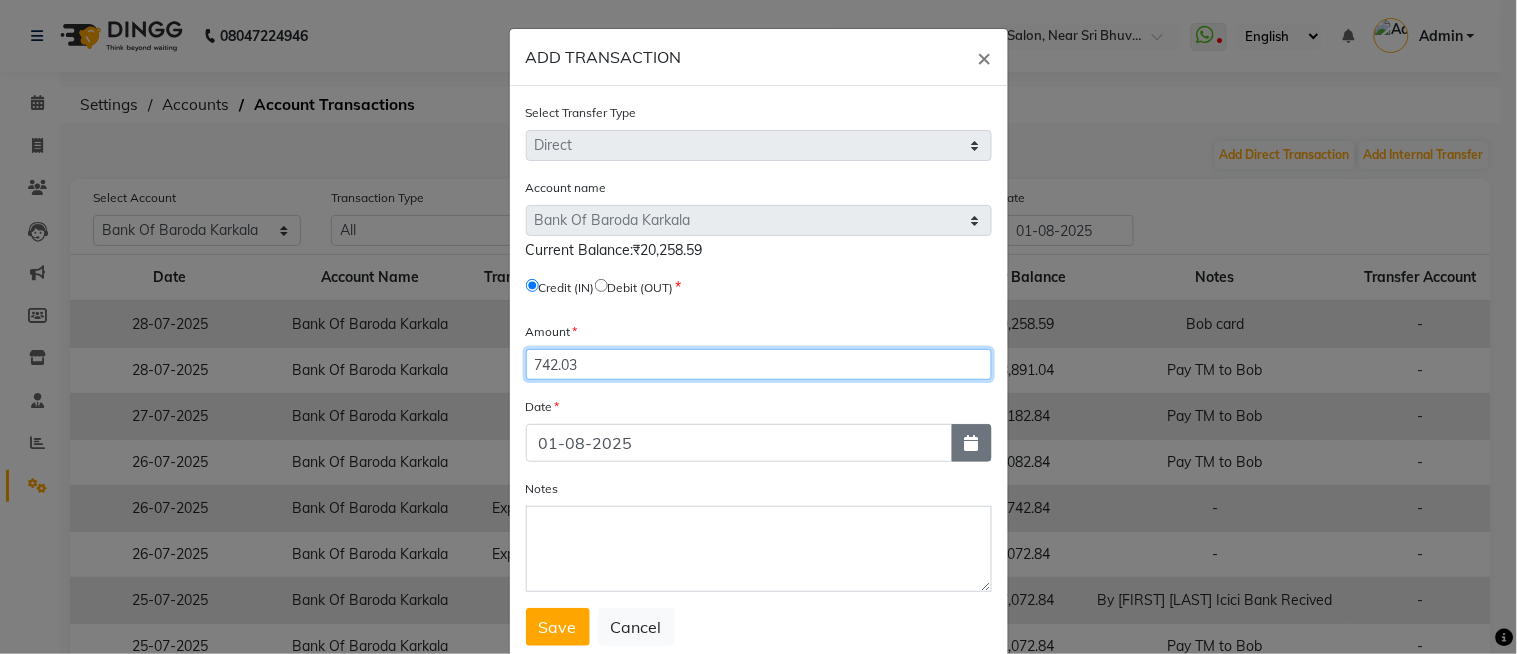 type on "742.03" 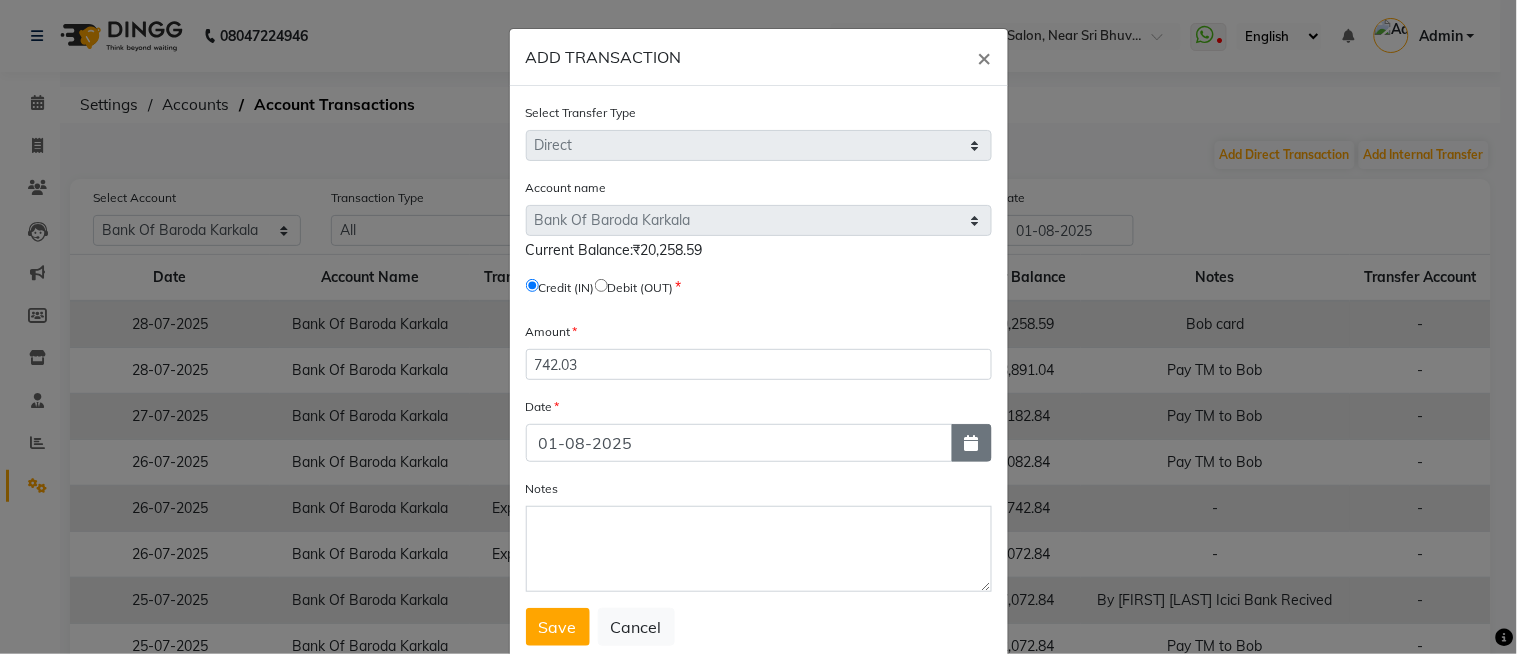 click 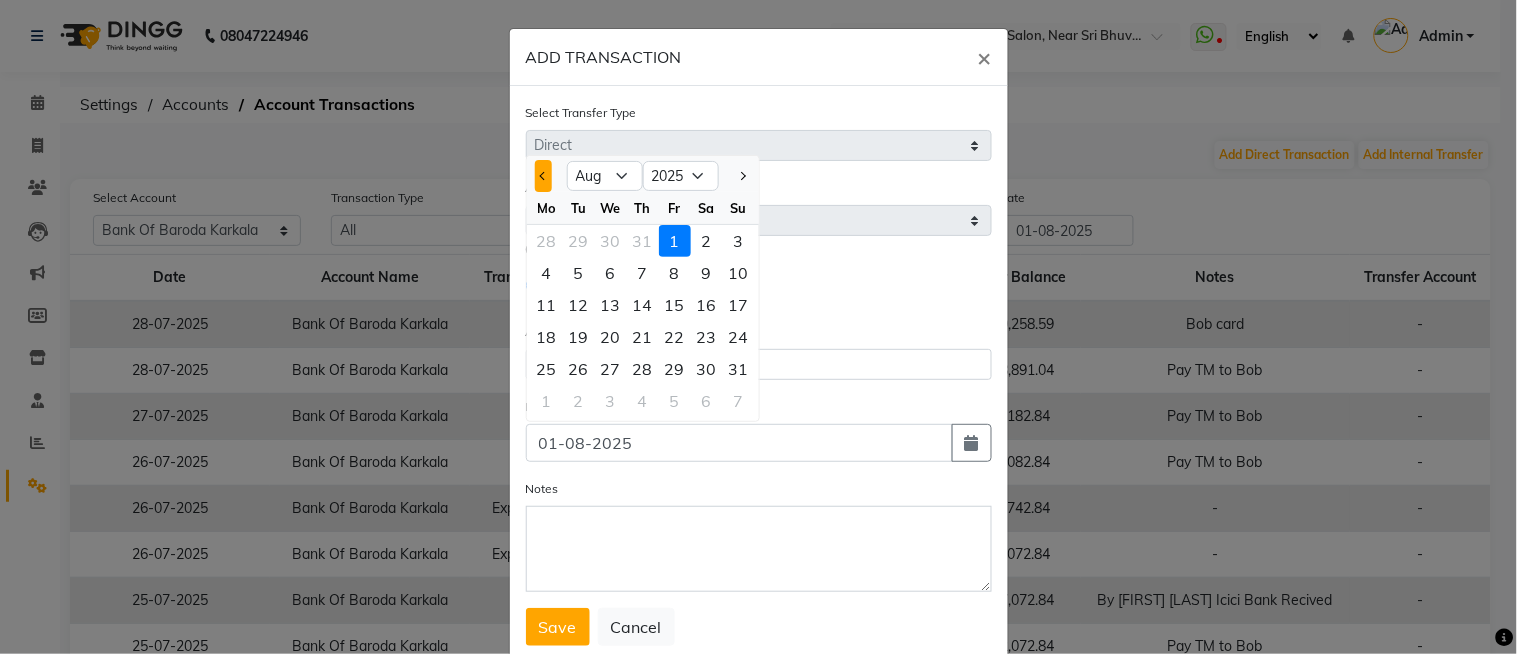 click 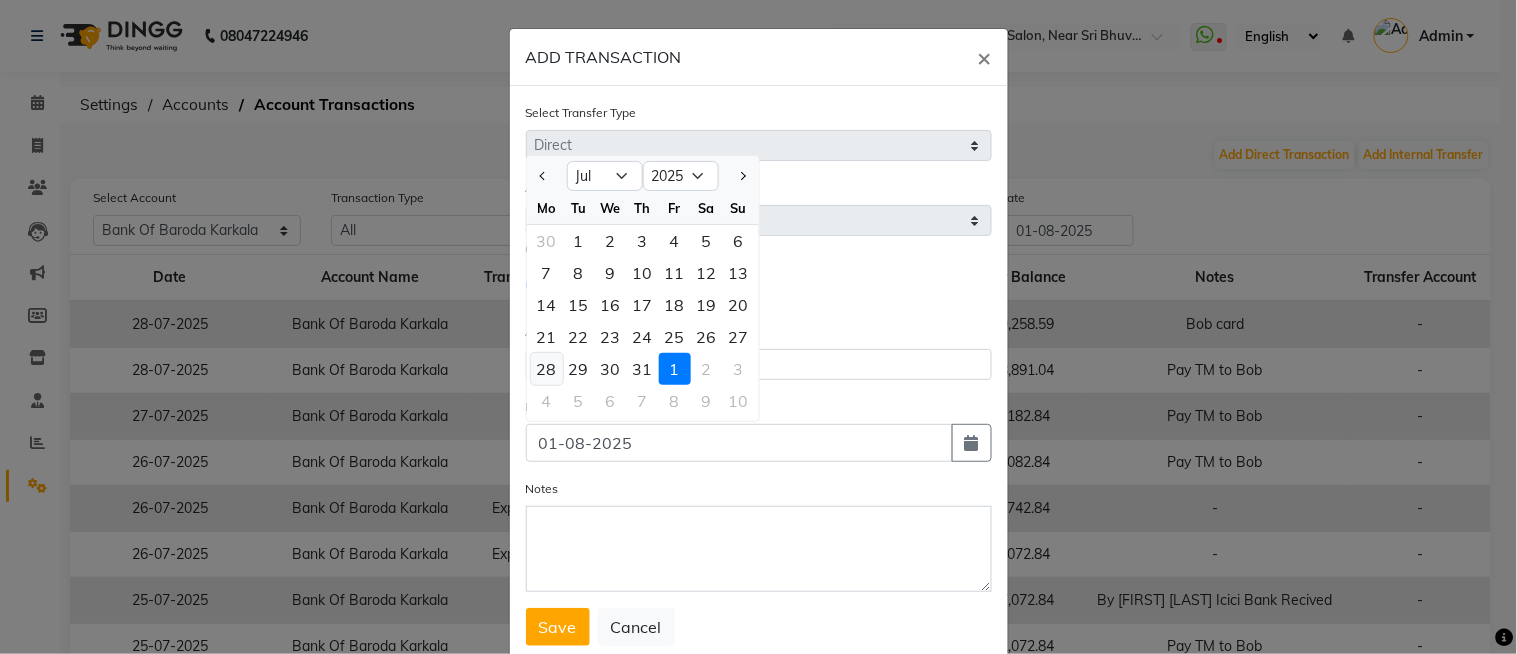 click on "28" 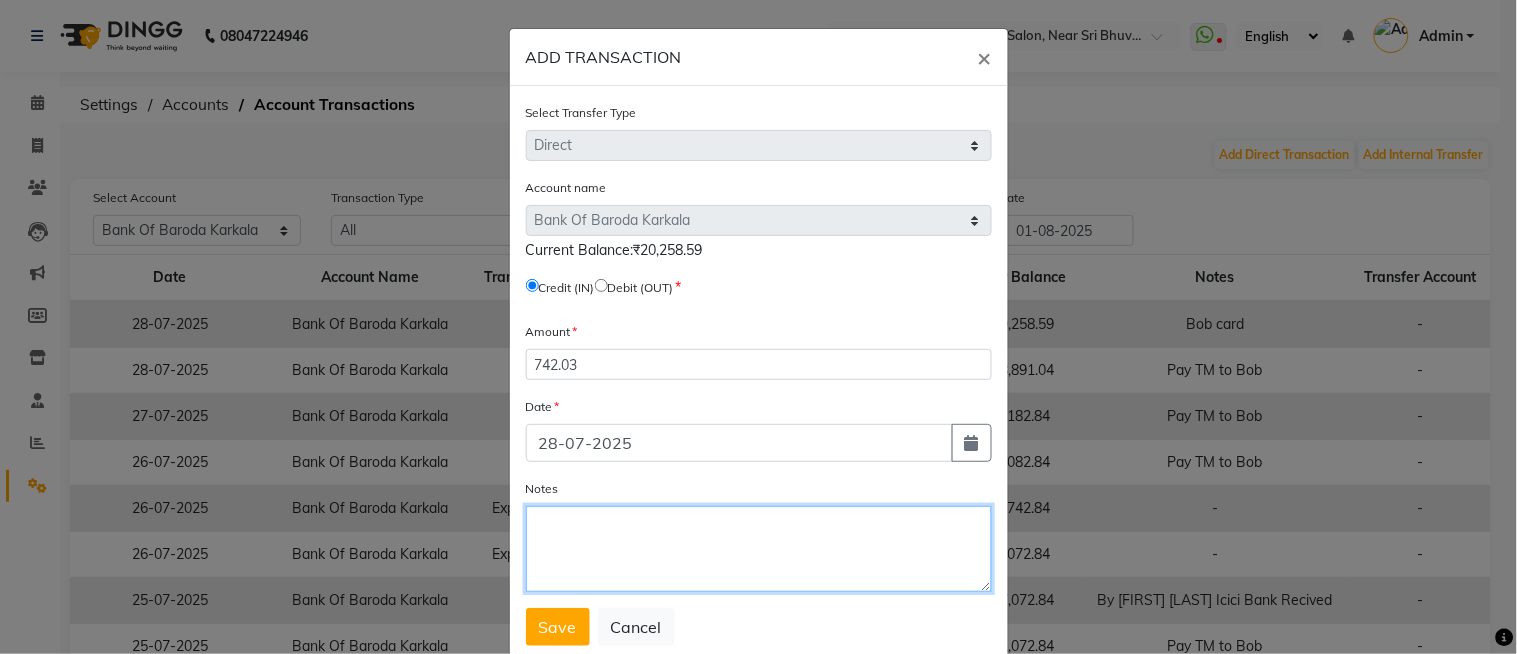 click on "Notes" at bounding box center (759, 549) 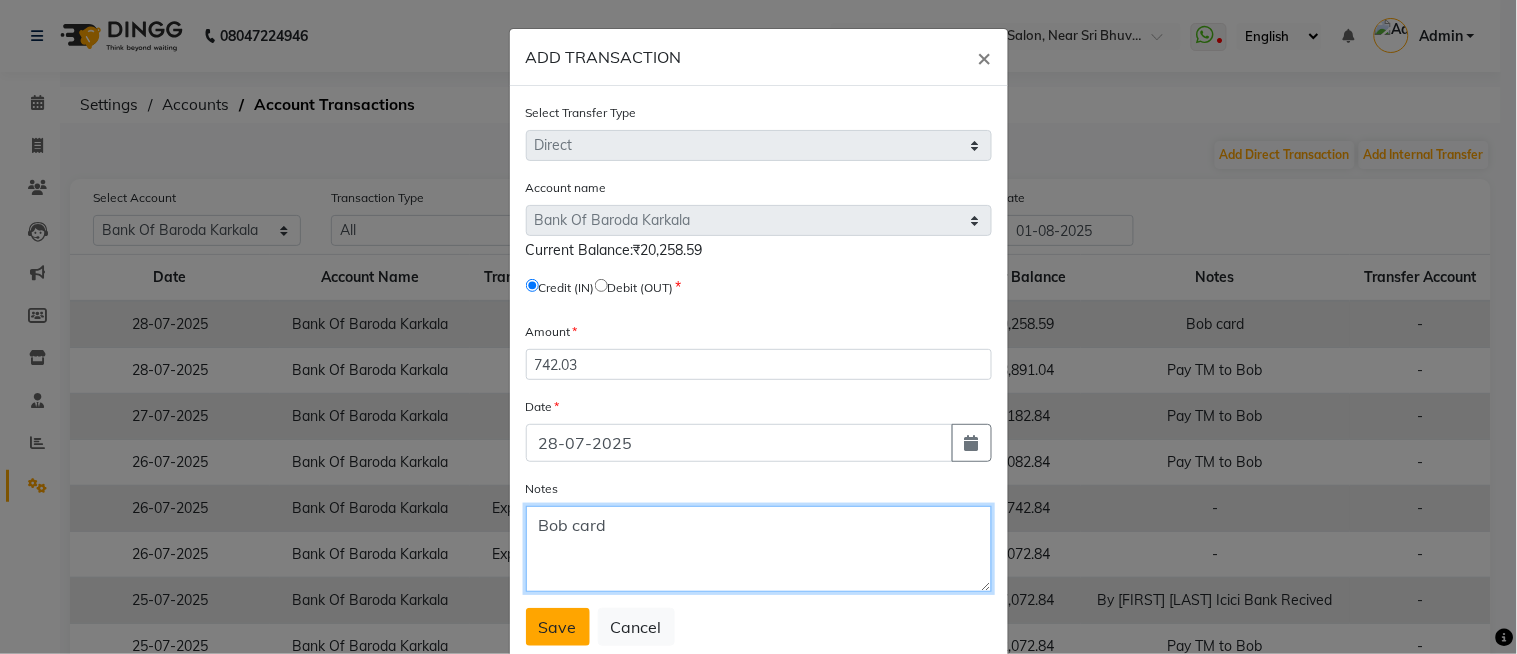 type on "Bob card" 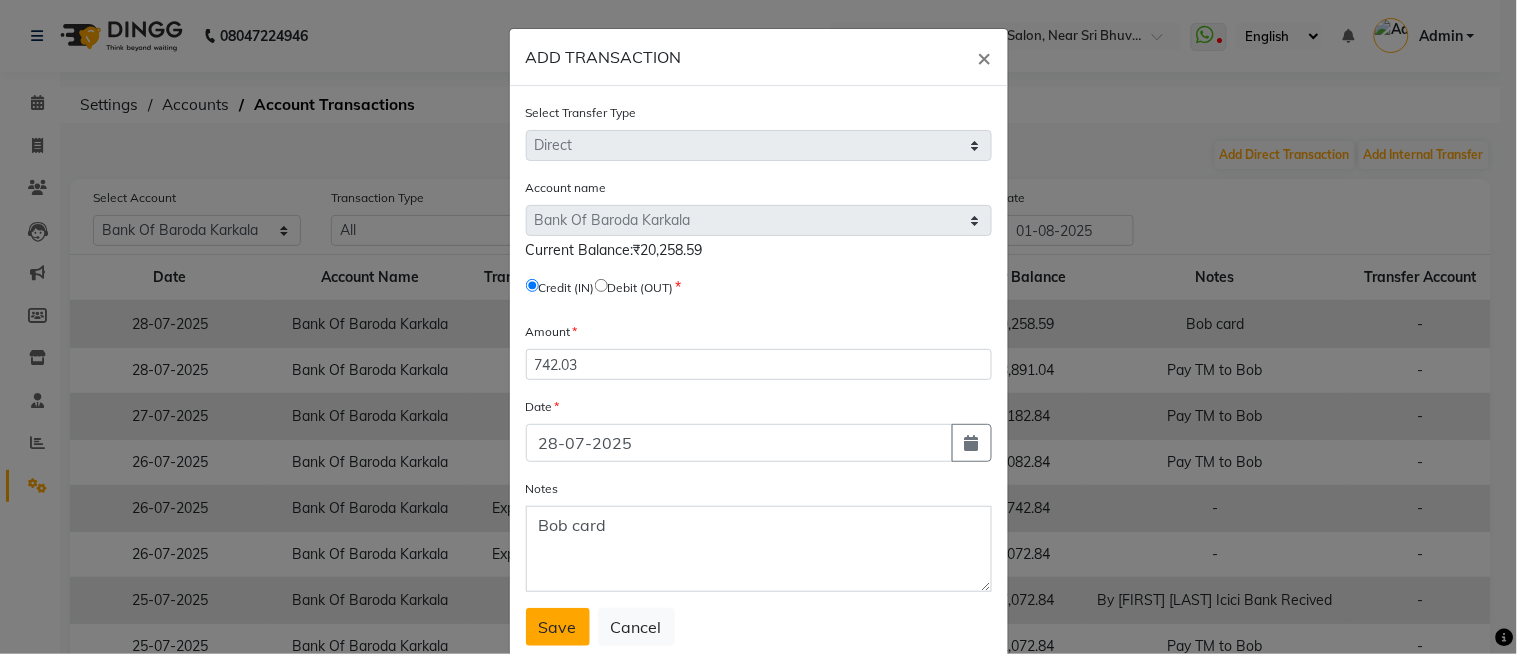 click on "Save" at bounding box center (558, 627) 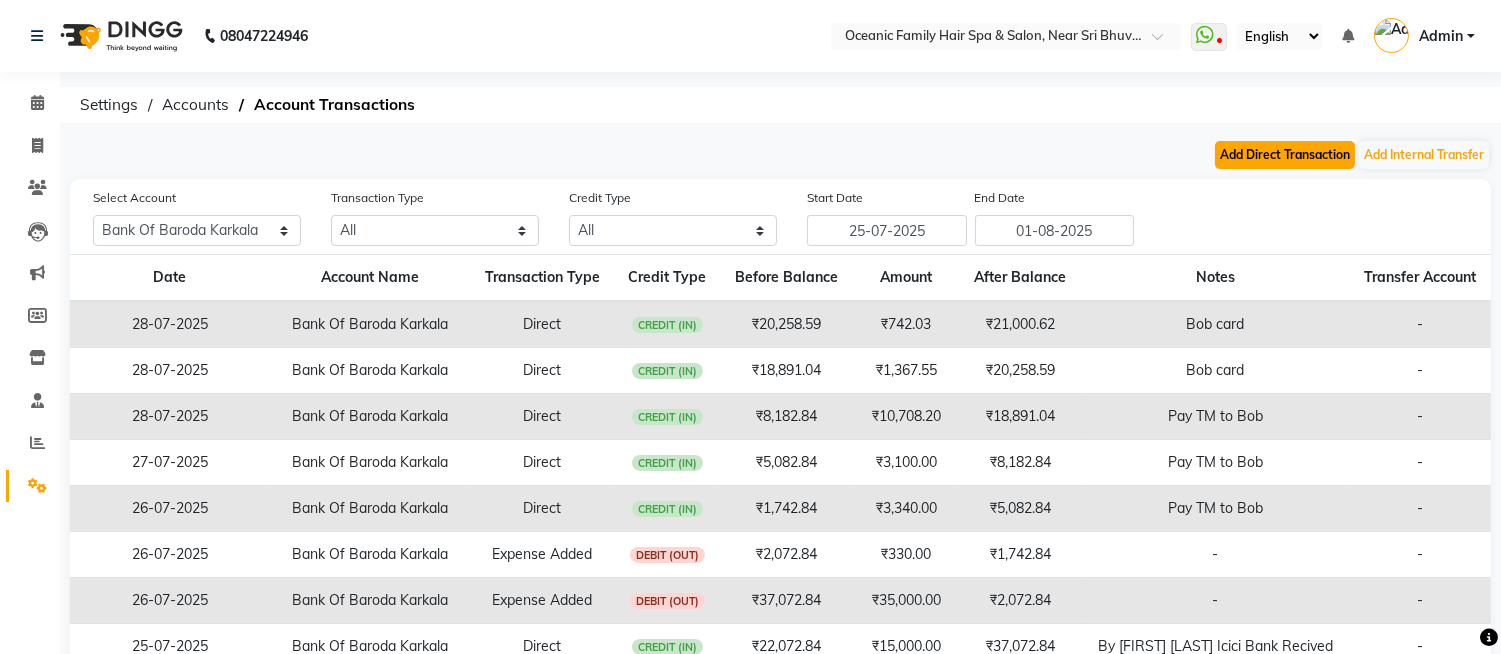 click on "Add Direct Transaction" 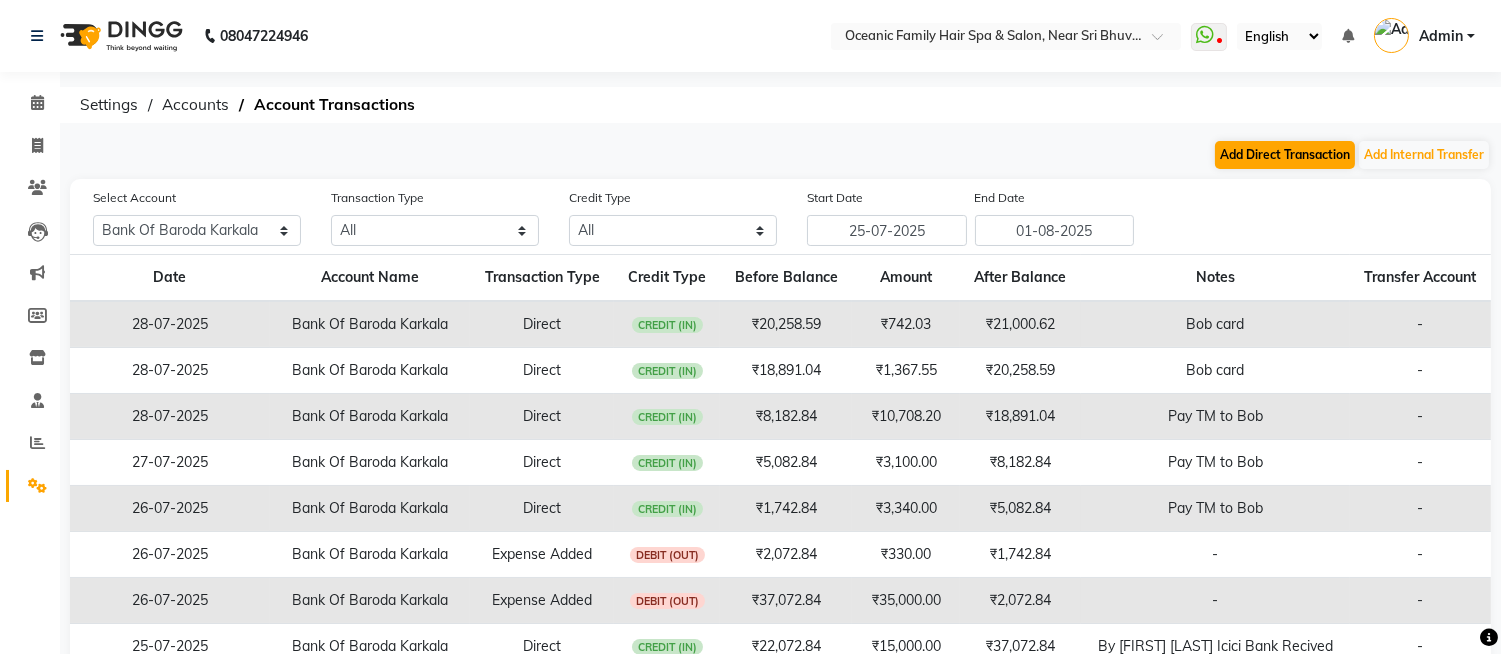 select on "direct" 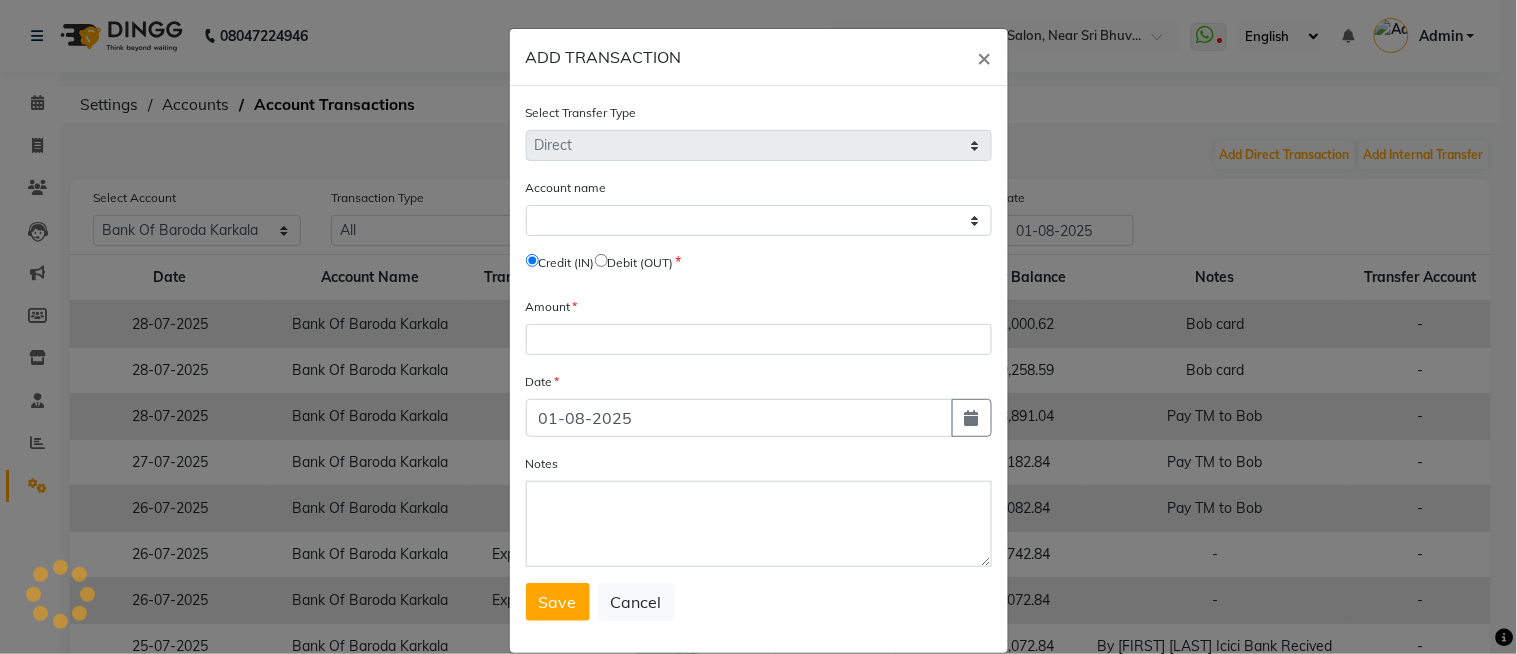 select on "3332" 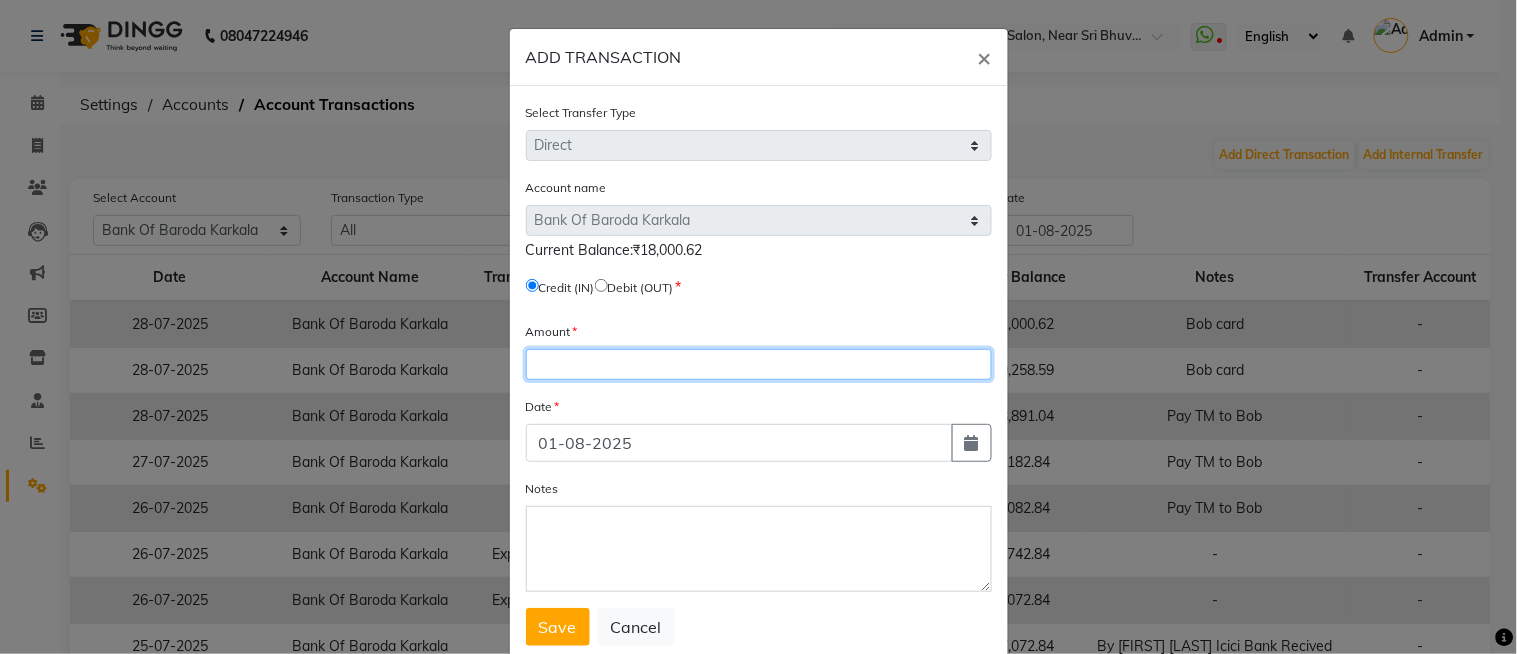 click 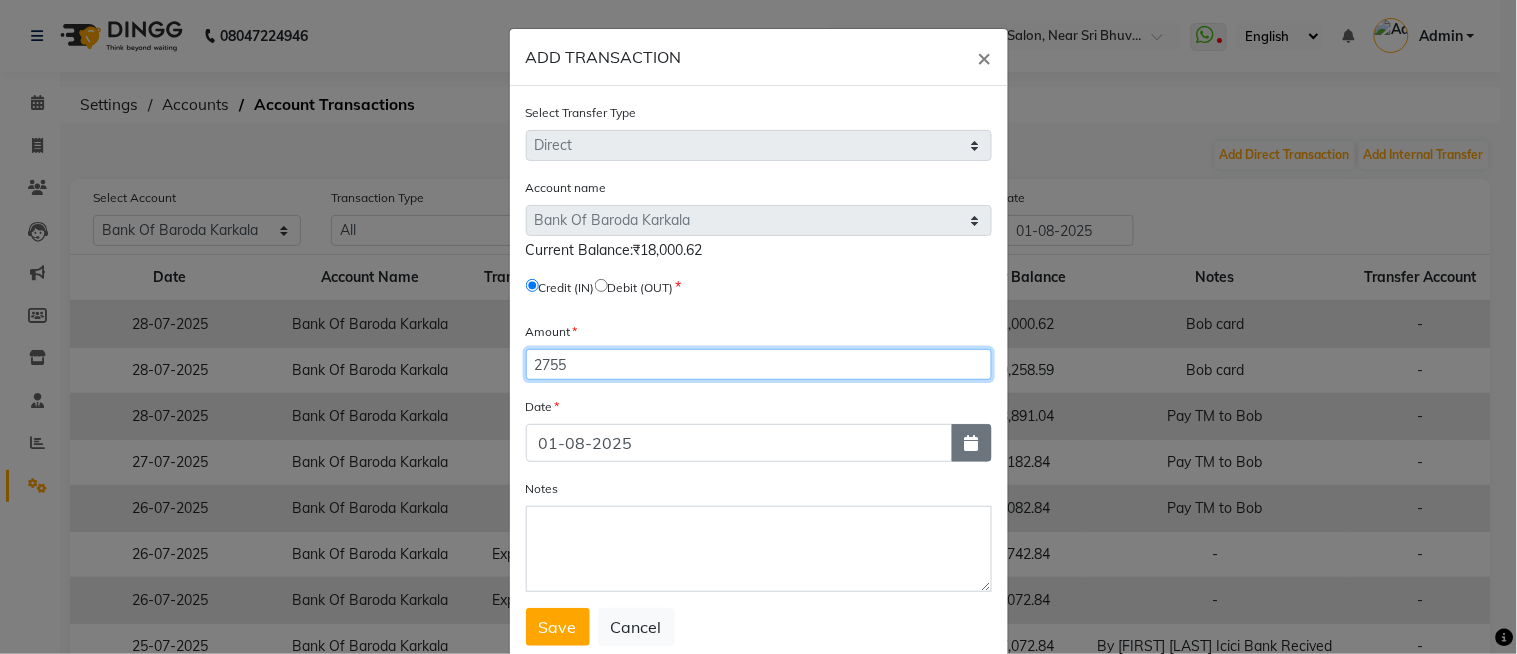 type on "2755" 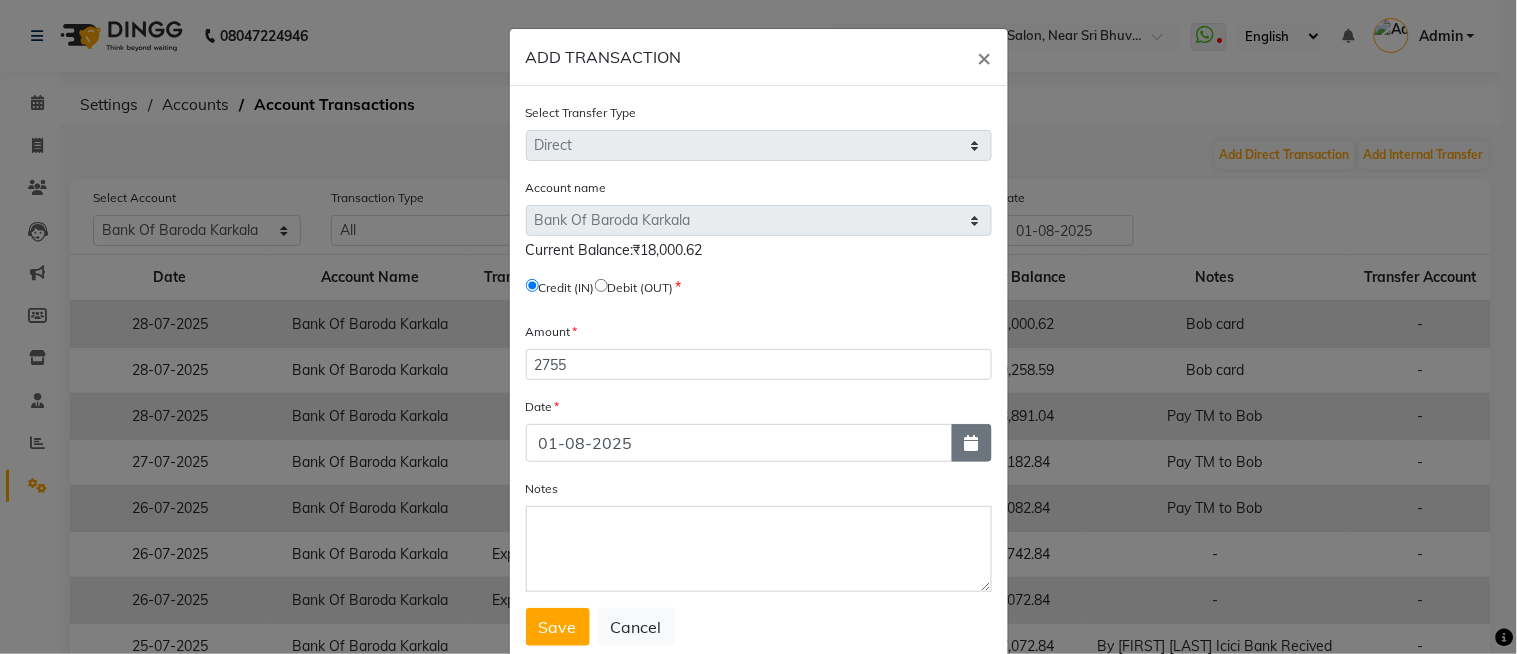 click 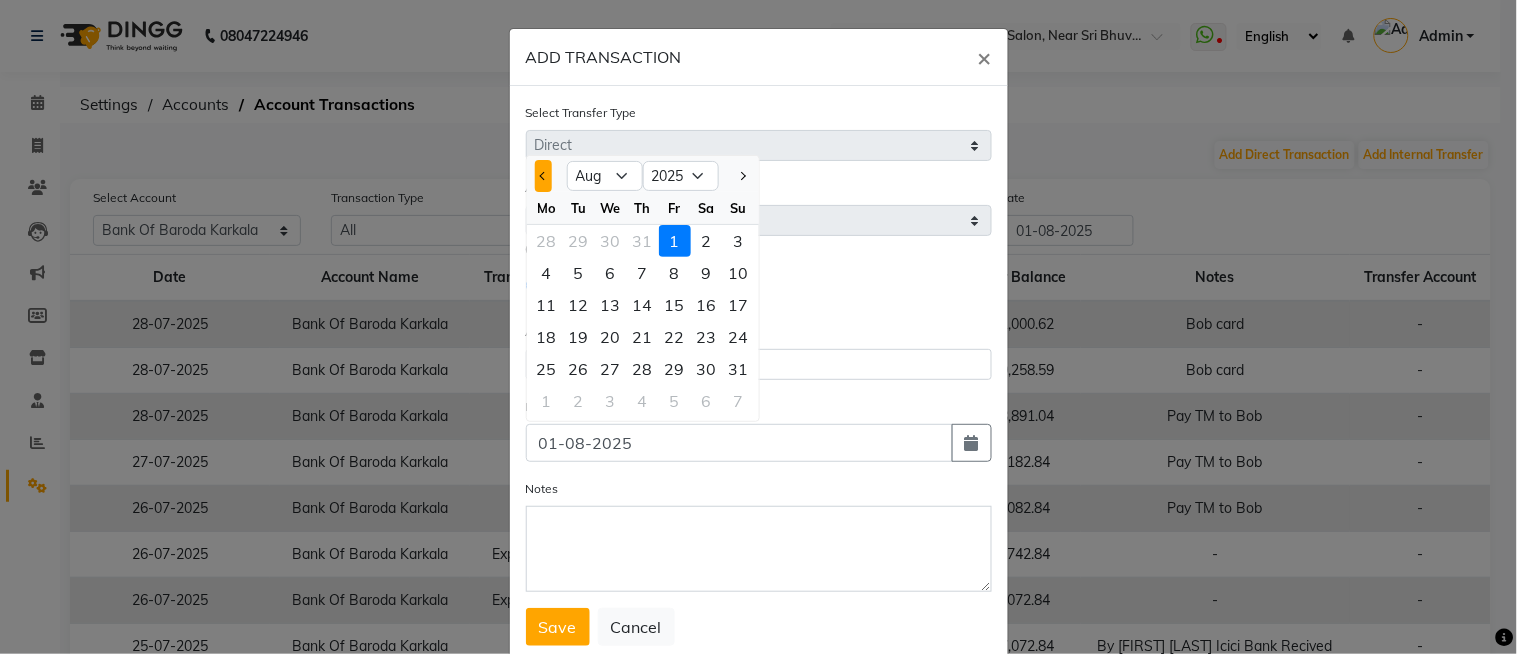 click 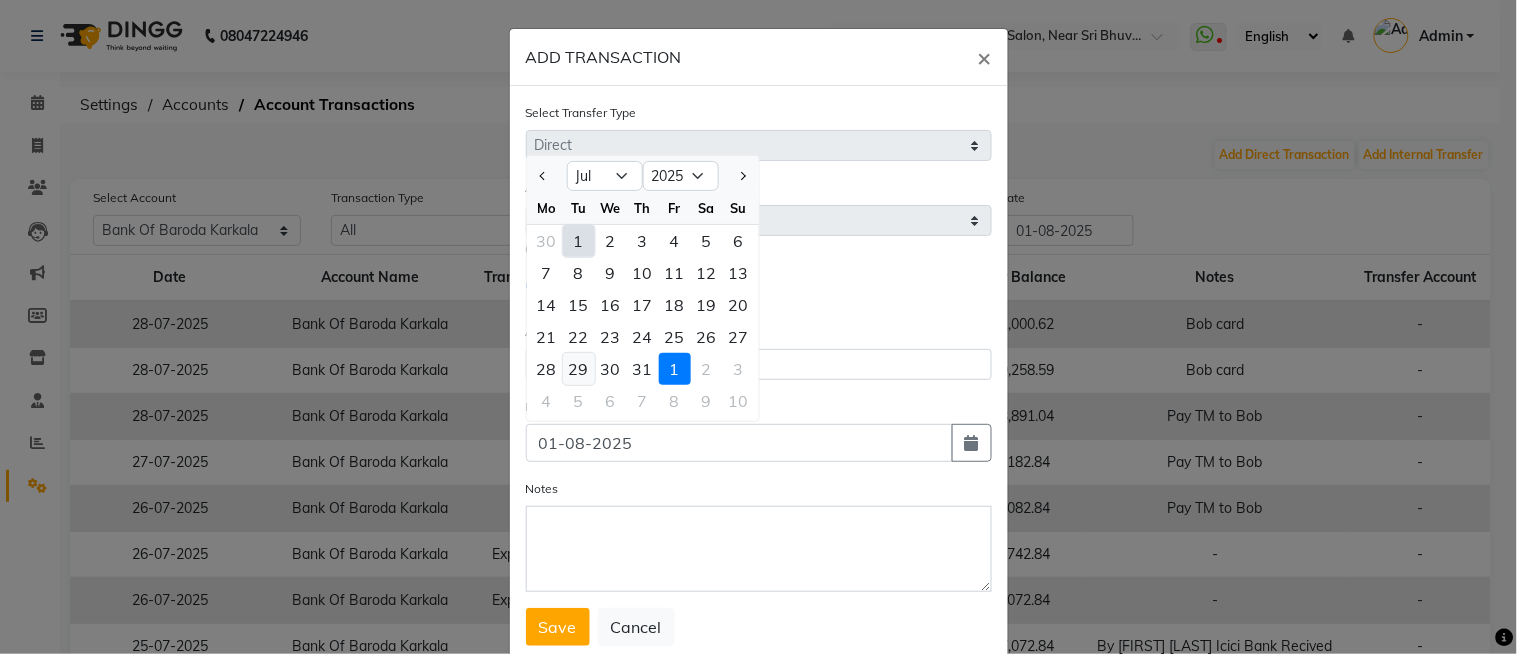 click on "29" 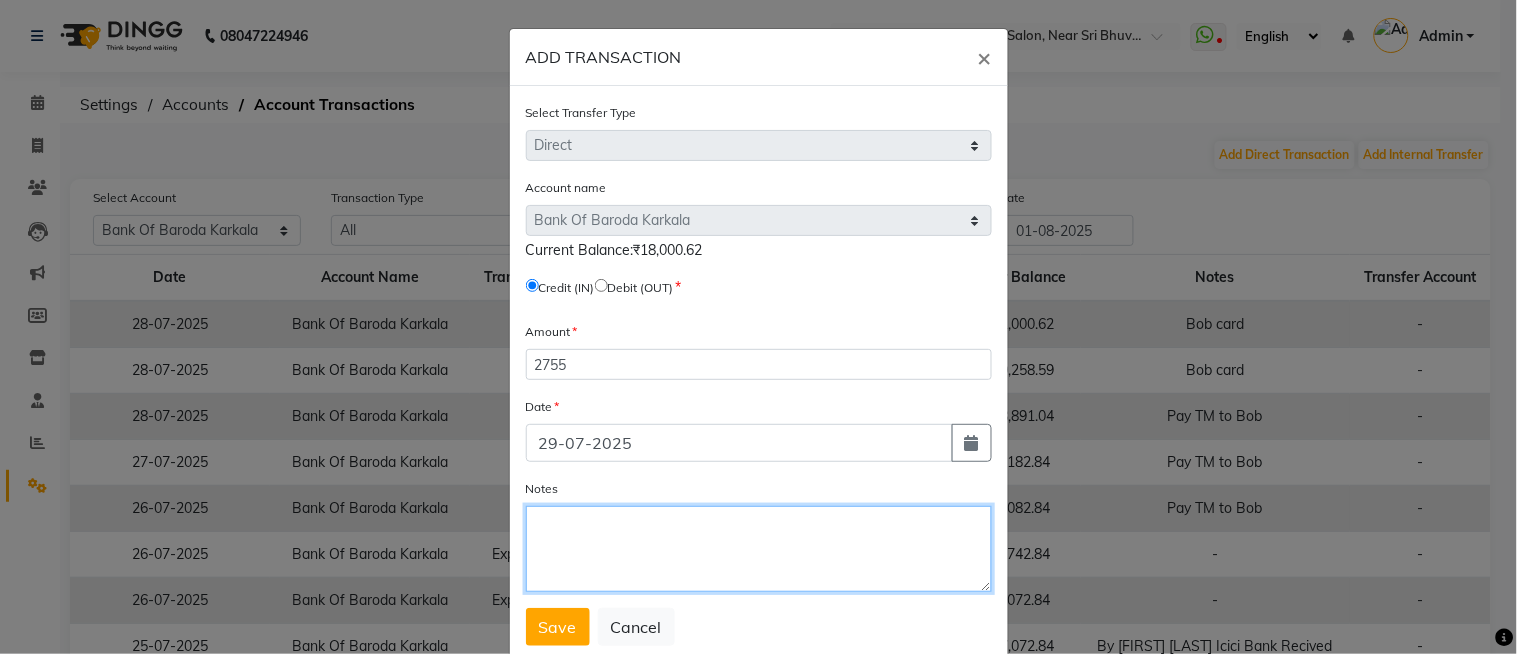 click on "Notes" at bounding box center (759, 549) 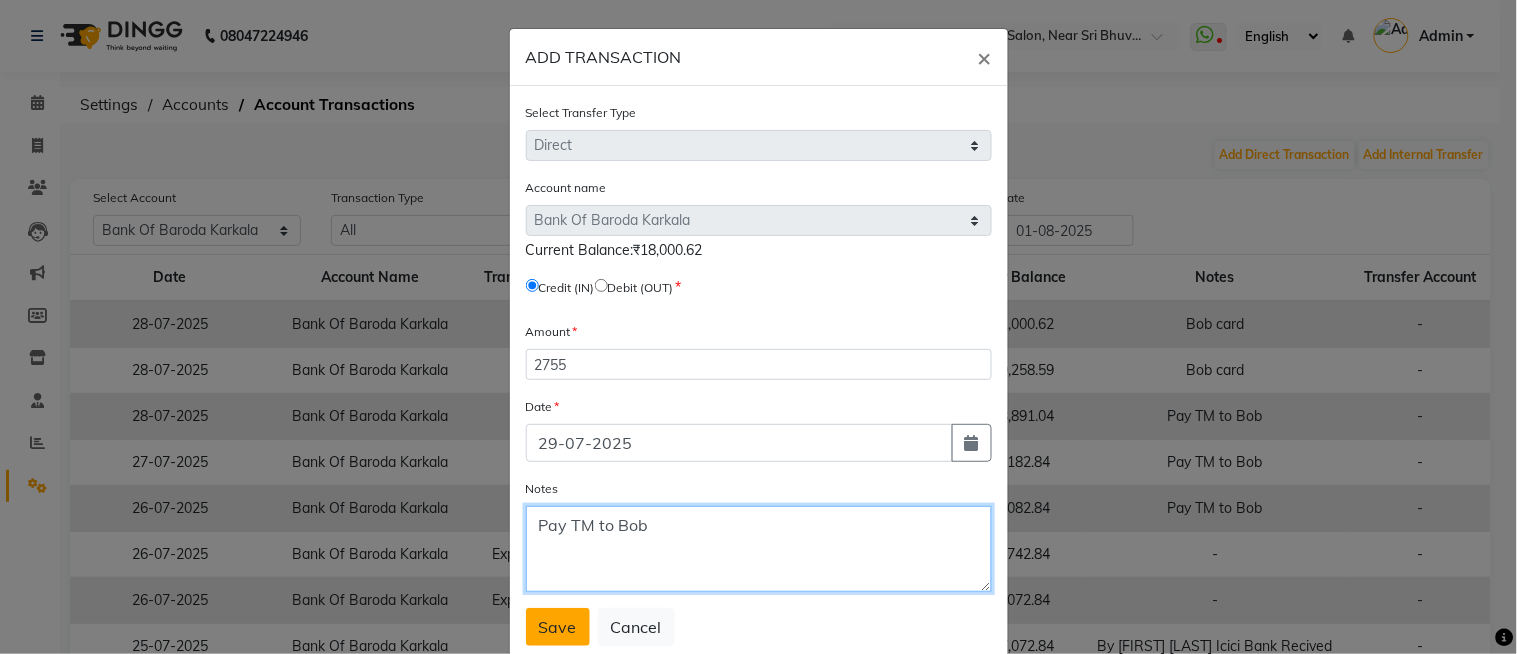 type on "Pay TM to Bob" 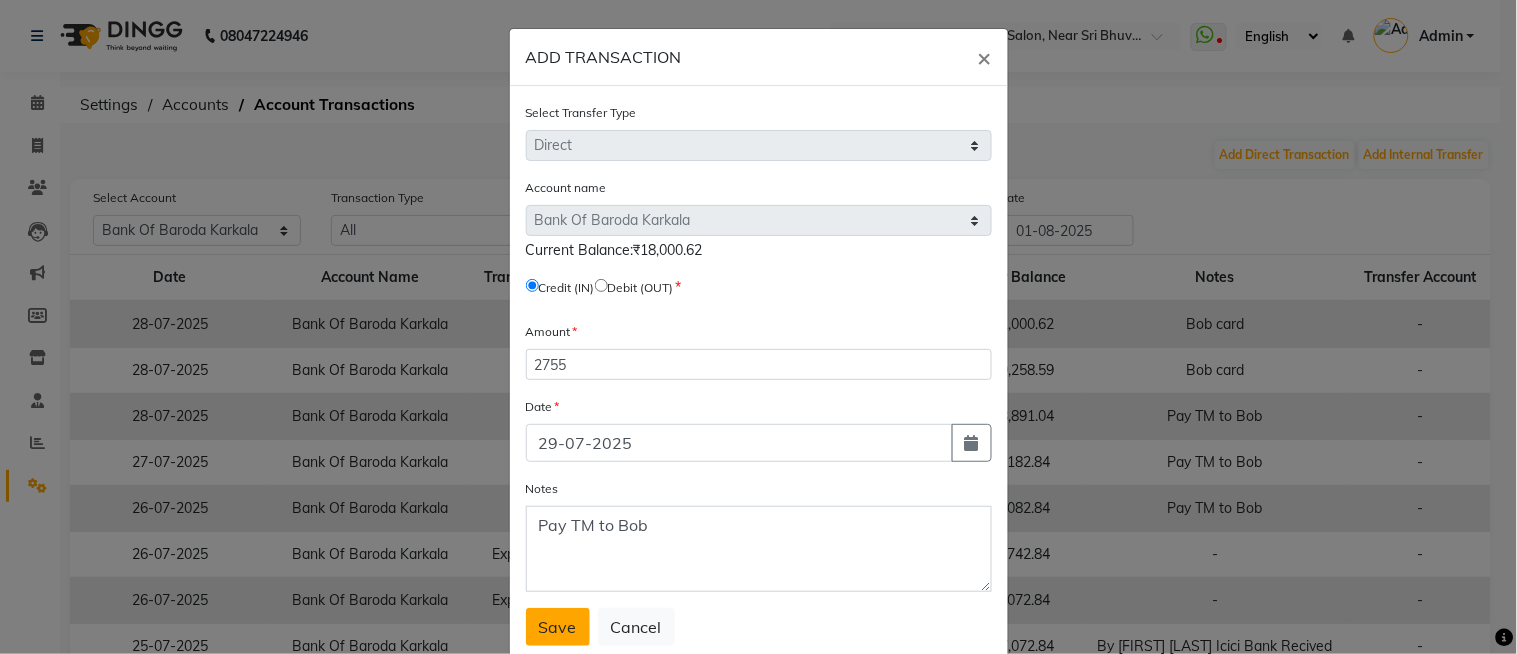 click on "Save" at bounding box center [558, 627] 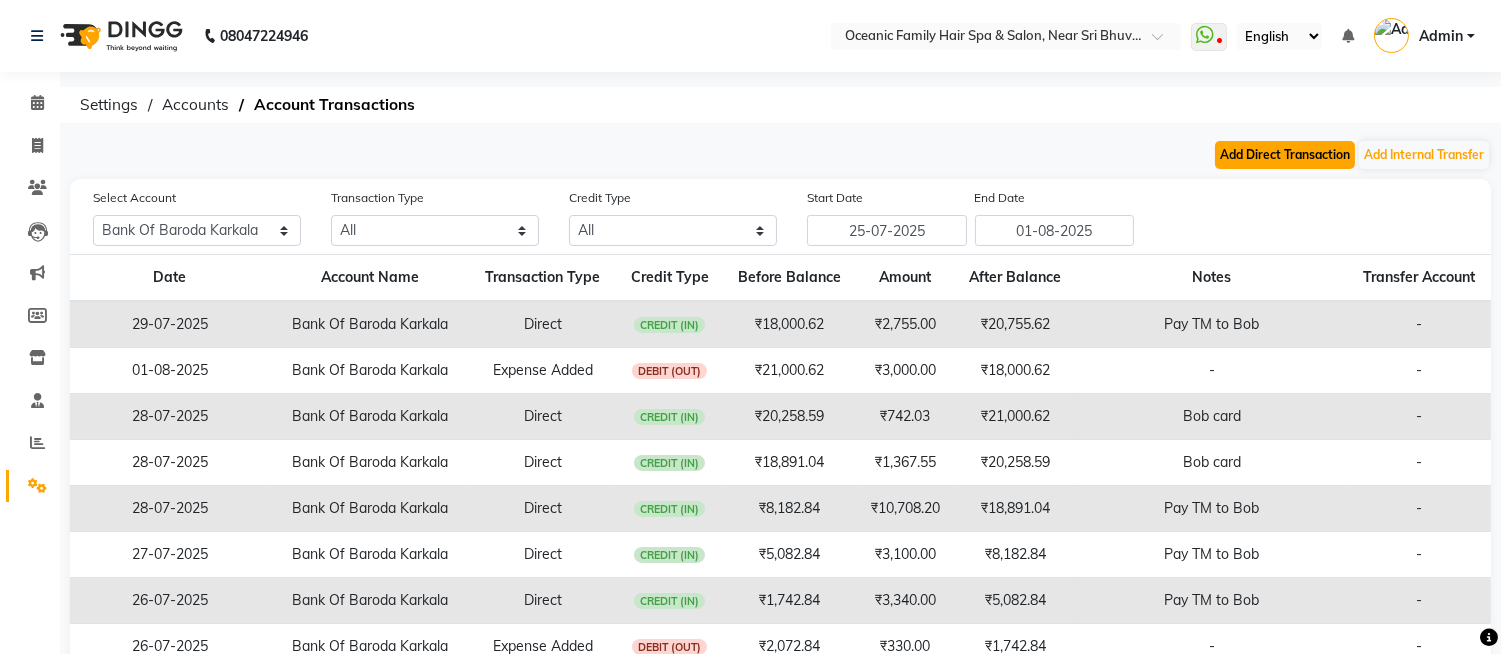 click on "Add Direct Transaction" 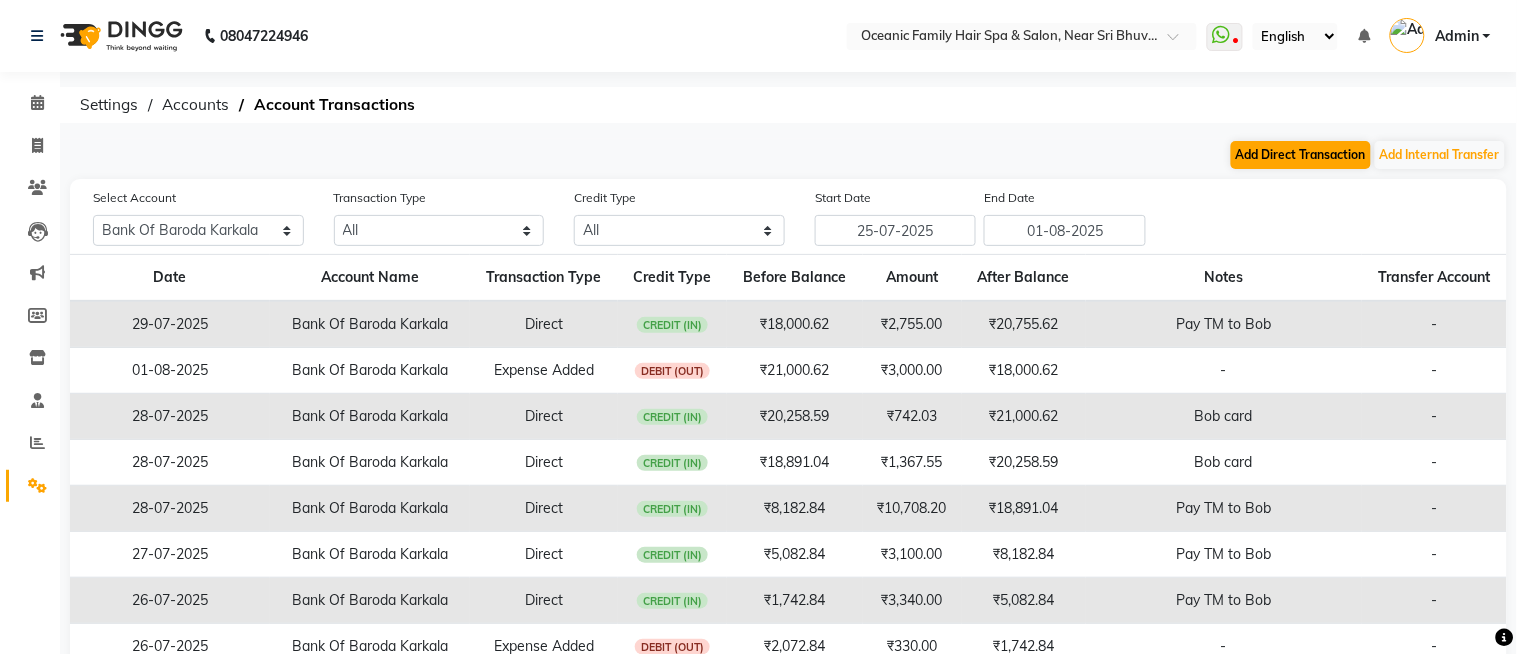select on "direct" 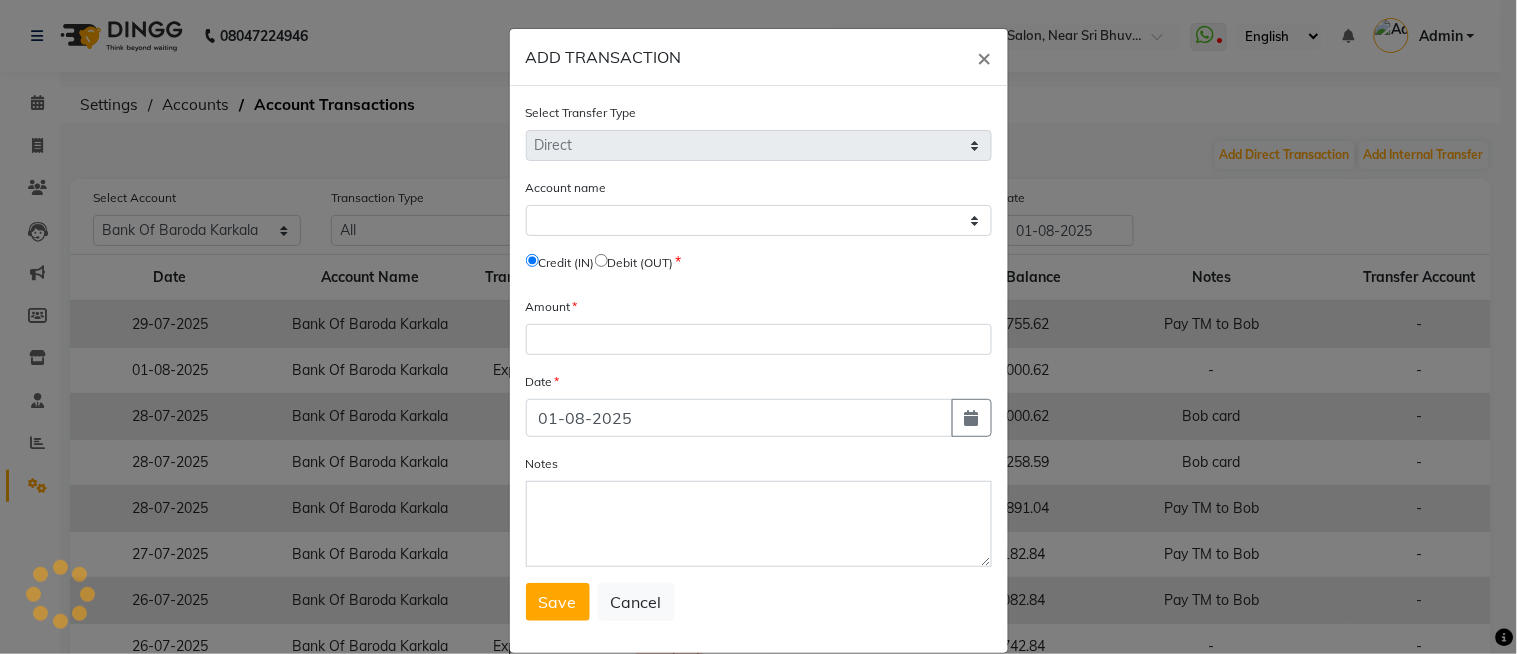 select on "3332" 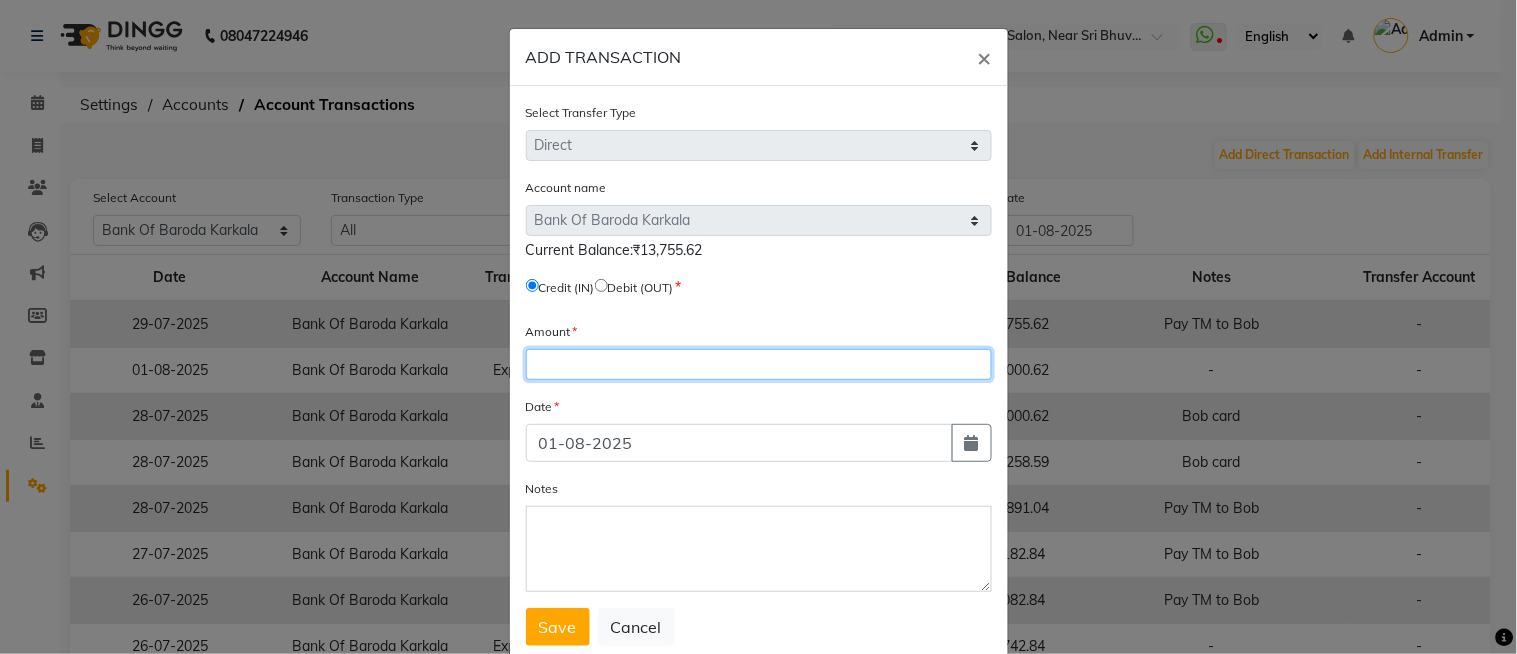 click 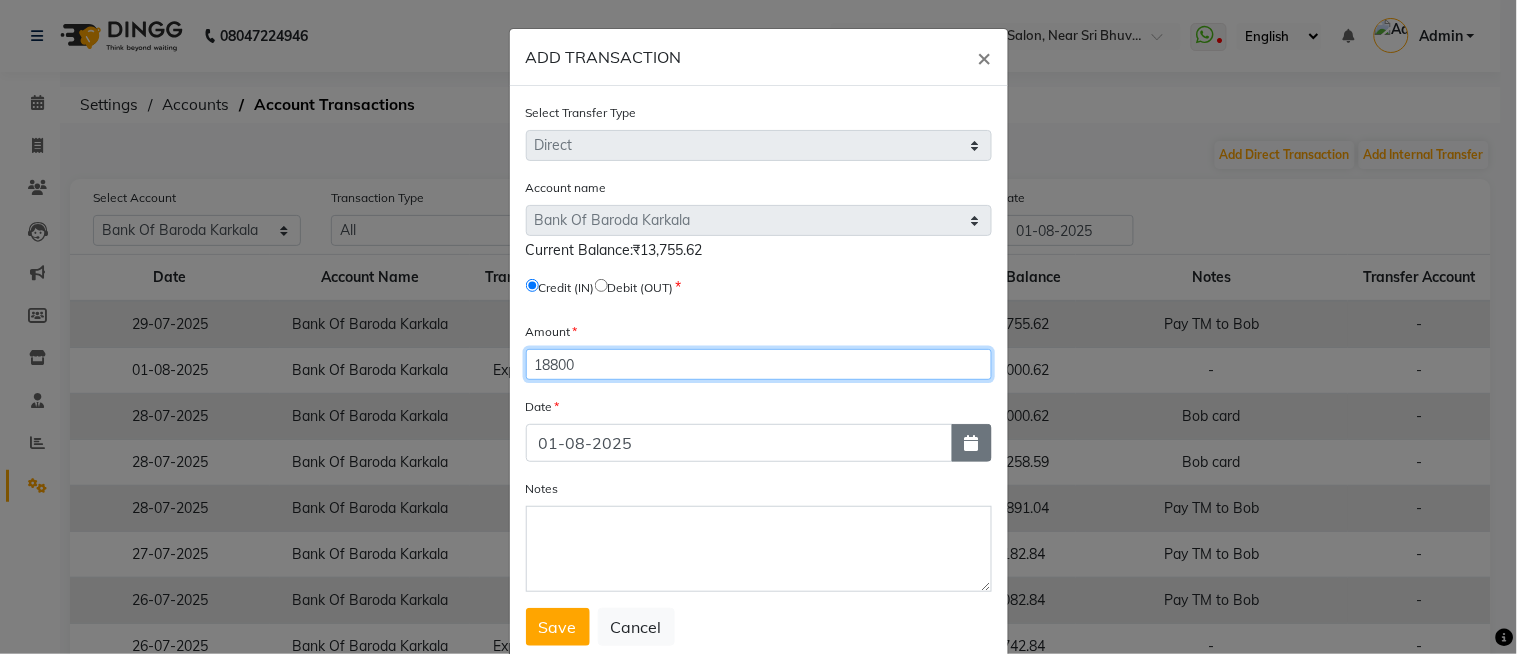 type on "18800" 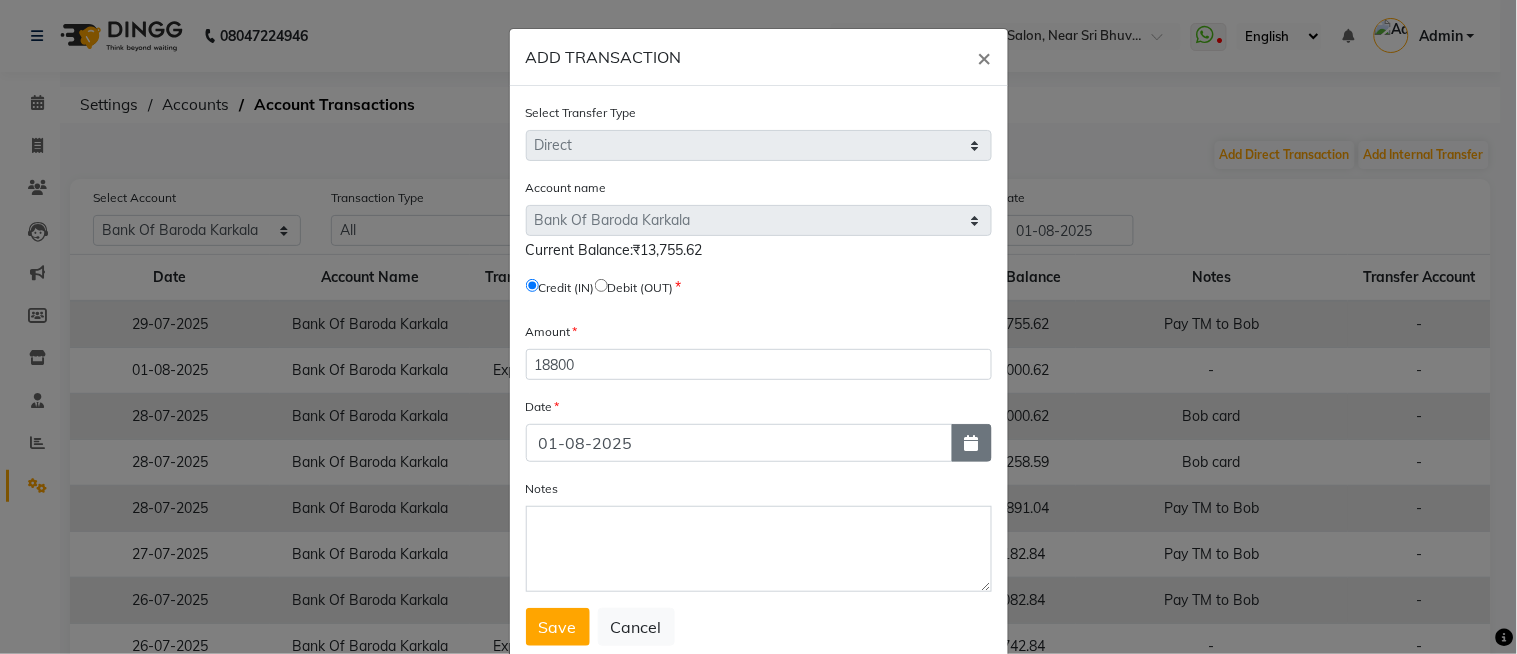 click 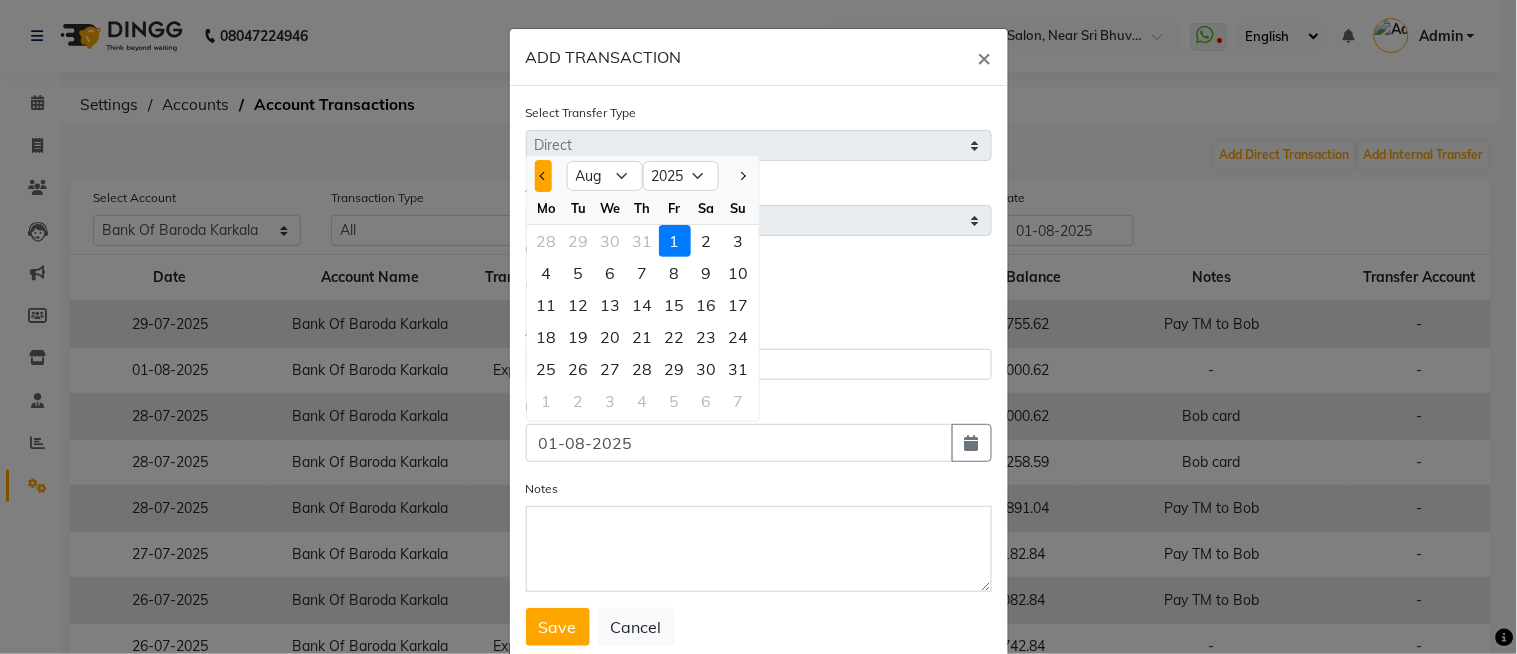 click 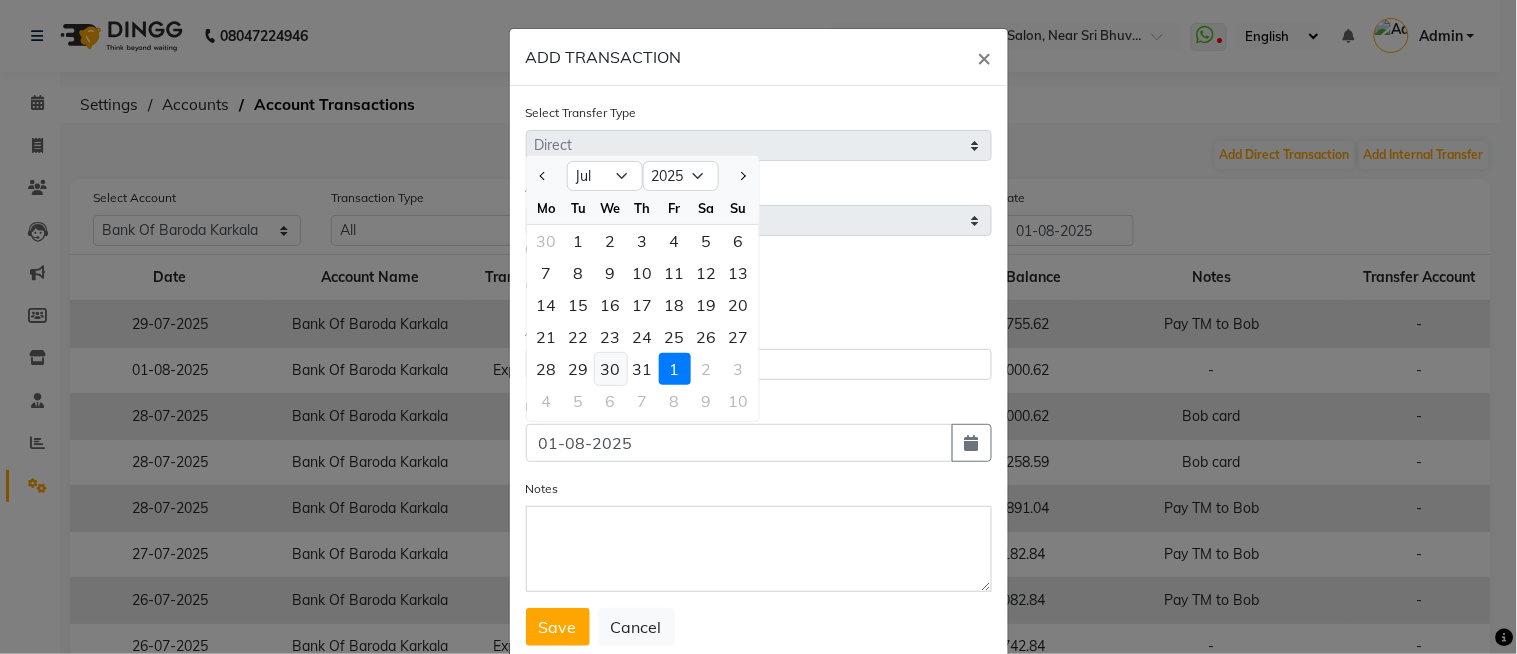 click on "30" 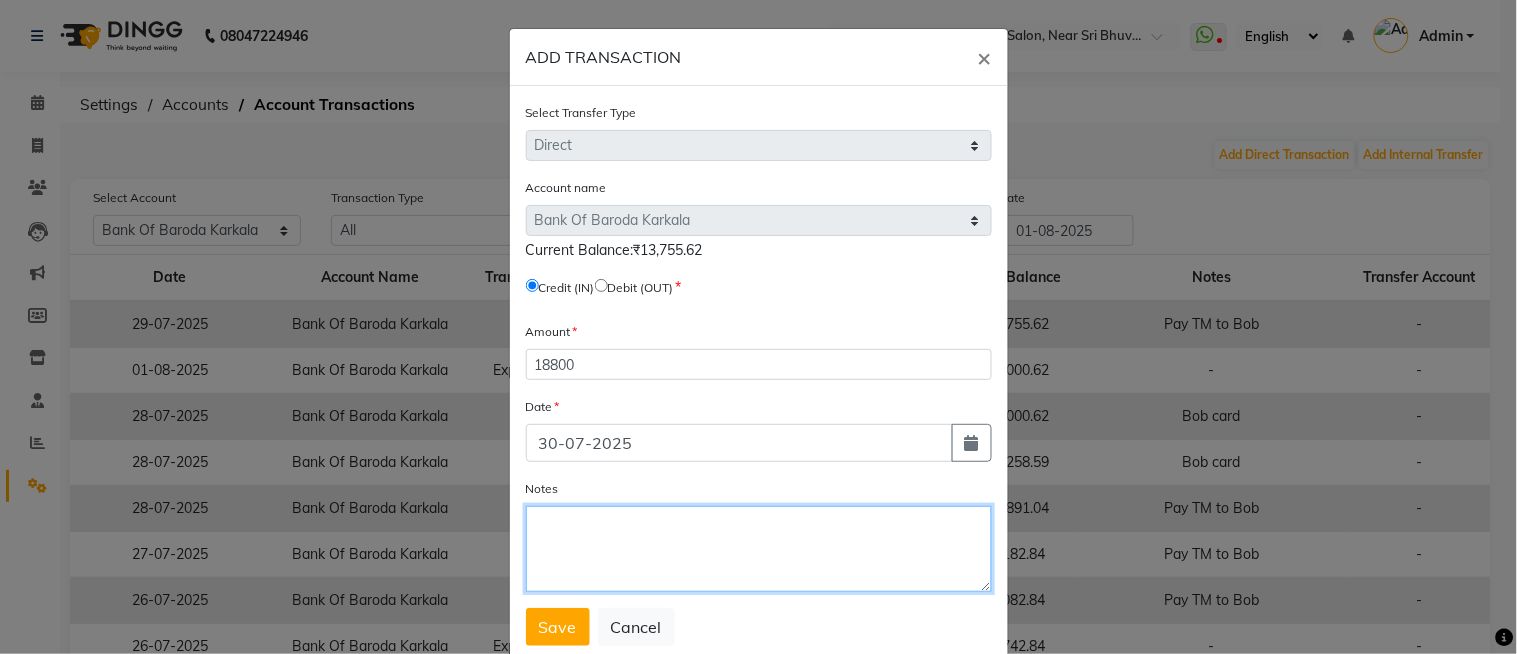 click on "Notes" at bounding box center [759, 549] 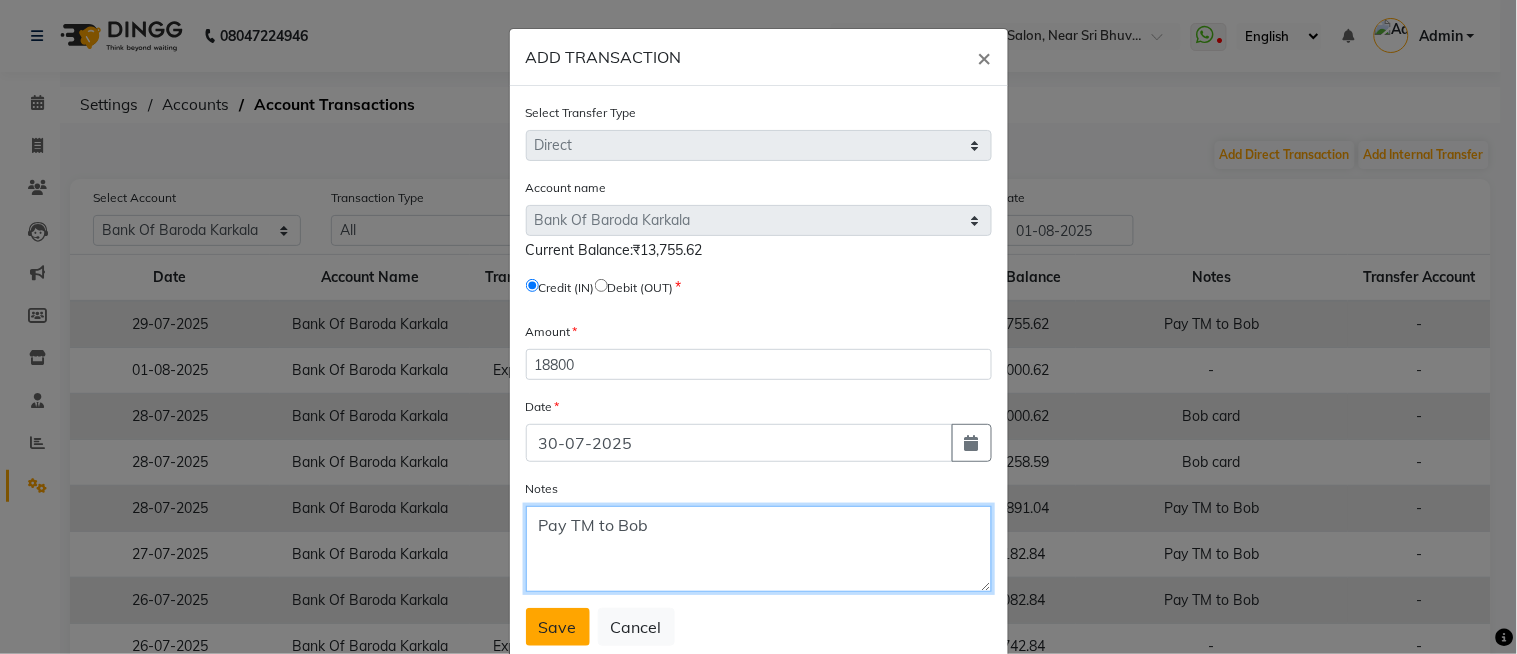 type on "Pay TM to Bob" 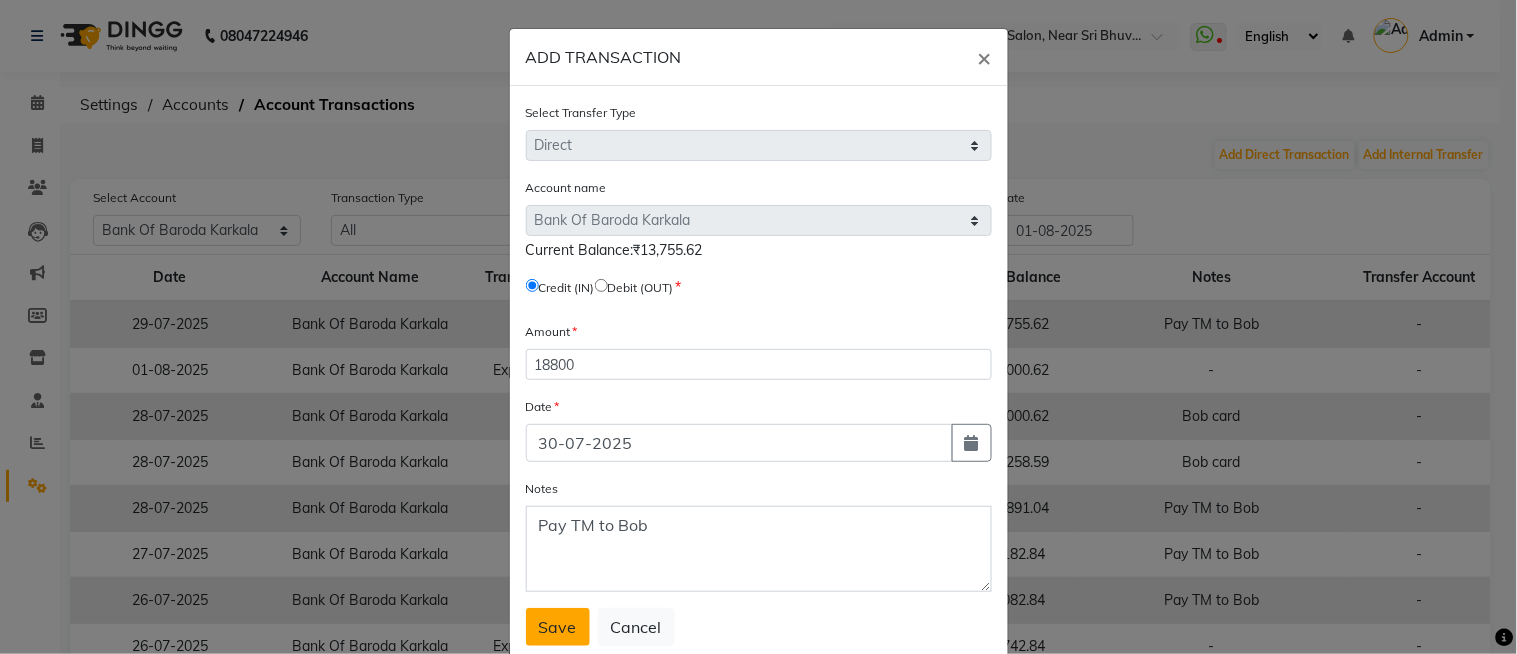 click on "Save" at bounding box center (558, 627) 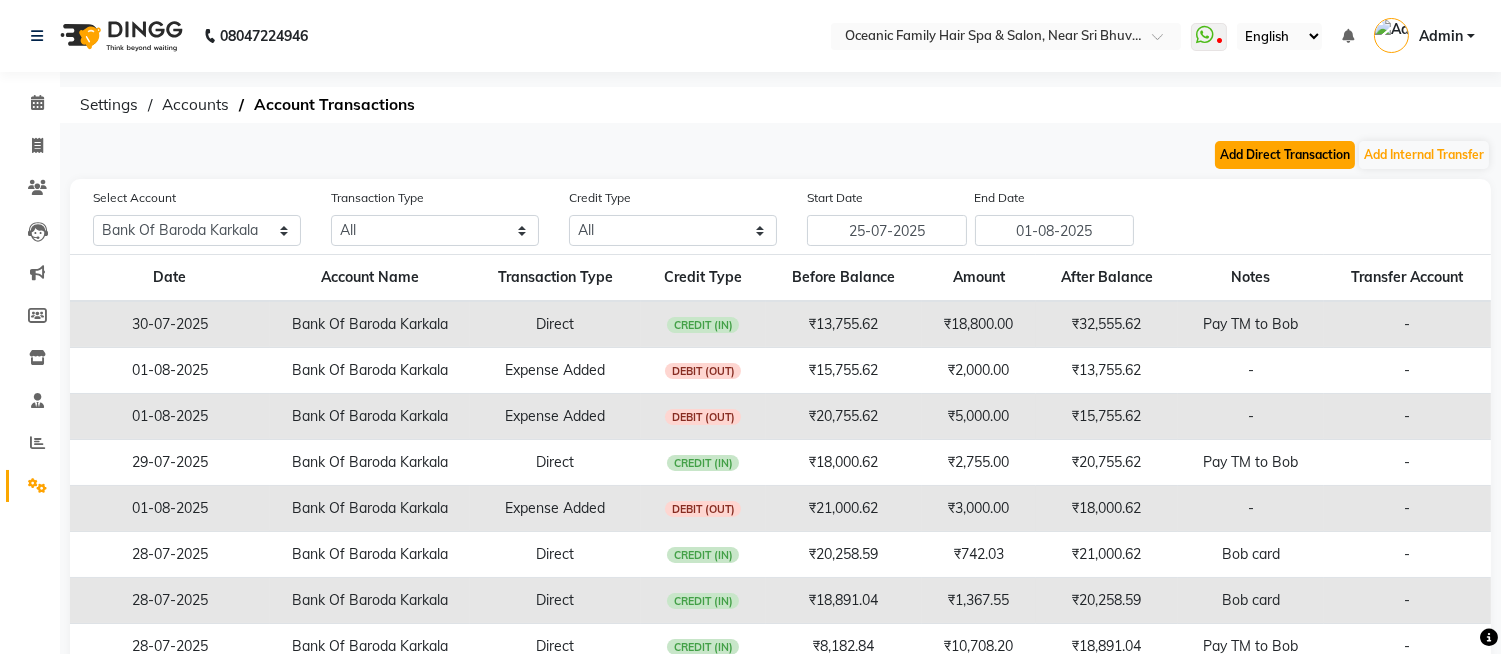 click on "Add Direct Transaction" 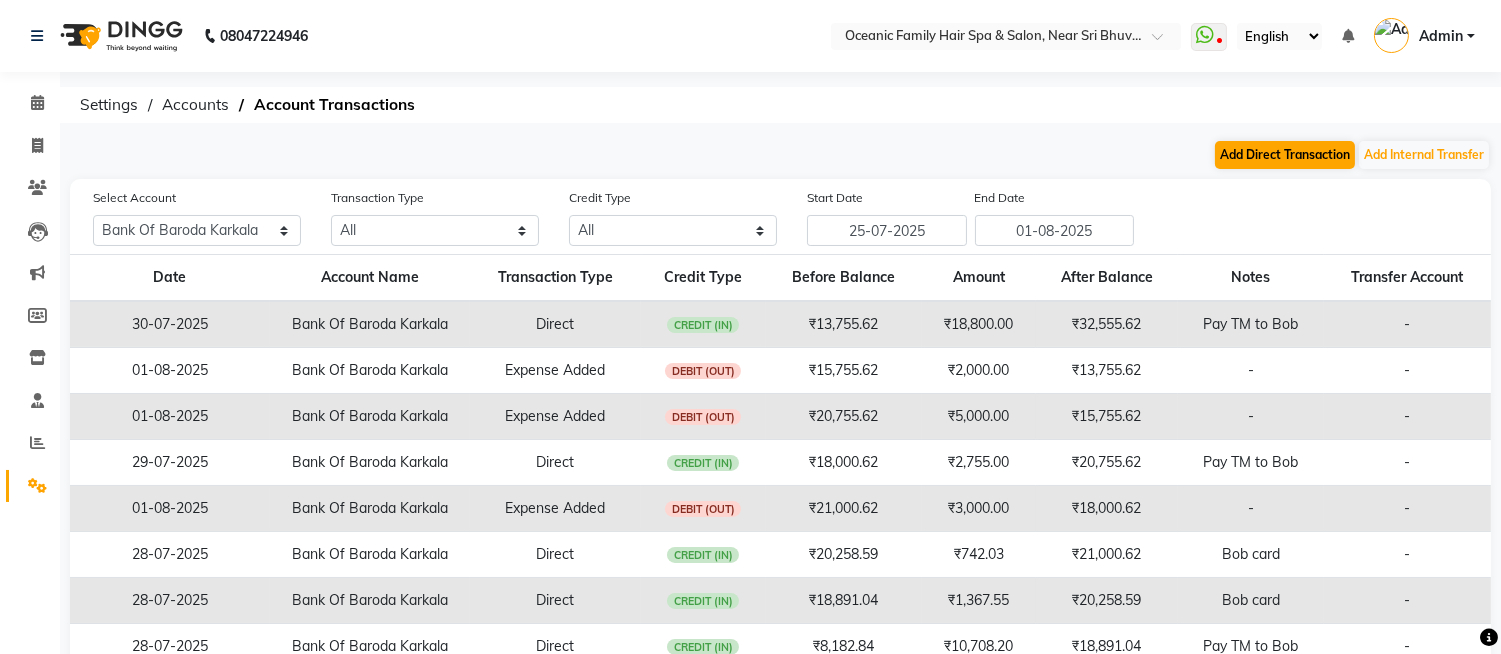 select on "direct" 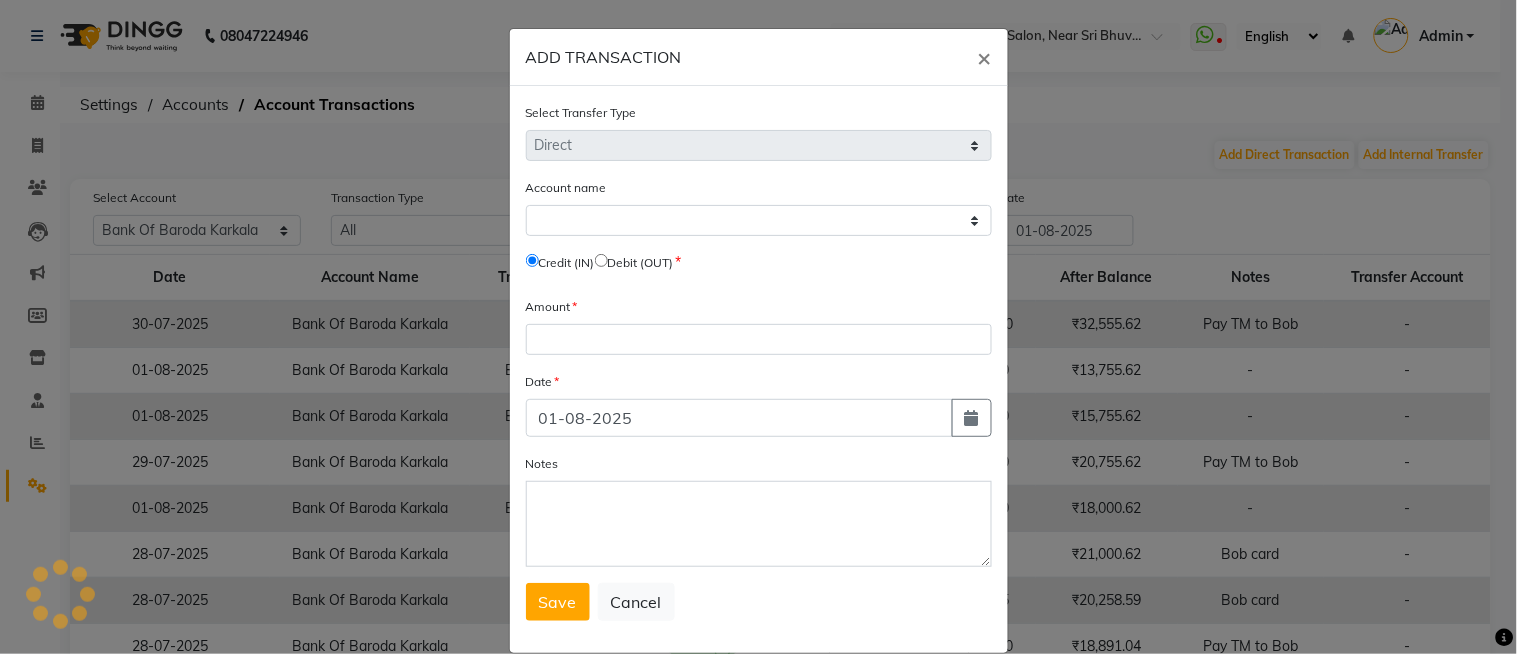 select on "3332" 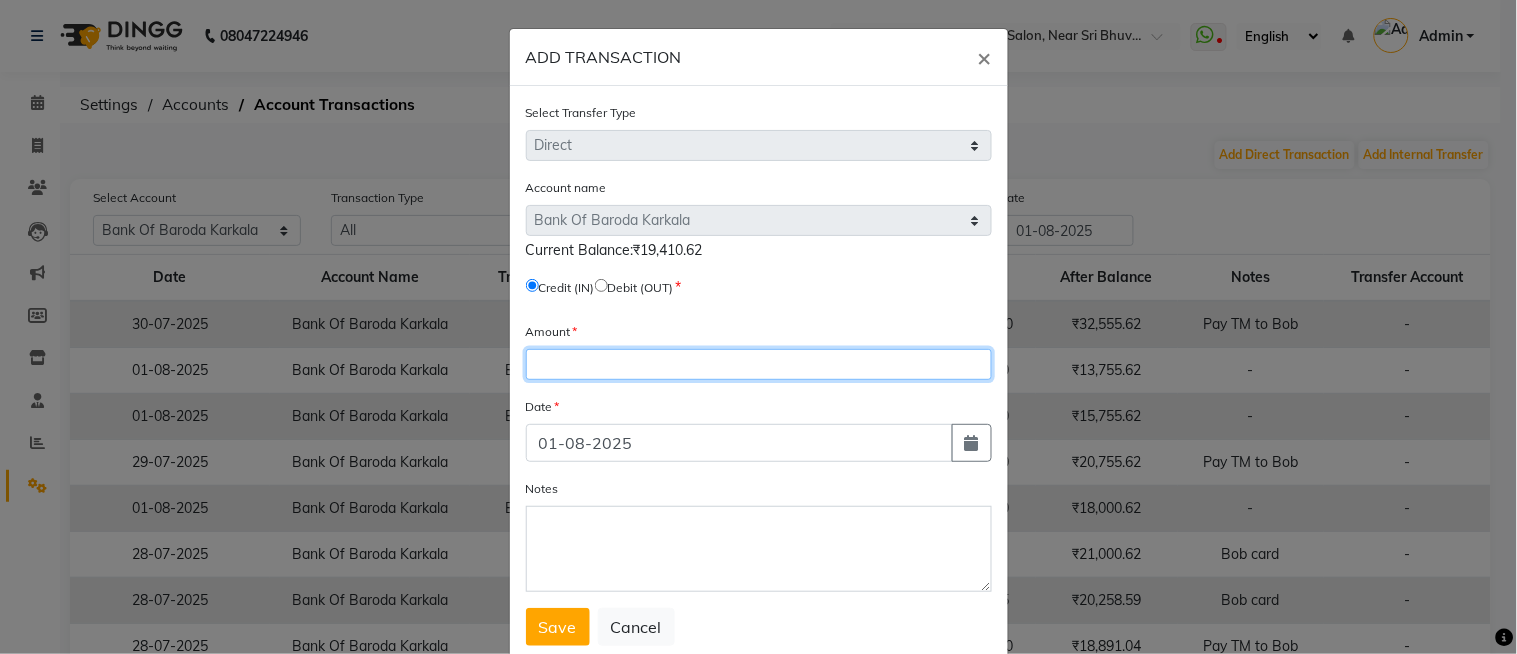 click 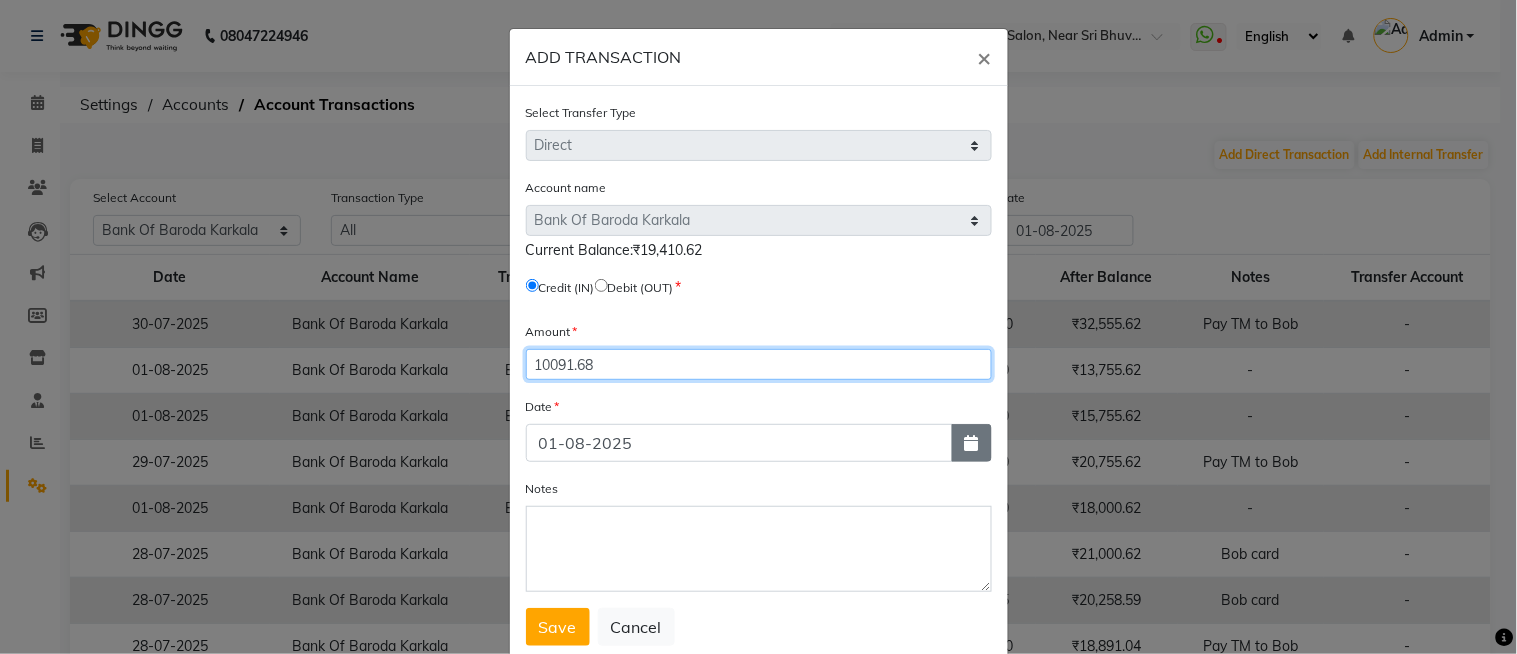 type on "10091.68" 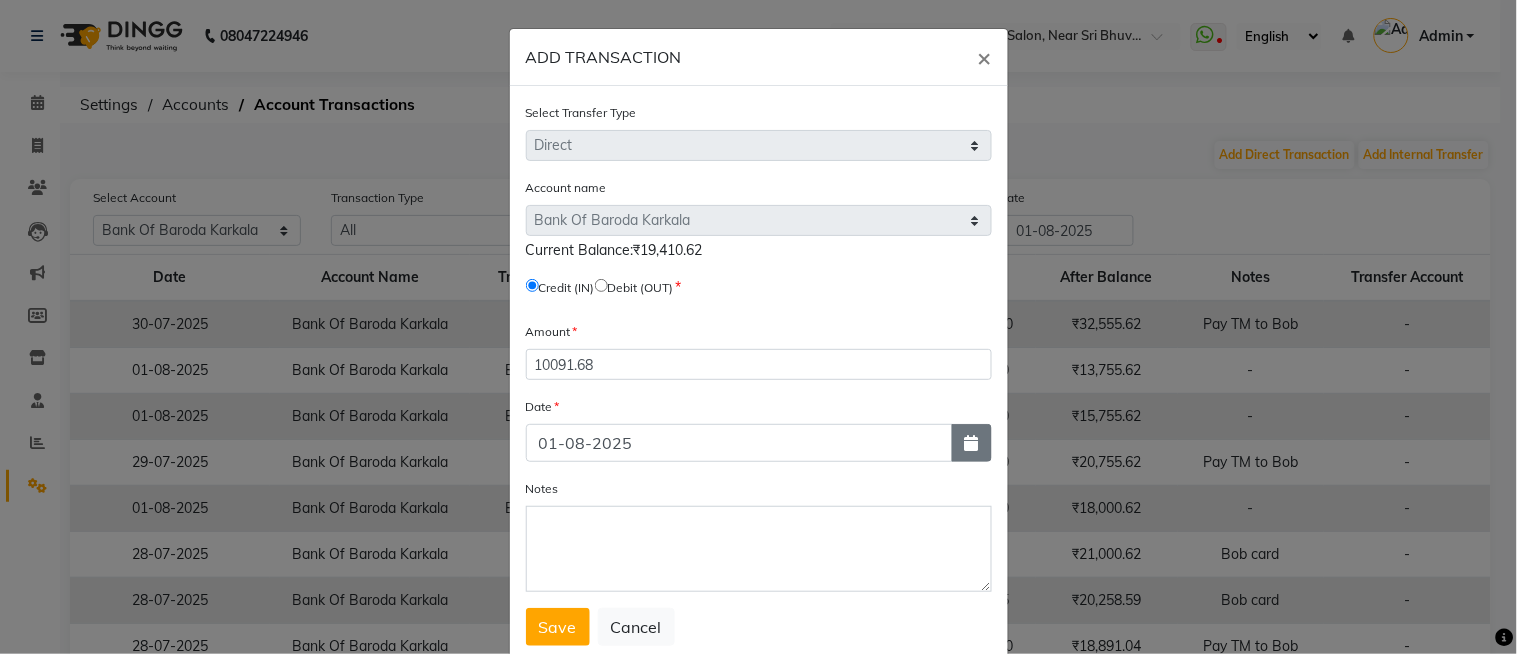 click 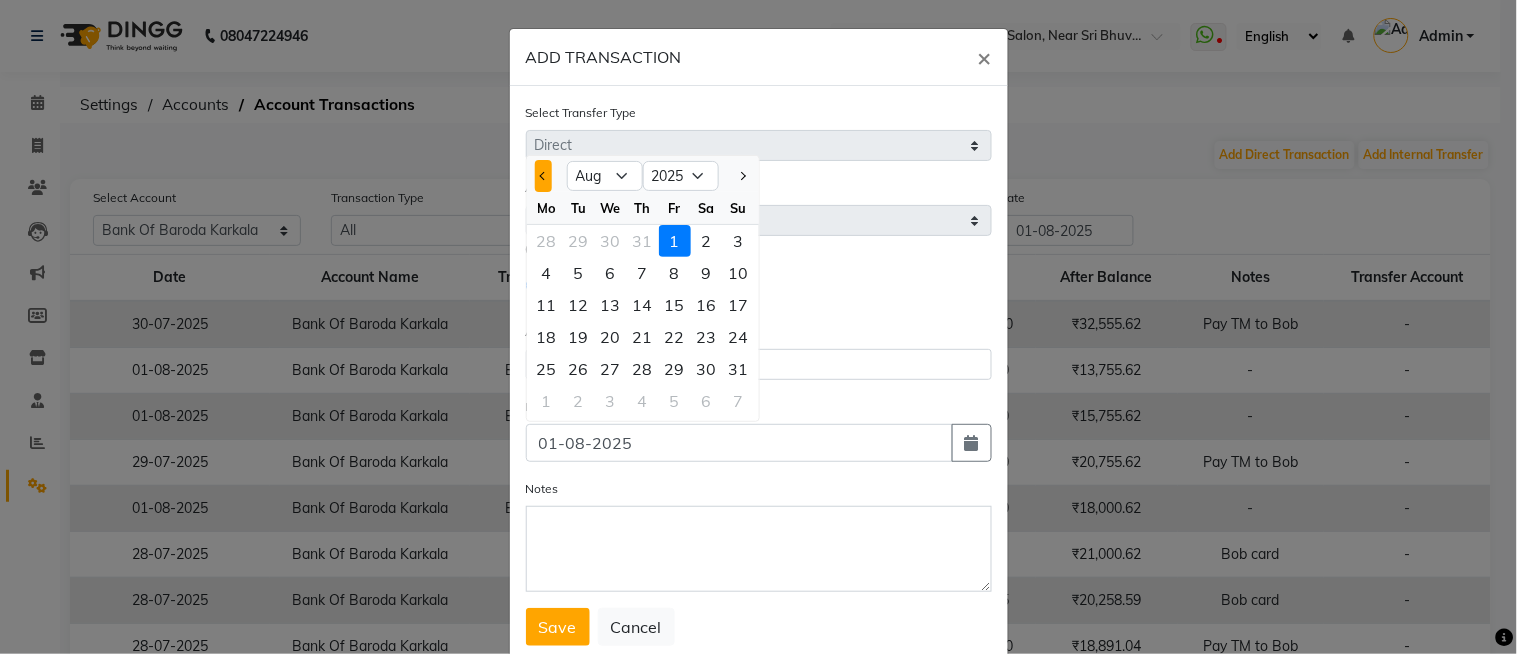 click 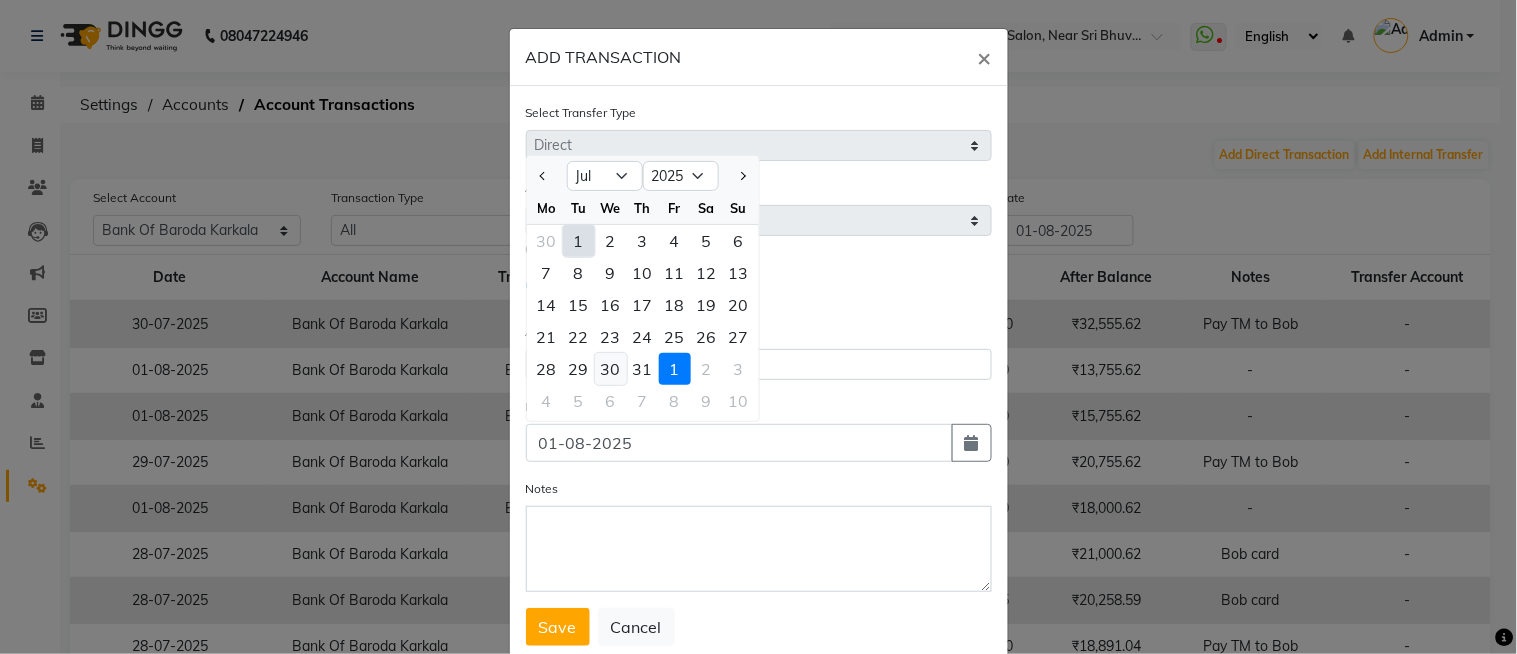 click on "30" 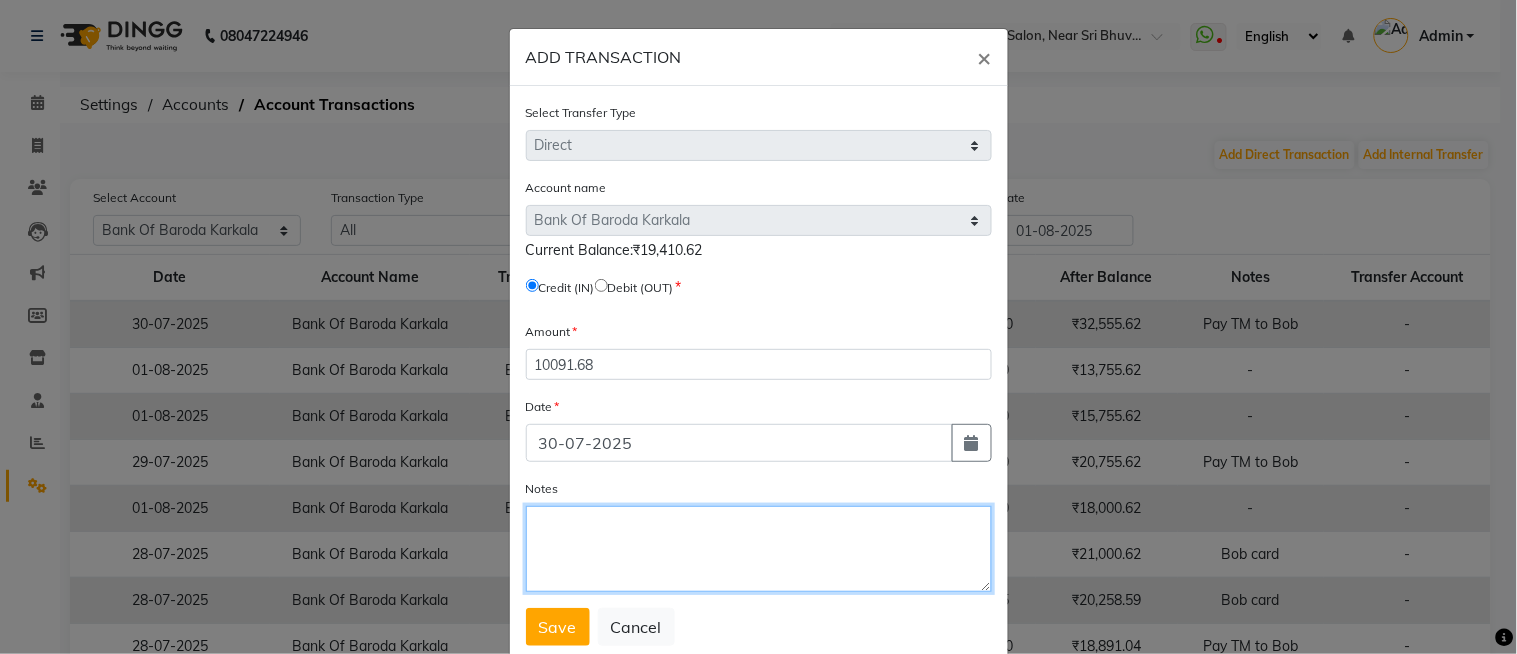 click on "Notes" at bounding box center (759, 549) 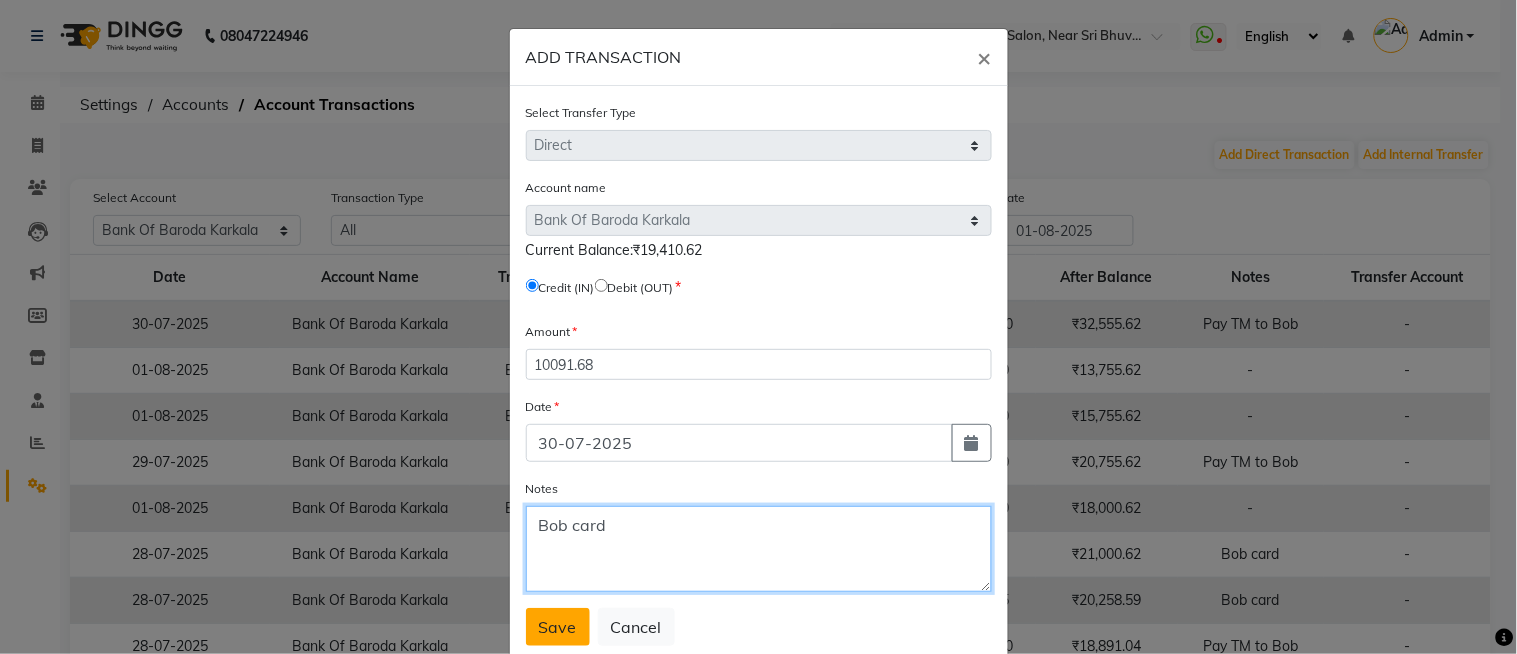 type on "Bob card" 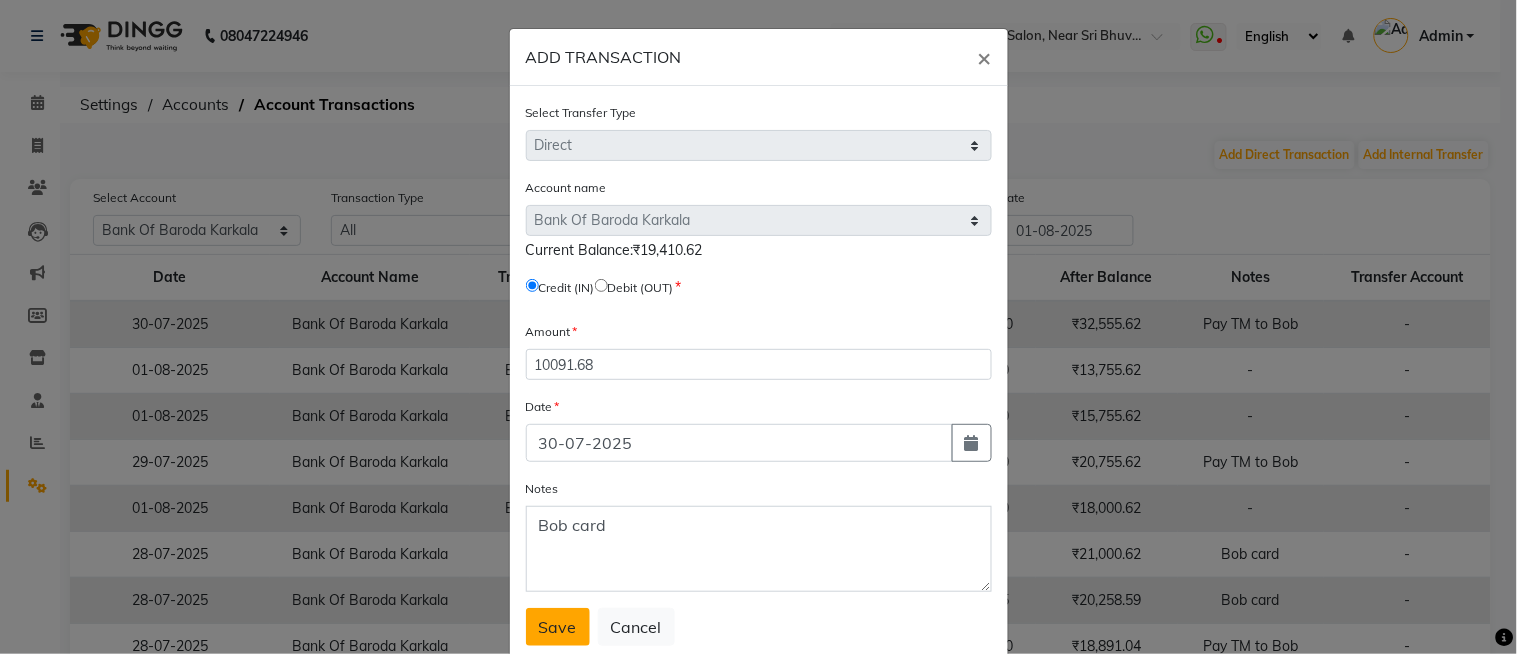 click on "Save" at bounding box center [558, 627] 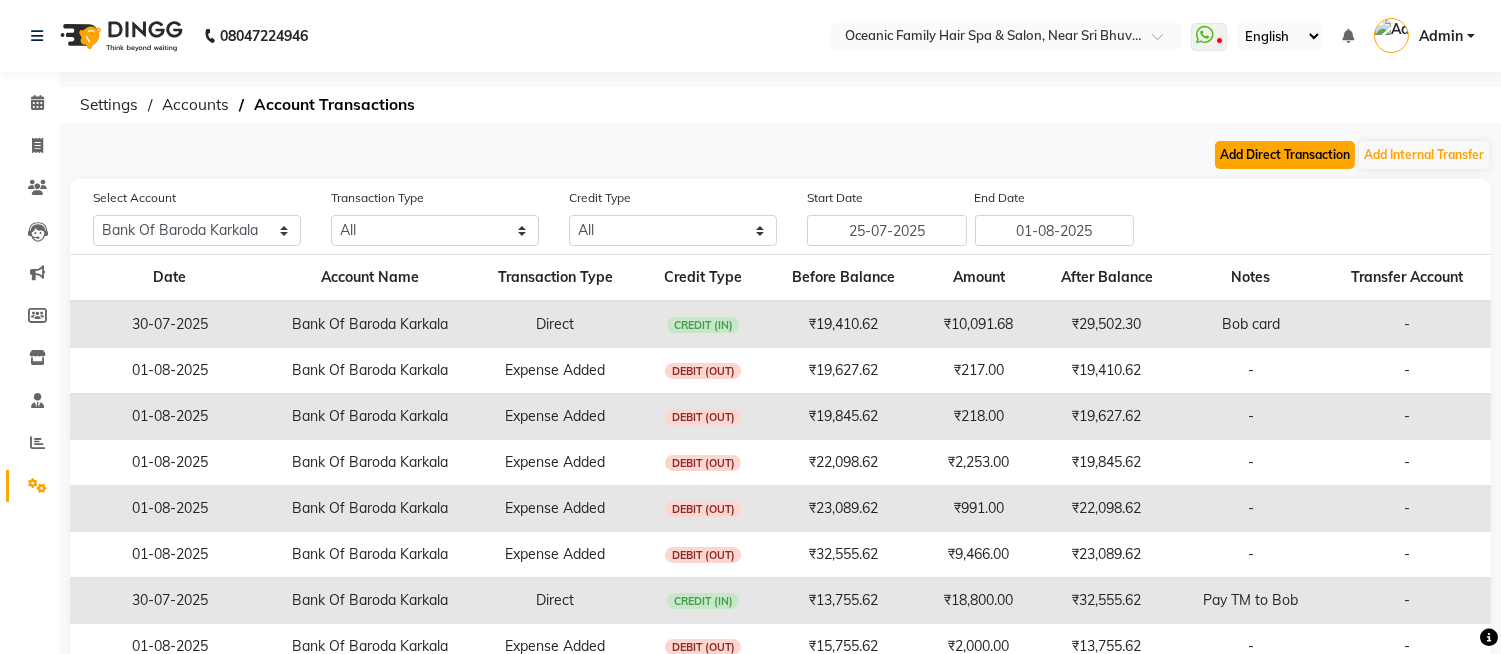 click on "Add Direct Transaction" 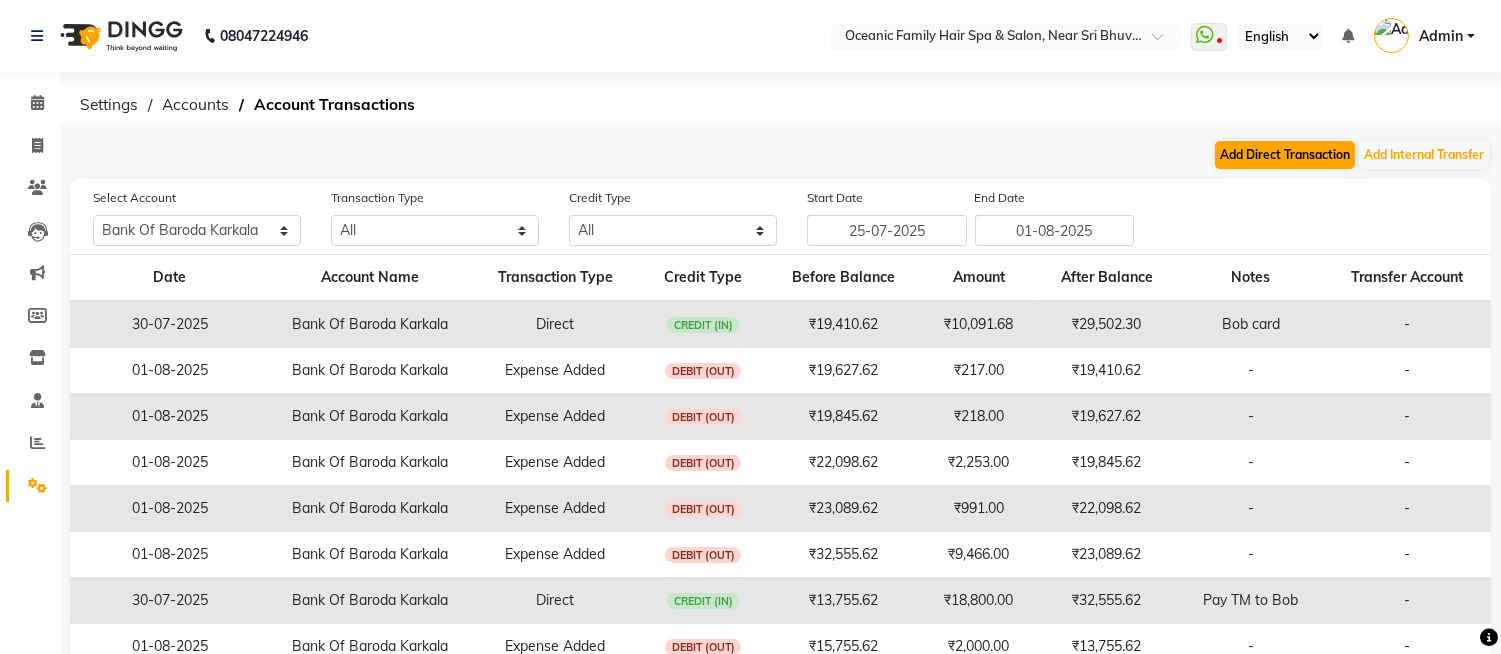 select on "direct" 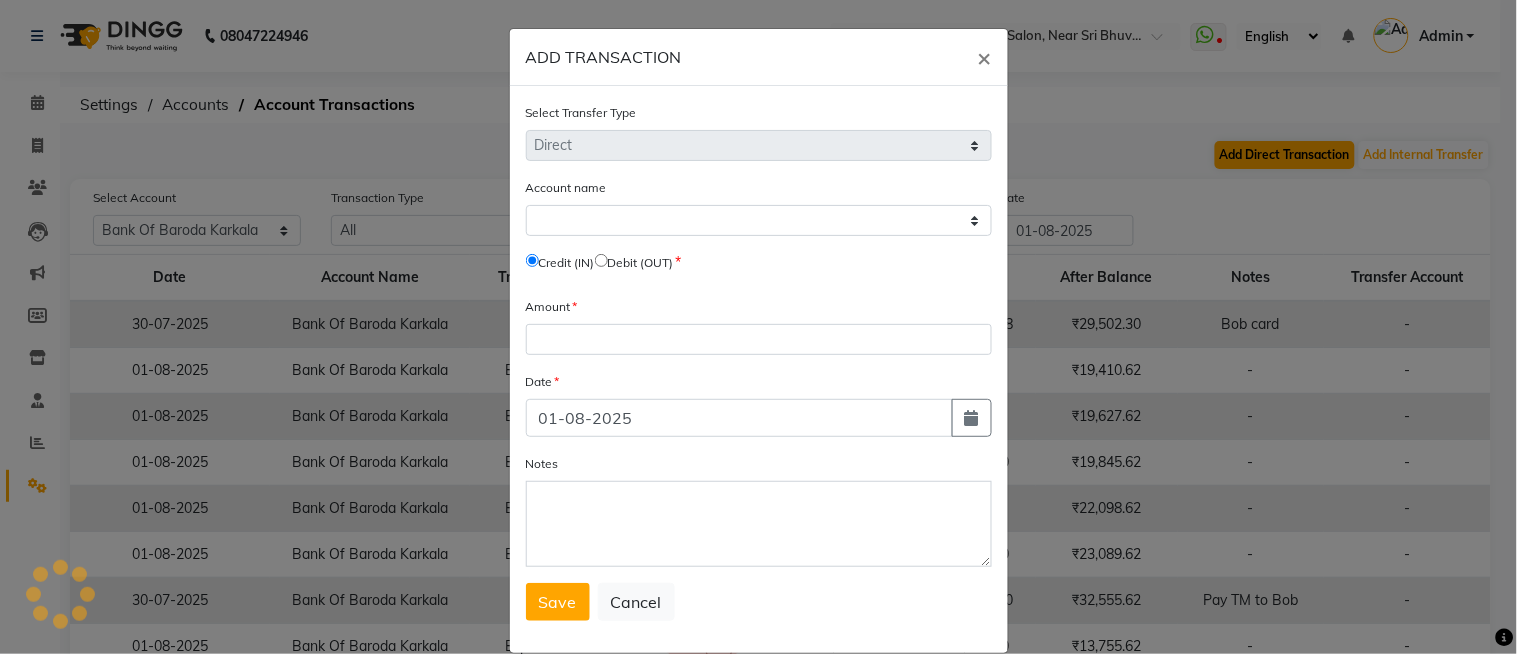 select on "3332" 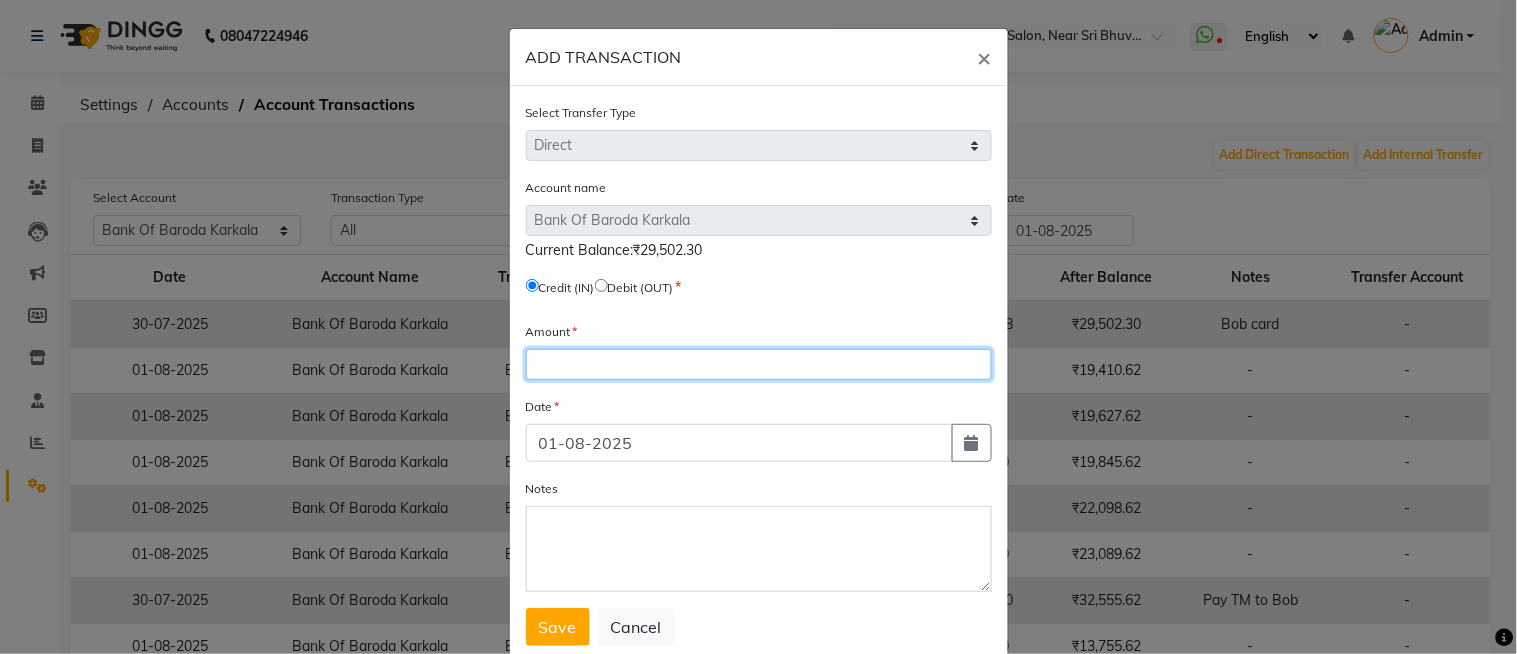 click 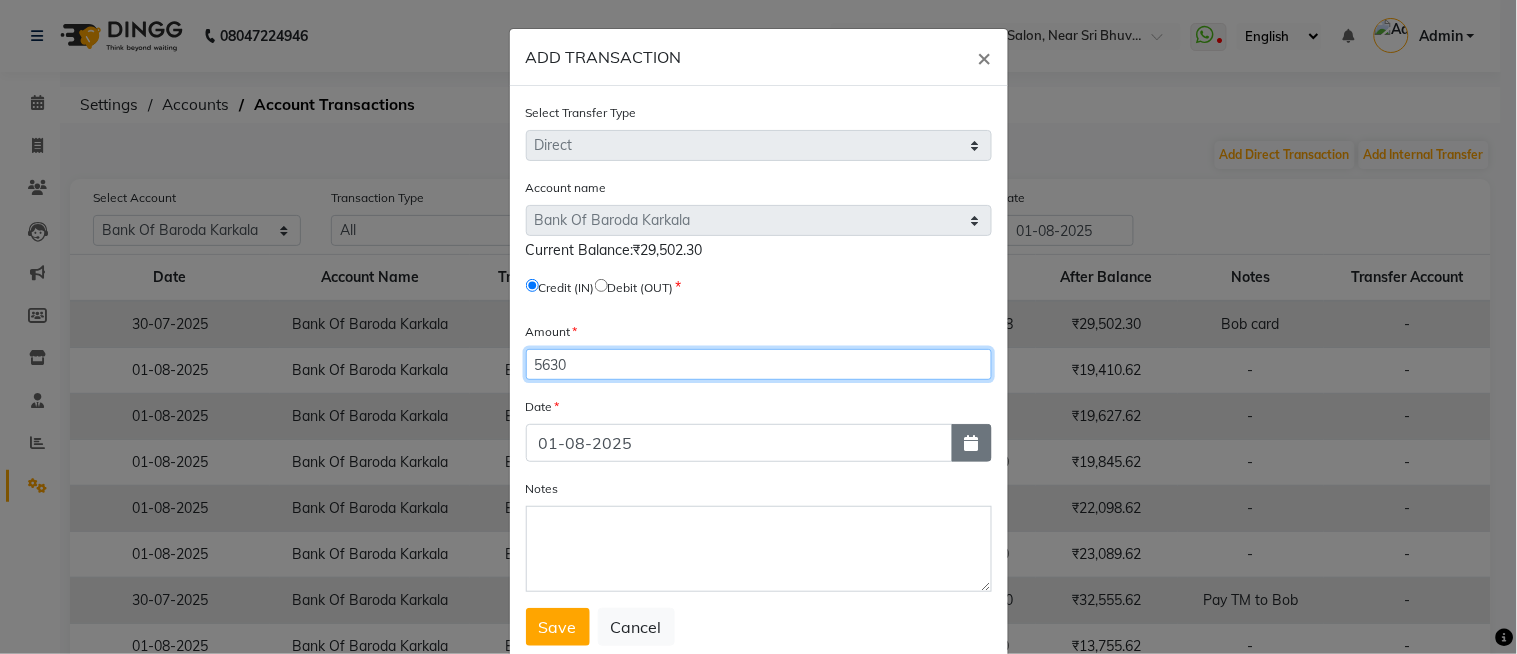 type on "5630" 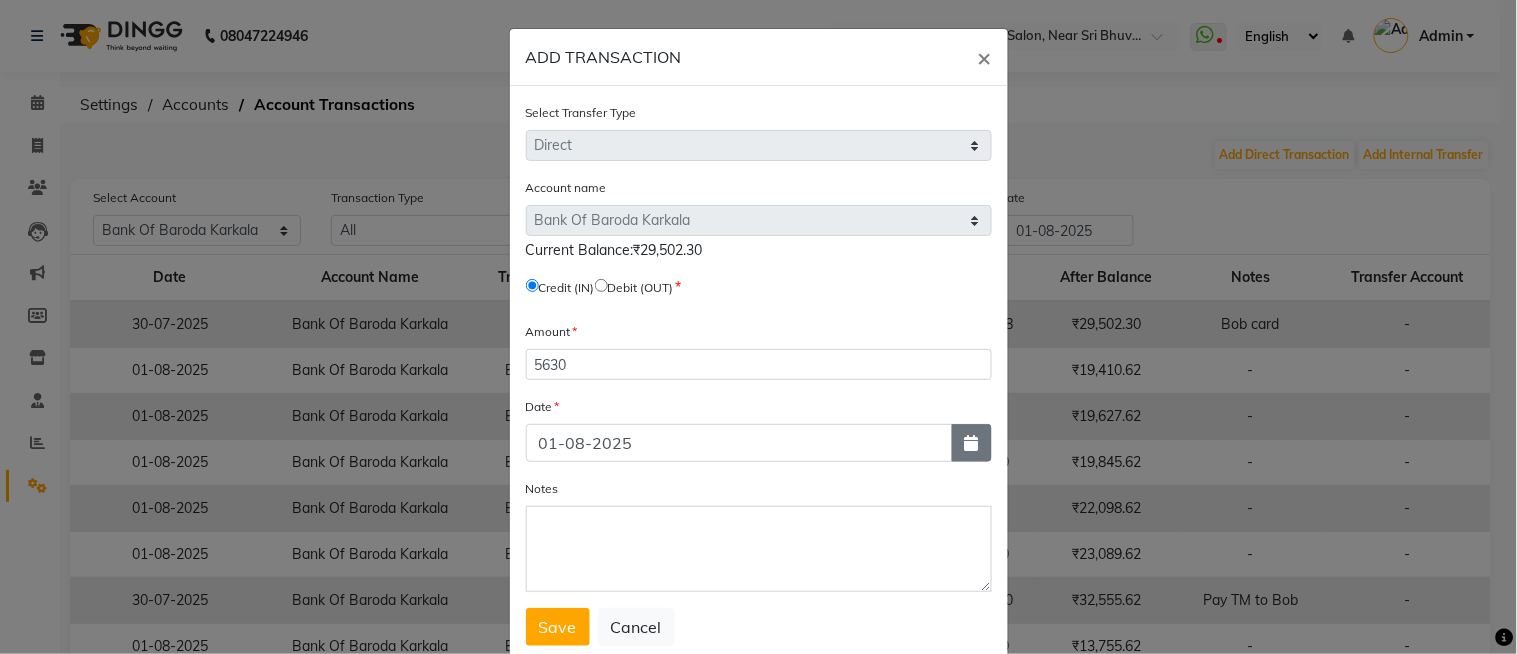 click 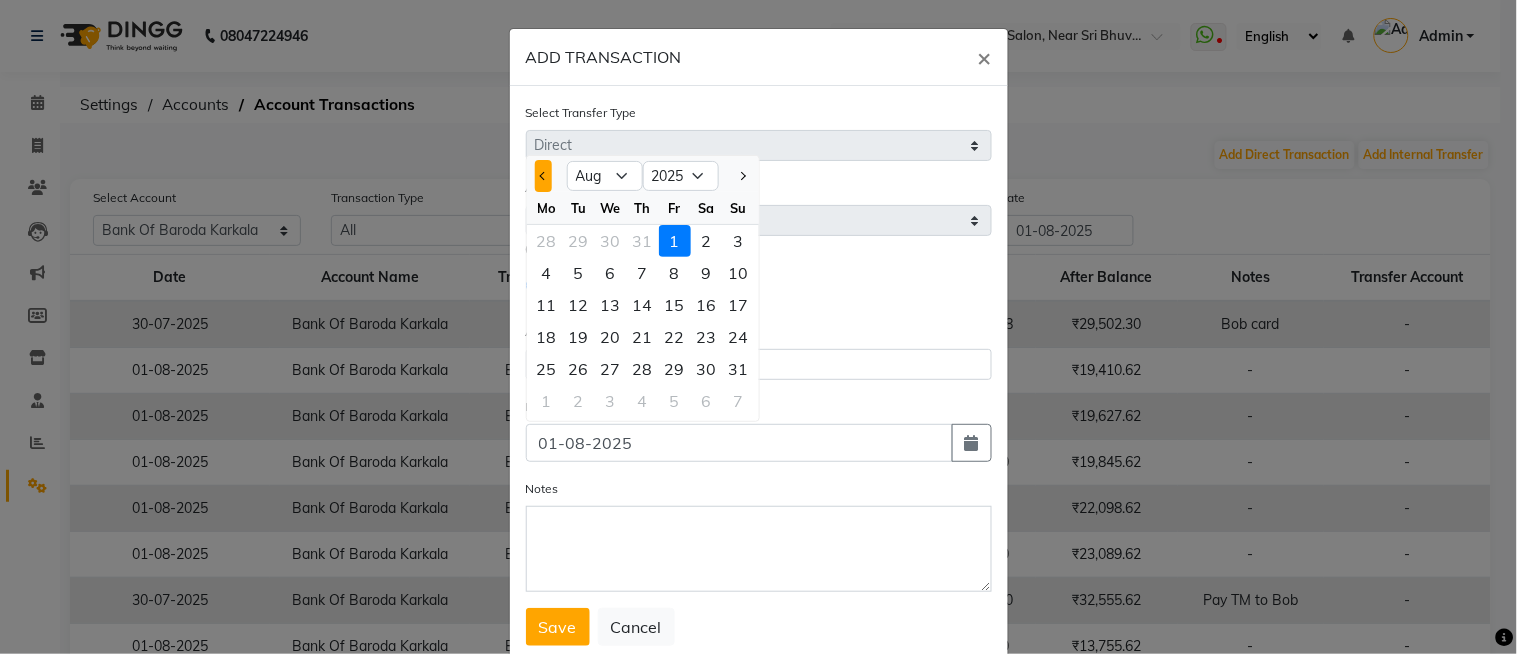 click 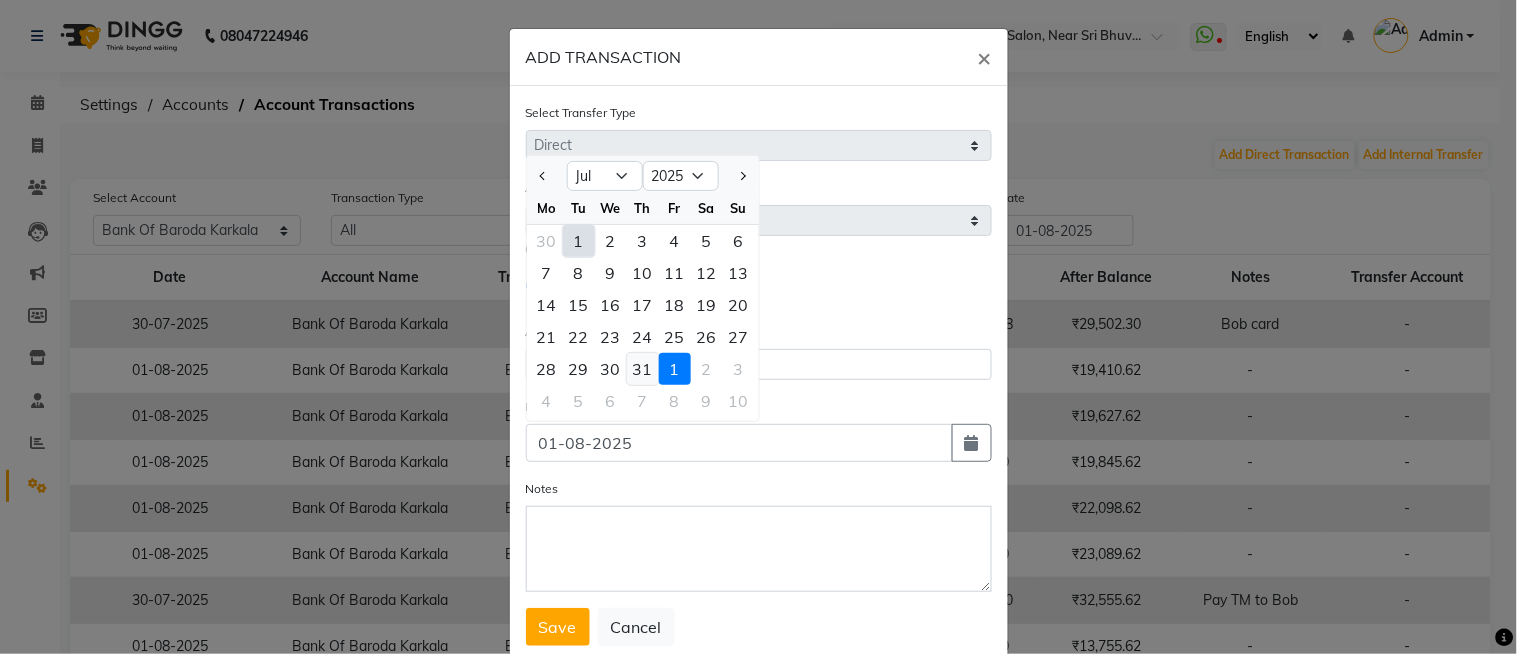 click on "31" 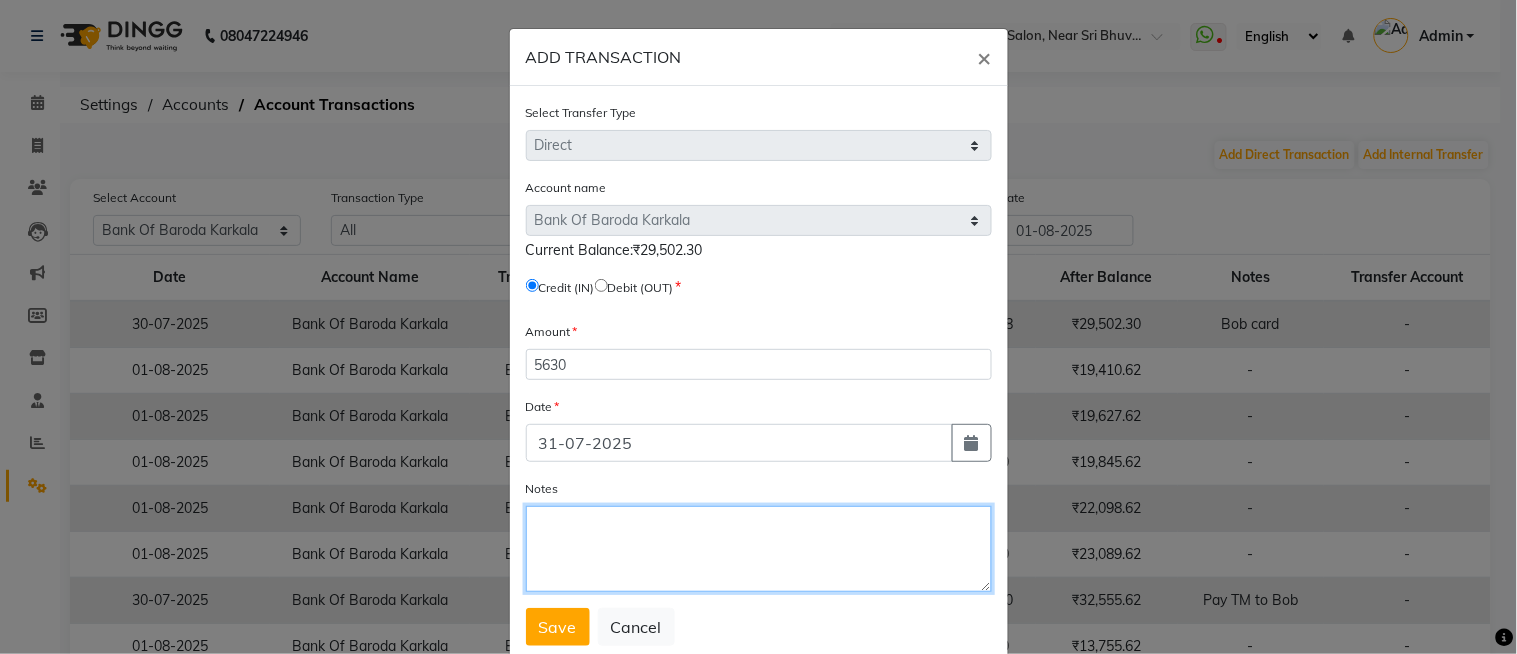 click on "Notes" at bounding box center (759, 549) 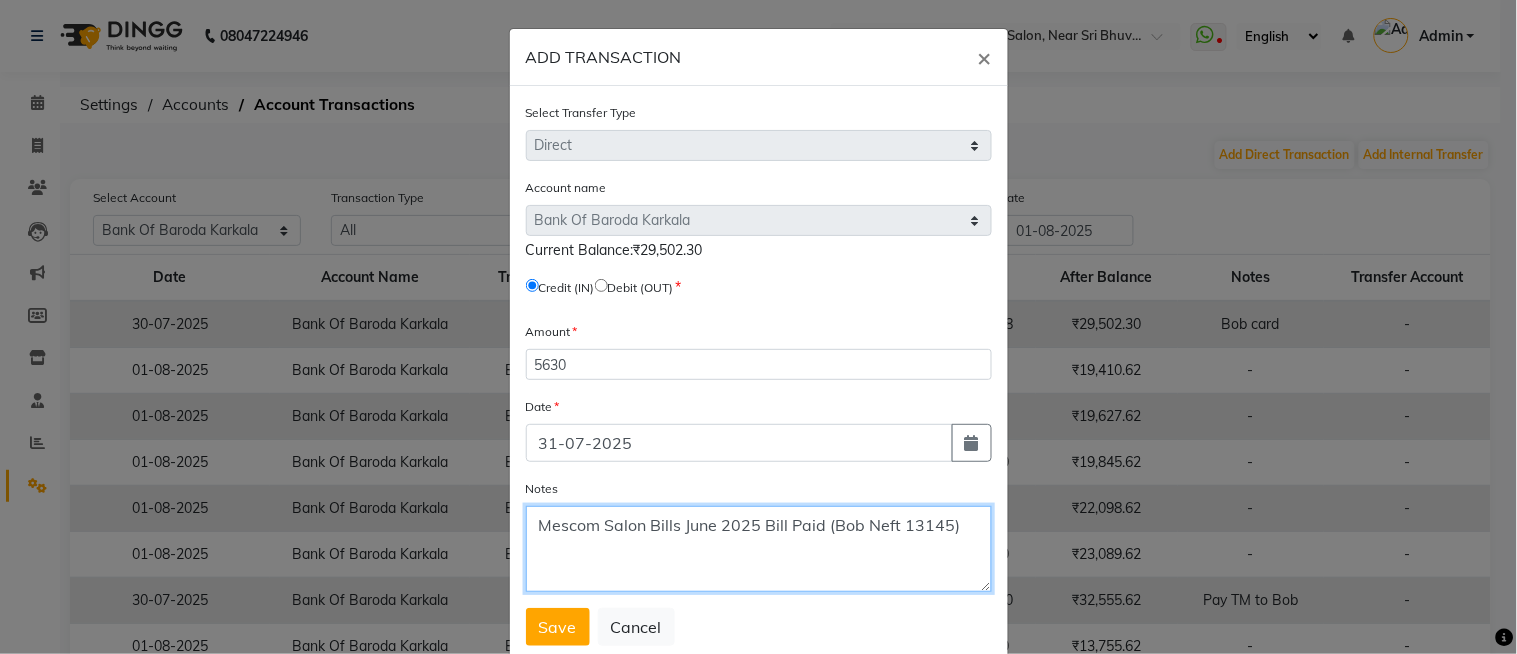 drag, startPoint x: 966, startPoint y: 531, endPoint x: 0, endPoint y: 531, distance: 966 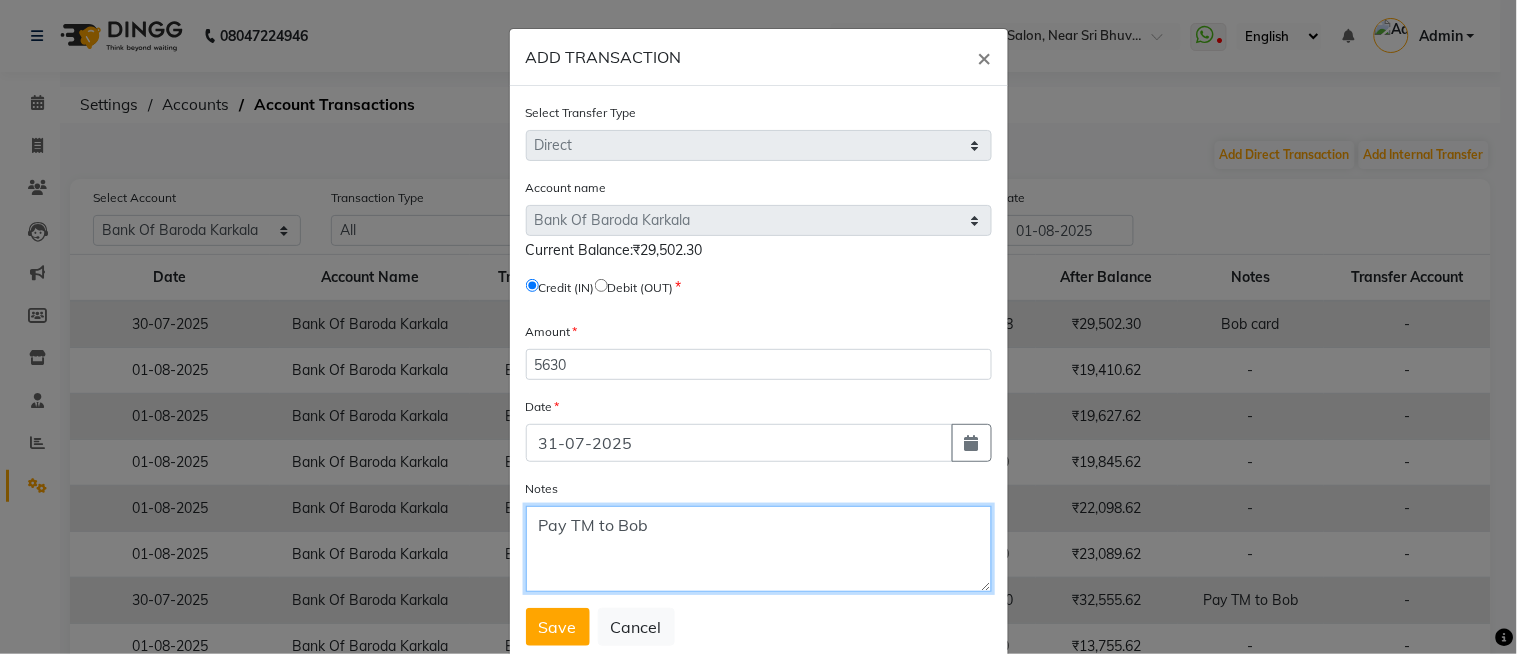 click on "Pay TM to Bob" at bounding box center (759, 549) 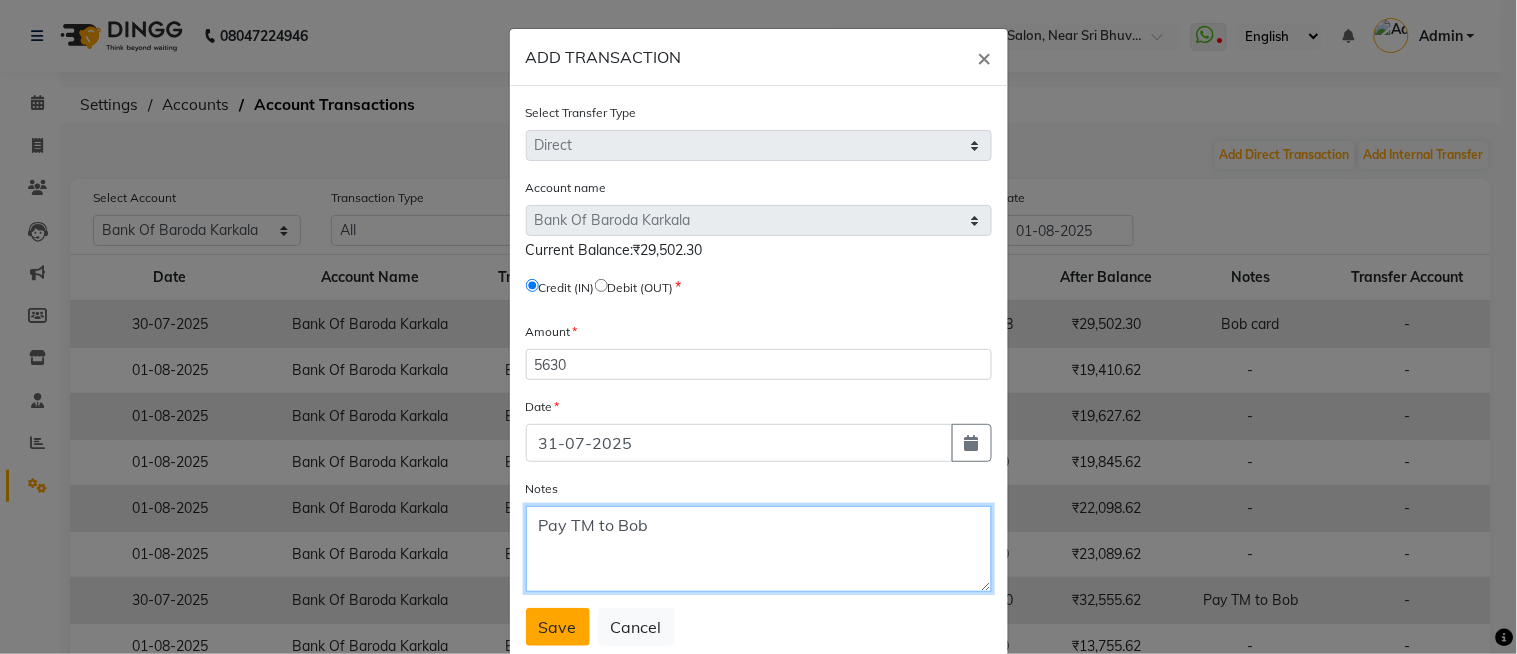 type on "Pay TM to Bob" 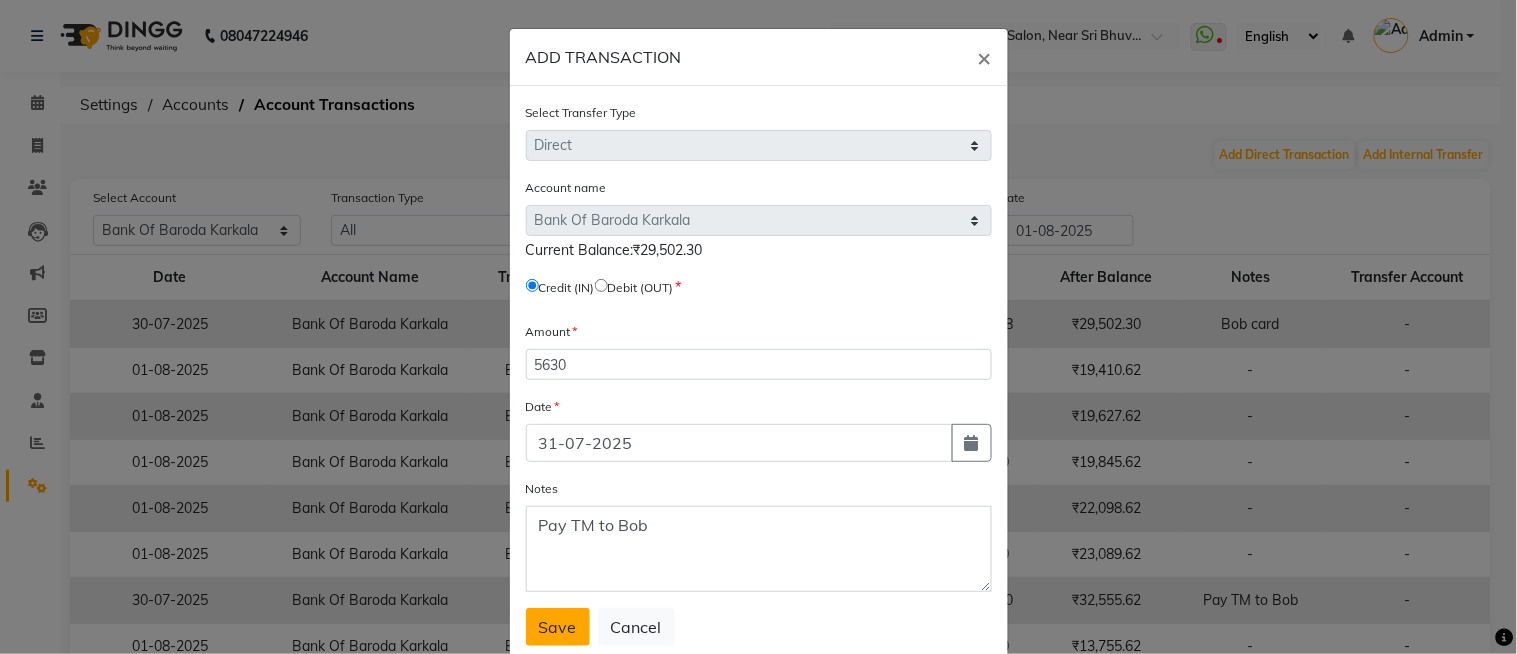 click on "Save" at bounding box center [558, 627] 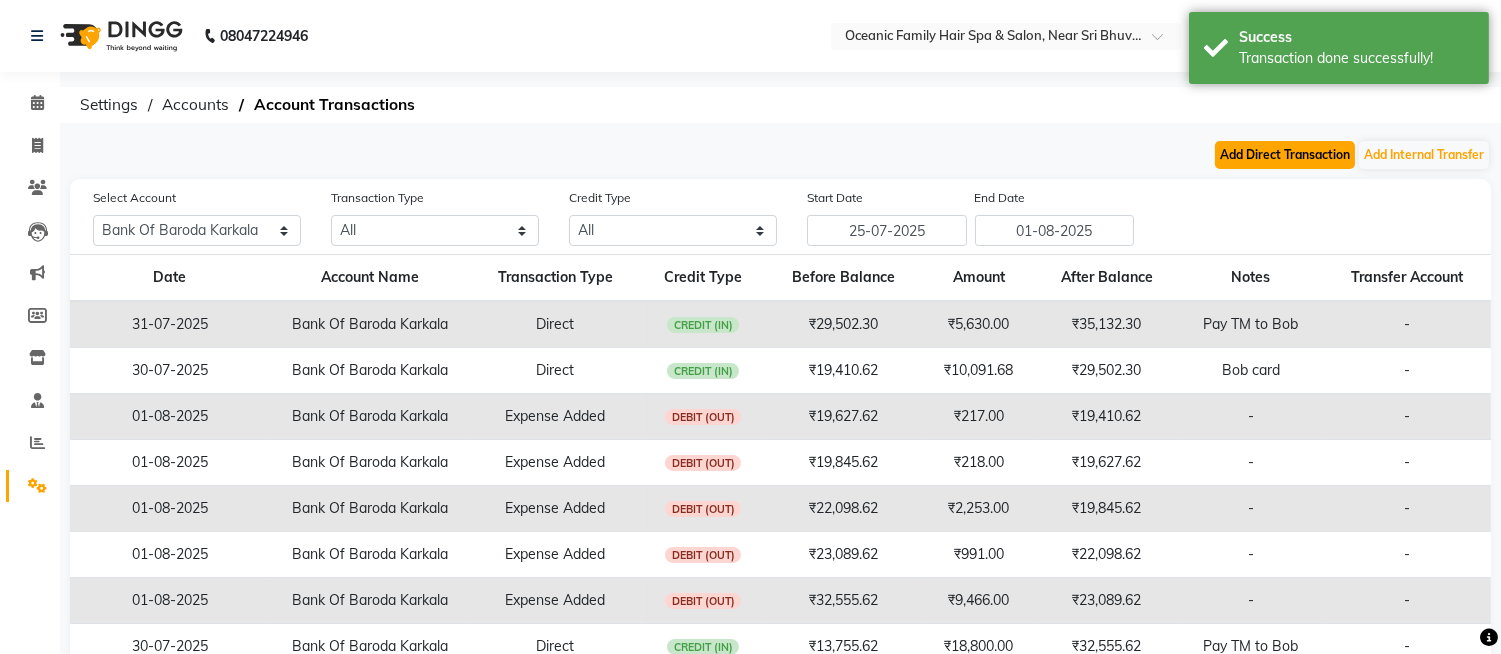 click on "Add Direct Transaction" 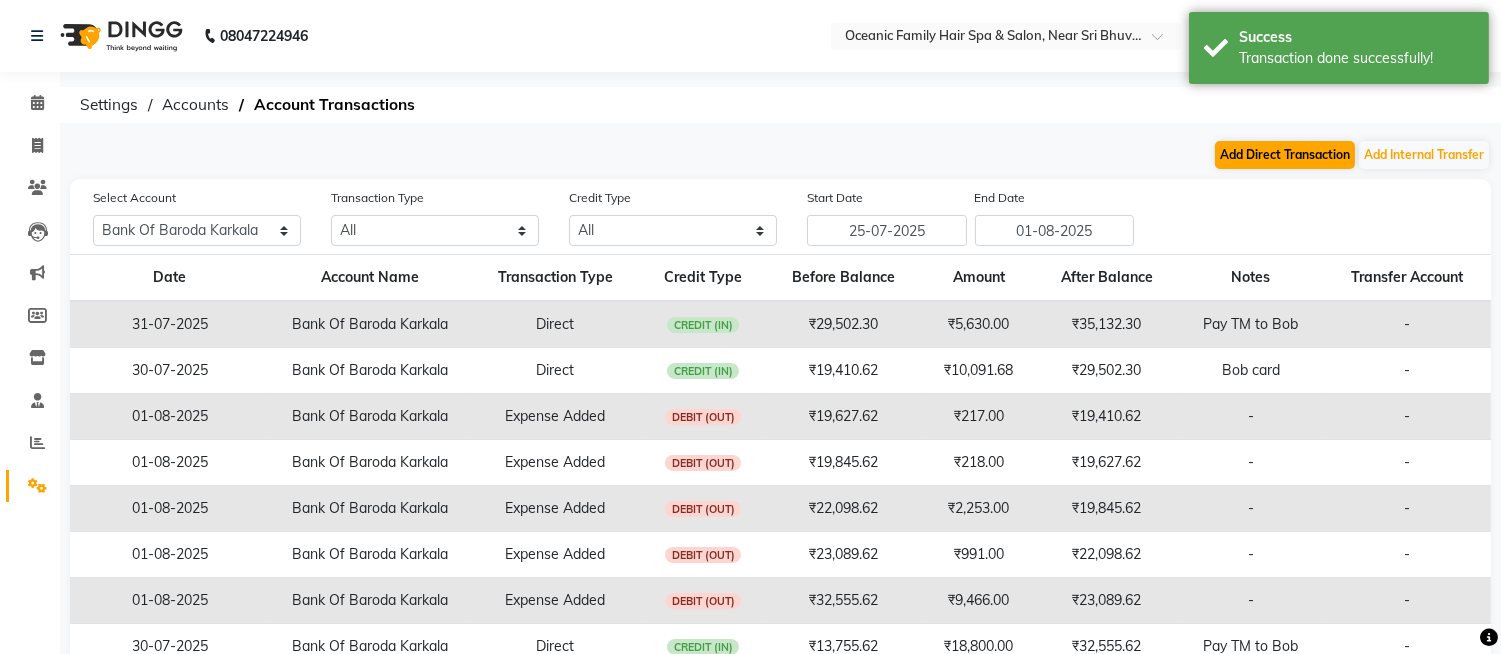 select on "direct" 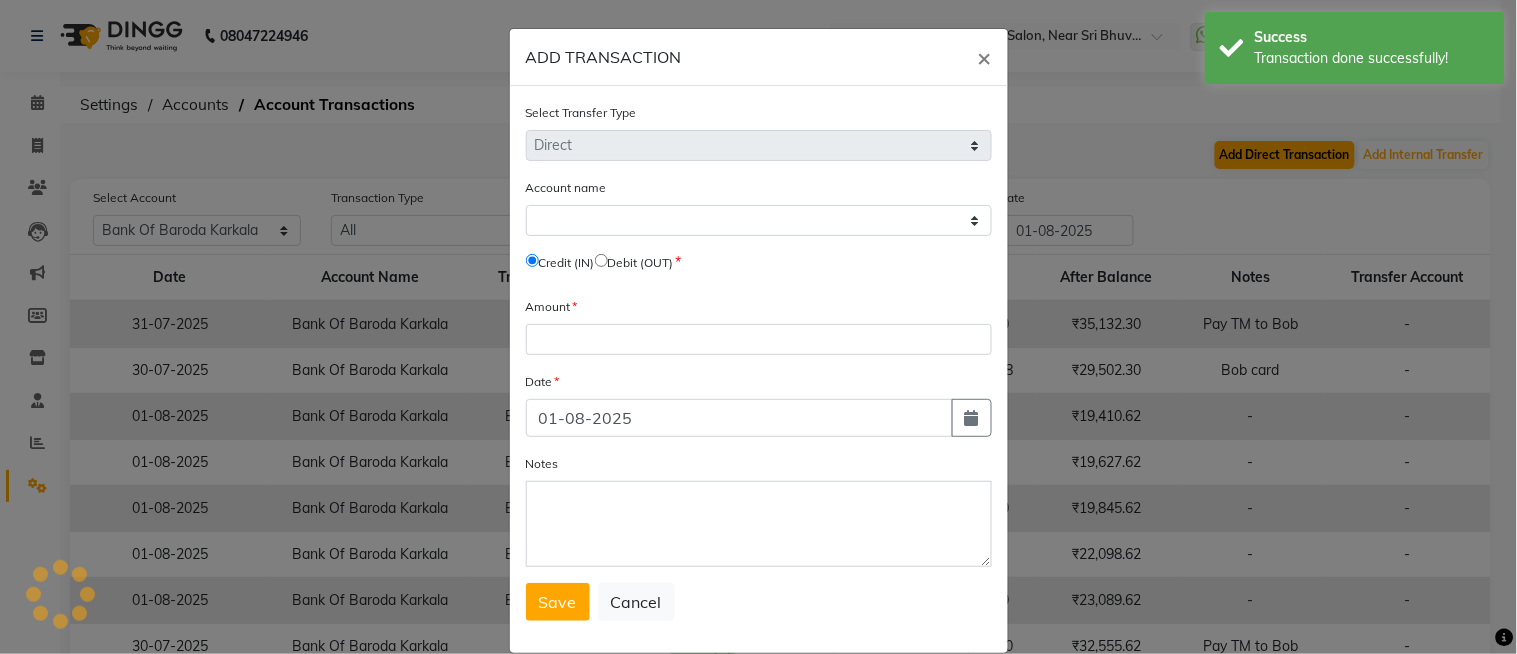 select on "3332" 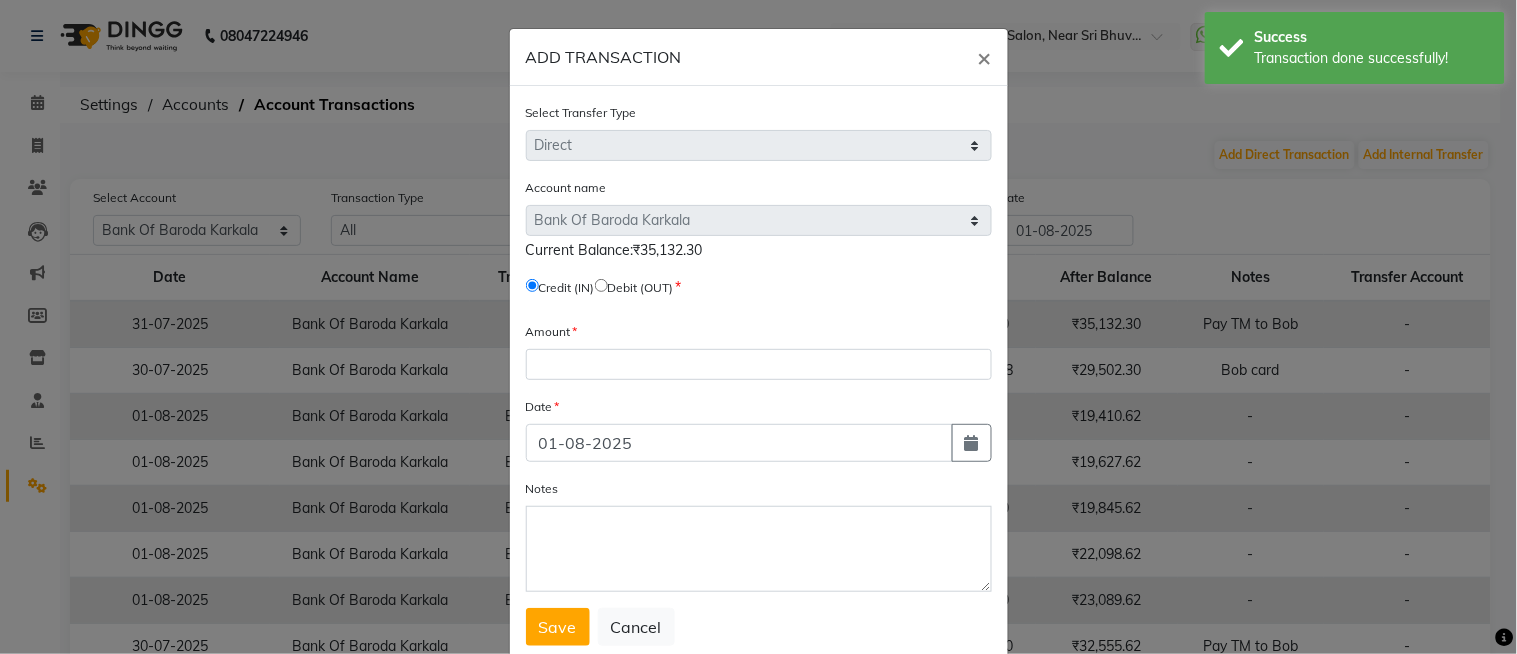 click on "Select Transfer Type Select Direct Internal Account name Select Petty Cash Default Account Bank Of Baroda Karkala  Current Balance:₹35,132.30   Credit (IN)     Debit (OUT) Amount Date 01-08-2025 Notes  Save   Cancel" 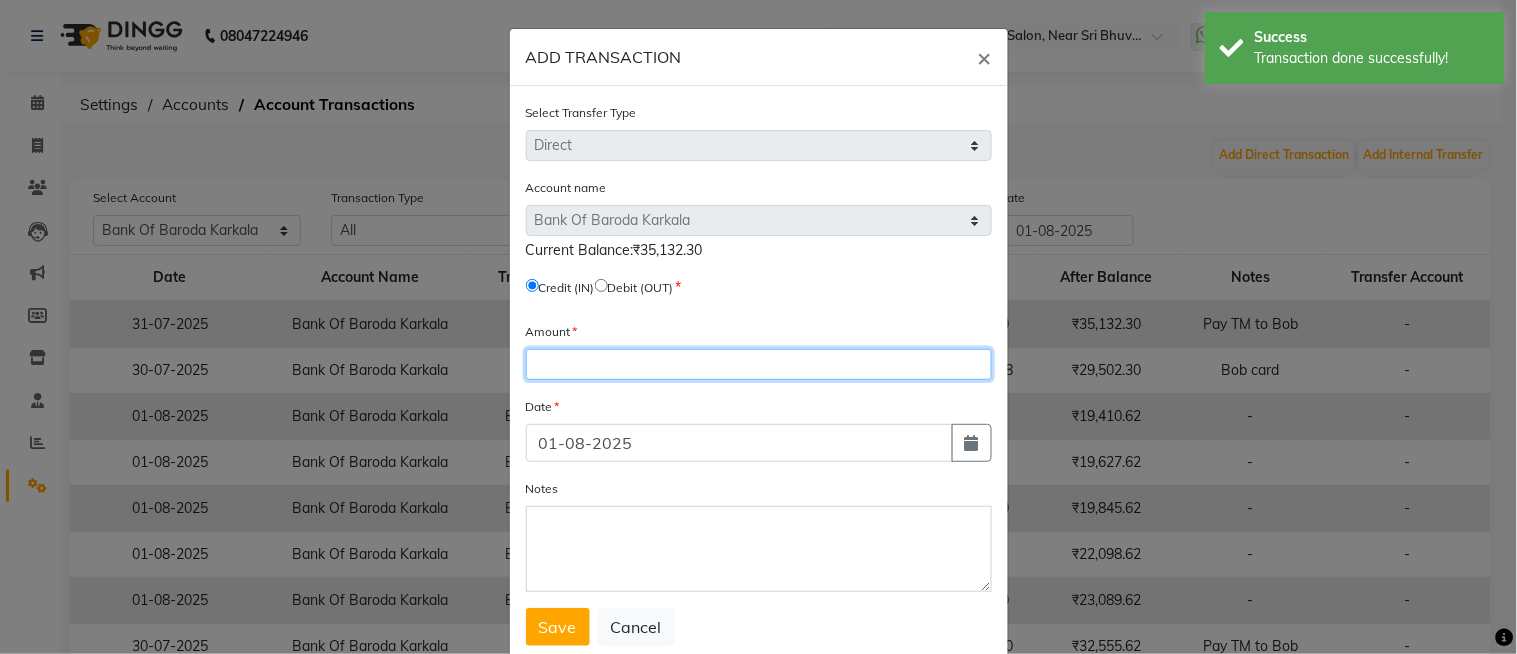 click 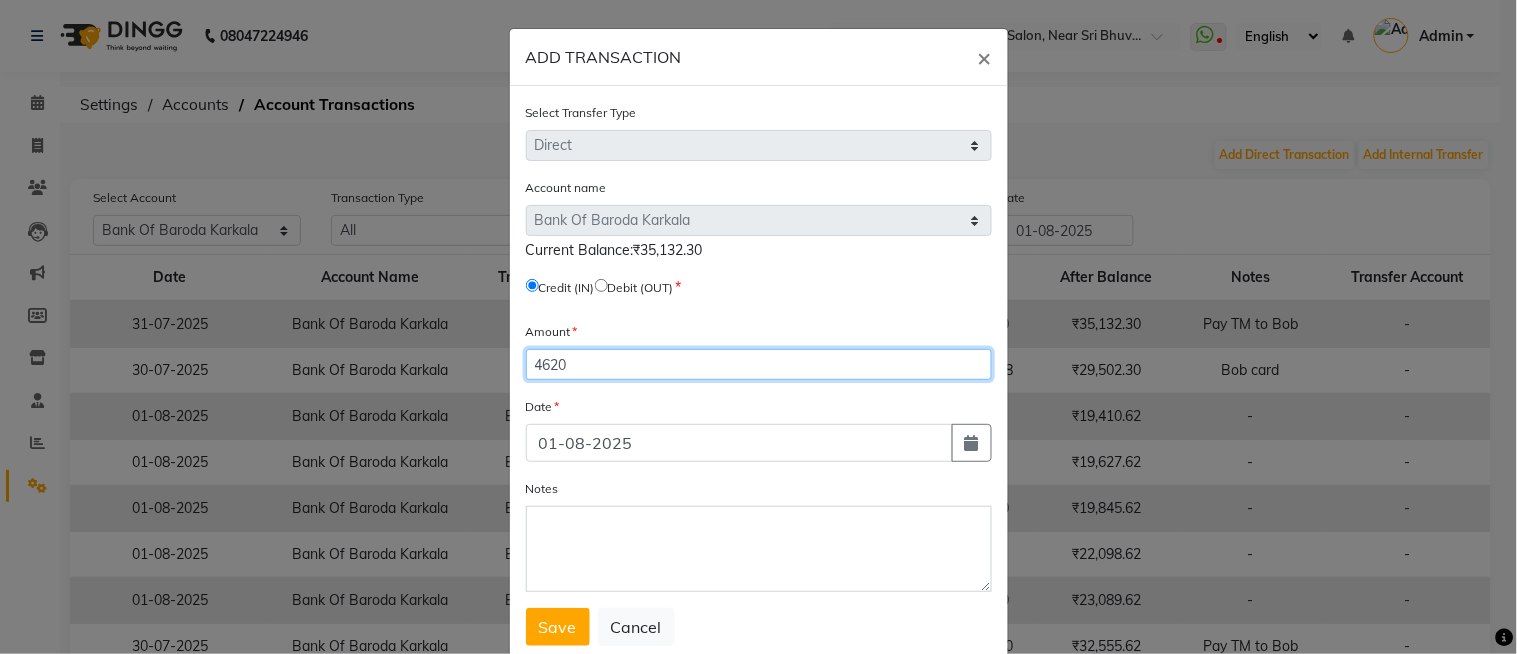 type on "4620" 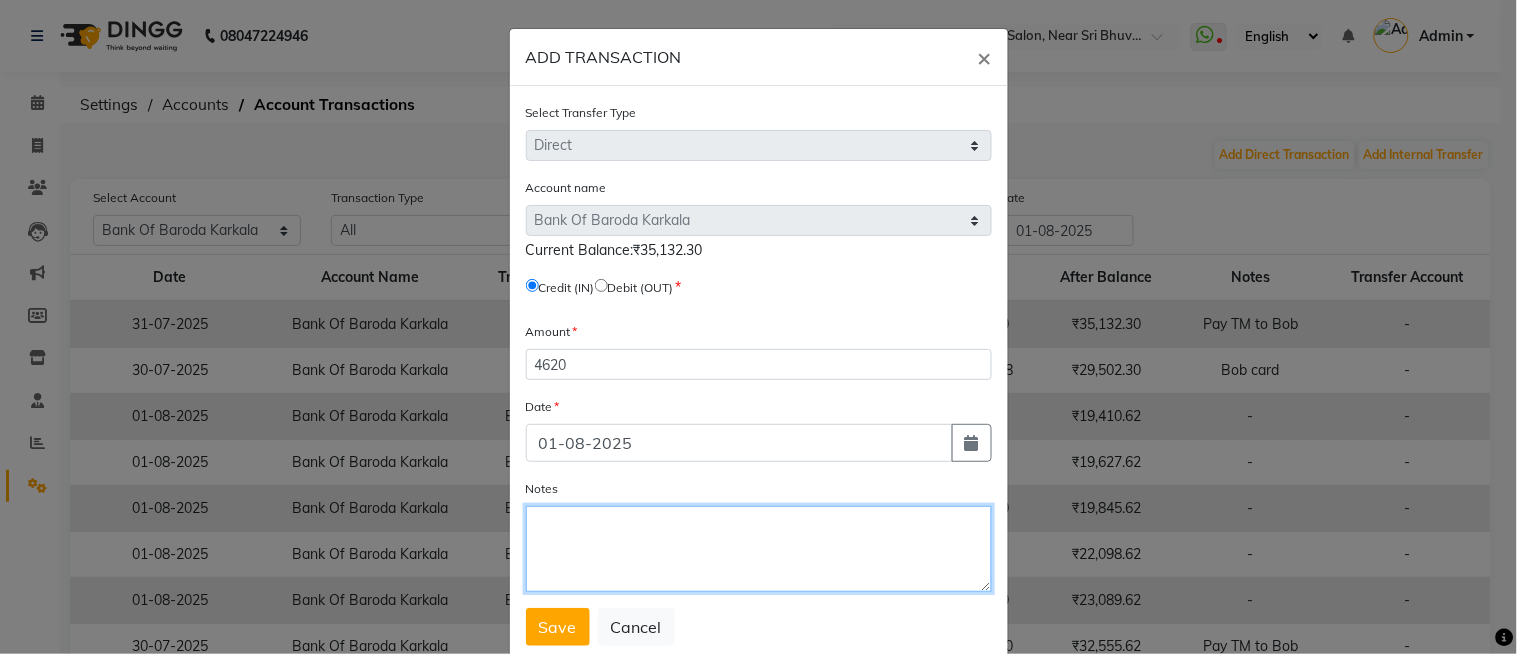 click on "Notes" at bounding box center [759, 549] 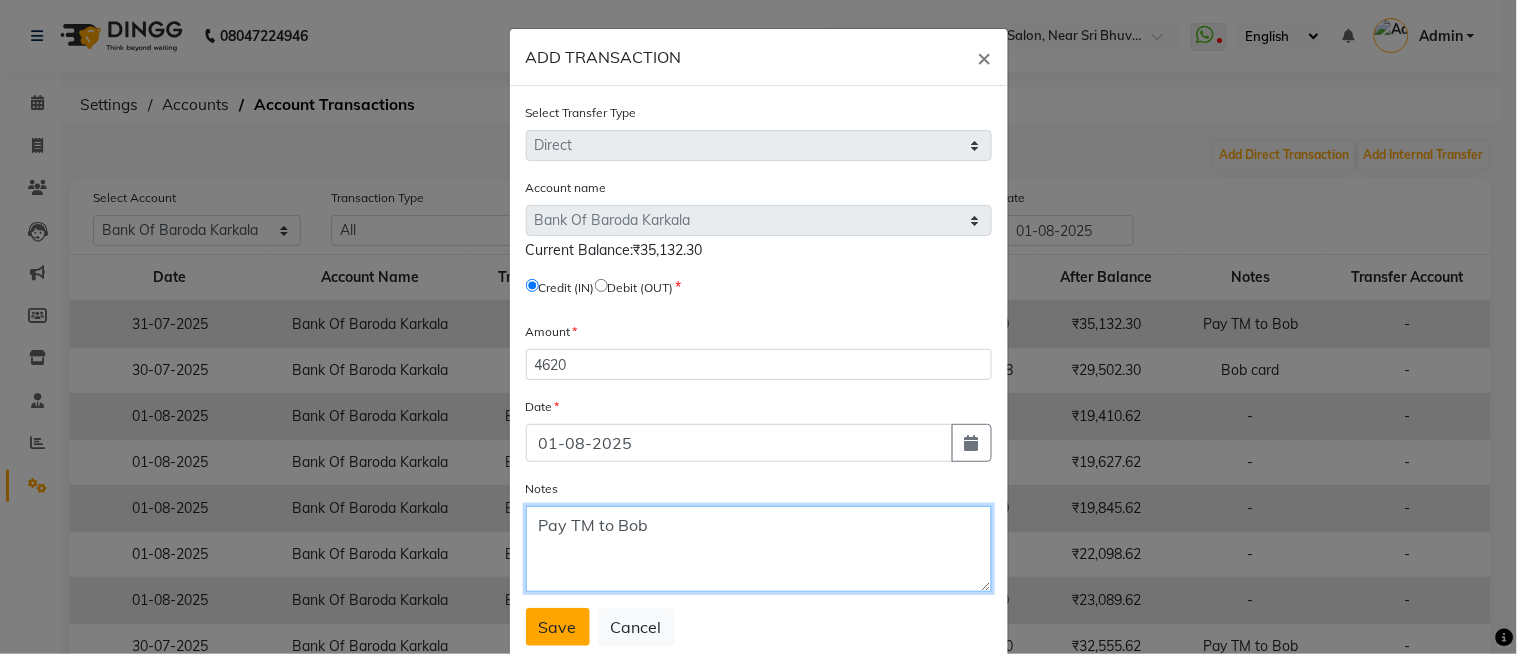 type on "Pay TM to Bob" 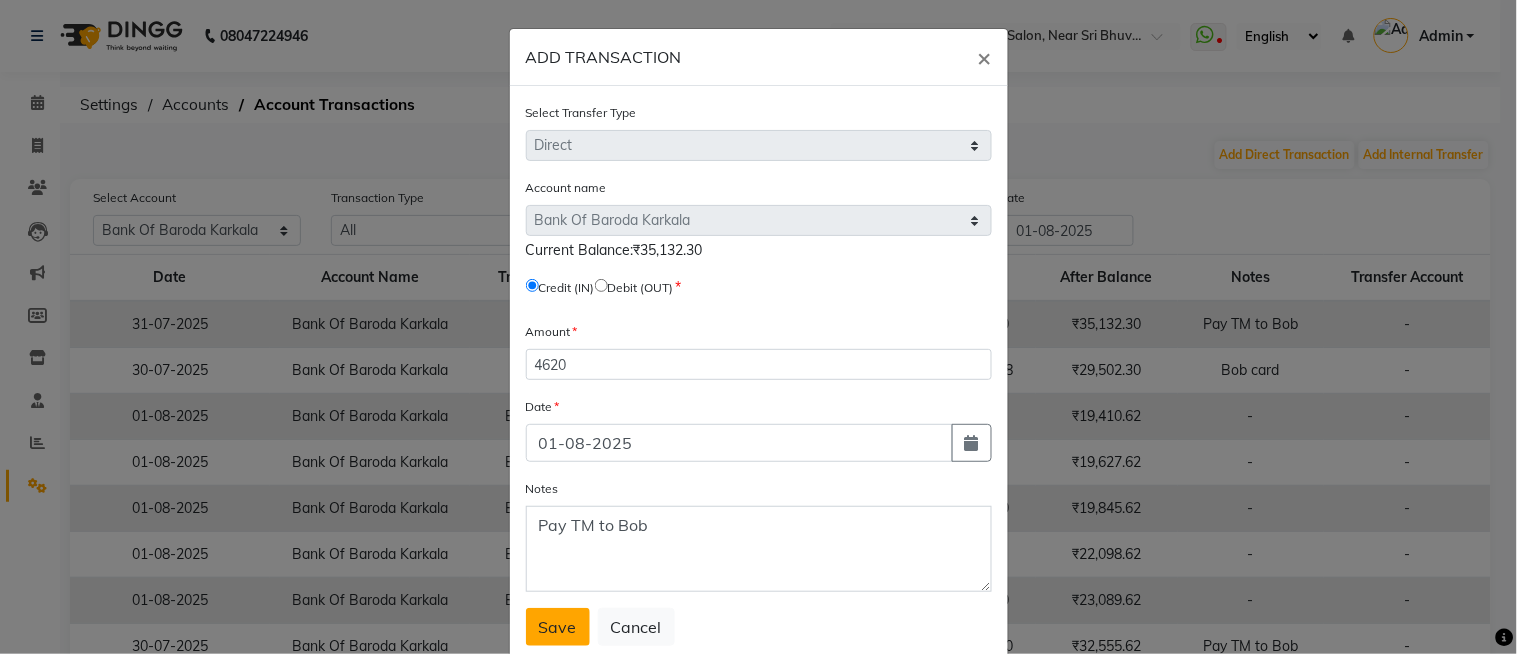 click on "Save" at bounding box center [558, 627] 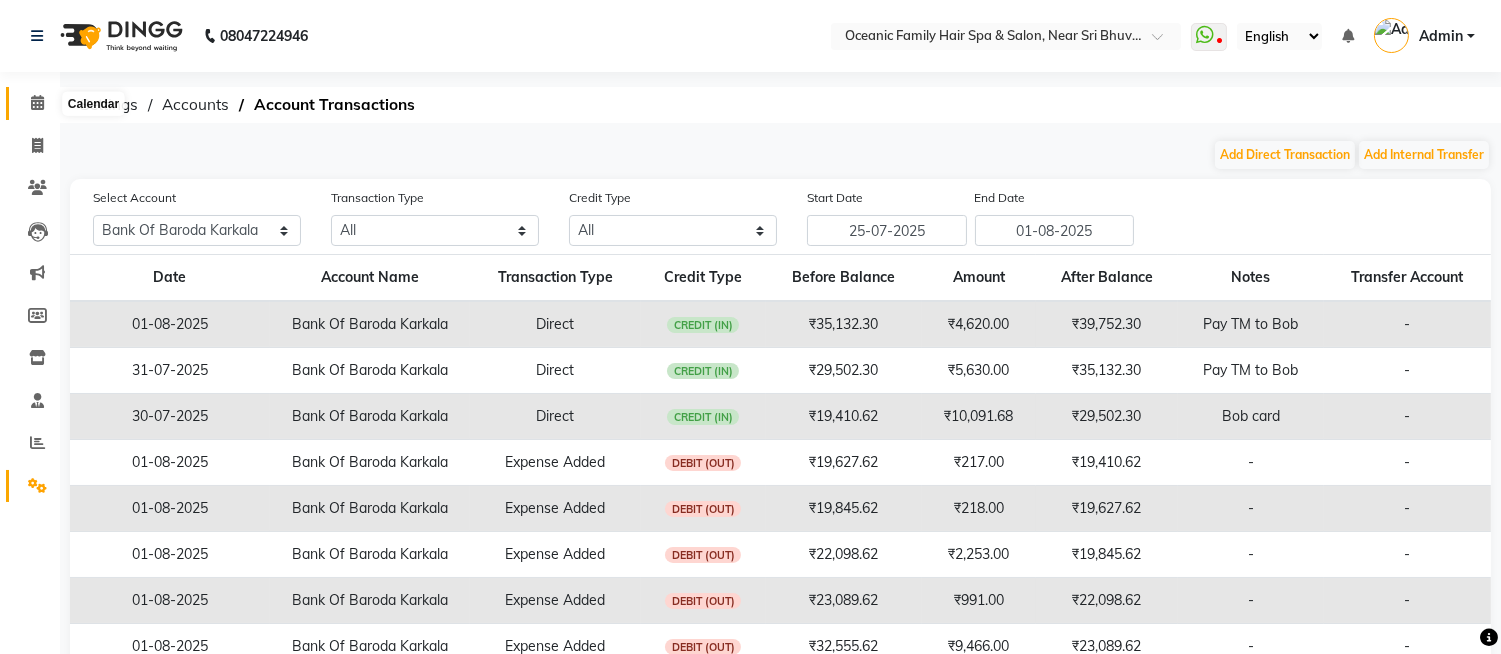 click 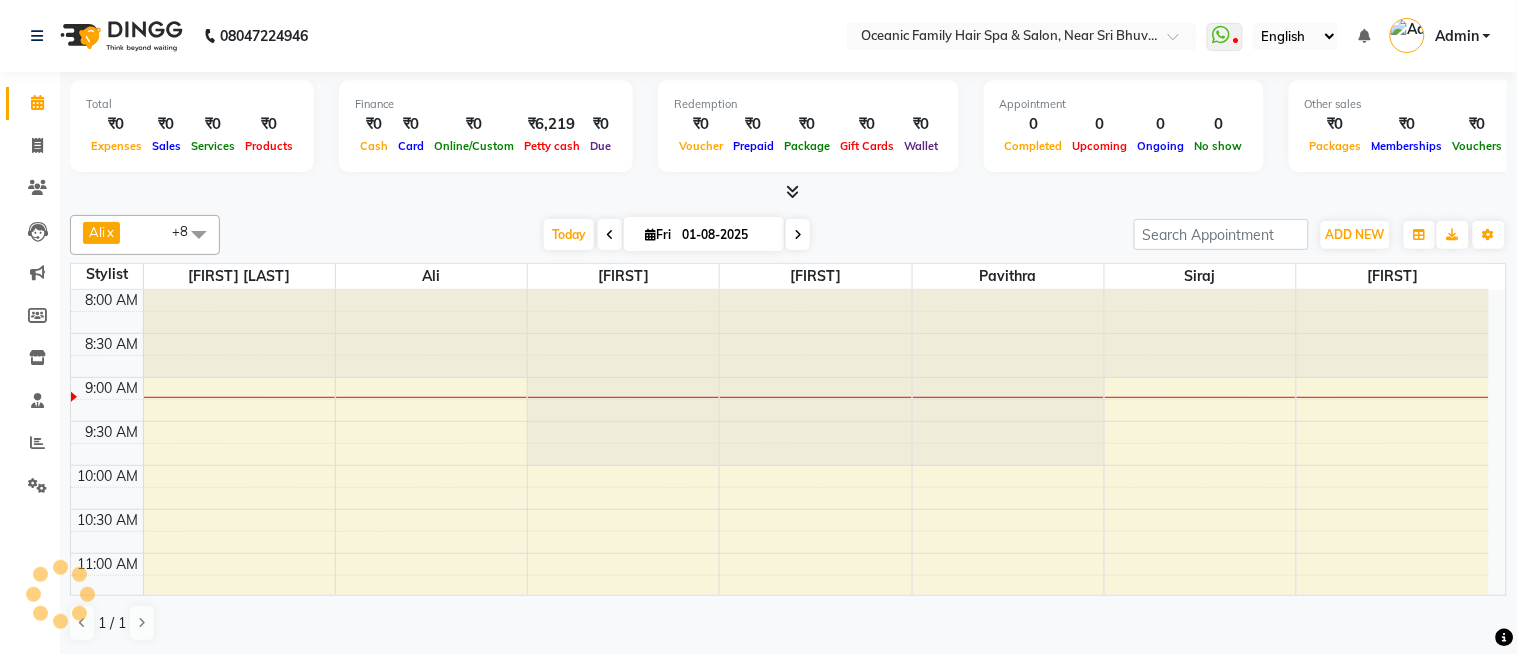 scroll, scrollTop: 0, scrollLeft: 0, axis: both 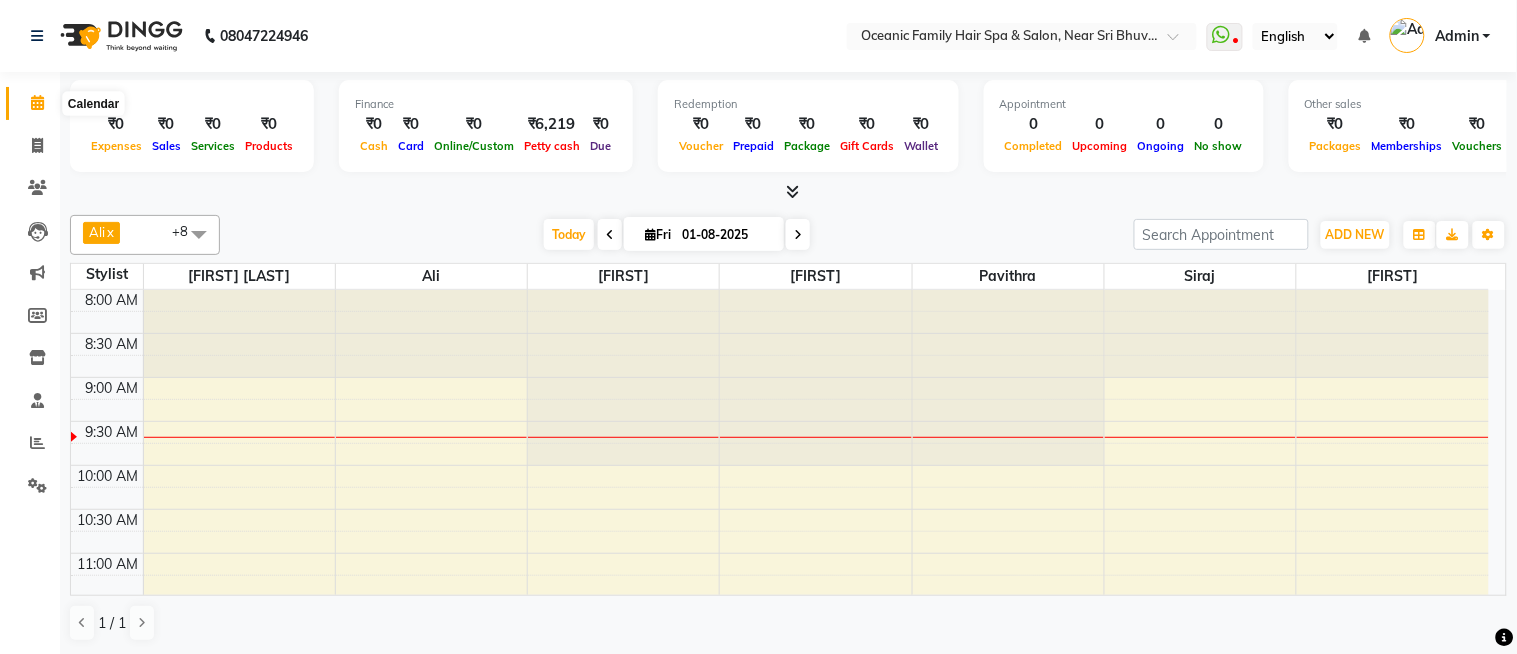 click 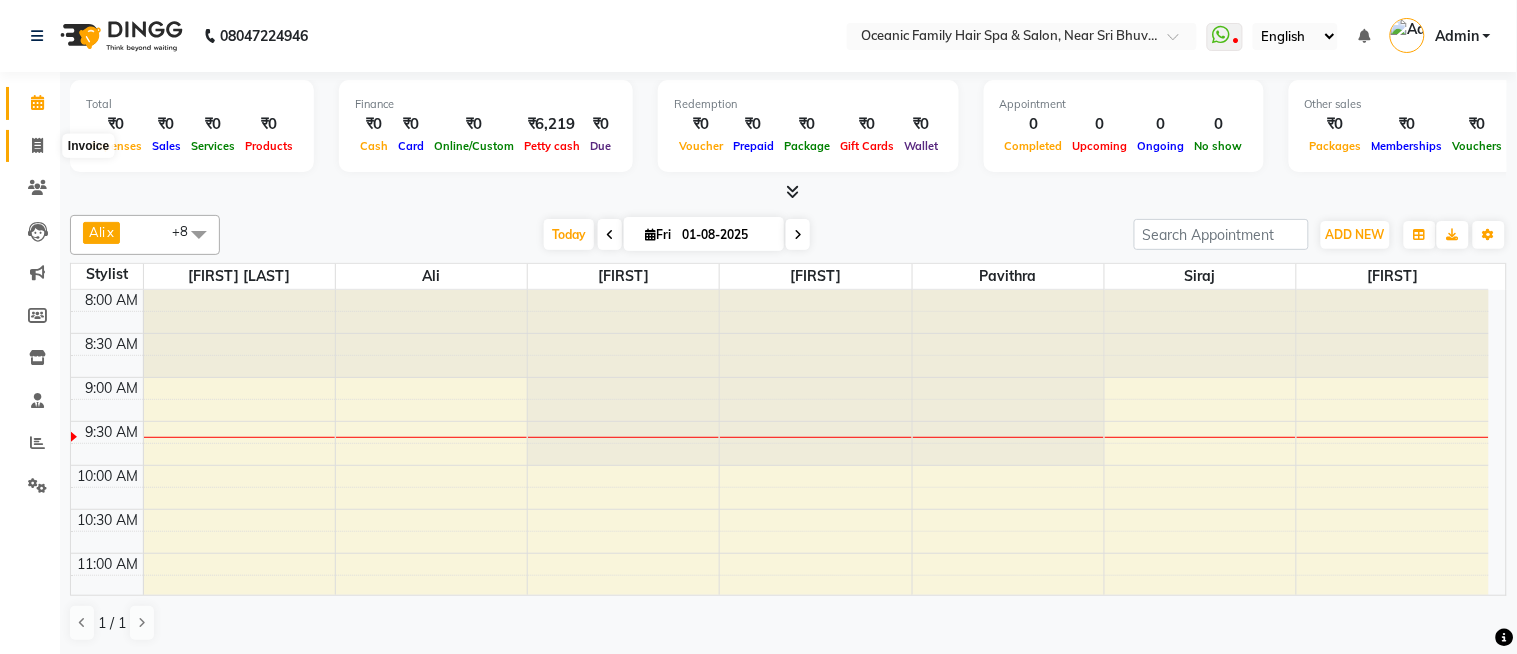 click 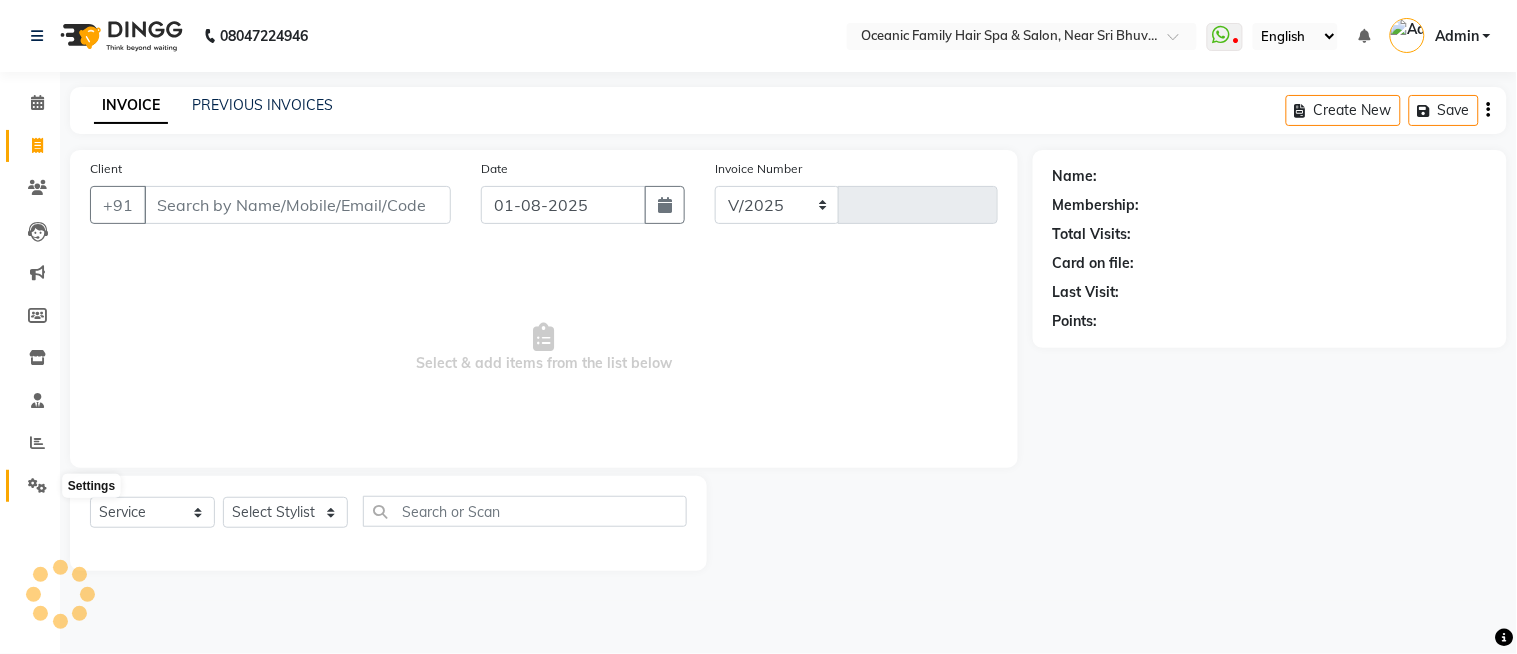 select on "4366" 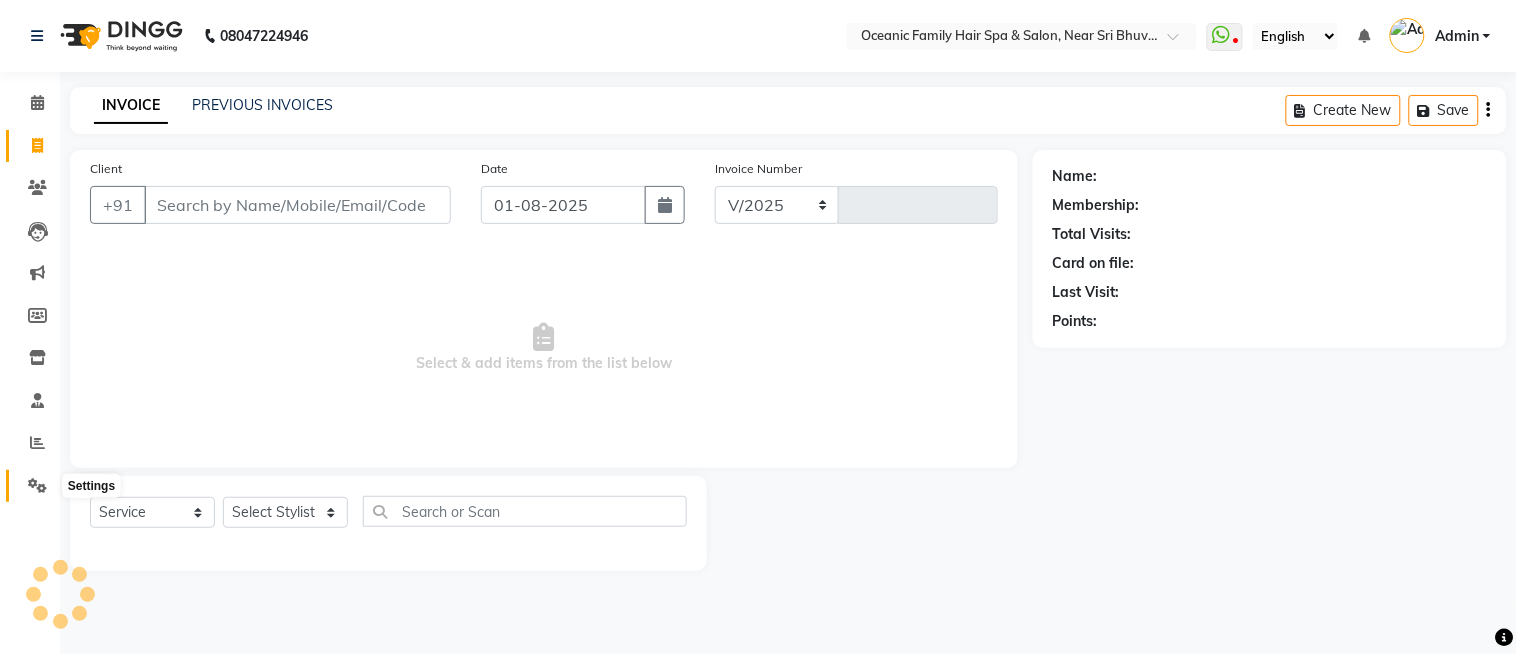 type on "2459" 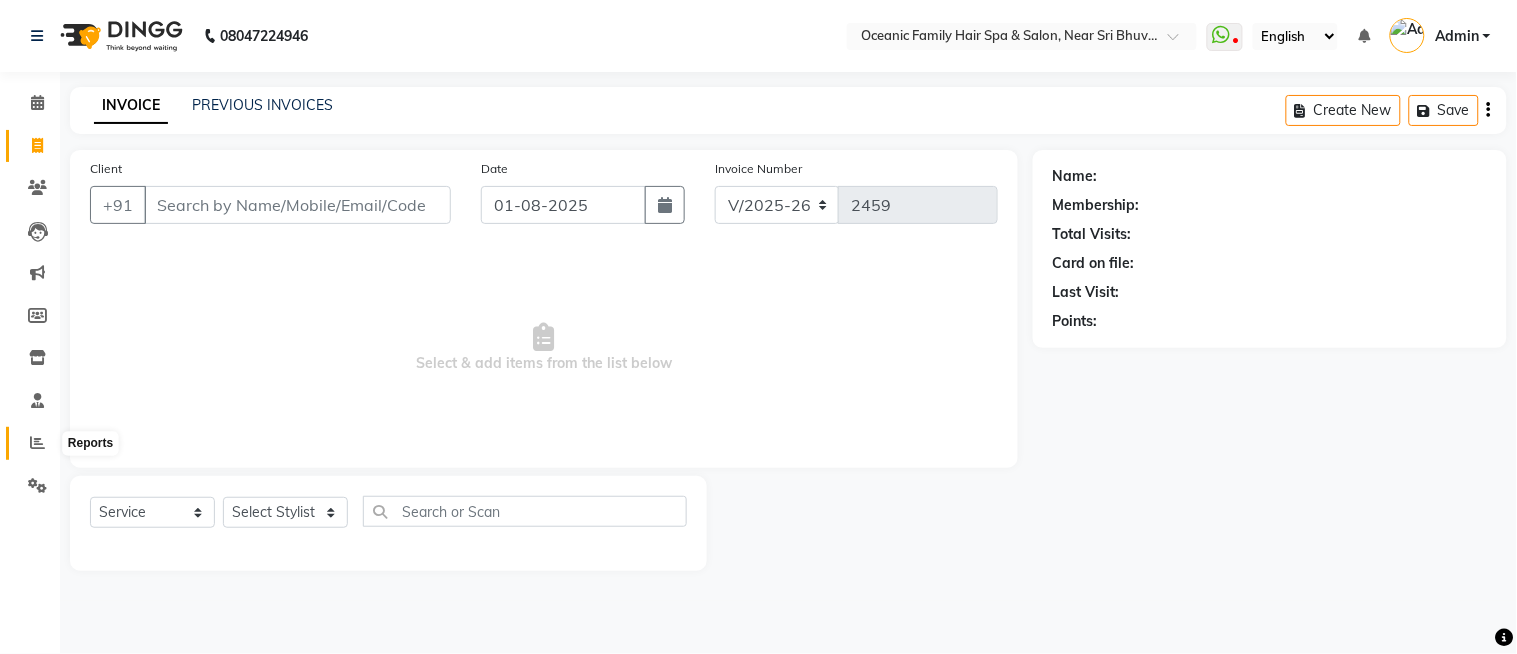 click 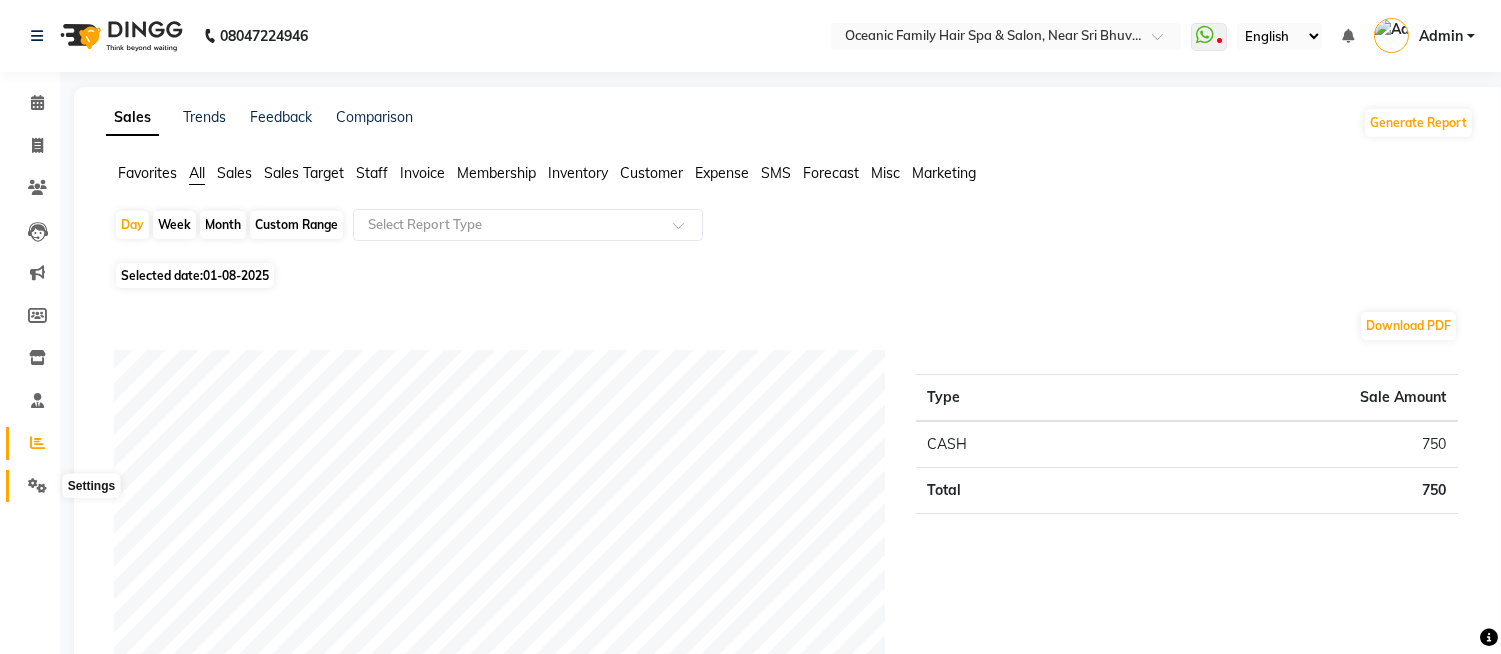 click 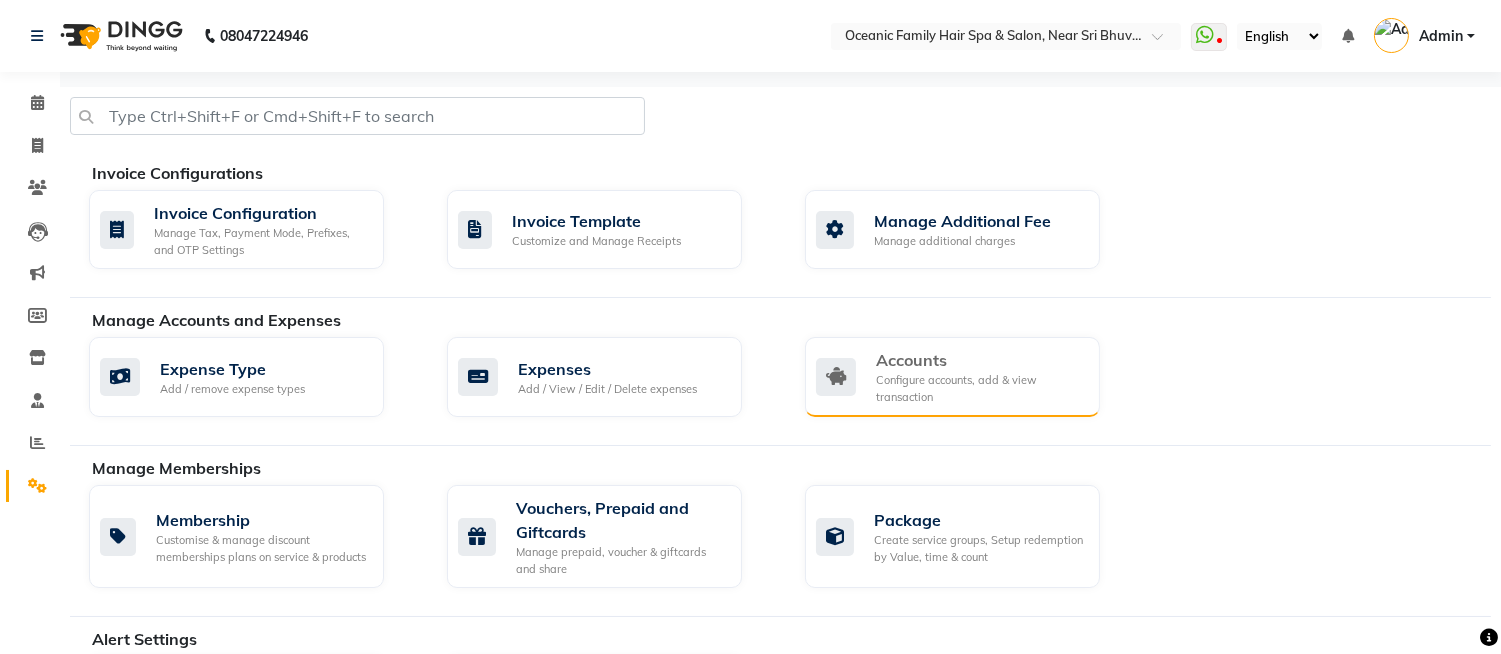 click on "Configure accounts, add & view transaction" 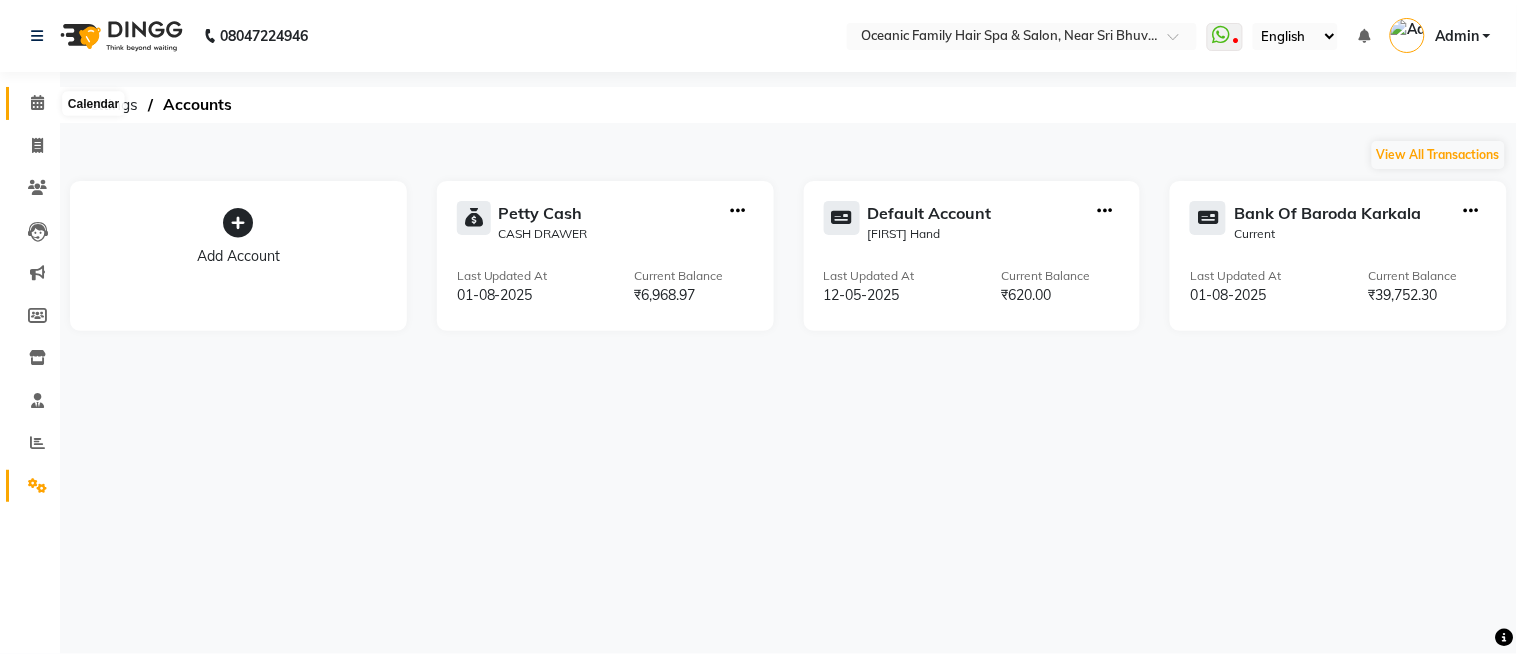 click 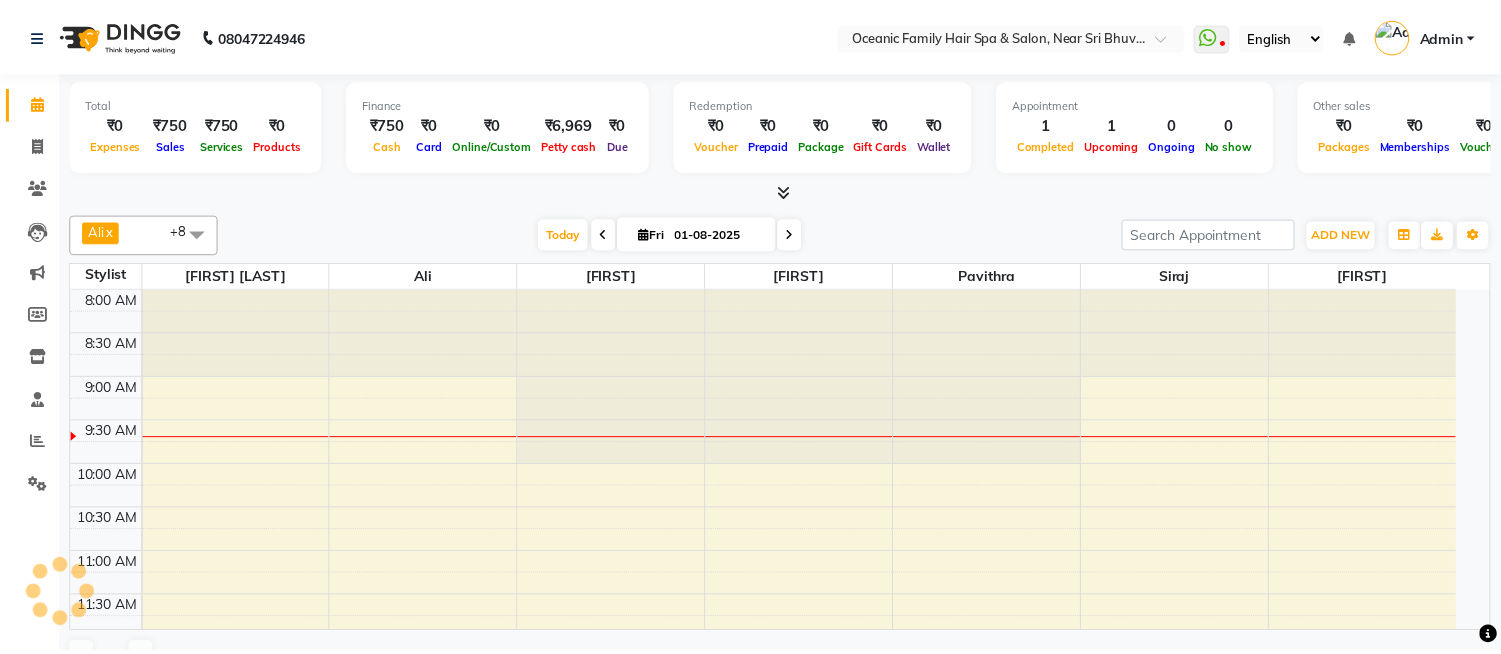 scroll, scrollTop: 0, scrollLeft: 0, axis: both 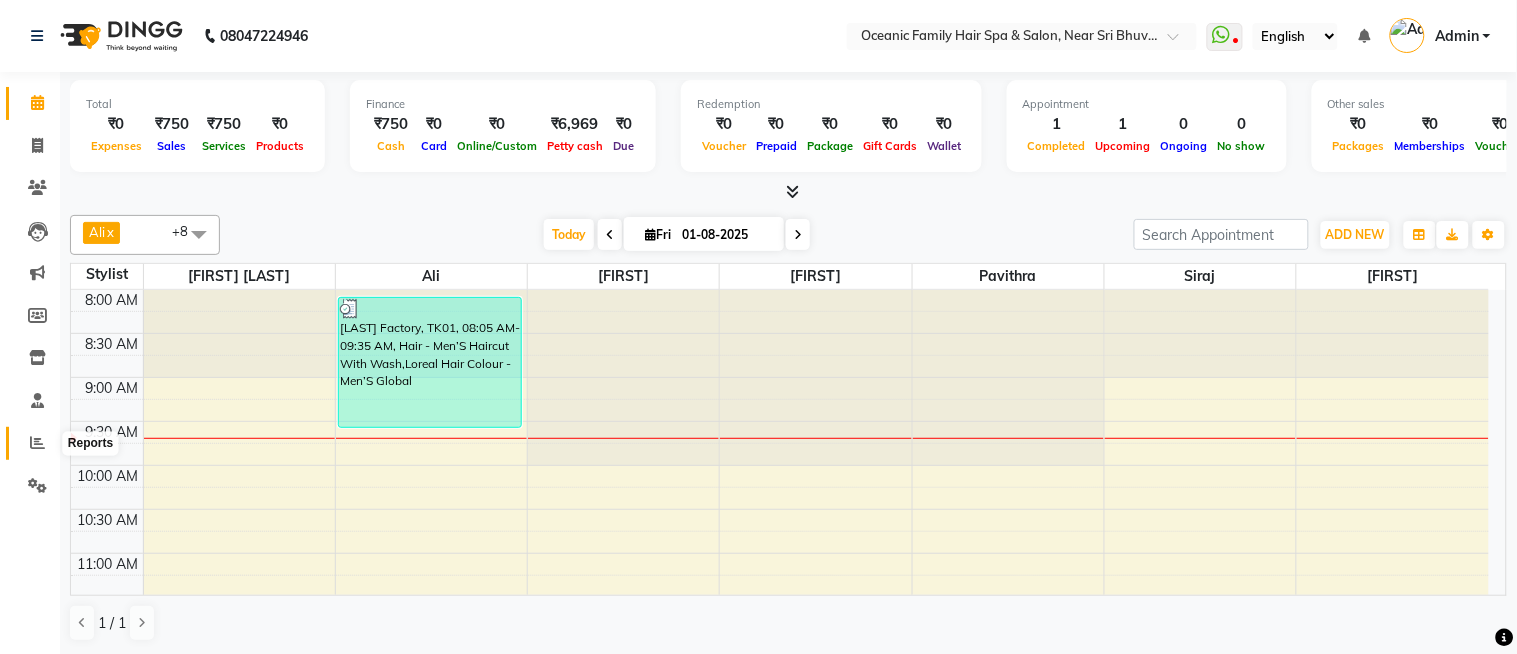 click 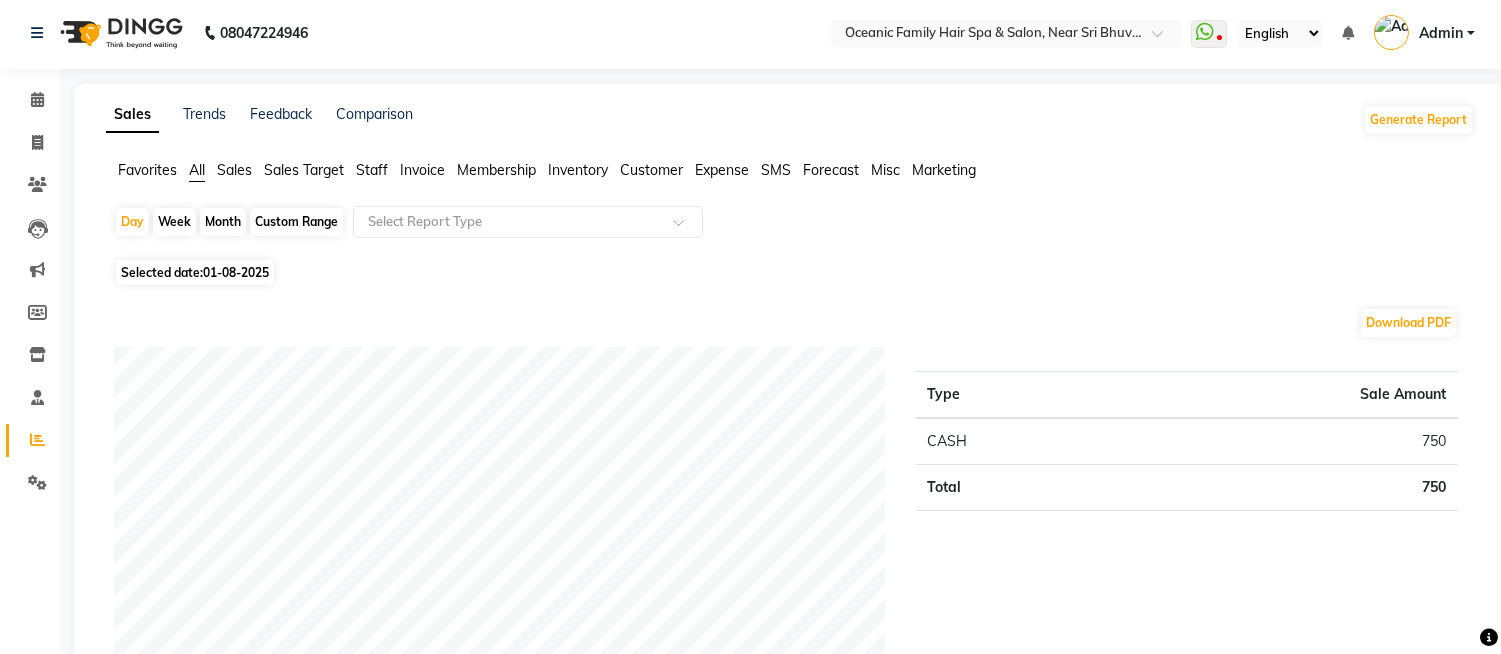 scroll, scrollTop: 0, scrollLeft: 0, axis: both 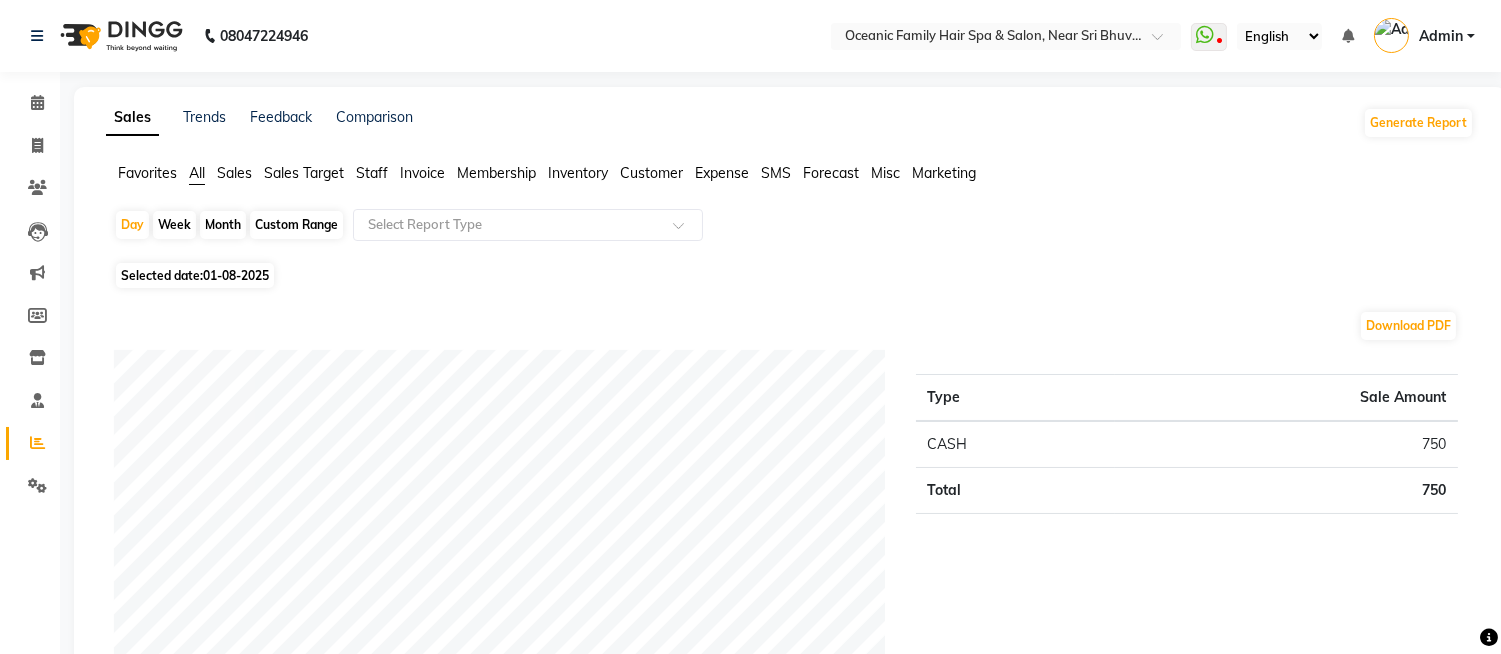click on "Expense" 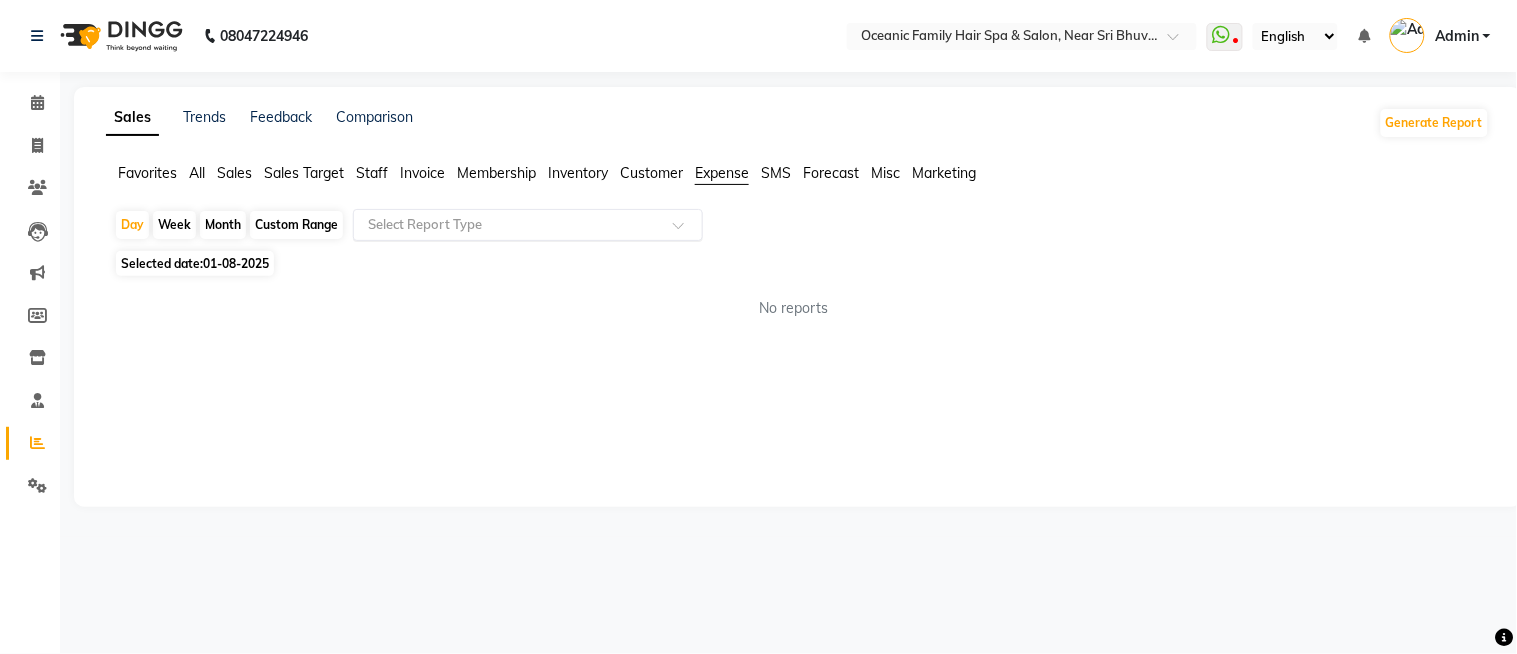 click 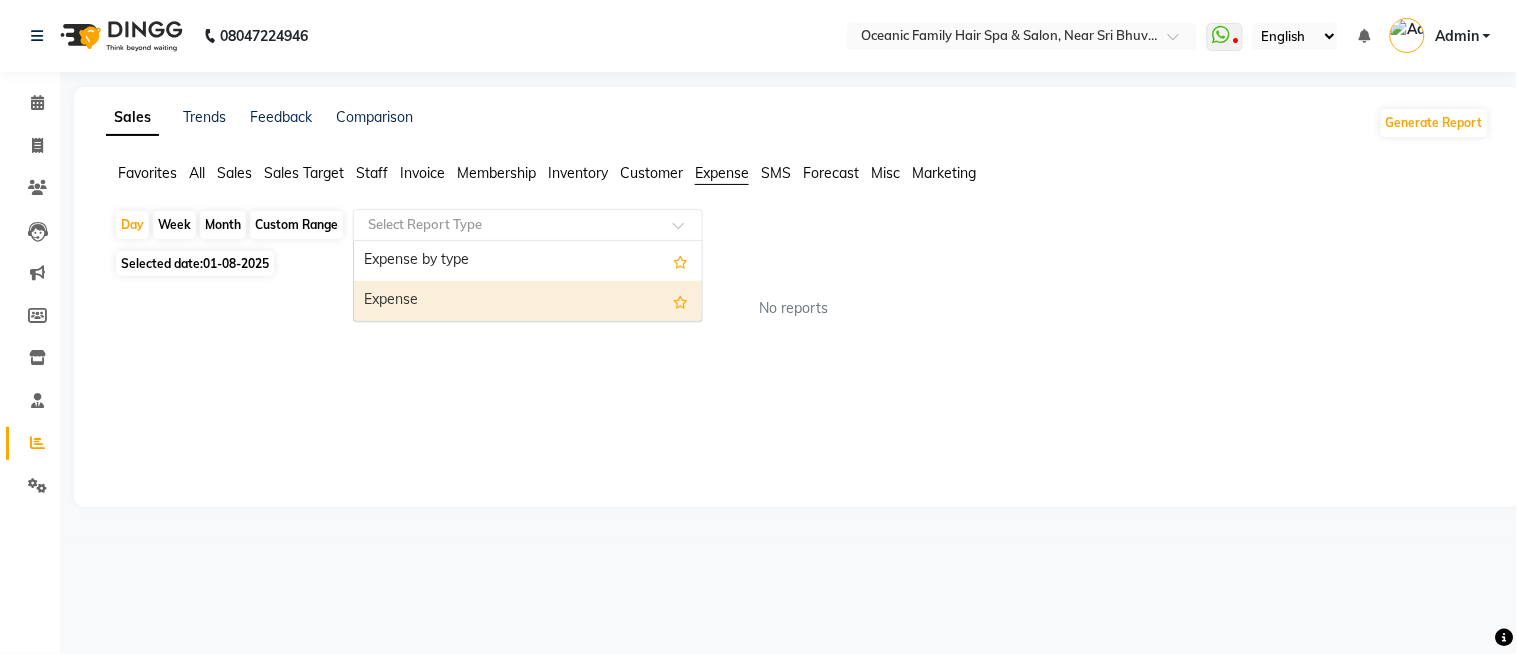 click on "Expense" at bounding box center [528, 301] 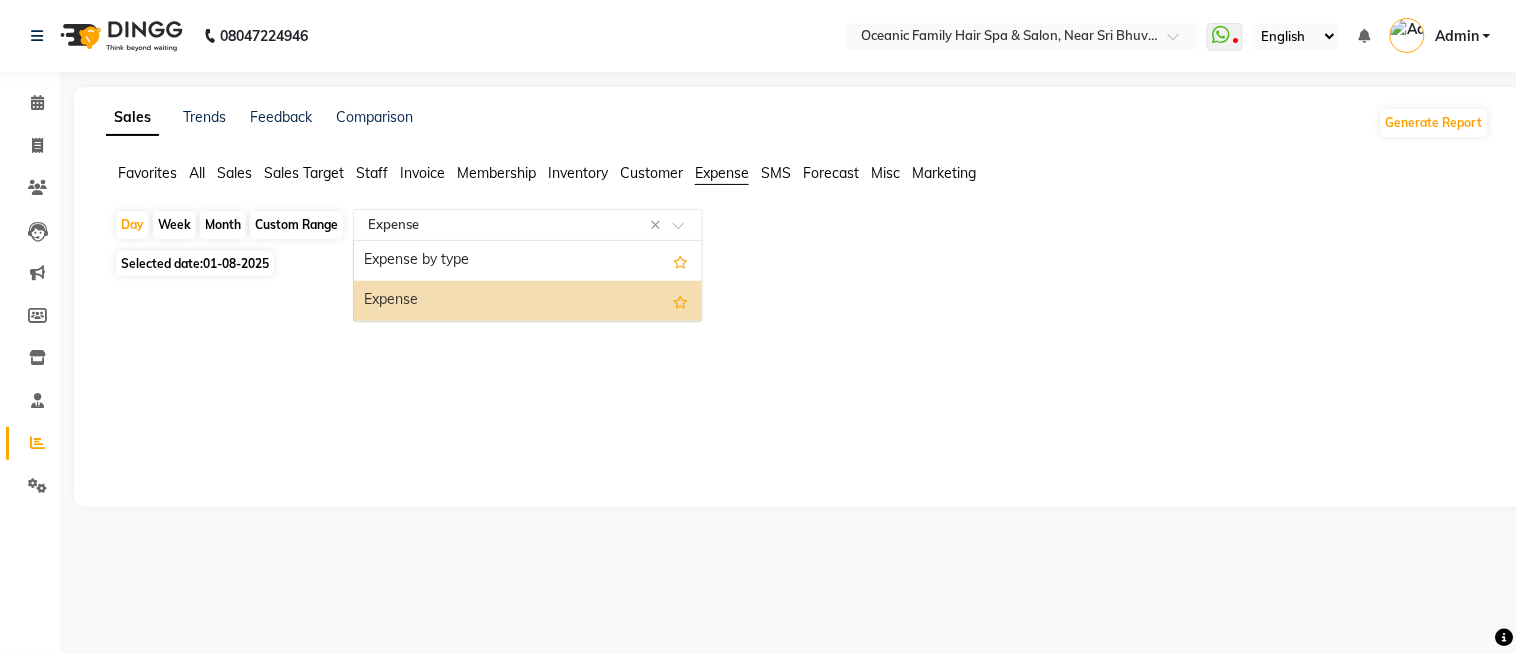 click 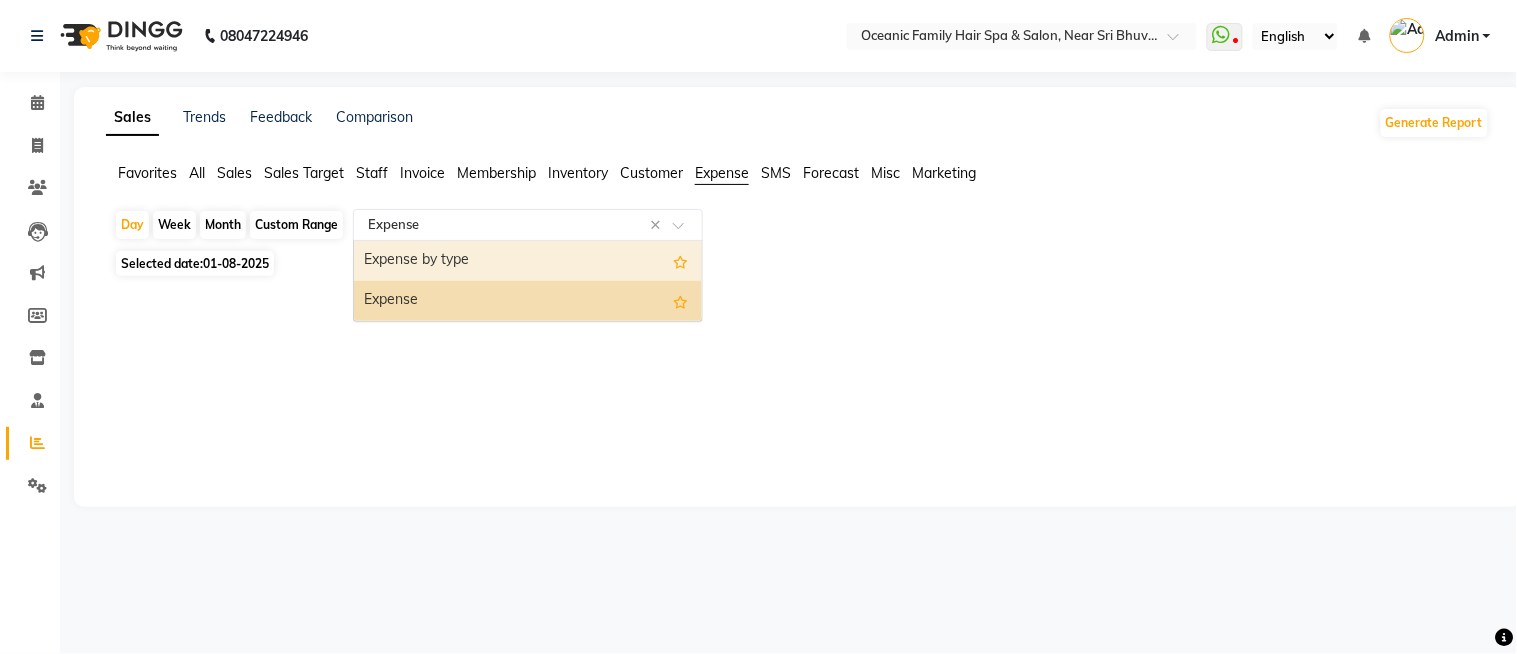 click on "Expense by type" at bounding box center (528, 261) 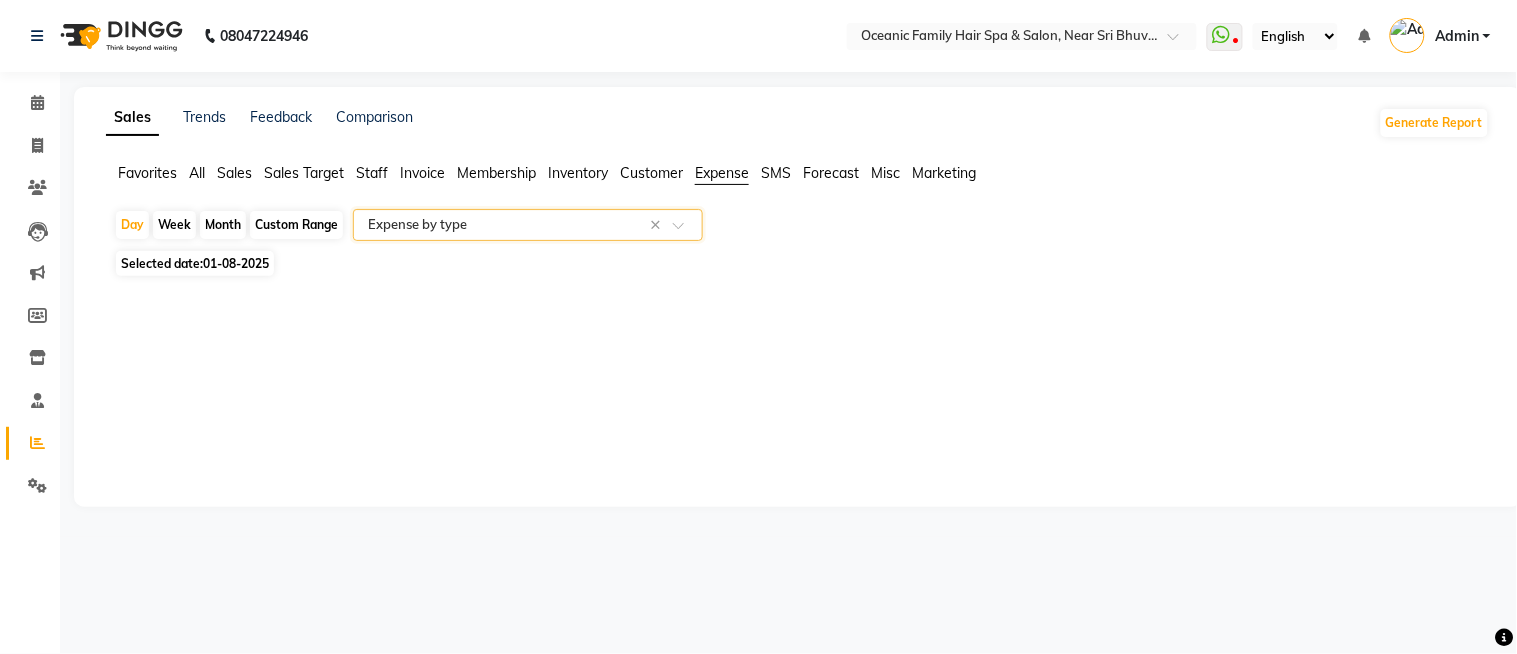 click on "Custom Range" 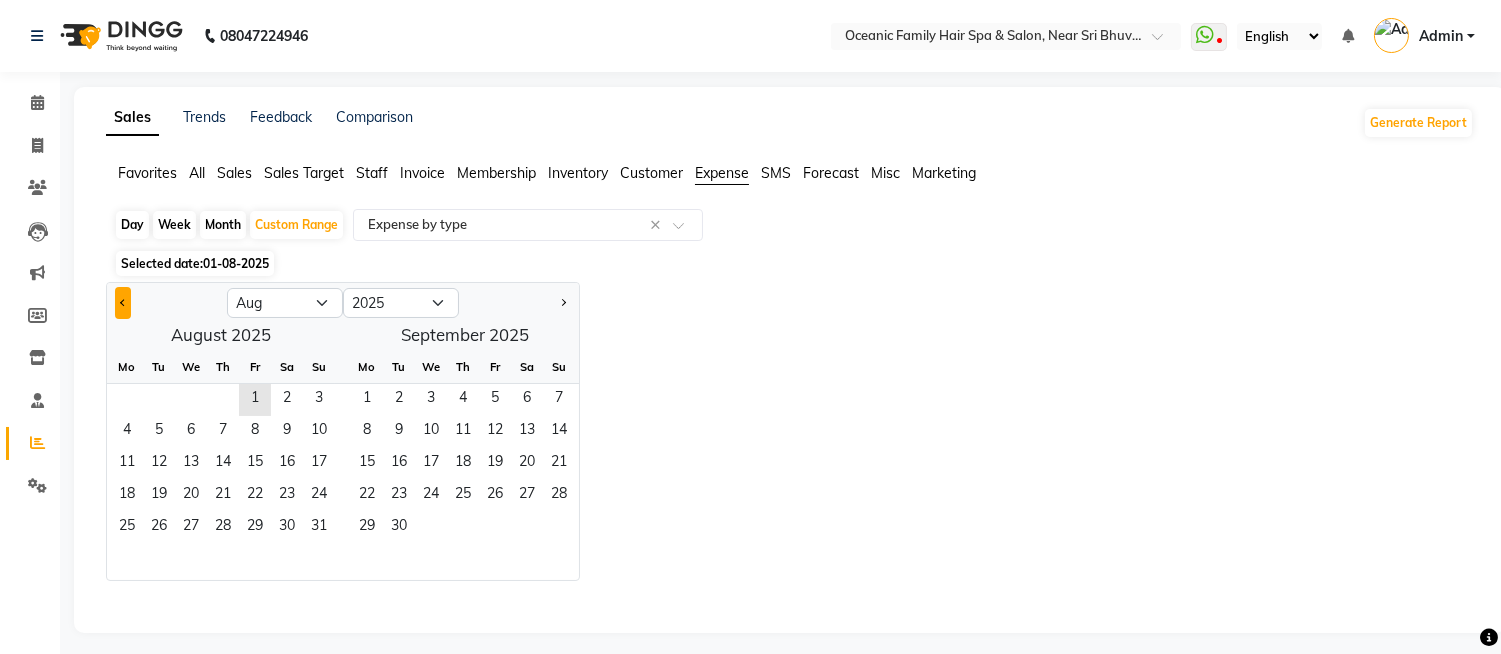 click 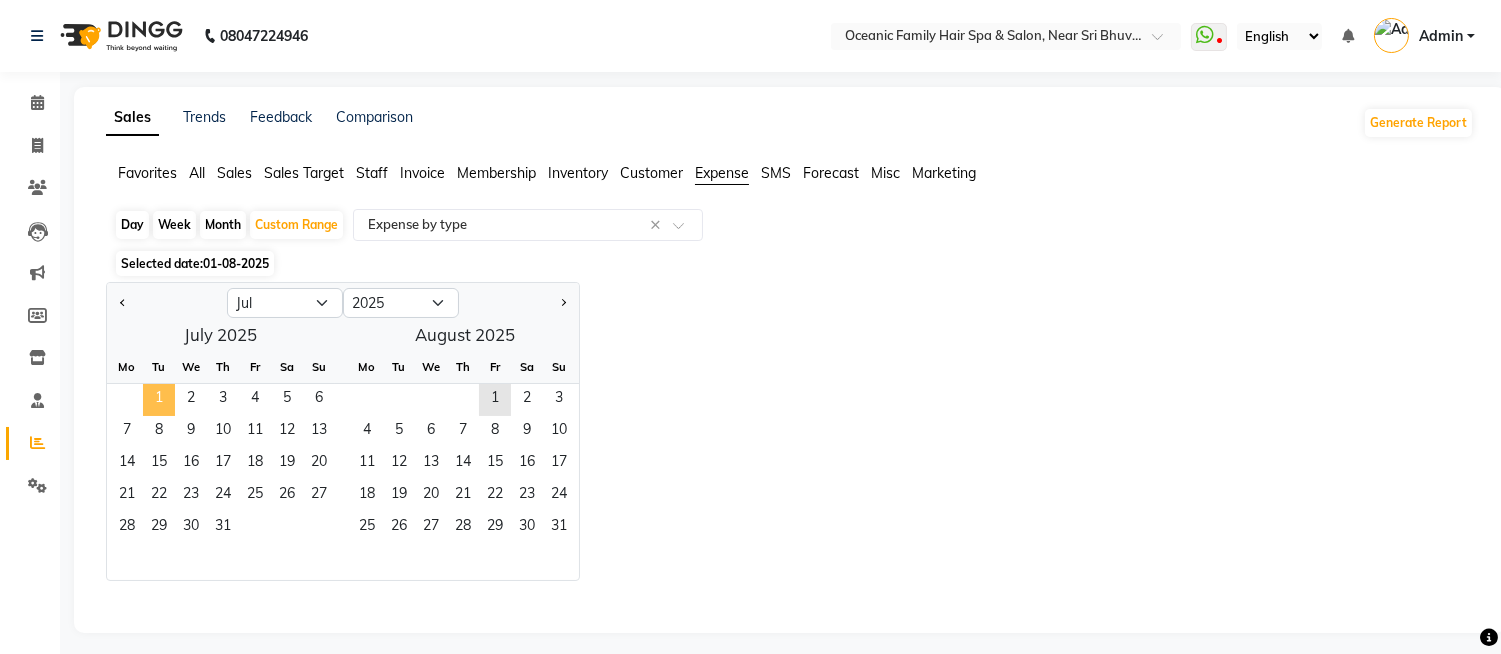 click on "1" 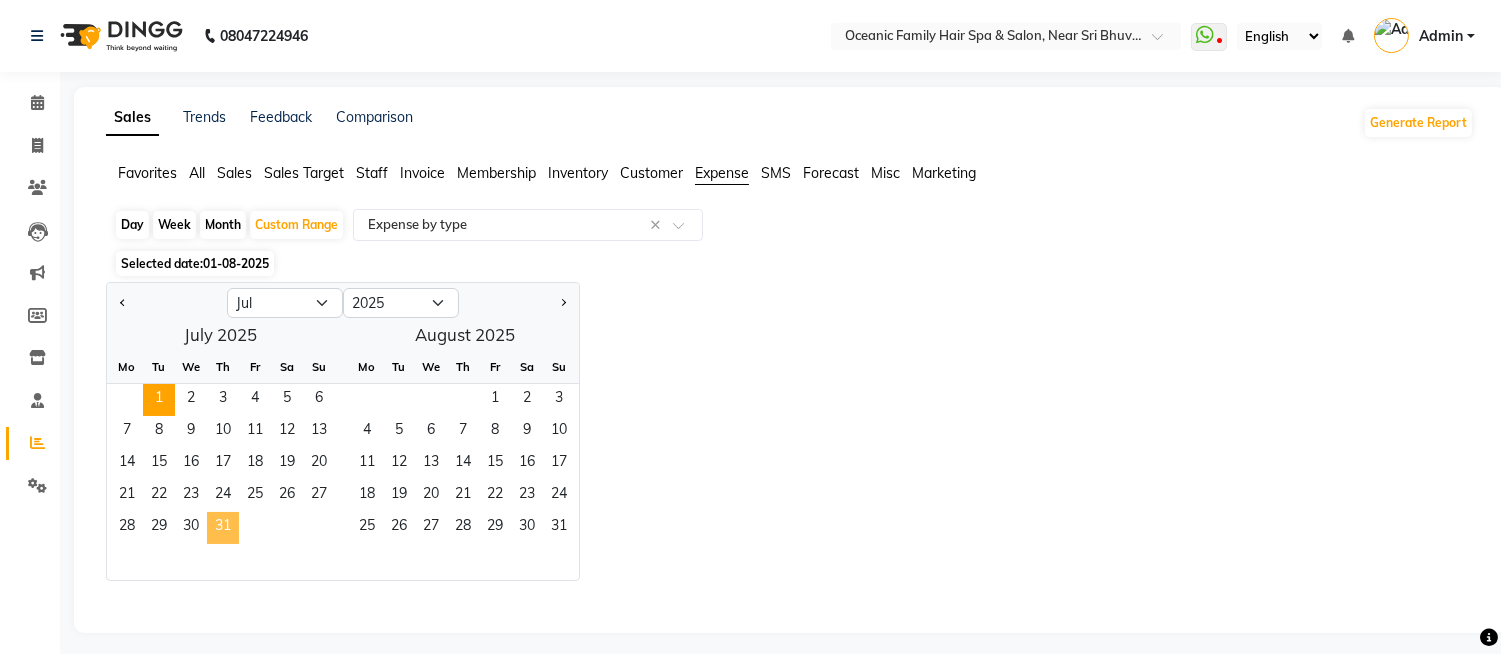 click on "31" 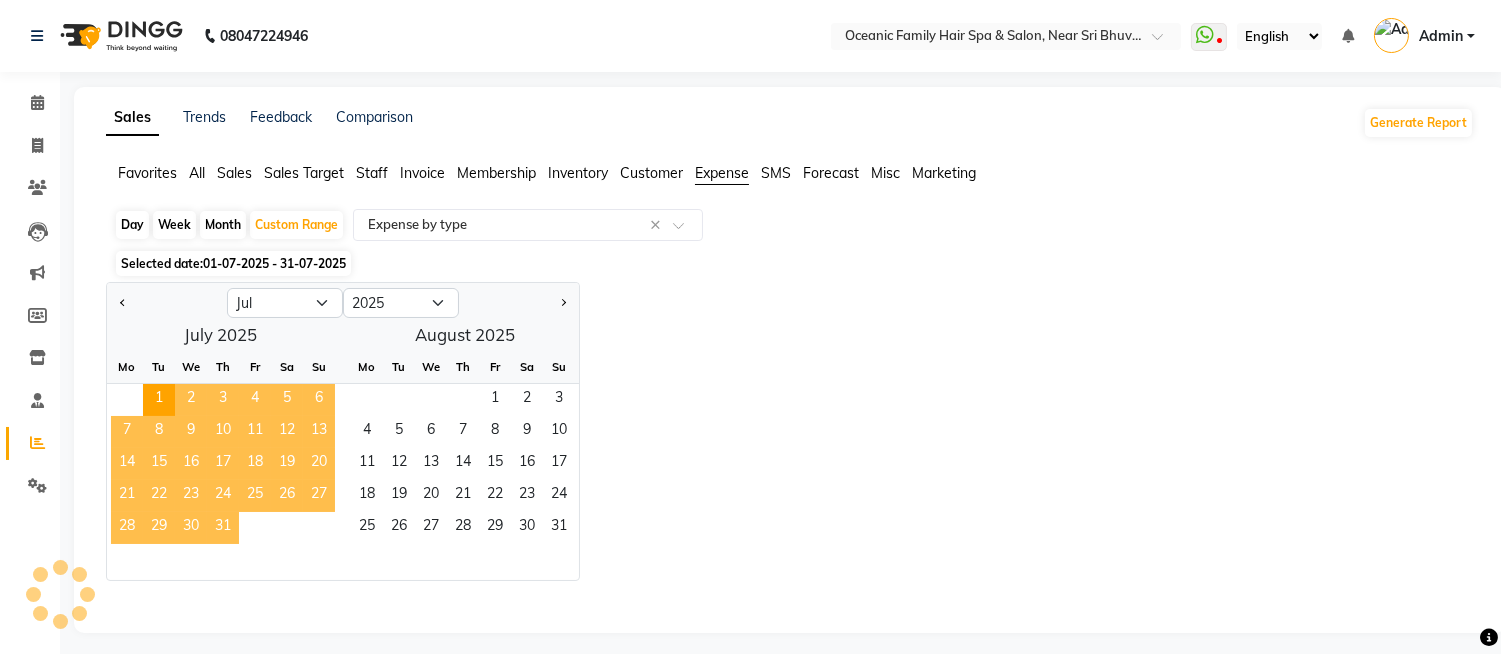 select on "full_report" 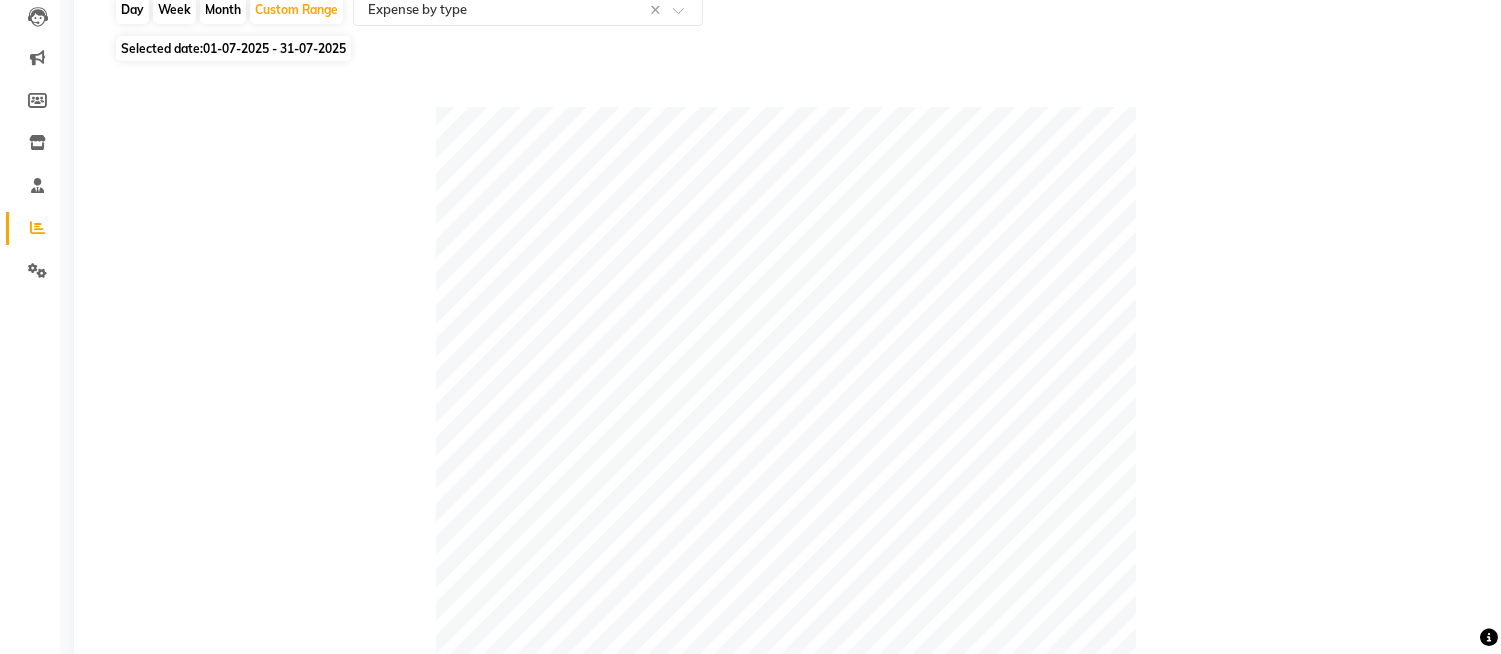 scroll, scrollTop: 222, scrollLeft: 0, axis: vertical 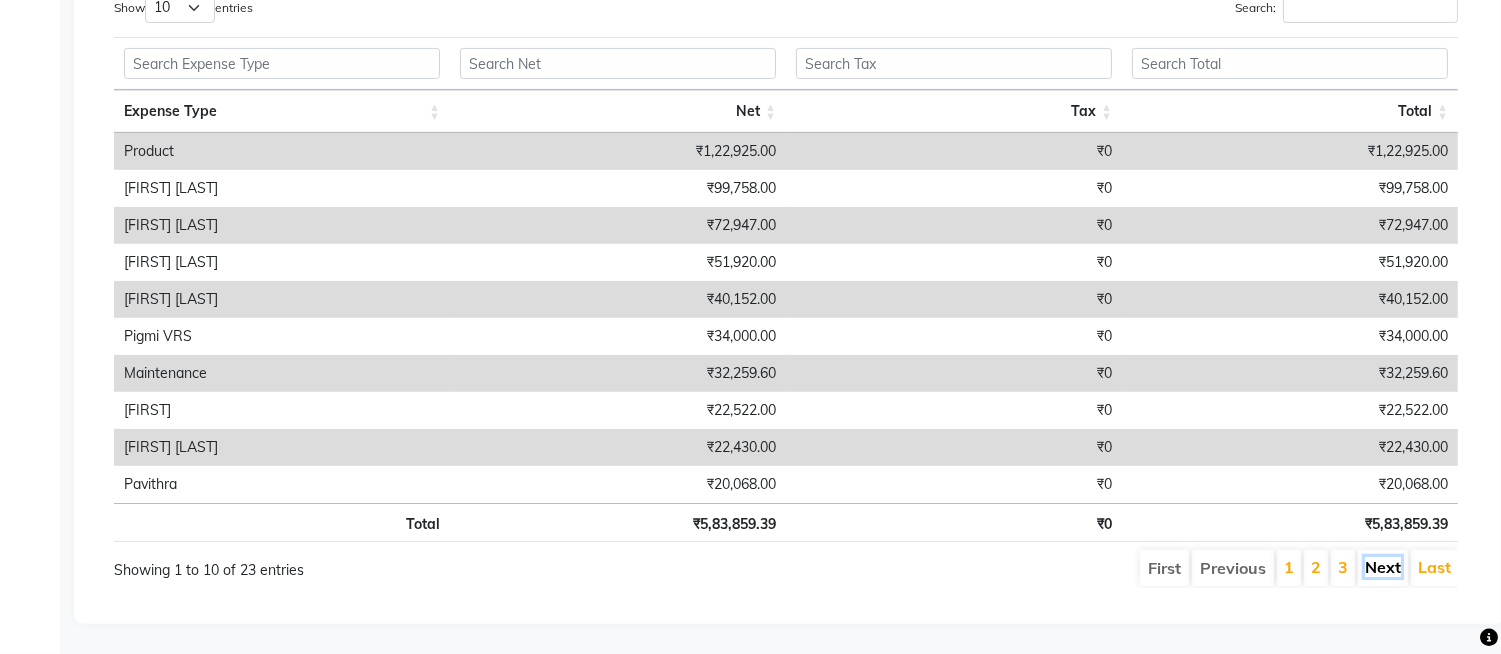 click on "Next" at bounding box center [1383, 567] 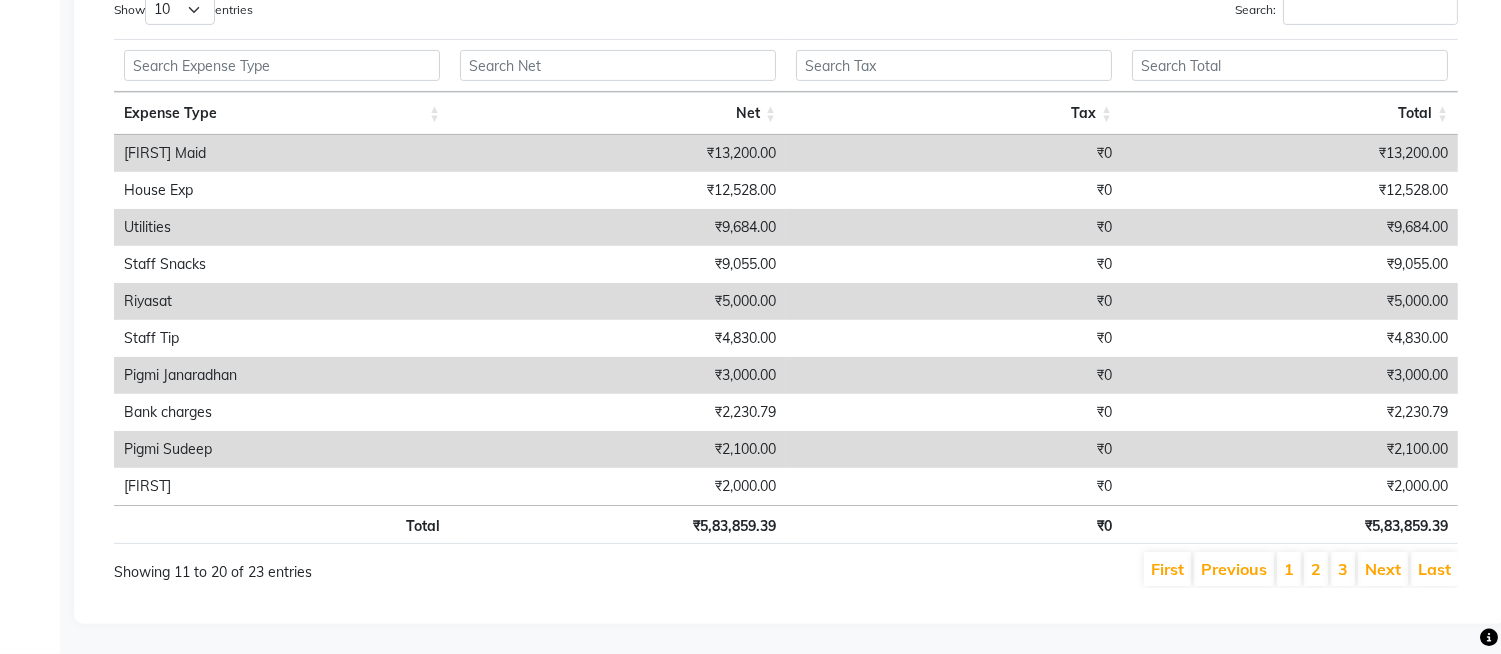 scroll, scrollTop: 1103, scrollLeft: 0, axis: vertical 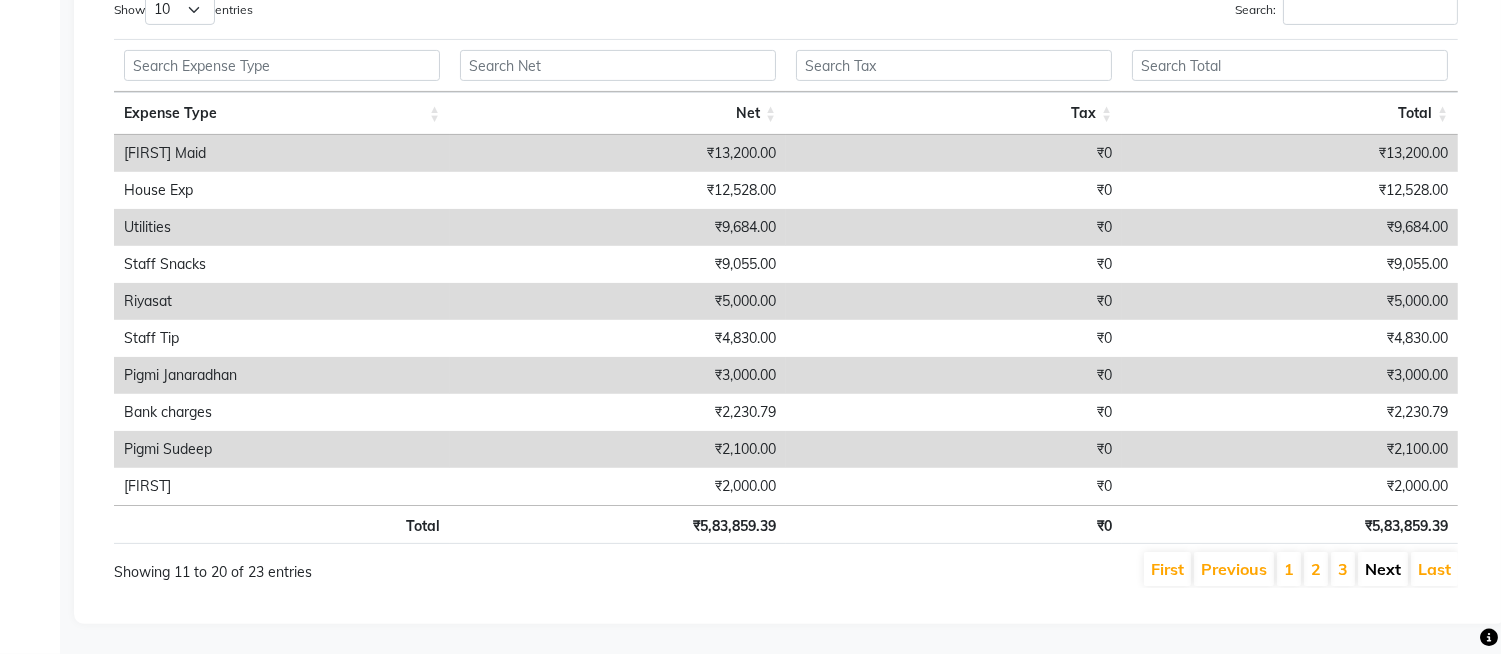 click on "Next" at bounding box center [1383, 569] 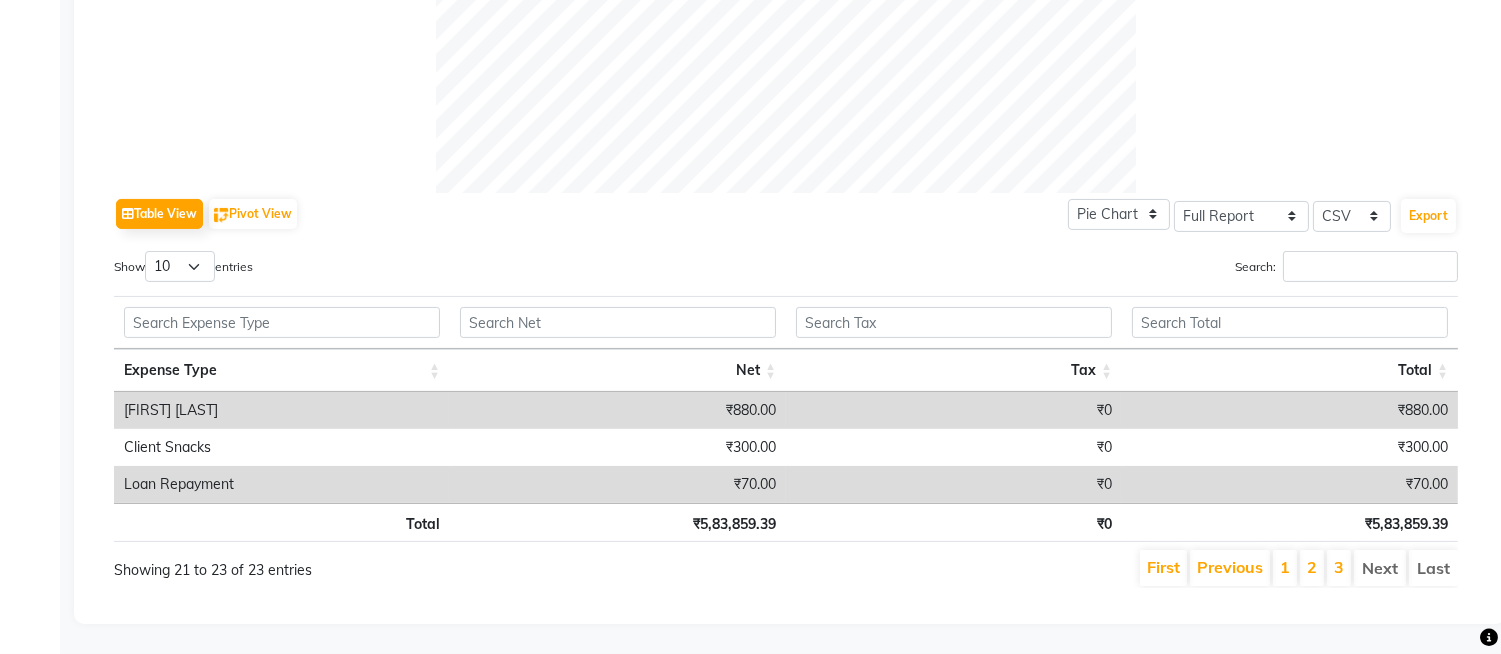 scroll, scrollTop: 846, scrollLeft: 0, axis: vertical 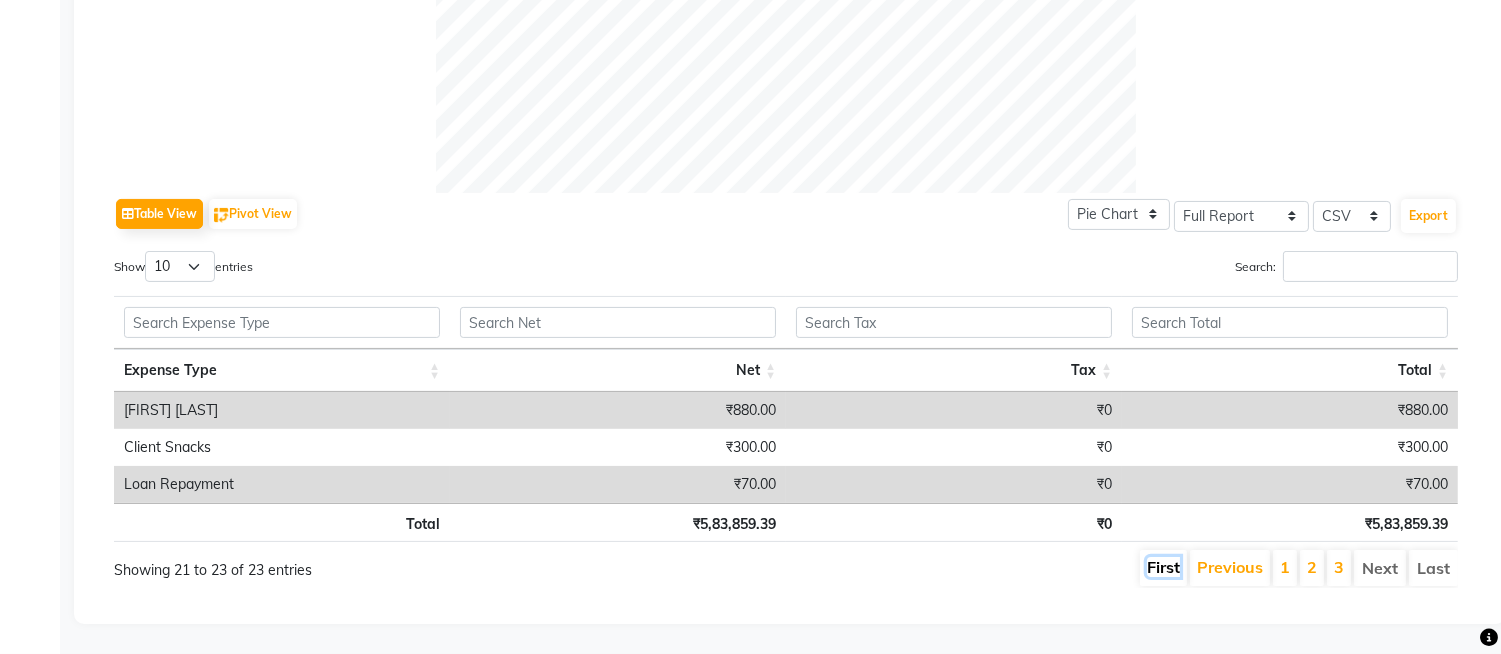 click on "First" at bounding box center (1163, 567) 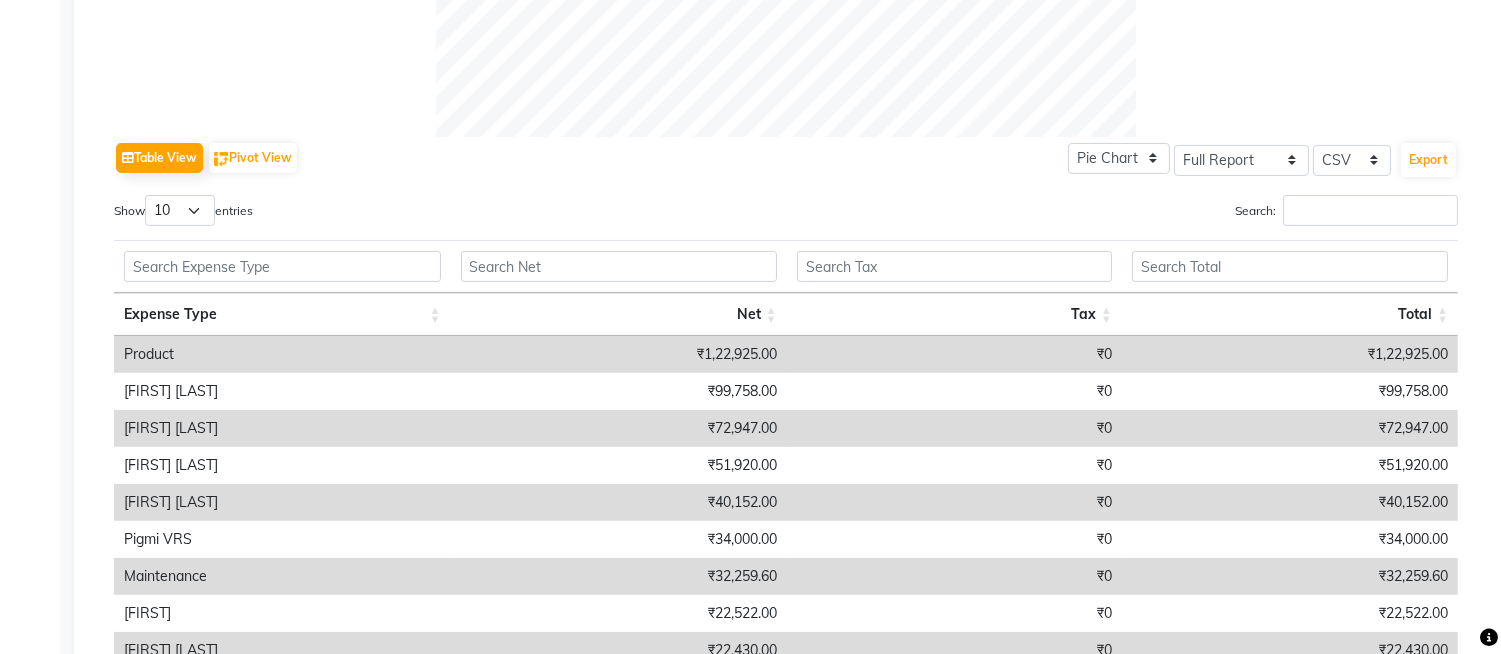 scroll, scrollTop: 883, scrollLeft: 0, axis: vertical 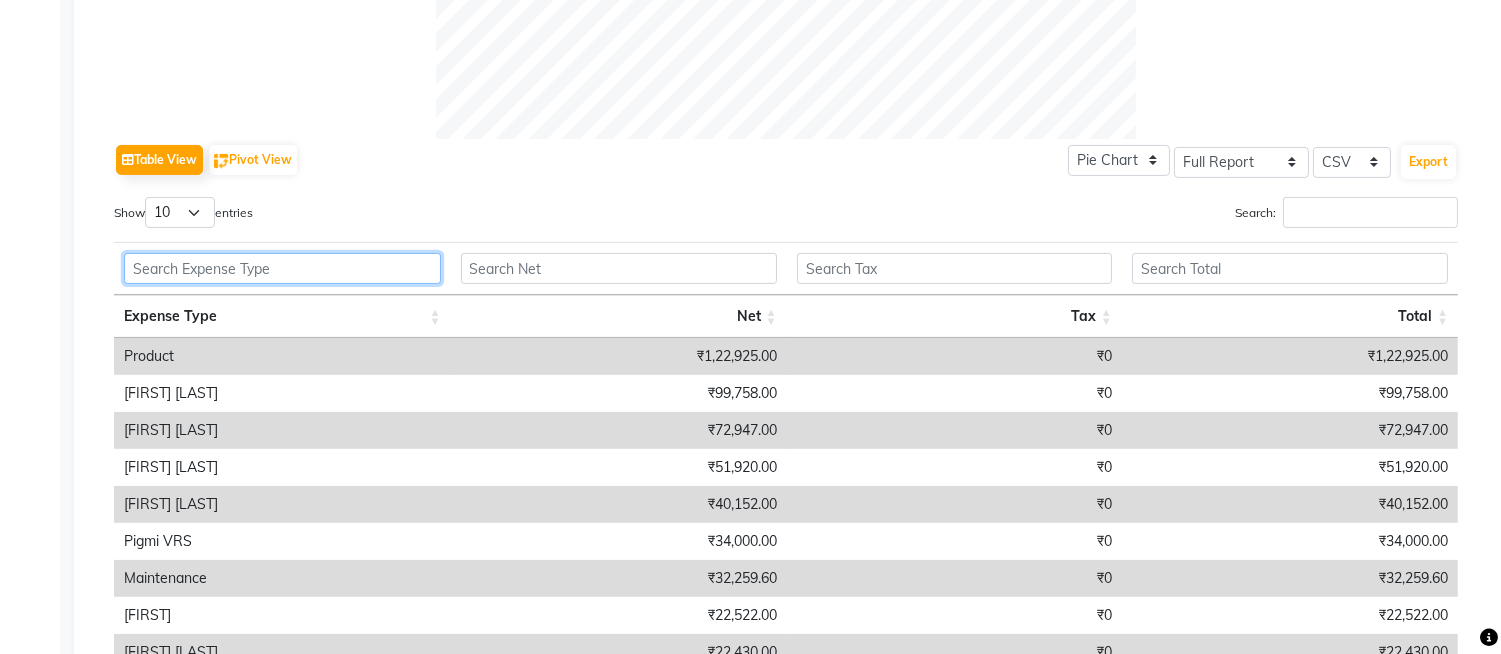 click at bounding box center [282, 268] 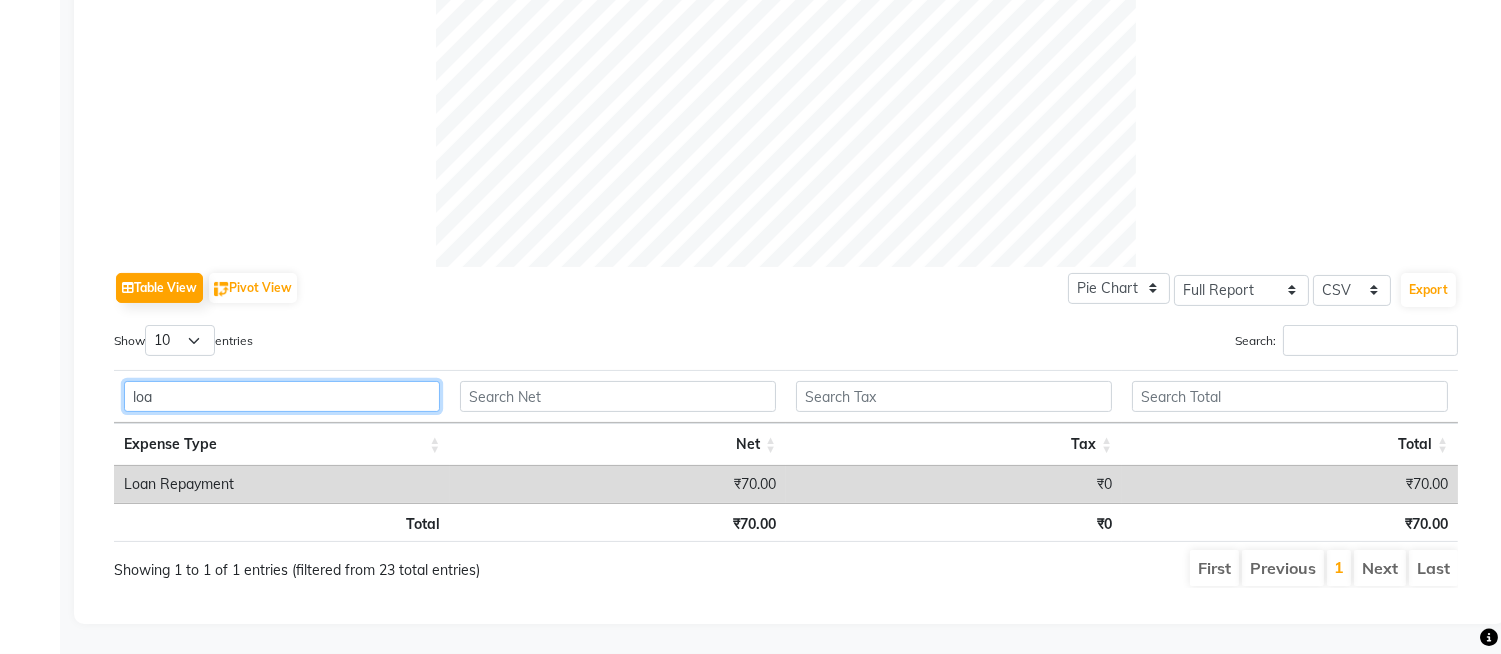 scroll, scrollTop: 773, scrollLeft: 0, axis: vertical 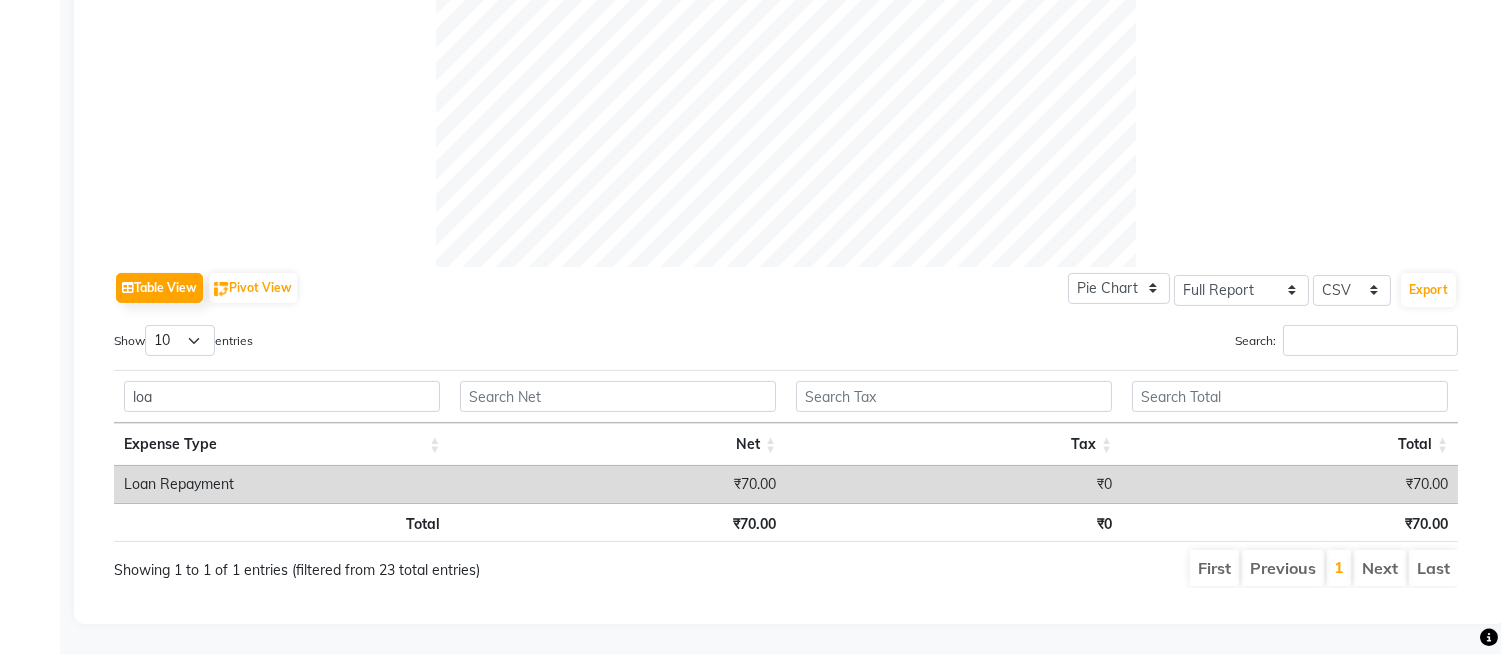 click on "₹70.00" at bounding box center (618, 484) 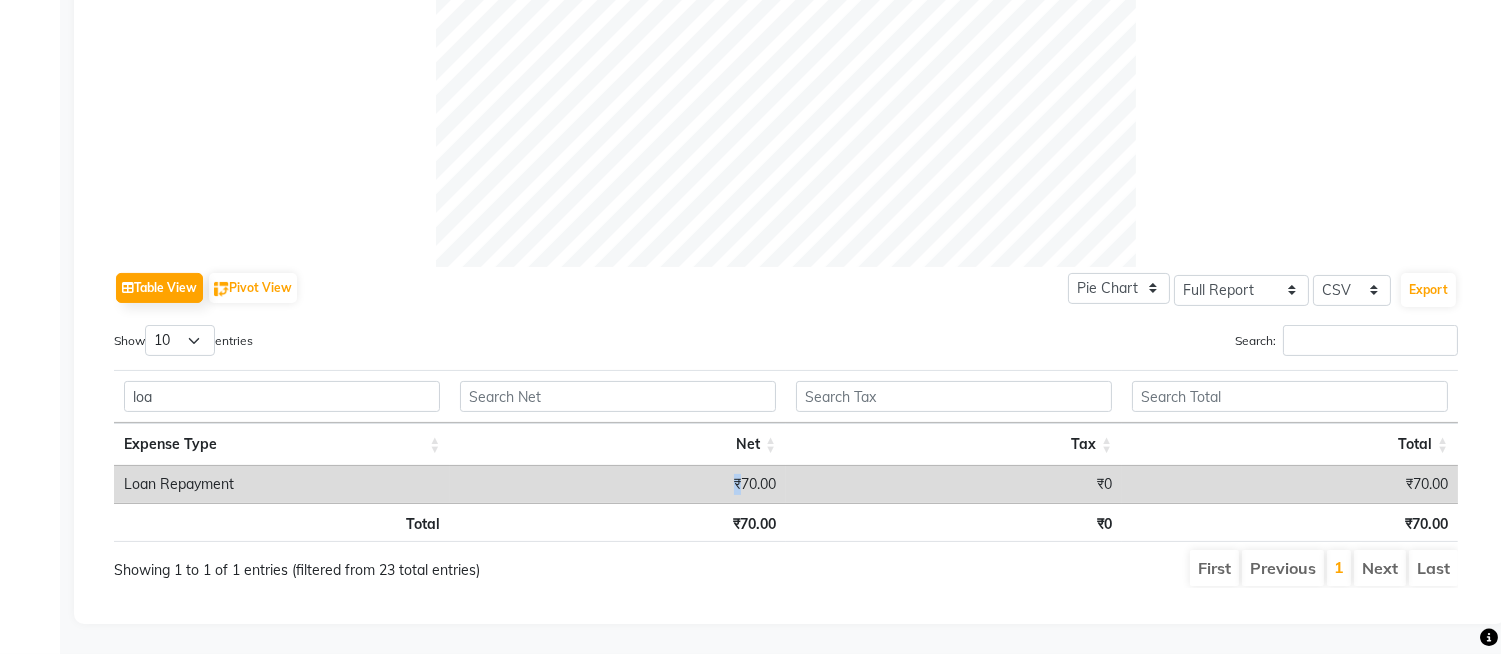 click on "₹70.00" at bounding box center (618, 484) 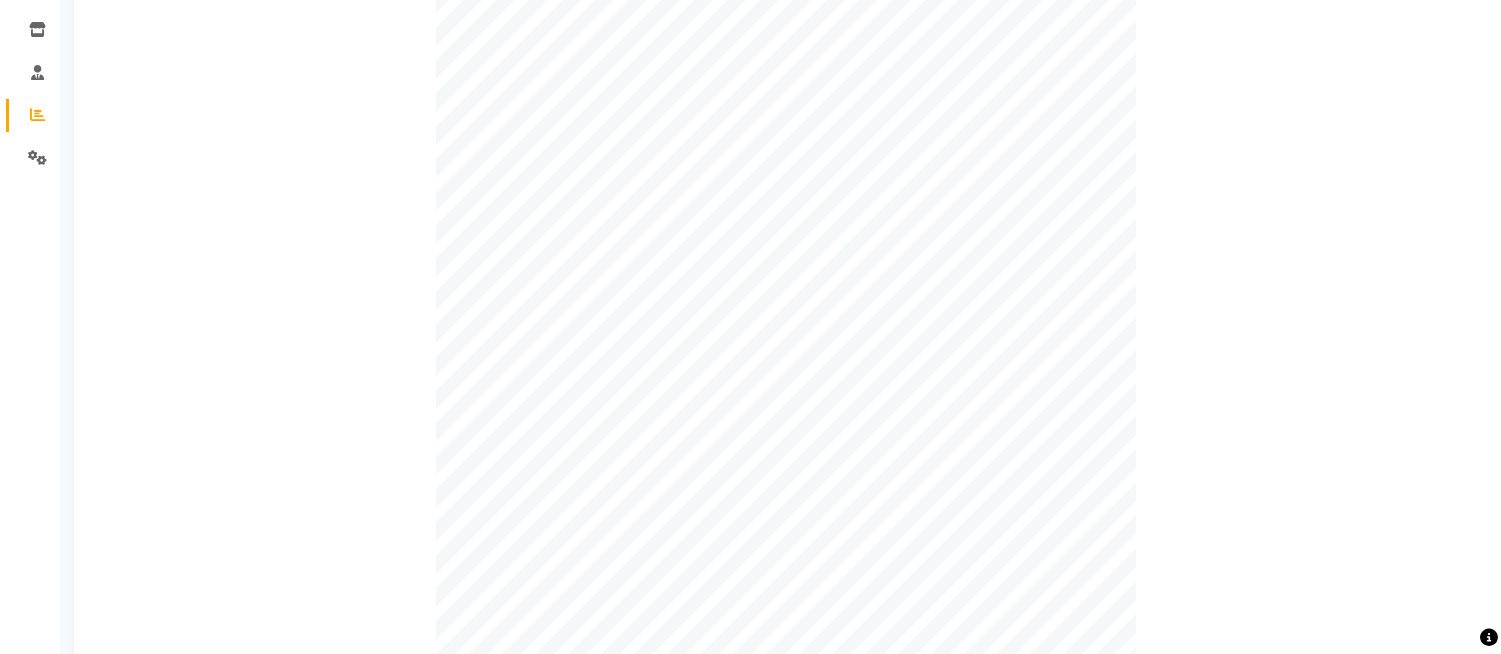 scroll, scrollTop: 0, scrollLeft: 0, axis: both 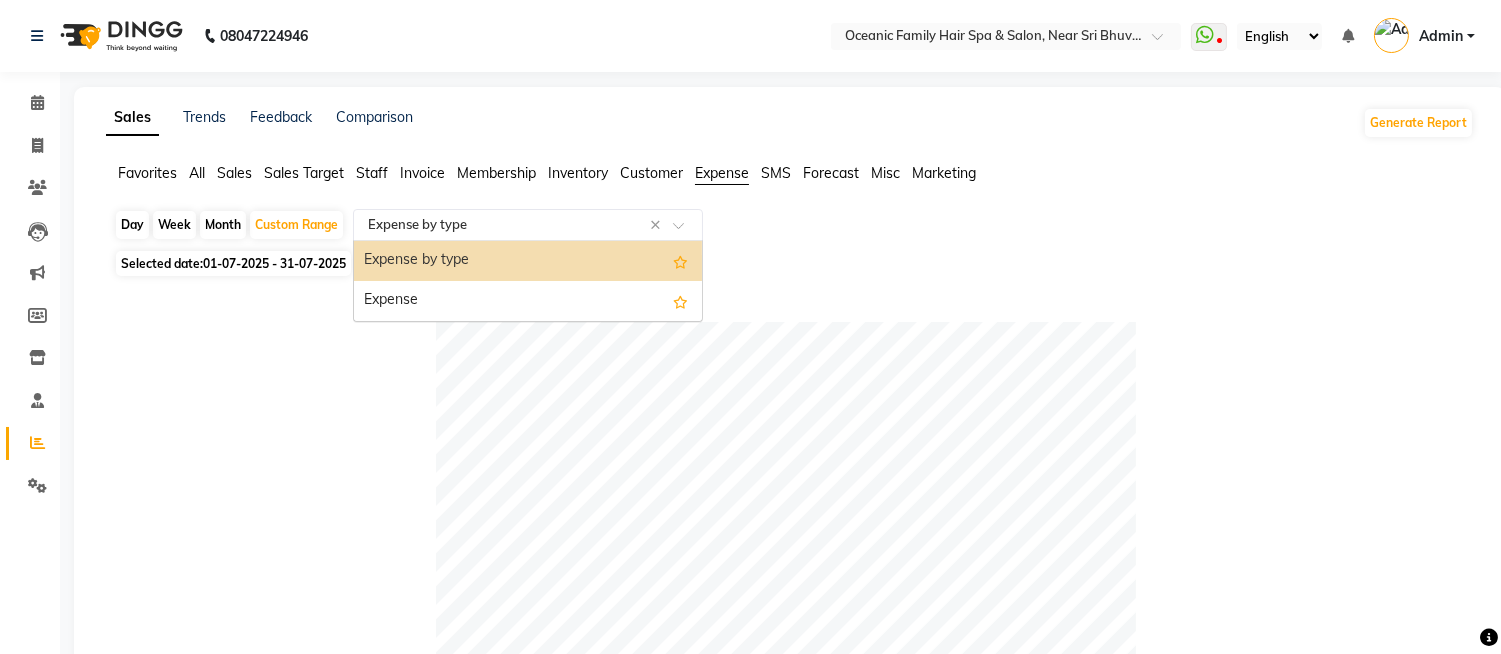 click 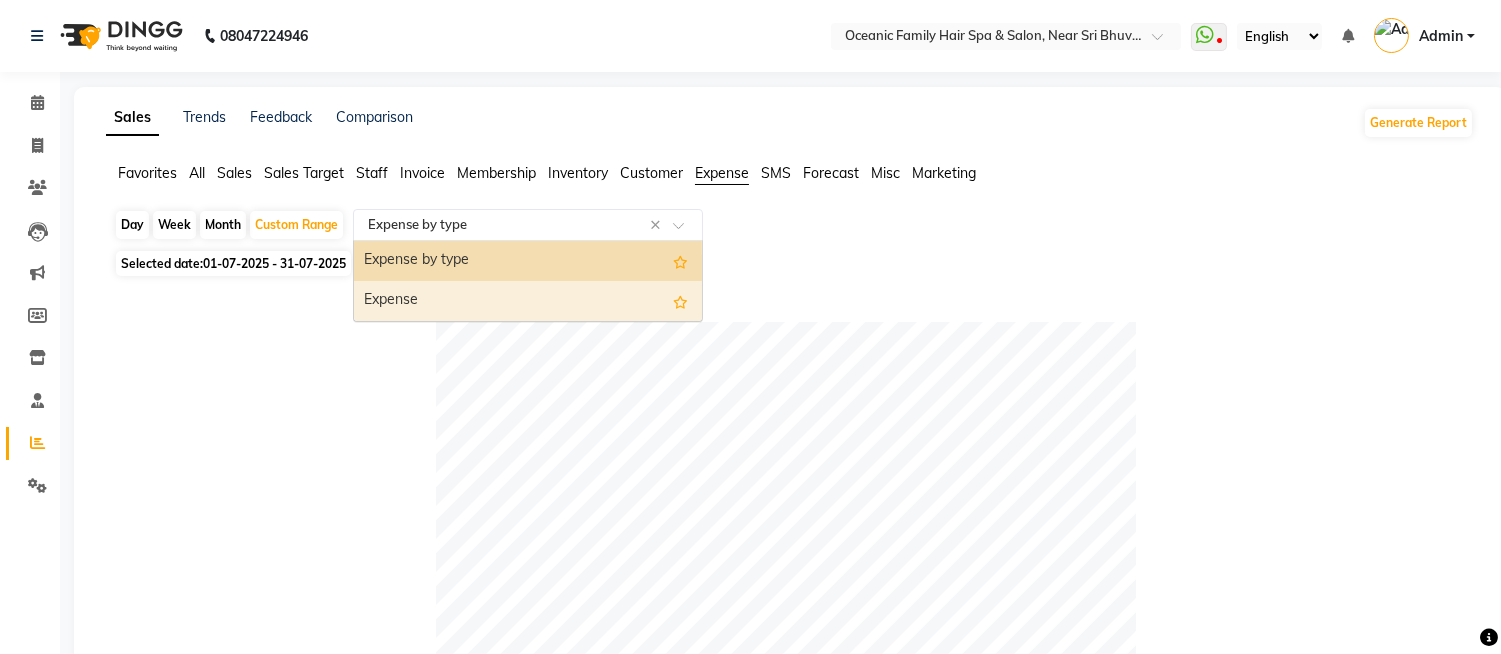 click on "Expense" at bounding box center [528, 301] 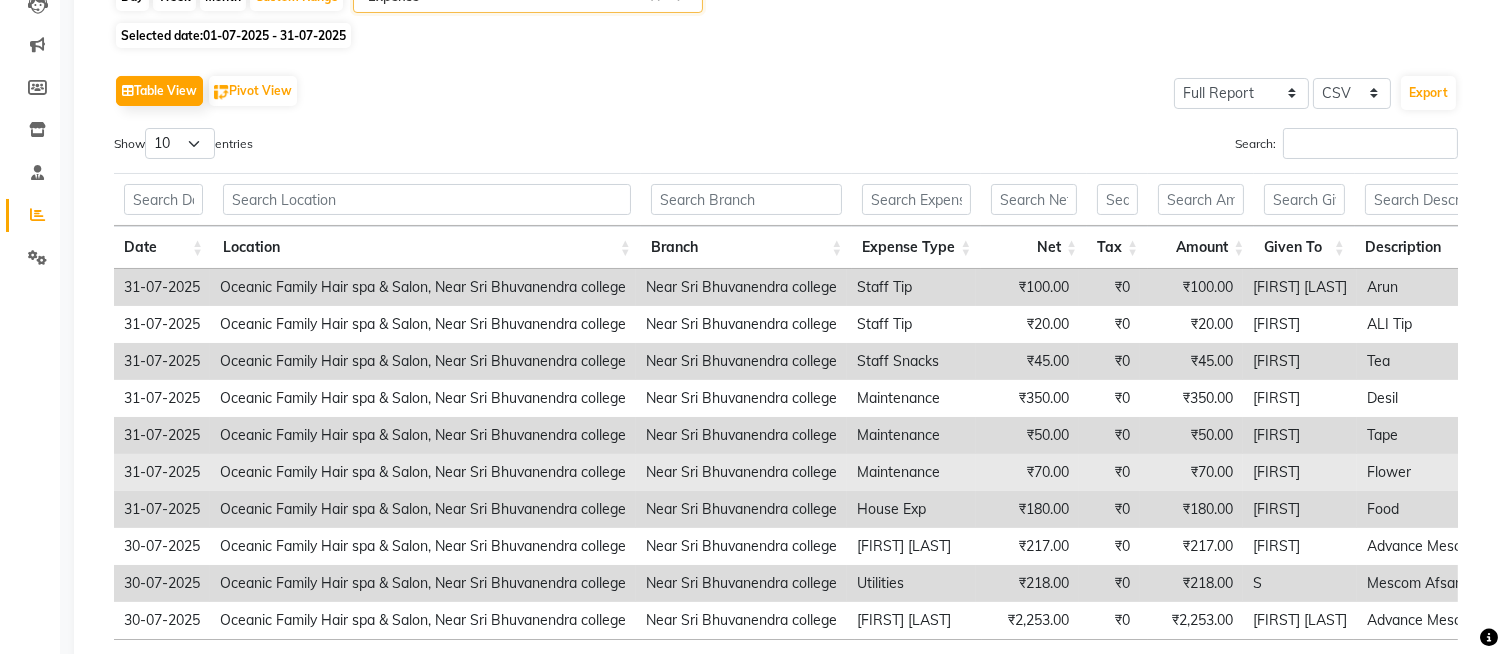 scroll, scrollTop: 333, scrollLeft: 0, axis: vertical 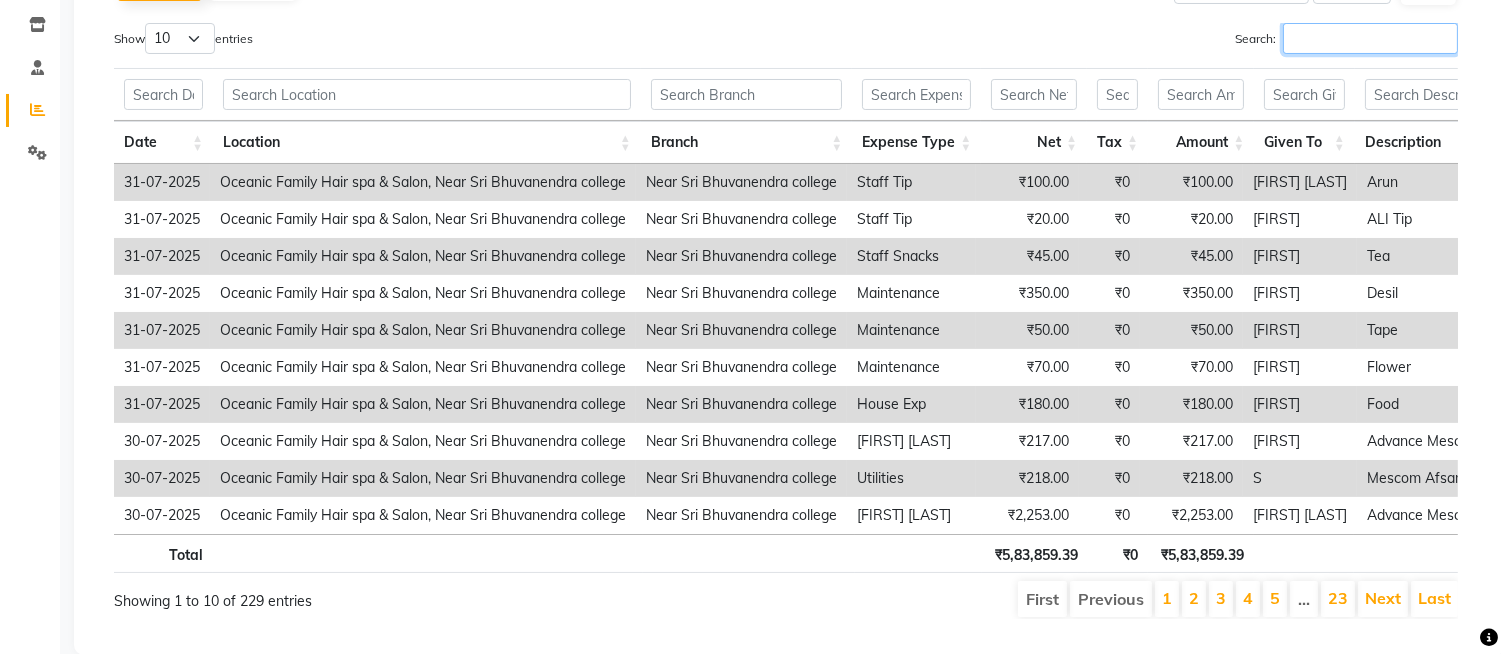 click on "Search:" at bounding box center [1370, 38] 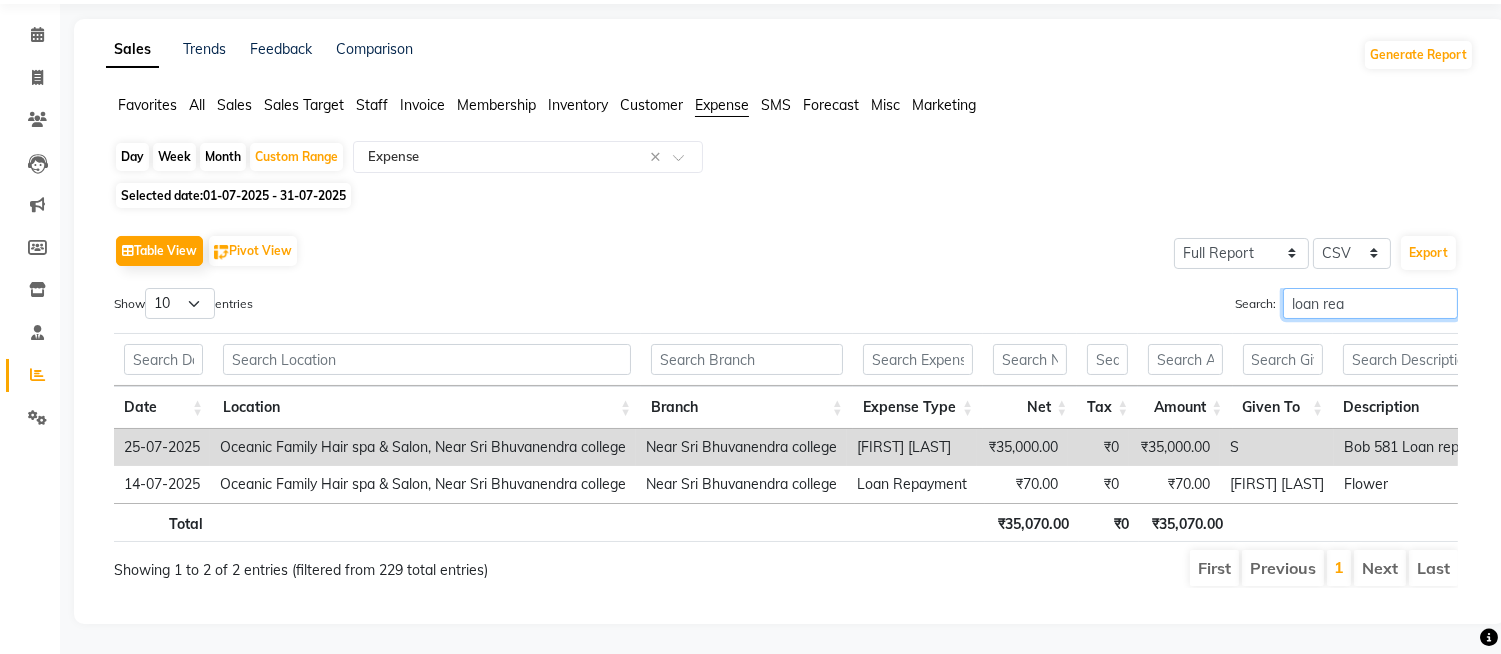 scroll, scrollTop: 48, scrollLeft: 0, axis: vertical 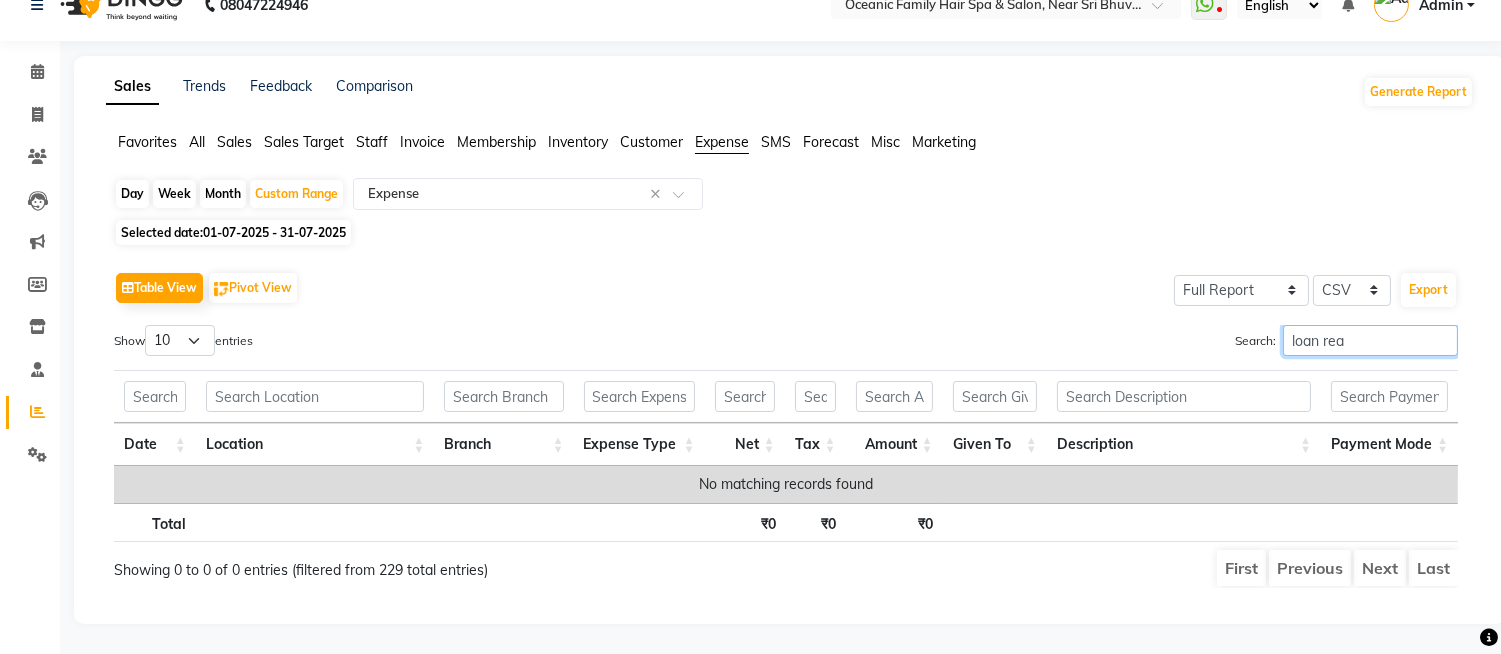 type on "loan re" 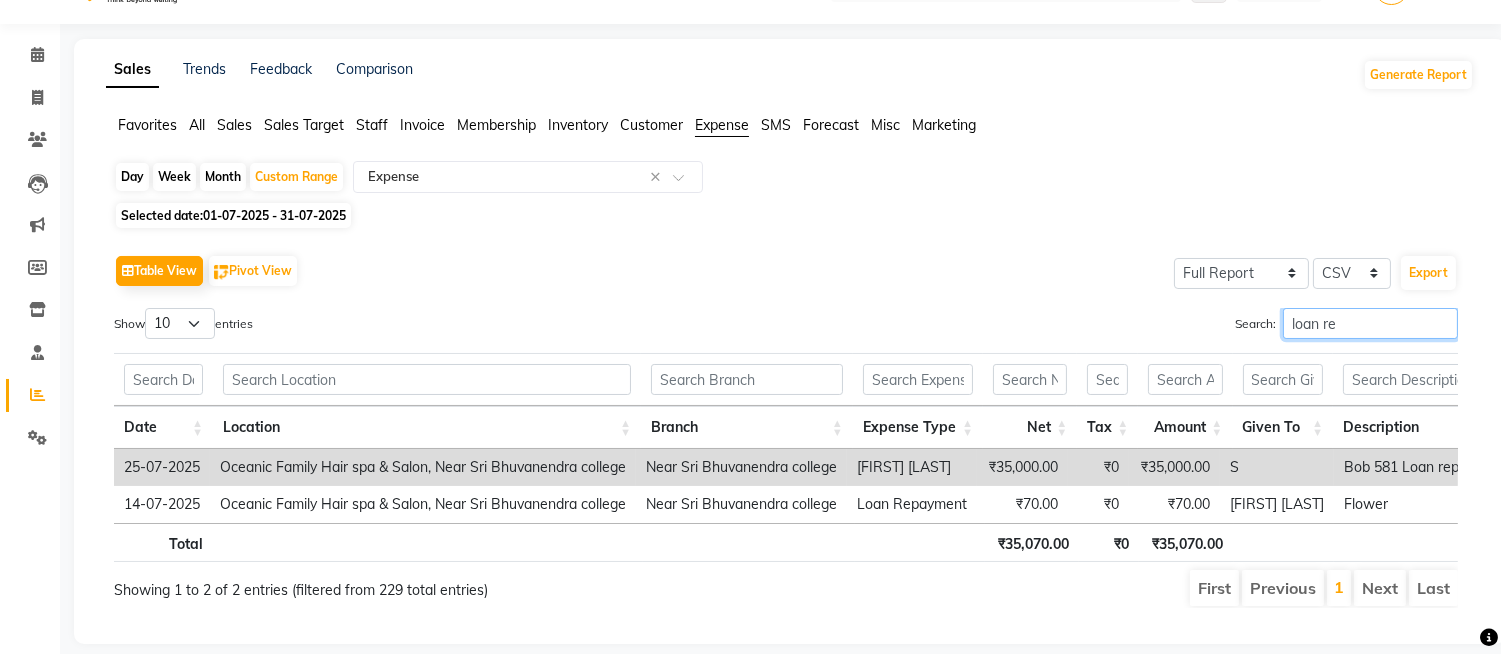 scroll, scrollTop: 102, scrollLeft: 0, axis: vertical 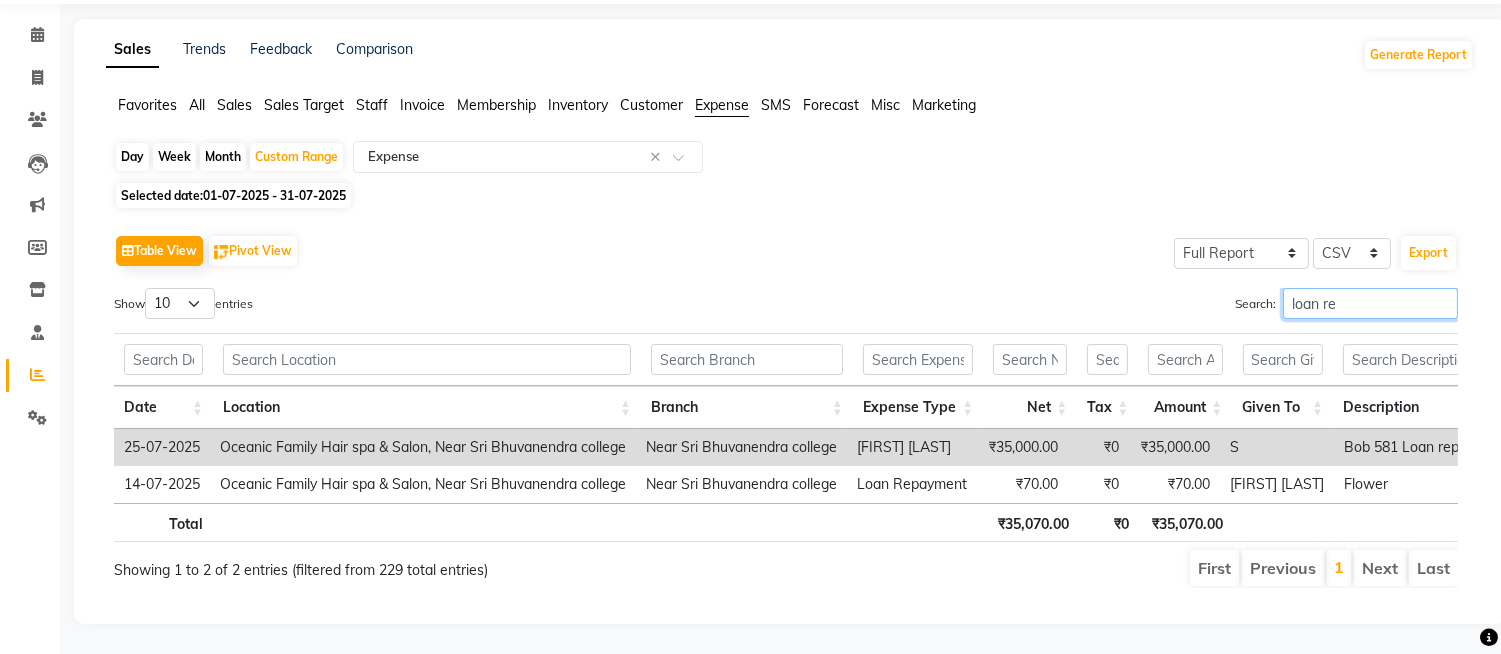 drag, startPoint x: 1344, startPoint y: 278, endPoint x: 1172, endPoint y: 275, distance: 172.02615 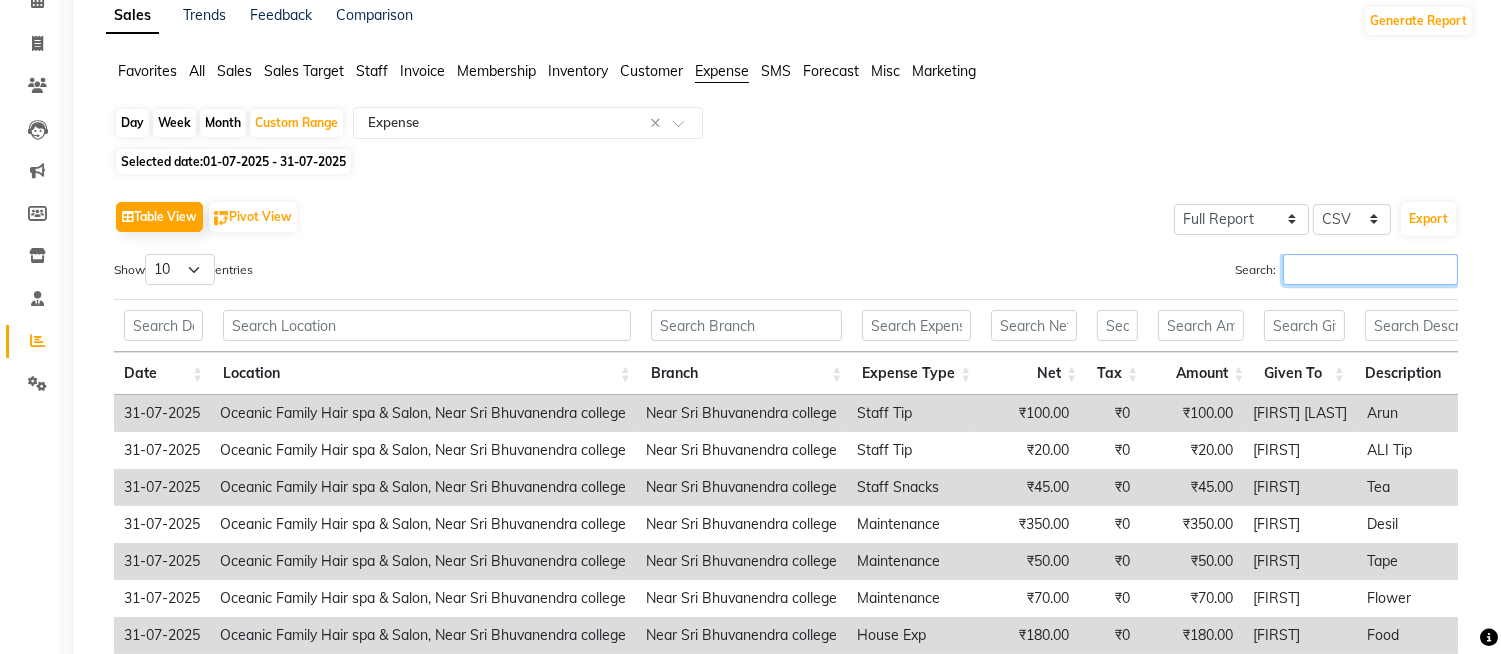 scroll, scrollTop: 333, scrollLeft: 0, axis: vertical 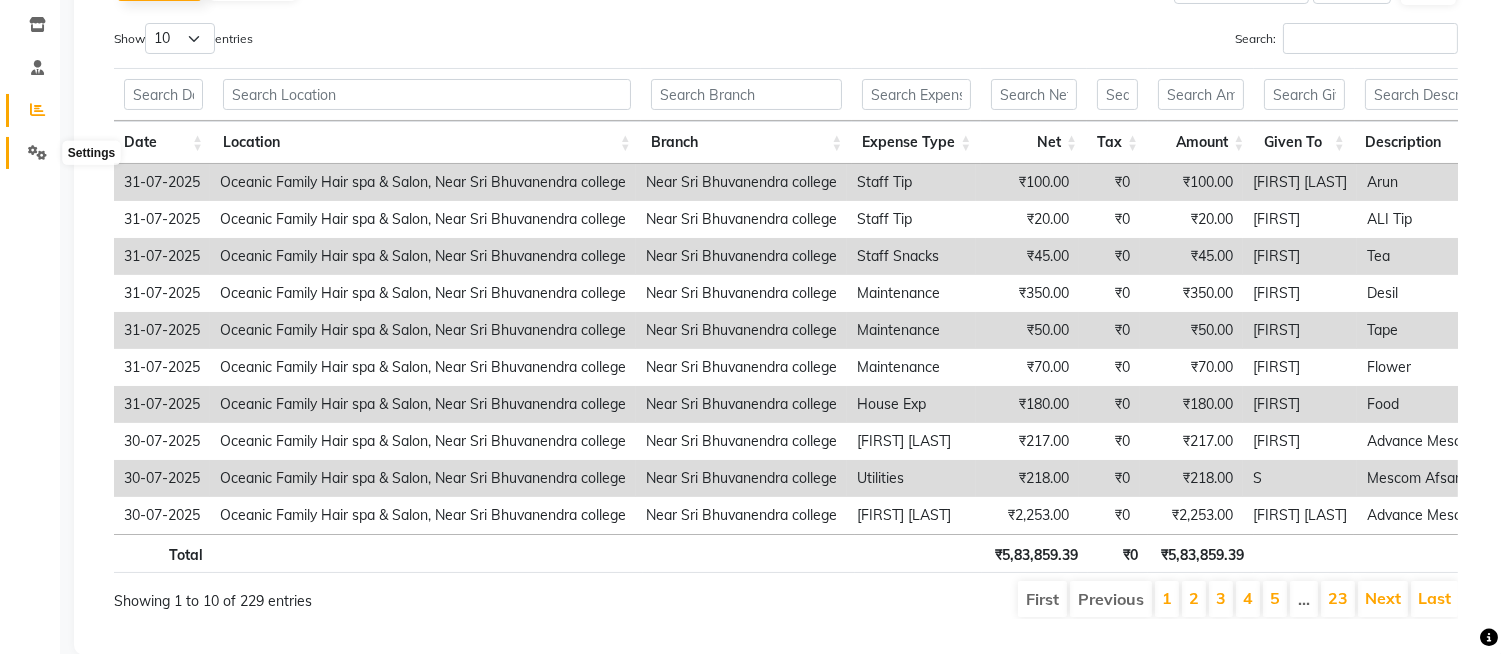 click 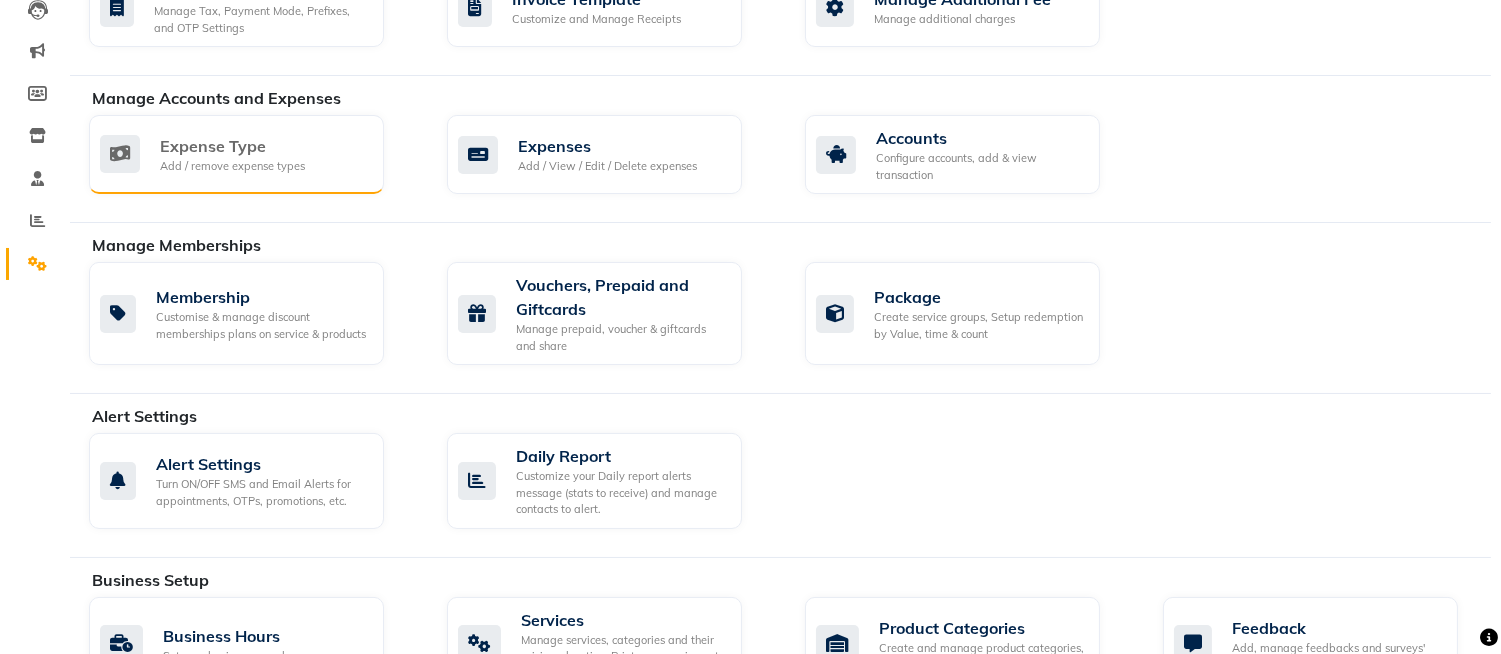 scroll, scrollTop: 0, scrollLeft: 0, axis: both 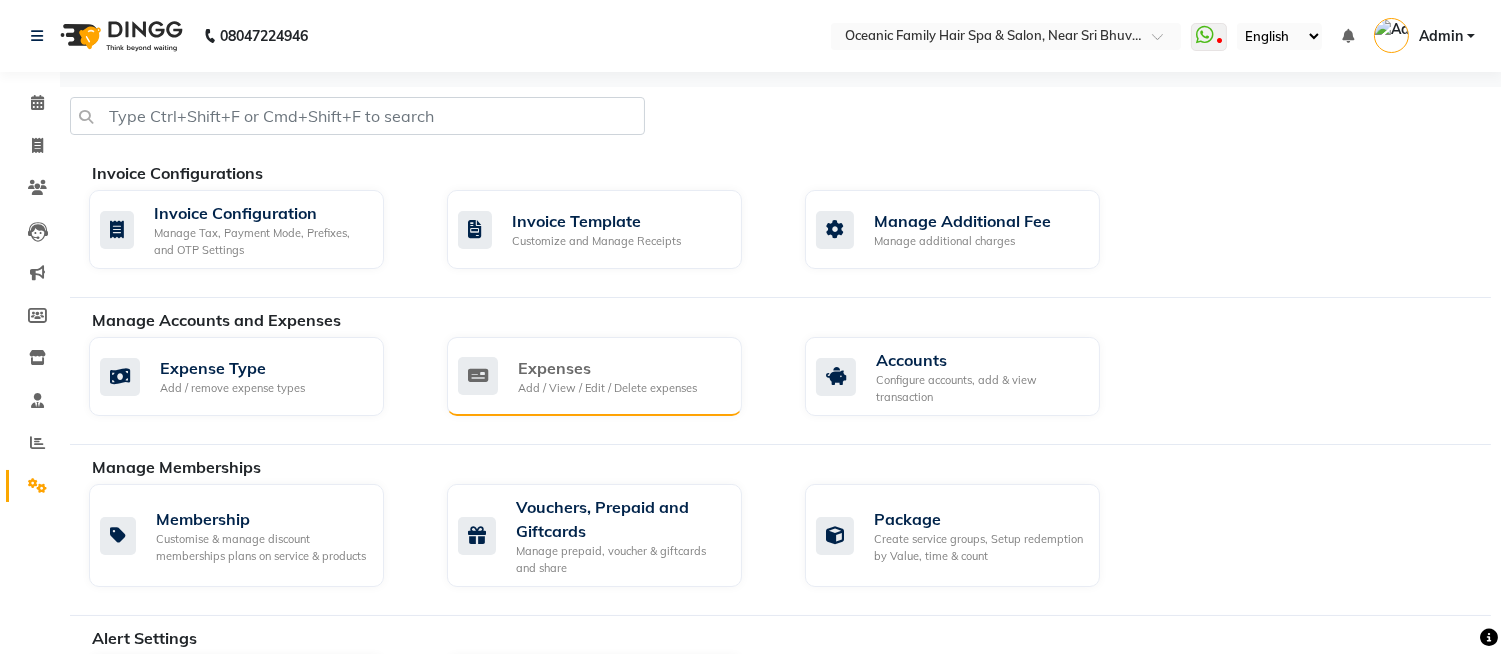 click on "Expenses" 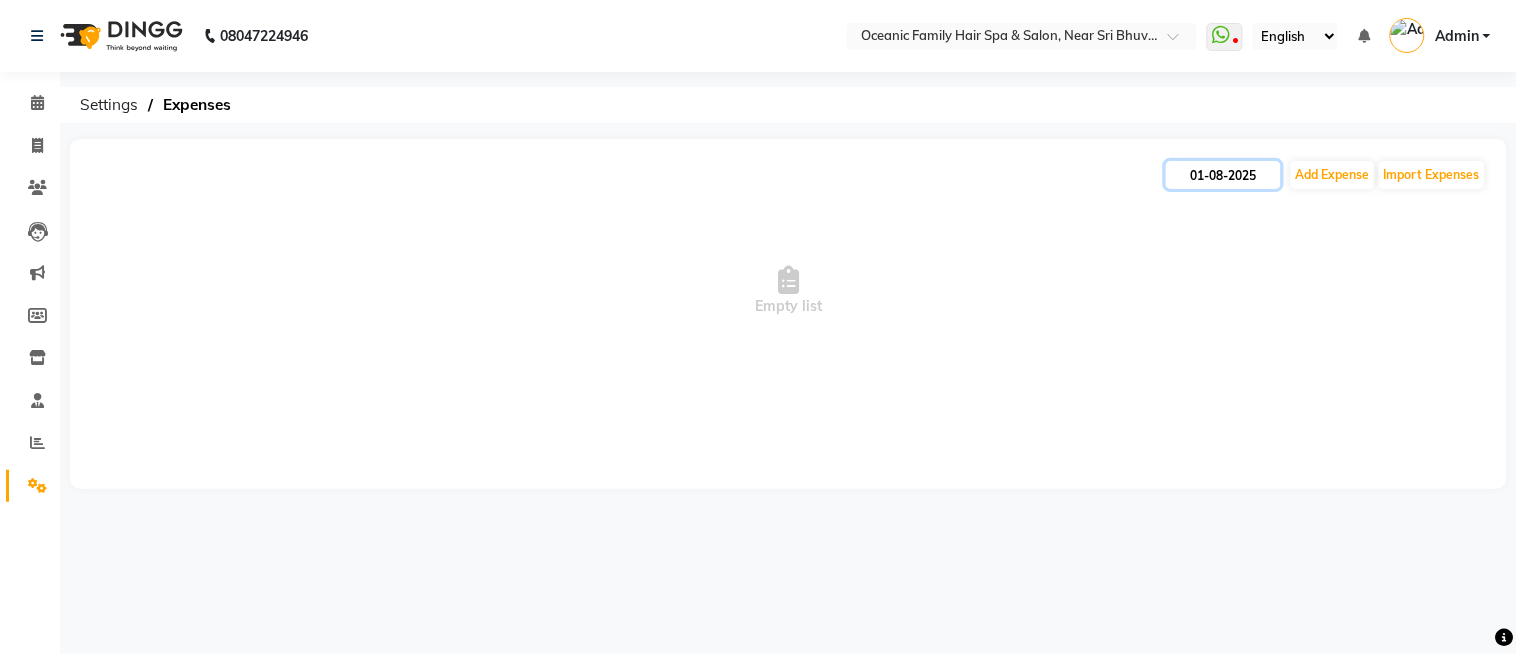 click on "01-08-2025" 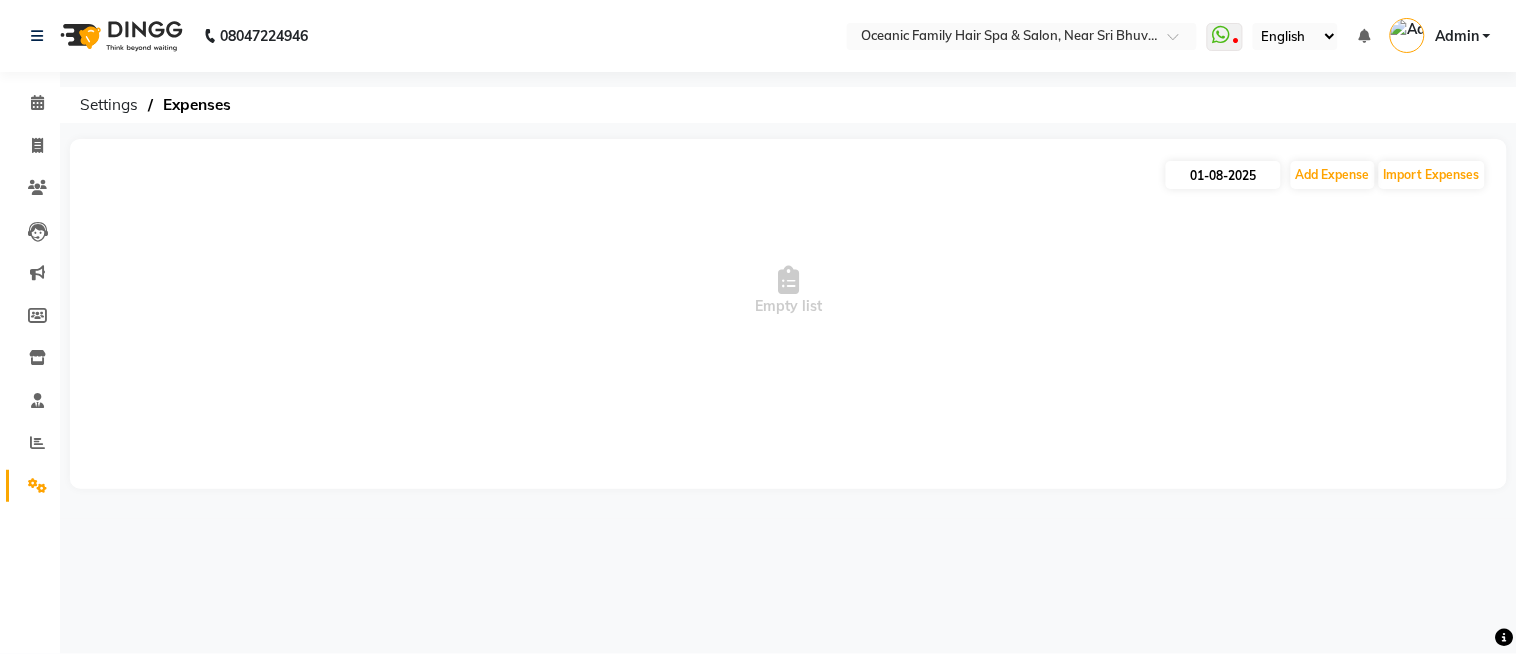 select on "8" 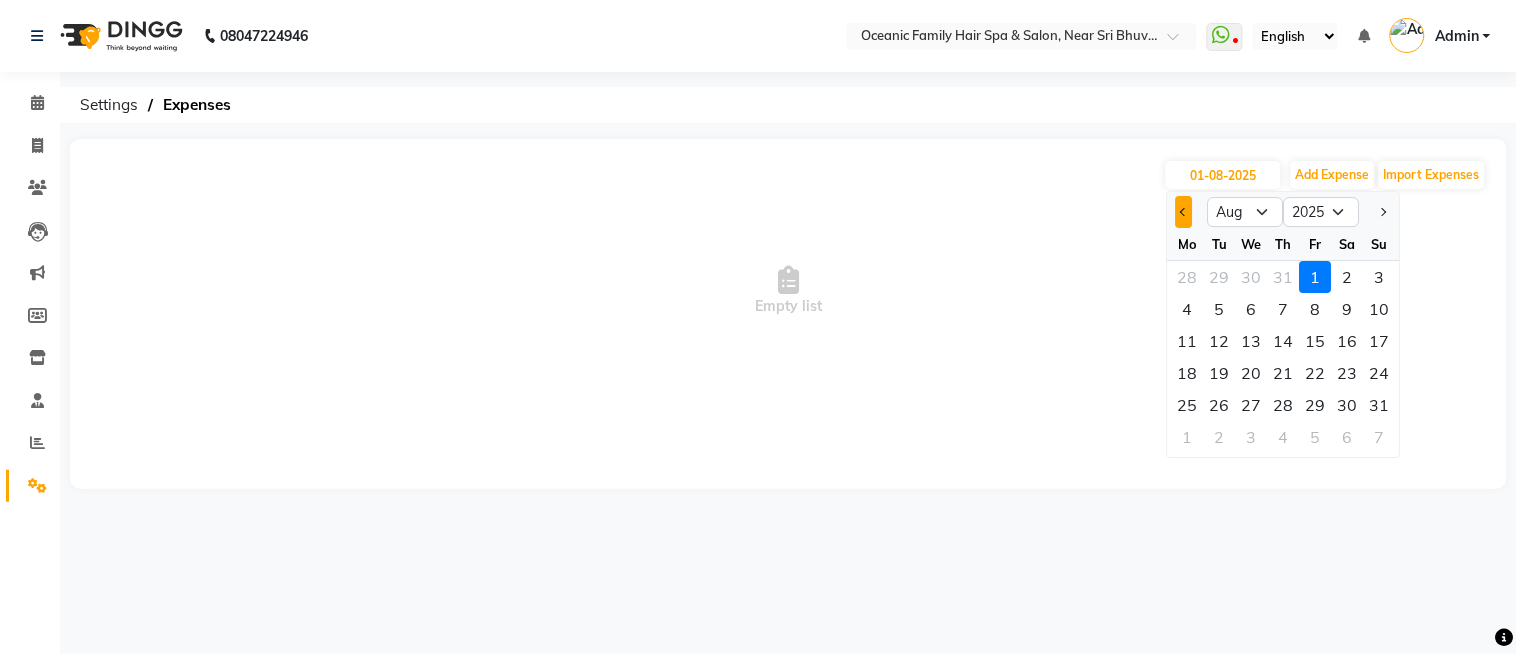 click 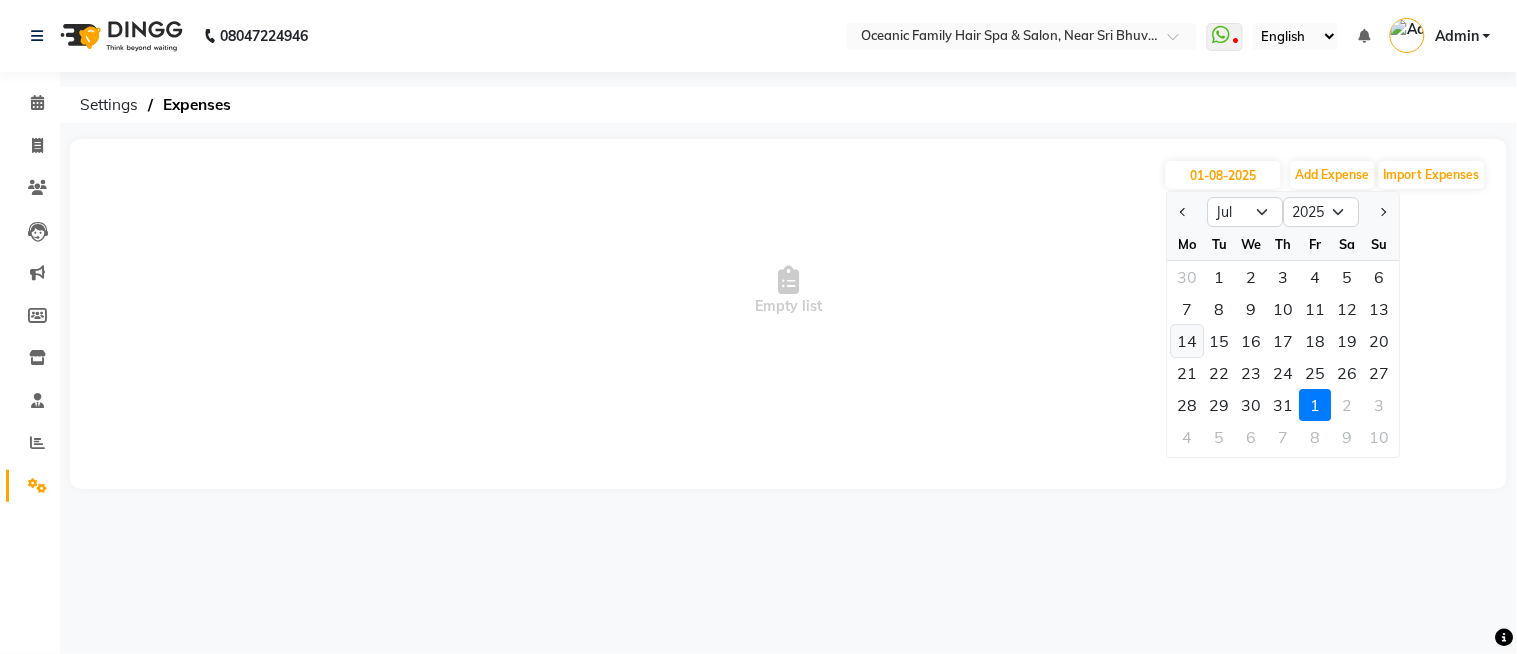click on "14" 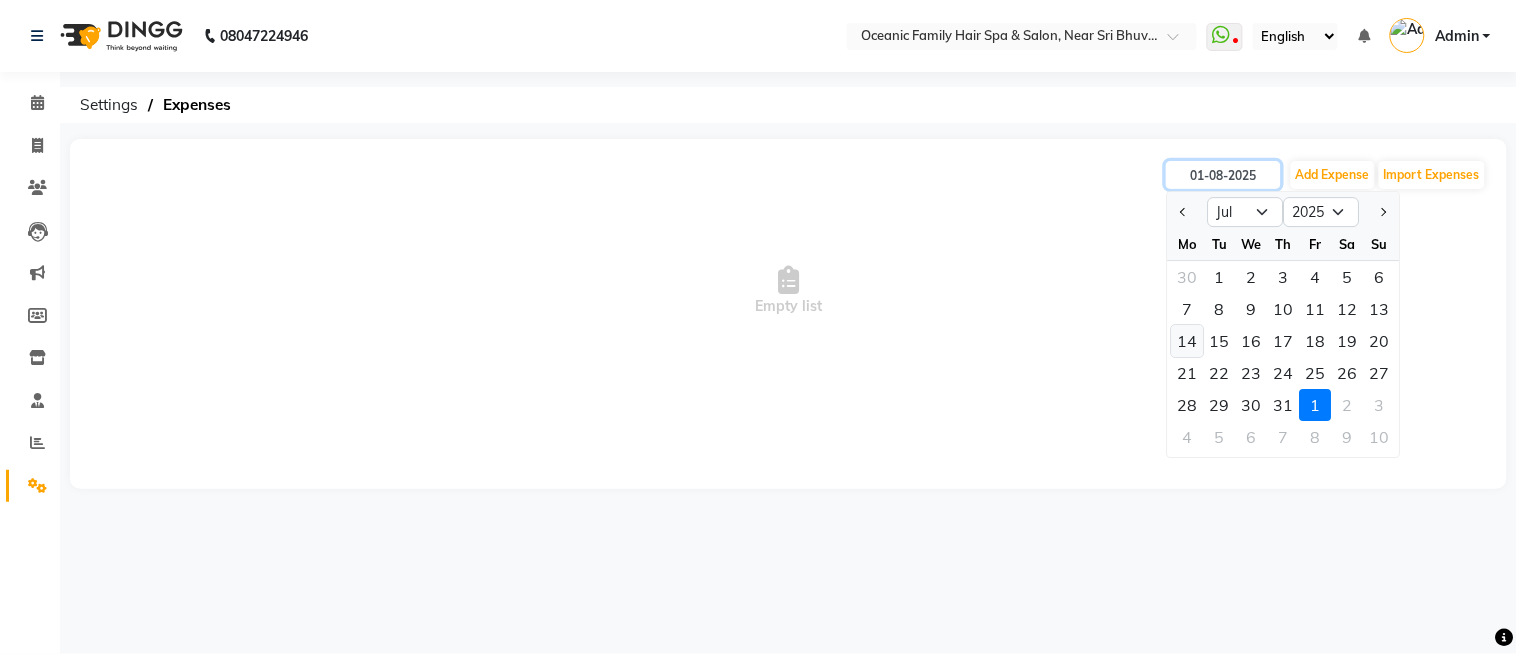 type on "14-07-2025" 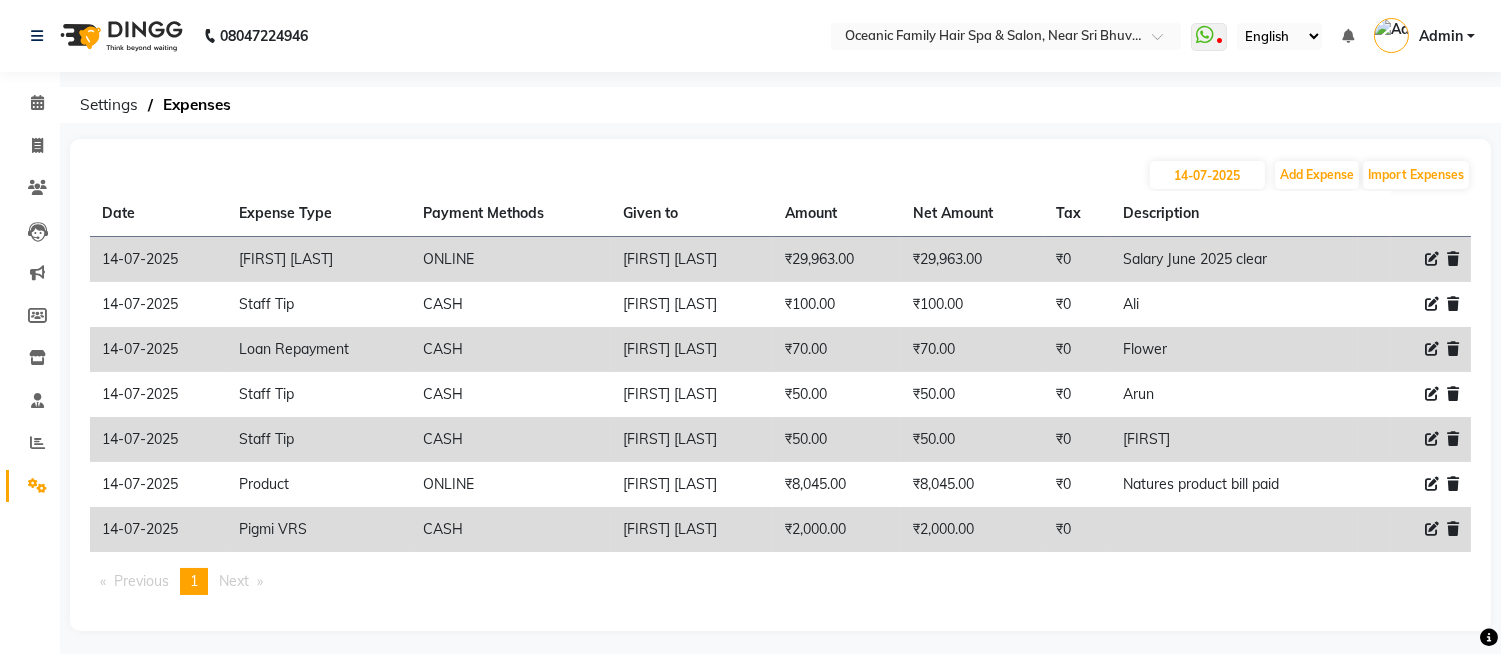click 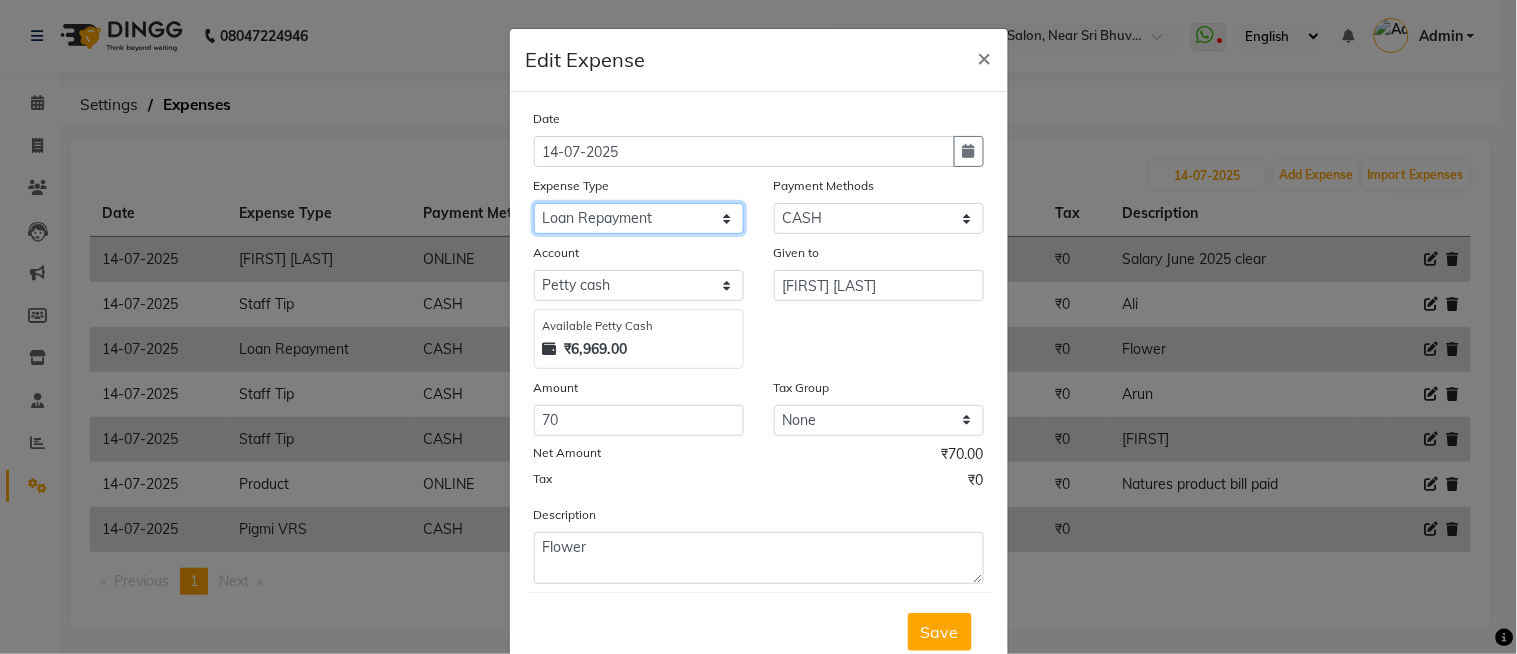 click on "Select Abid Ali Afsar Ahemed Arun Thakur Bank charges Cash transfer to bank Cash transfer to hub Client Snacks Clinical charges Govt fee House Exp Loan Repayment Maintenance Marketing Miscellaneous Other Pavithra Pigmi Janaradhan Pigmi Sudeep Pigmi VRS Previous month exp Product Pulak Raj Jain Rajani Maid Riyasat Salary Salon Equipment salon rent Santhosh Kumar Shwetha S Jain Siraj Staff Room Rent Staff Snacks Staff Tip Sulochana Tasmiya Tax Utilities" 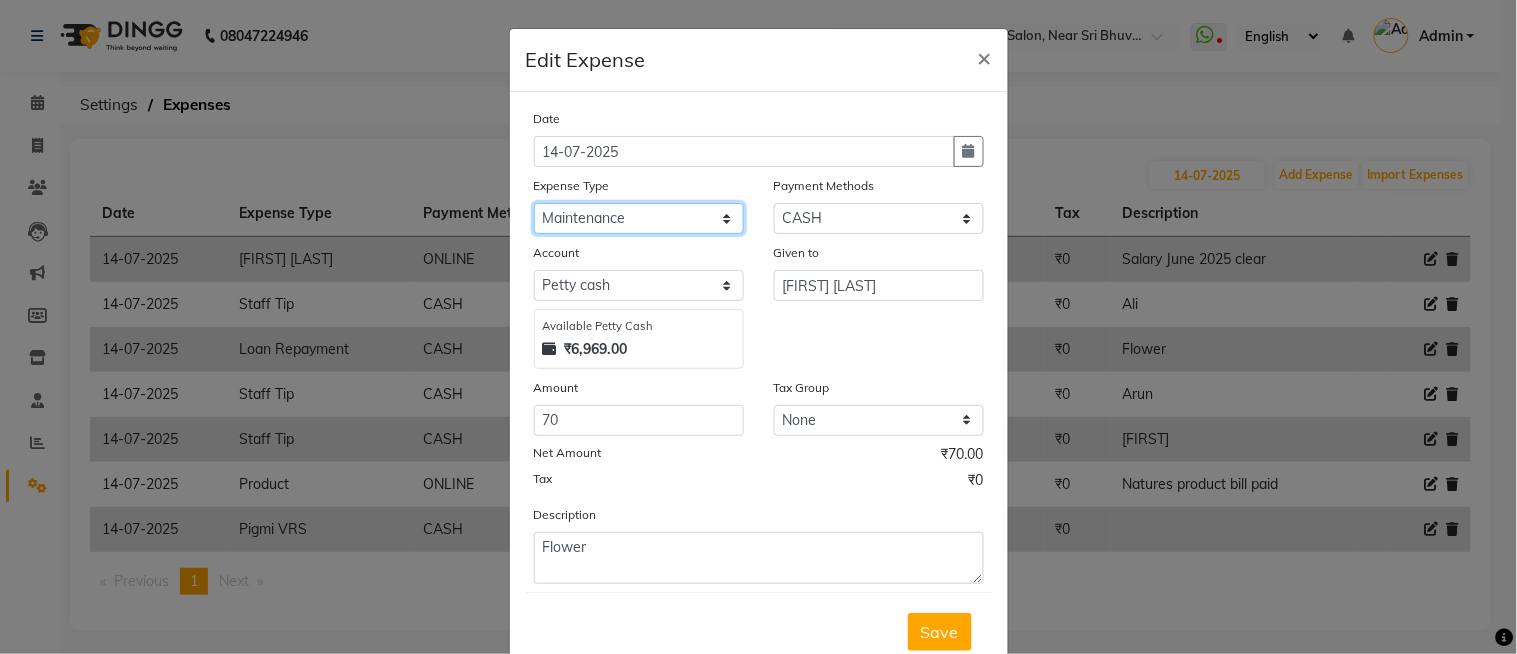 click on "Select Abid Ali Afsar Ahemed Arun Thakur Bank charges Cash transfer to bank Cash transfer to hub Client Snacks Clinical charges Govt fee House Exp Loan Repayment Maintenance Marketing Miscellaneous Other Pavithra Pigmi Janaradhan Pigmi Sudeep Pigmi VRS Previous month exp Product Pulak Raj Jain Rajani Maid Riyasat Salary Salon Equipment salon rent Santhosh Kumar Shwetha S Jain Siraj Staff Room Rent Staff Snacks Staff Tip Sulochana Tasmiya Tax Utilities" 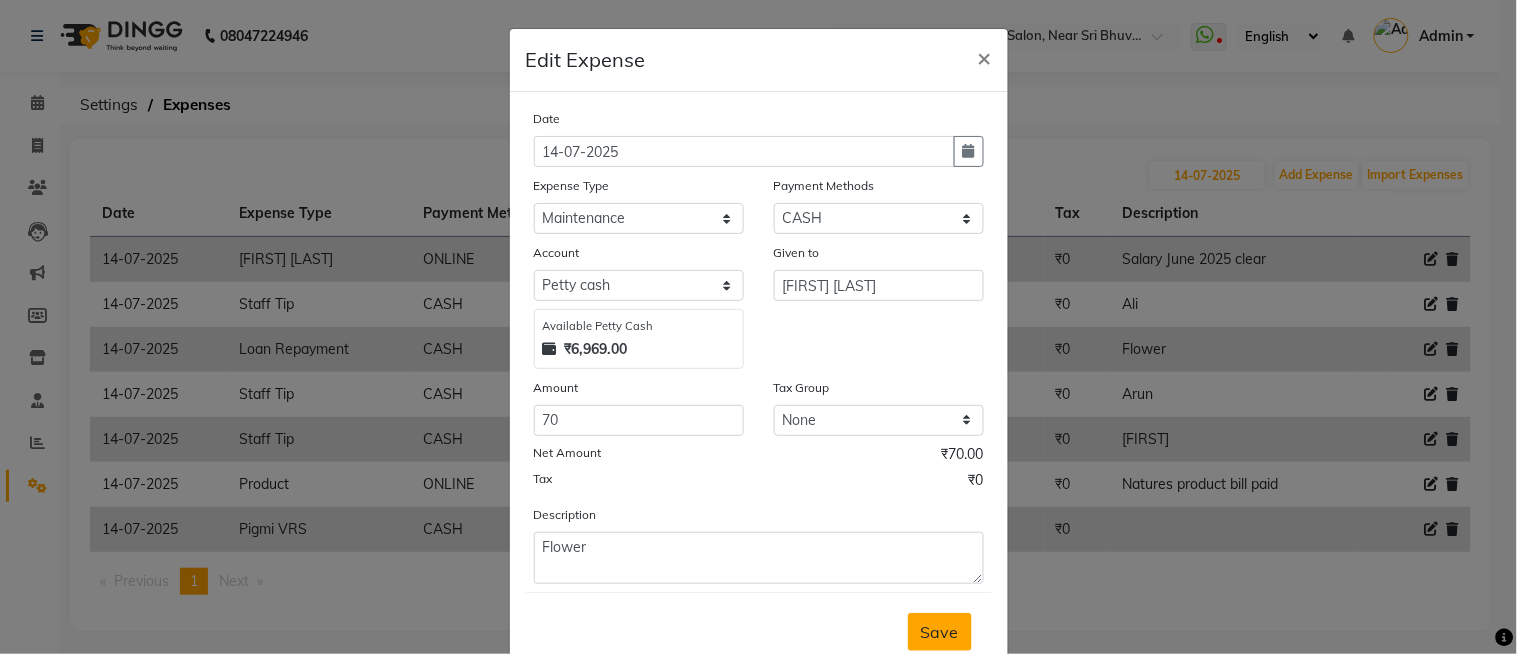 click on "Save" at bounding box center [940, 632] 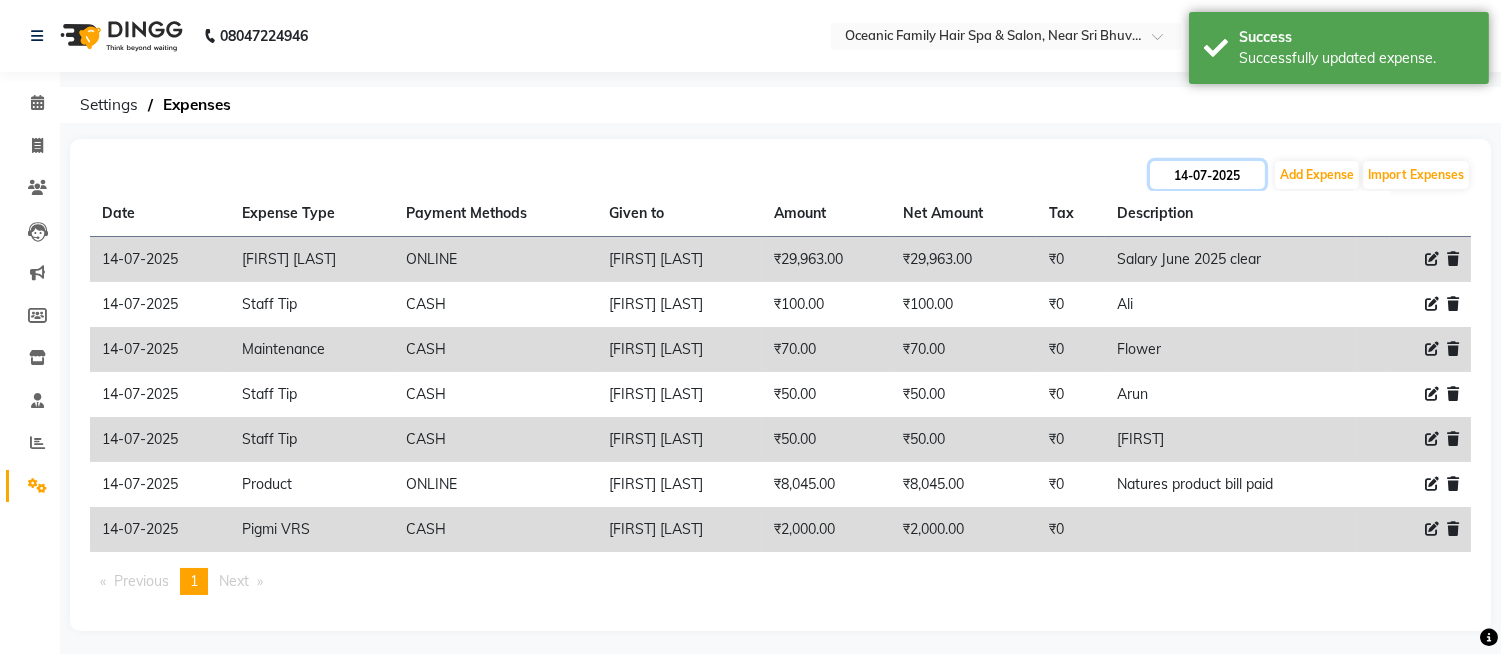 click on "14-07-2025" 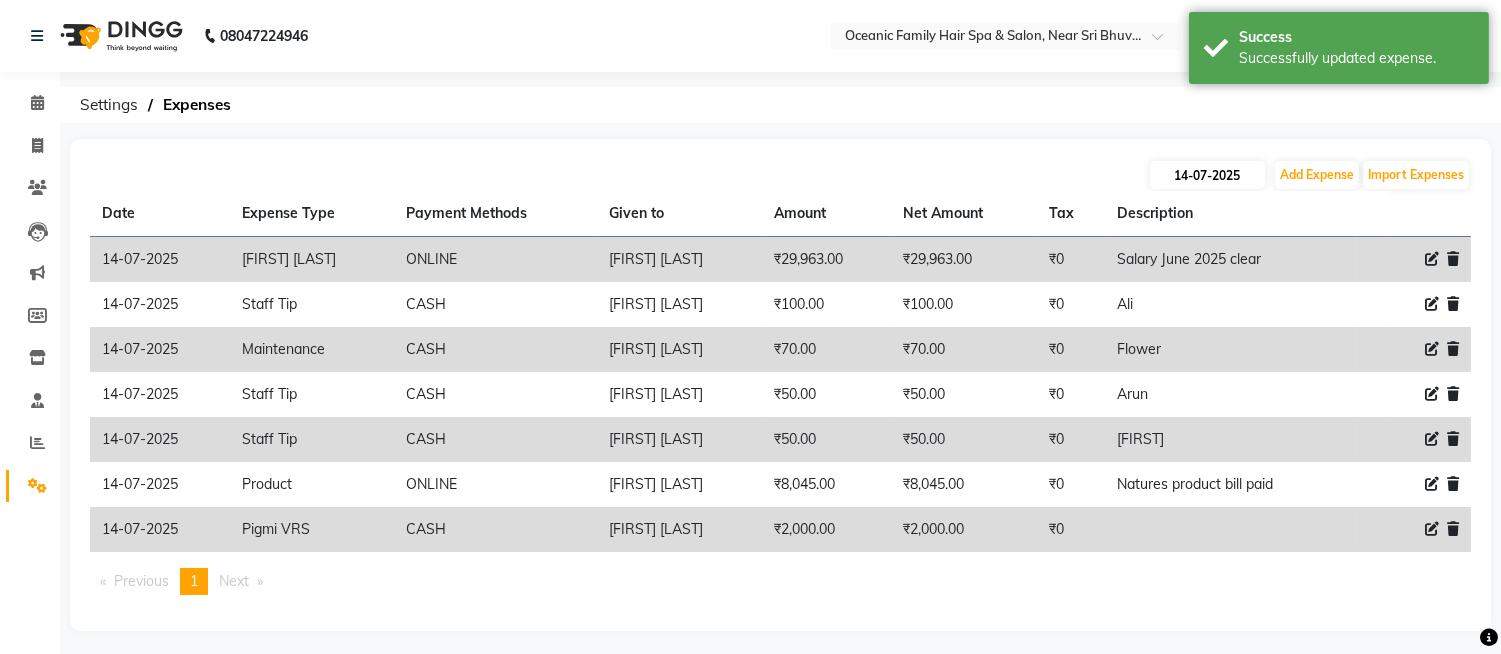 select on "7" 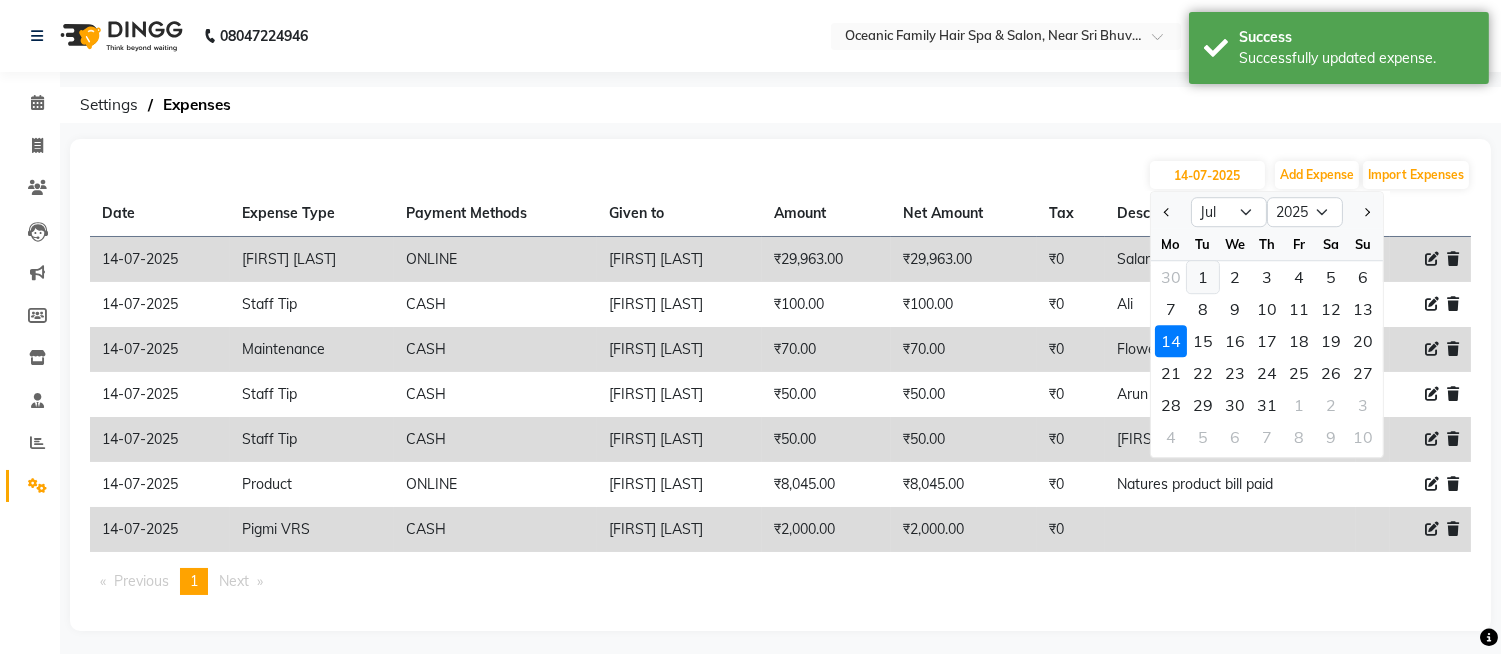 click on "1" 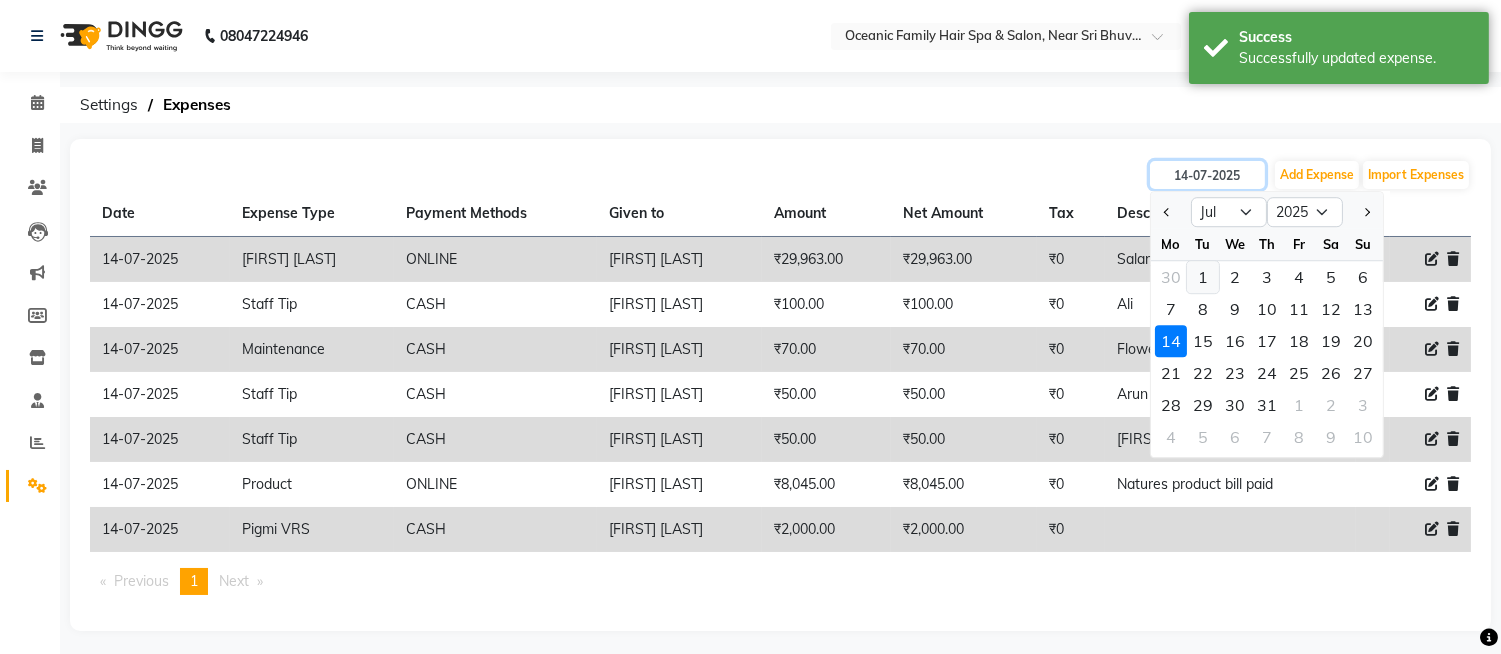 type on "01-07-2025" 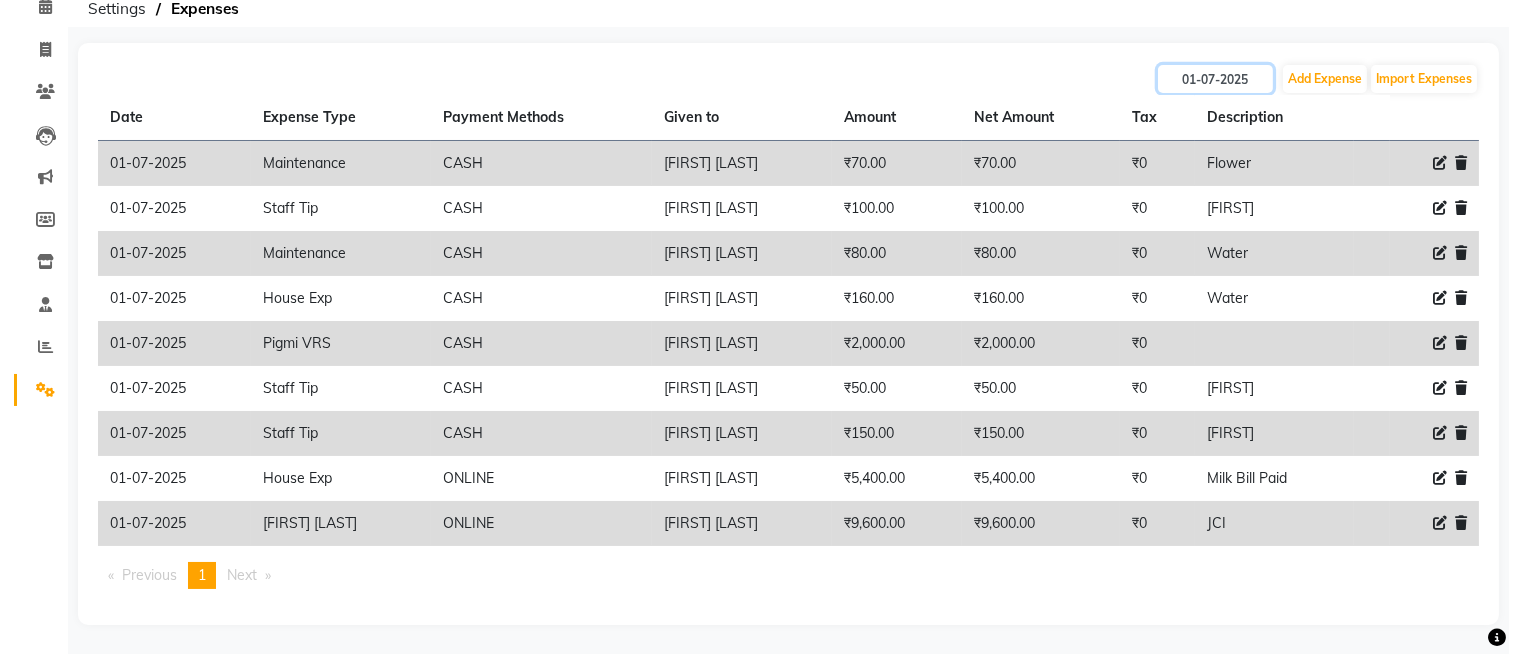 scroll, scrollTop: 0, scrollLeft: 0, axis: both 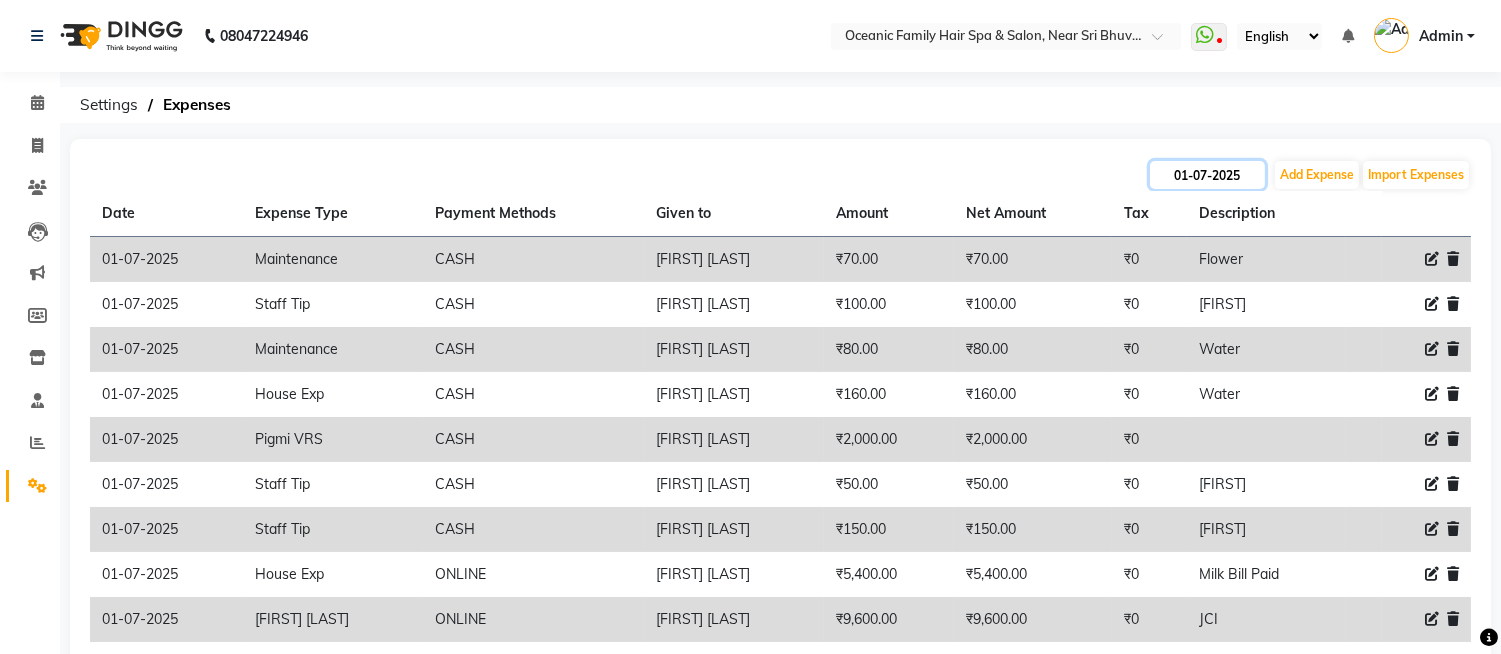 click on "01-07-2025" 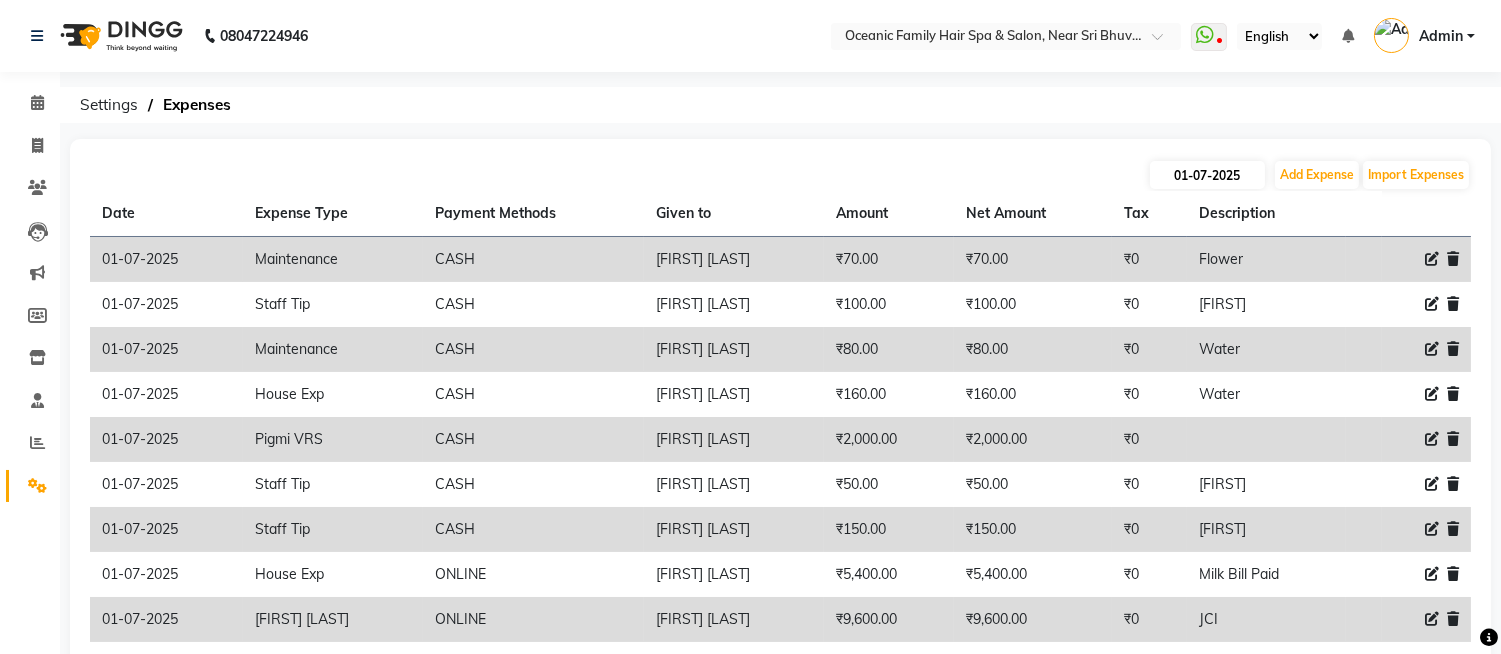 select on "7" 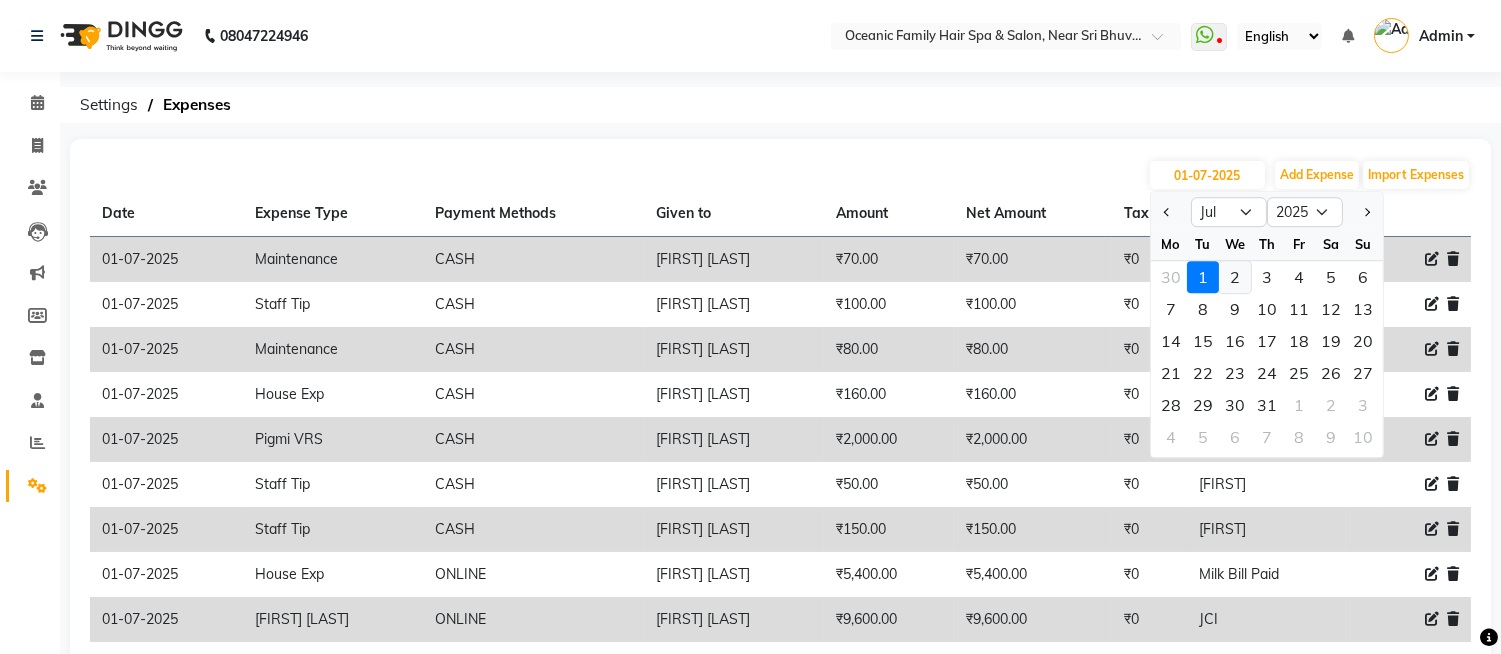 click on "2" 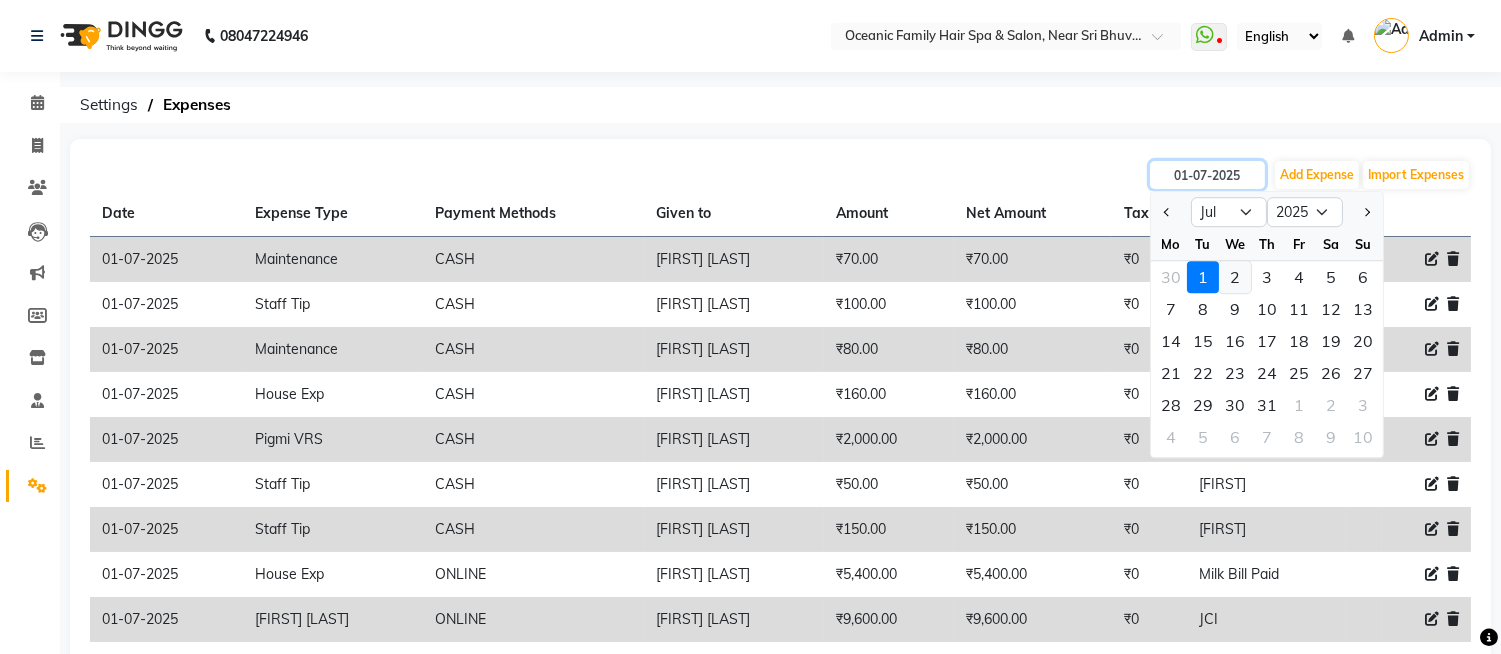 type on "02-07-2025" 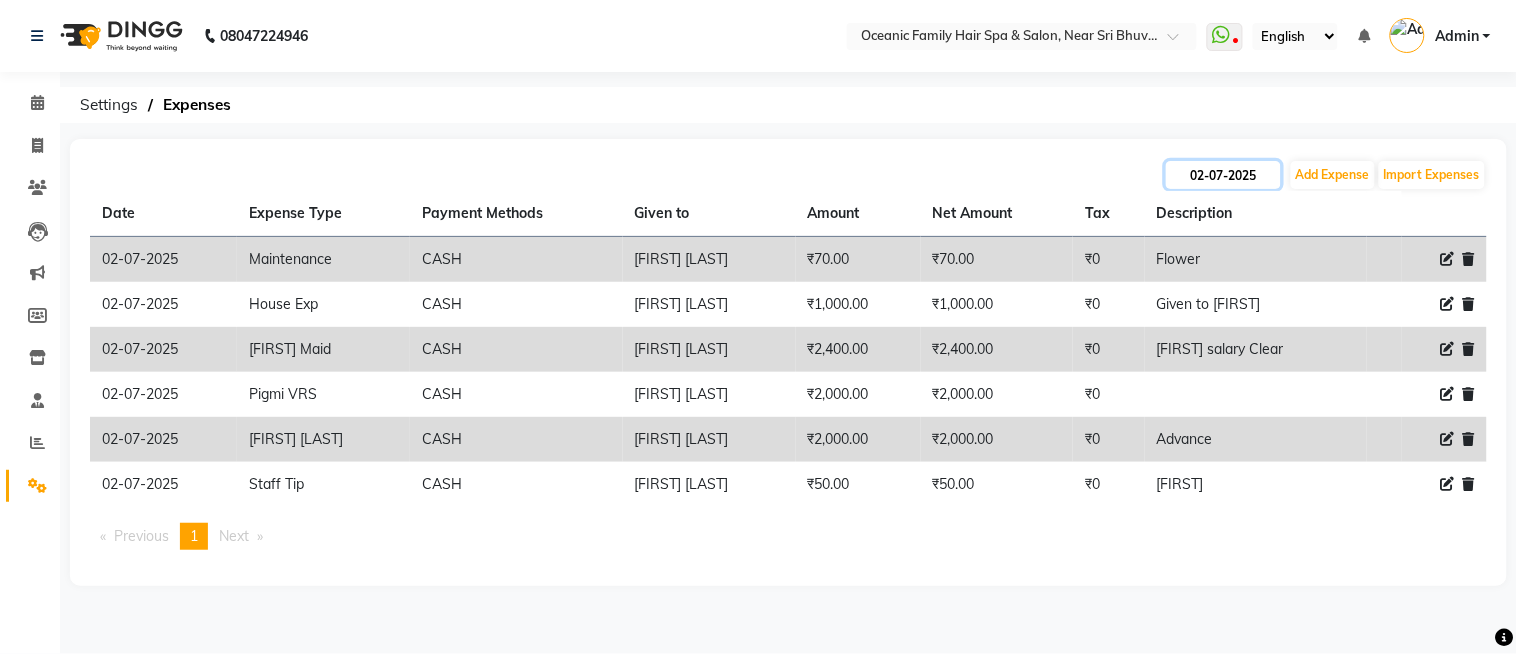 click on "02-07-2025" 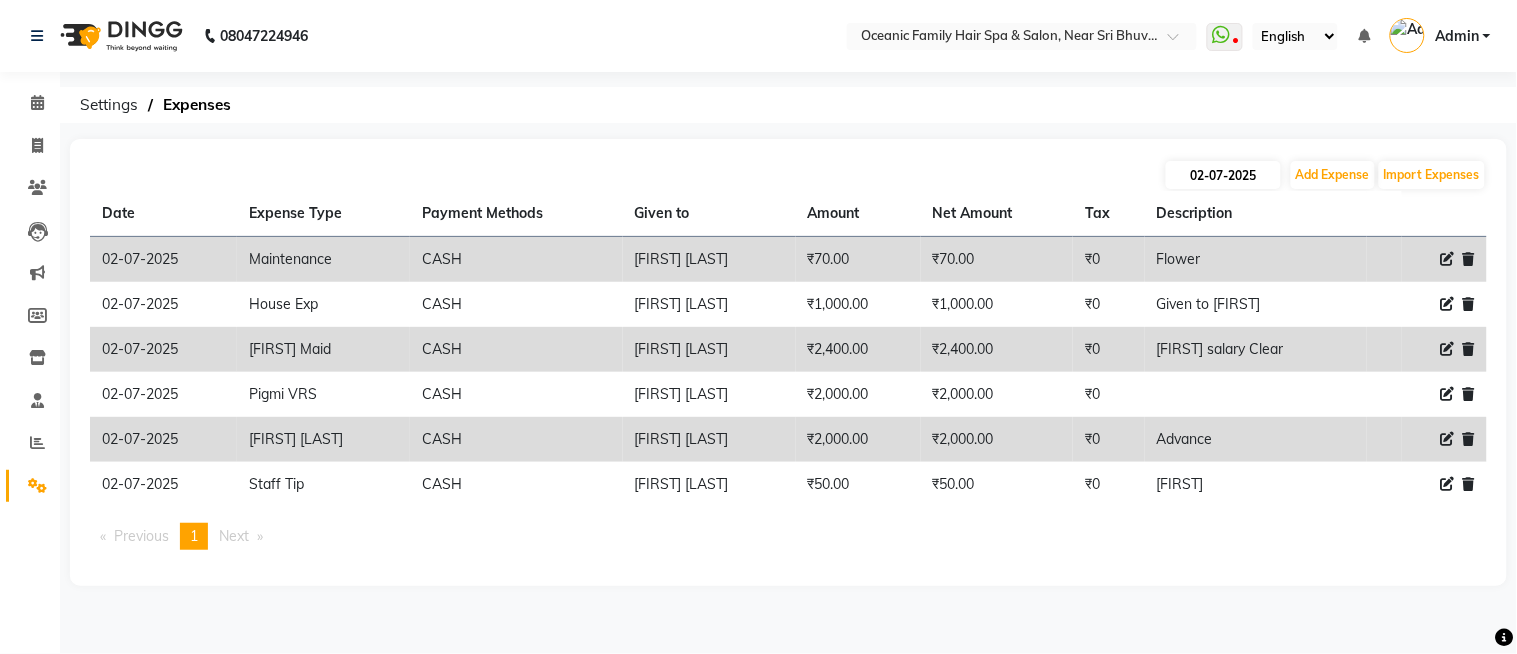 select on "7" 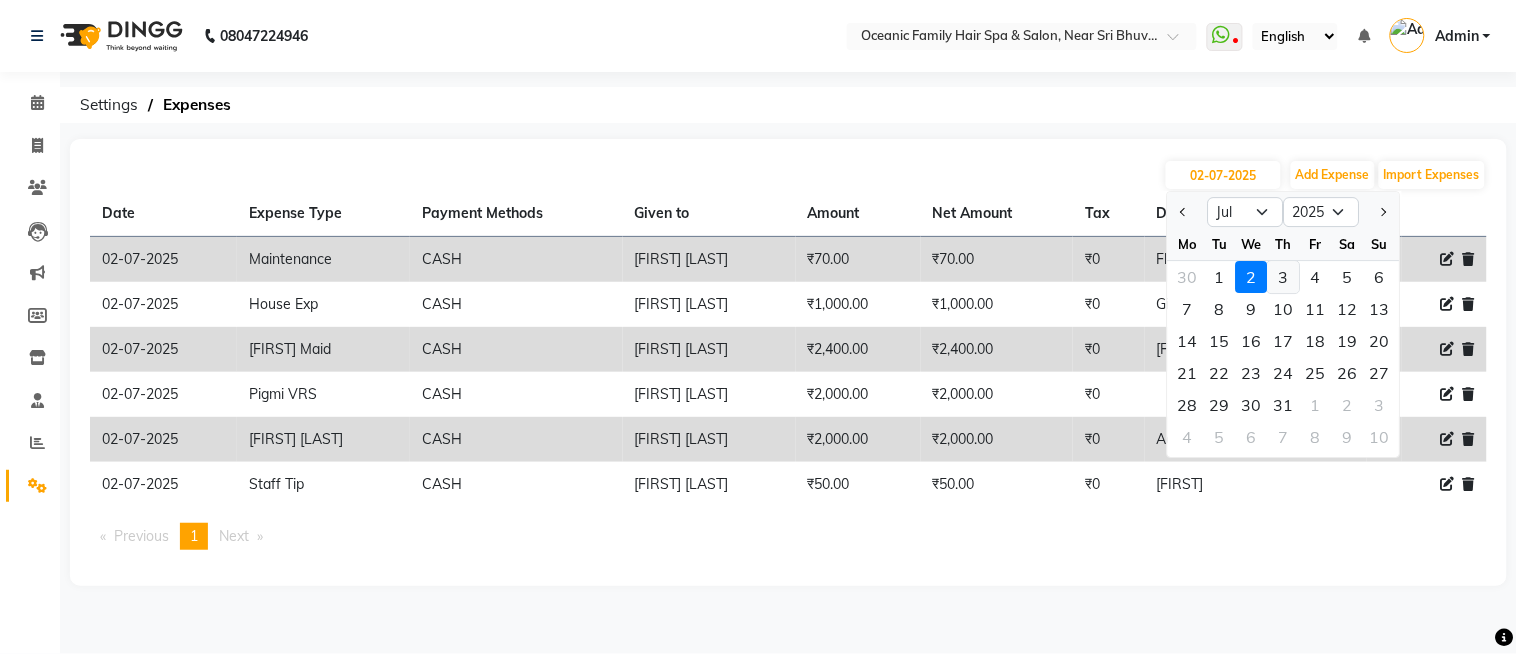 click on "3" 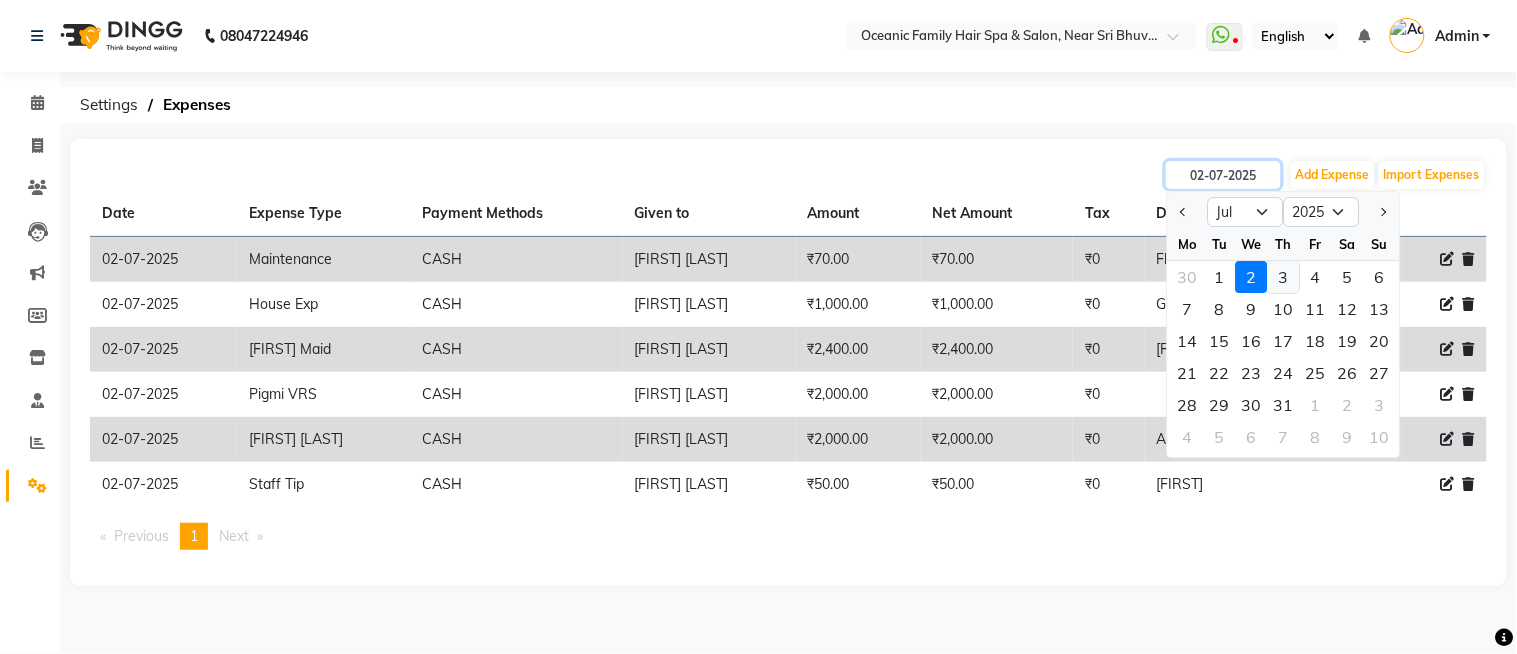 type on "03-07-2025" 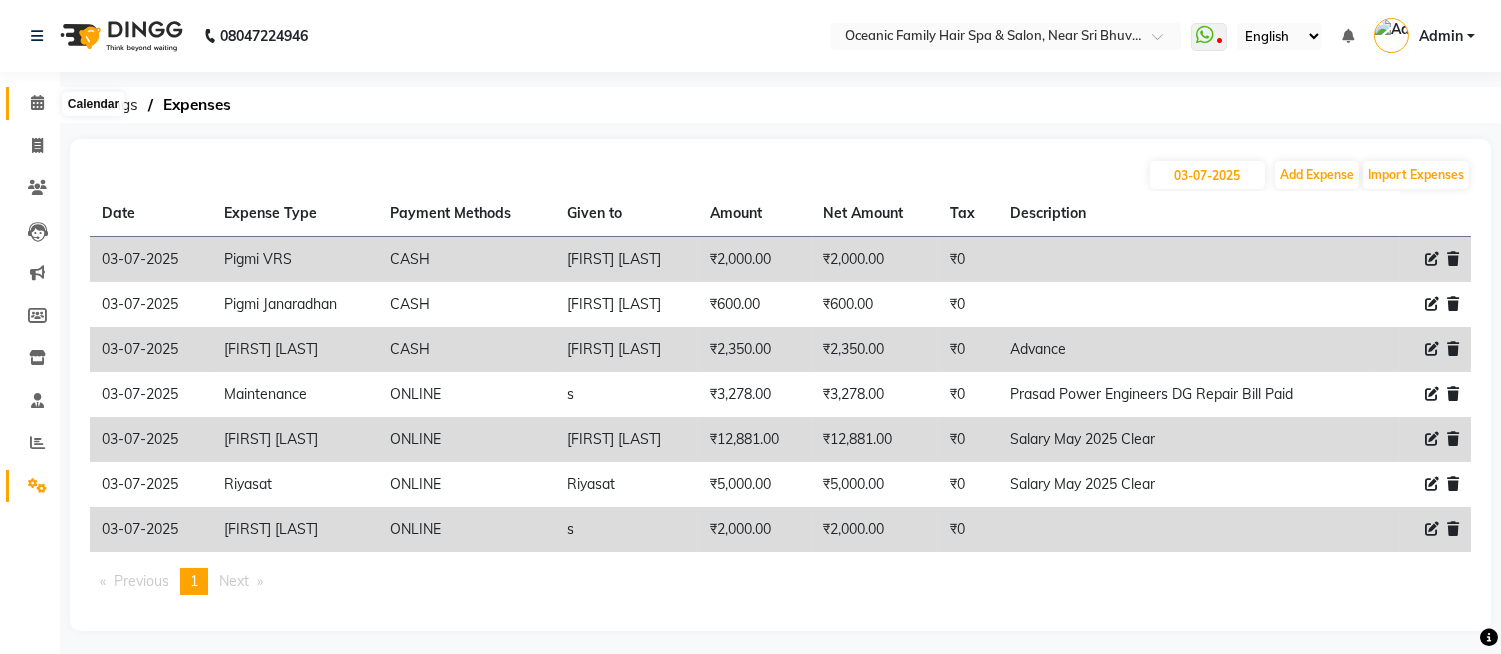 click 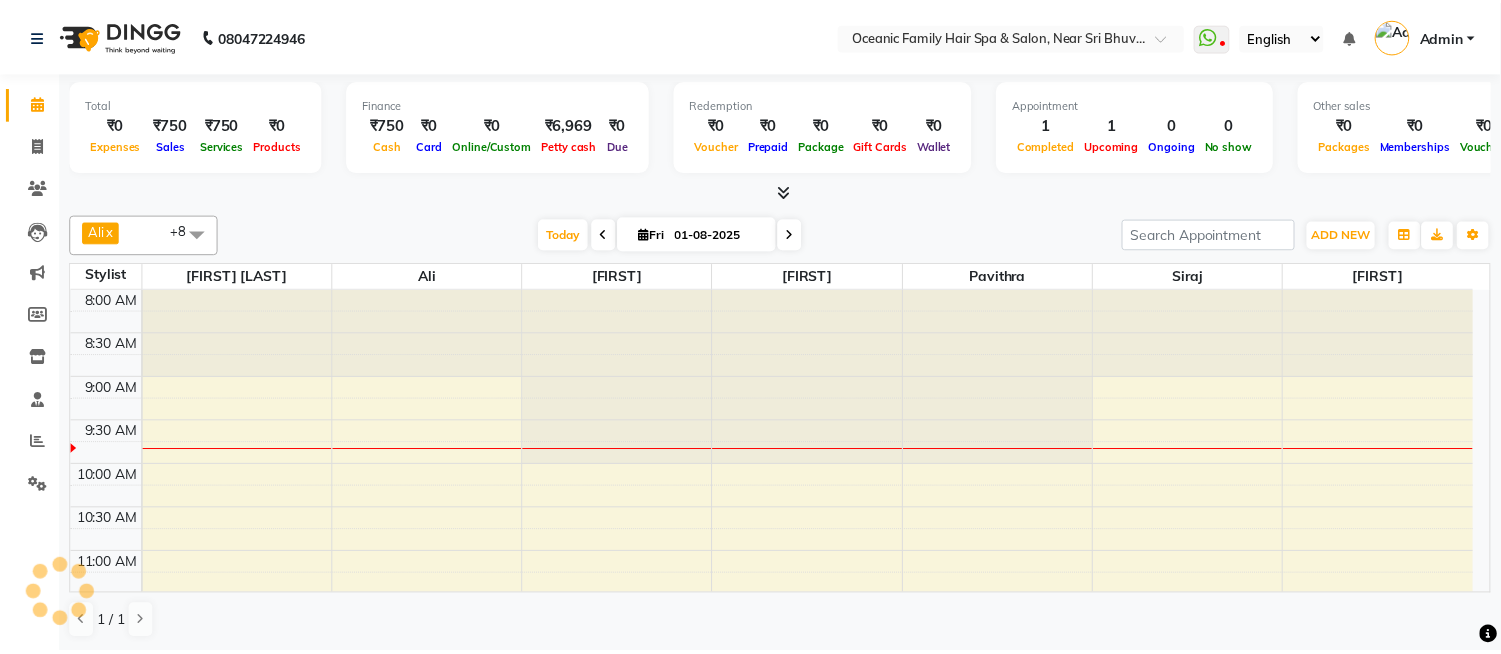 scroll, scrollTop: 0, scrollLeft: 0, axis: both 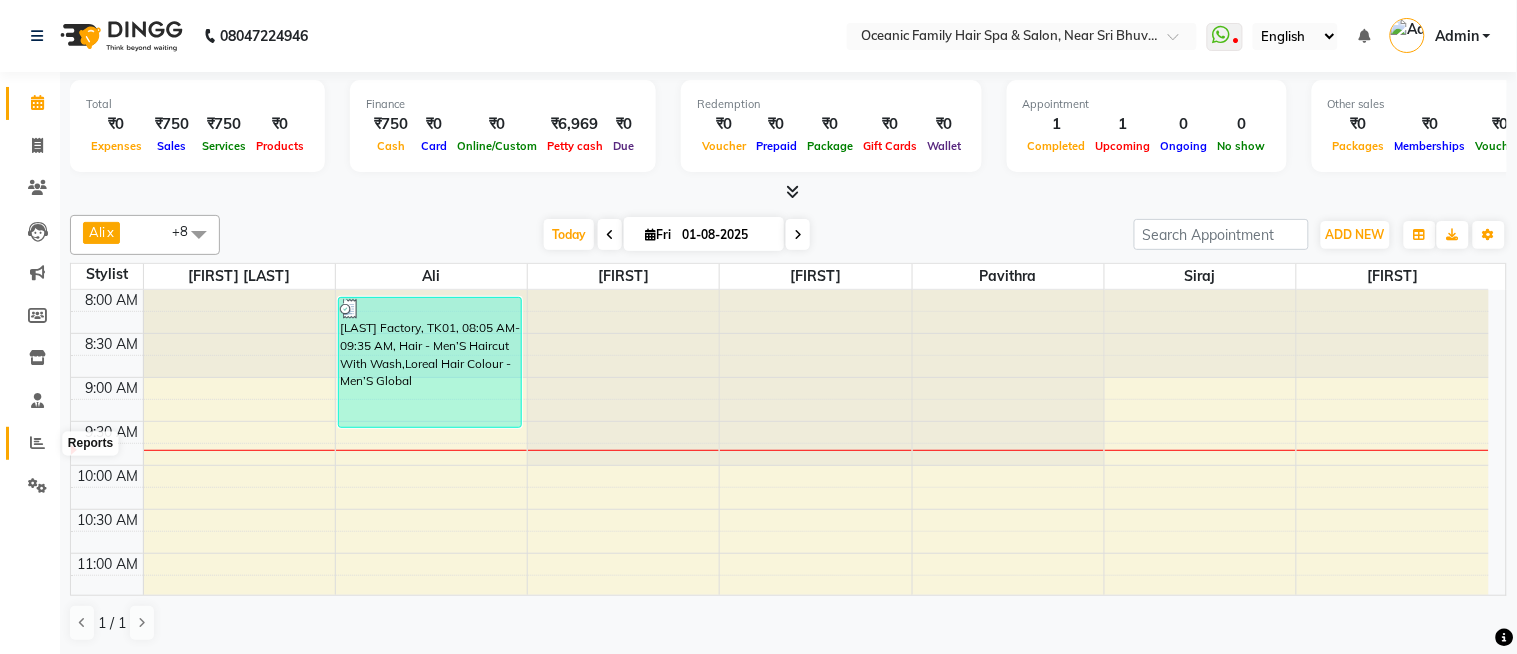 click 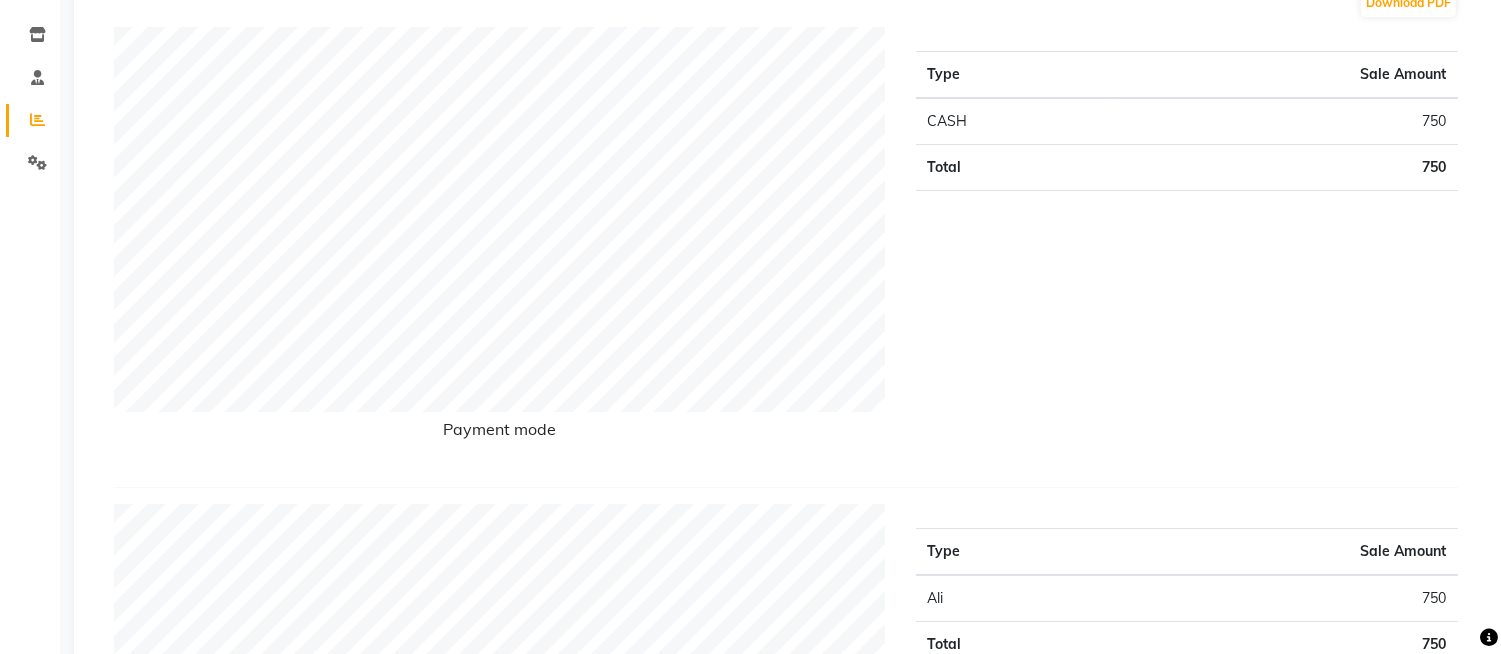 scroll, scrollTop: 0, scrollLeft: 0, axis: both 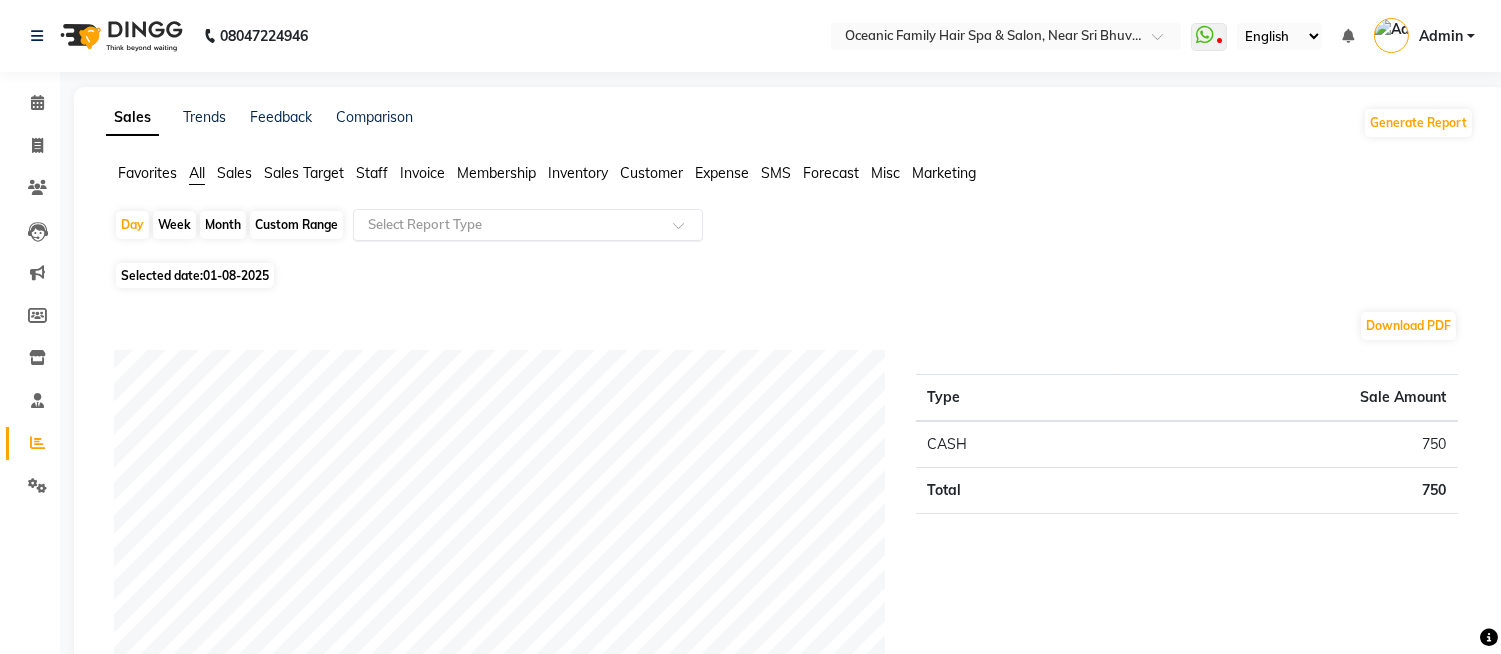 click on "Select Report Type" 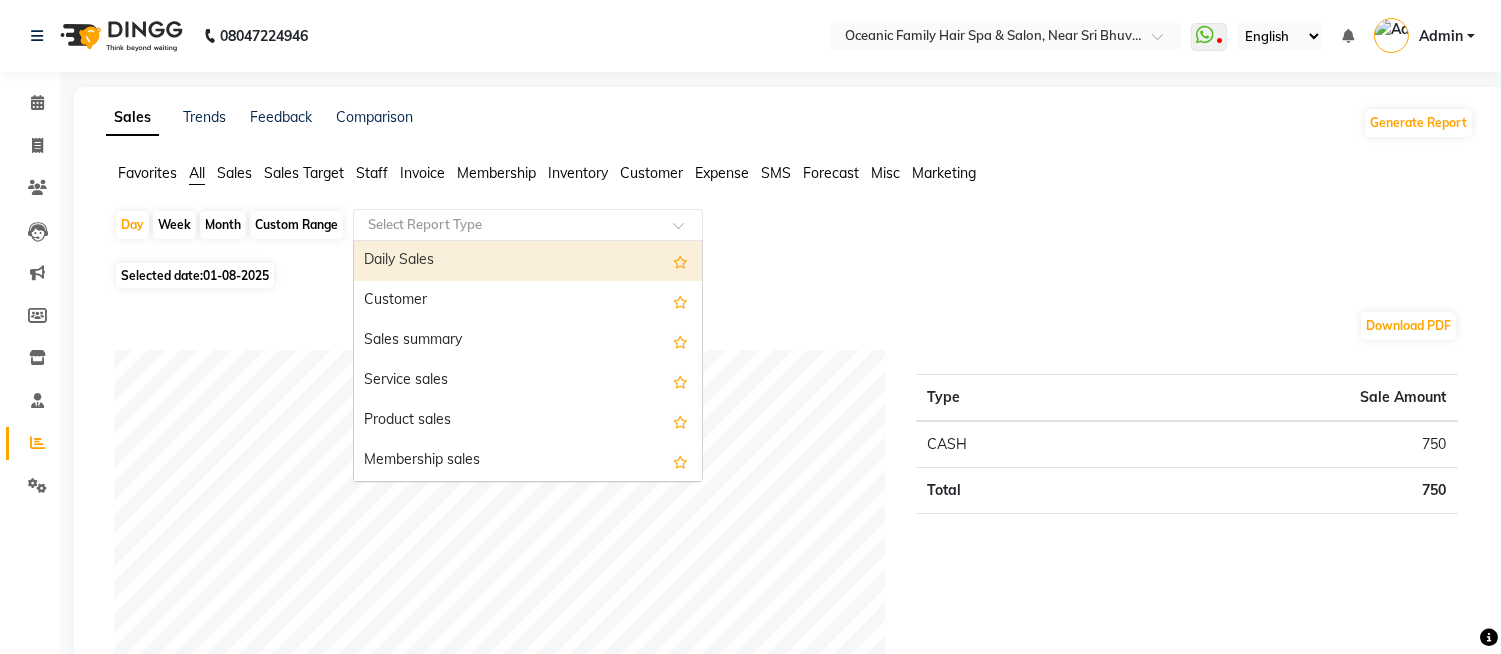 click on "Day   Week   Month   Custom Range  Select Report Type  Daily Sales   Customer   Sales summary   Service sales   Product sales   Membership sales   Package sales   Prepaid sales   Voucher sales   Payment mode   Service by category   Sales by center   Gift card sales   Business Analysis   Backline Transaction Log Summary   Backline Transaction Log   Collection By Date   Collection By Invoice   Staff summary   Staff by service   Staff by product   Staff by membership   Staff by customer service   Staff by customer   Staff attendance   Staff attendance logs   Staff performance   Staff performance service   Staff performance product   Staff combined summary   Staff service summary   Staff product summary   Staff membership summary   Staff prepaid summary   Staff voucher summary   Staff package summary   Staff transfer   Staff performance summary   Staff Gift card Summary   Staff Tip Summary   Invoice   Tax invoice   Tax detail invoice   Invoice unpaid(balance due)   Invoice tax report (Products only)   Expense" 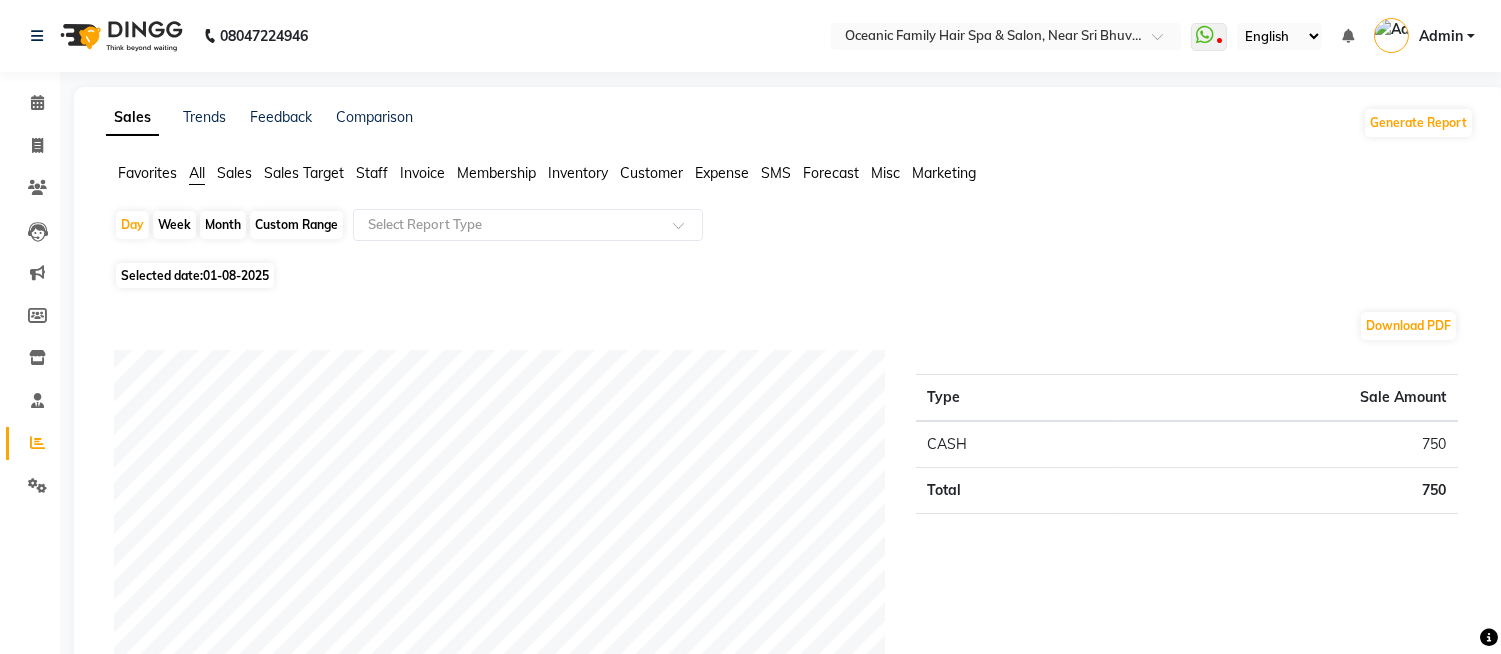 click on "Expense" 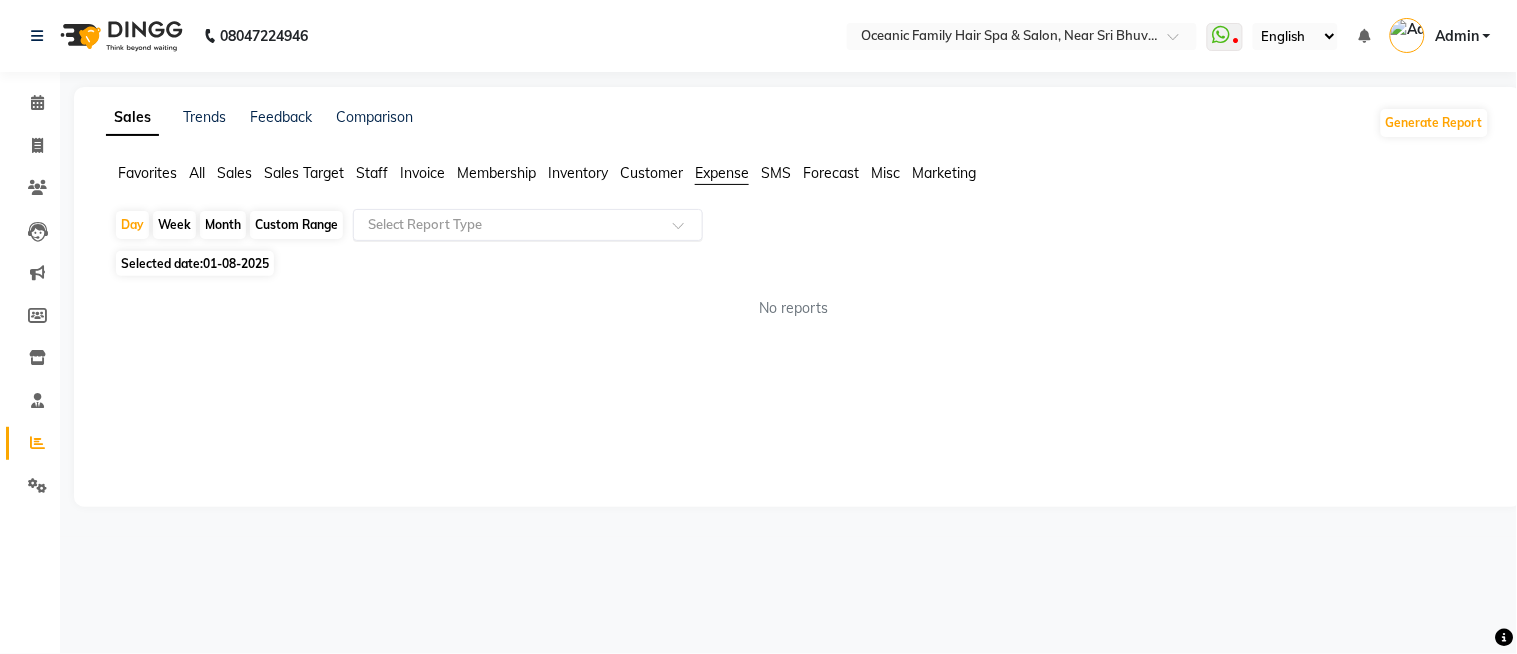 click 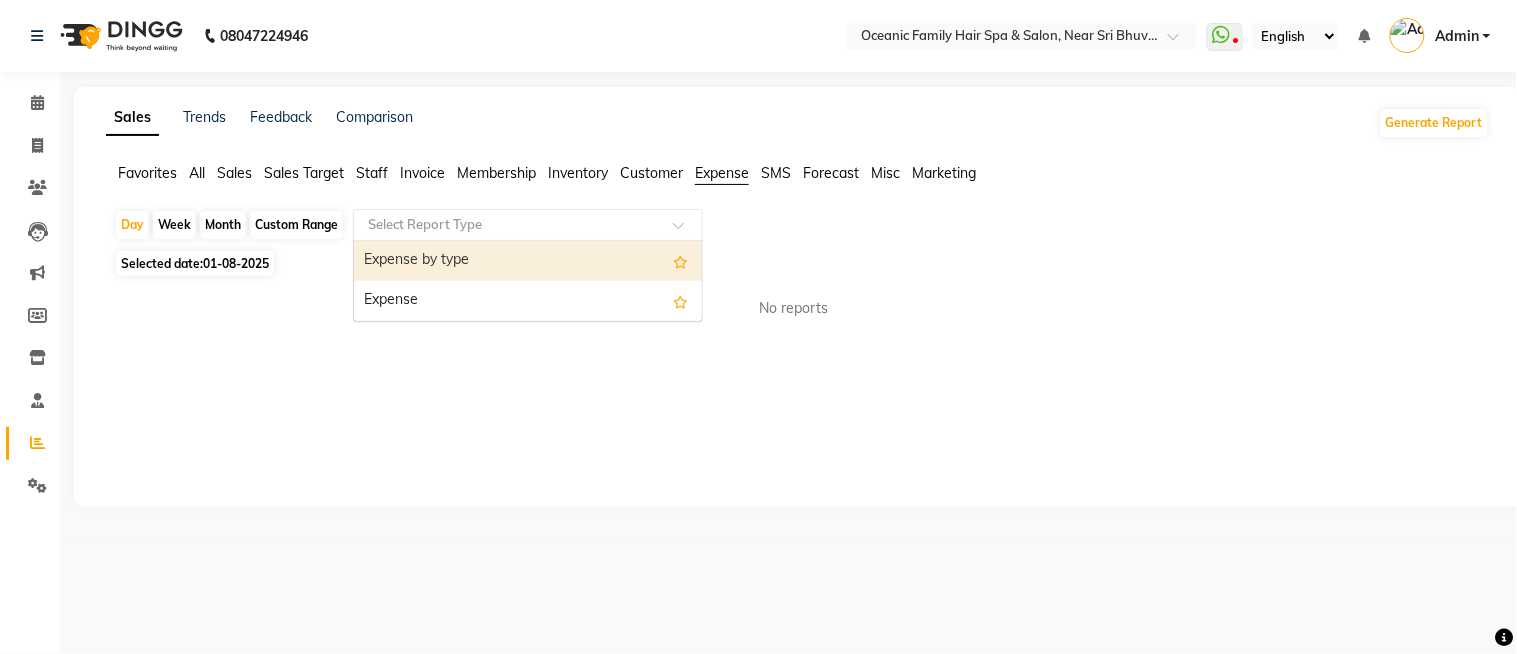 click on "Expense by type" at bounding box center (528, 261) 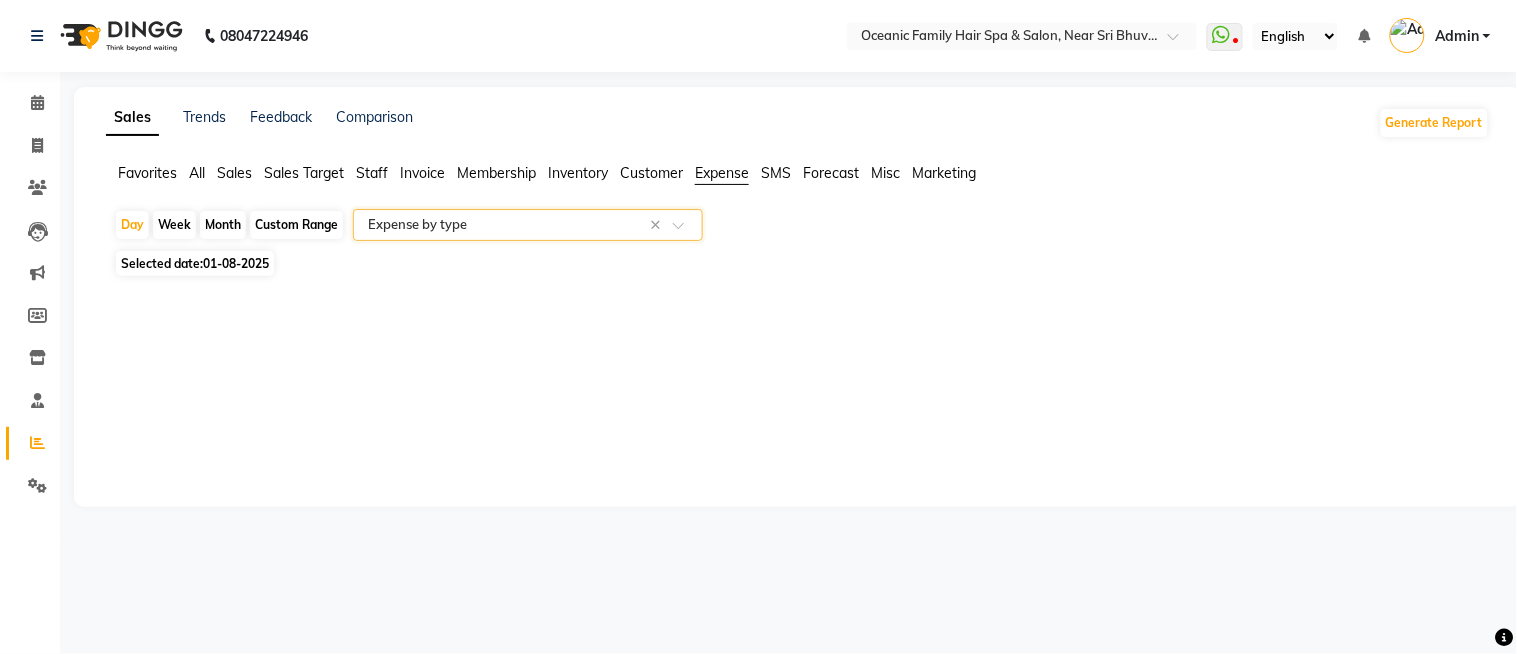 click on "Custom Range" 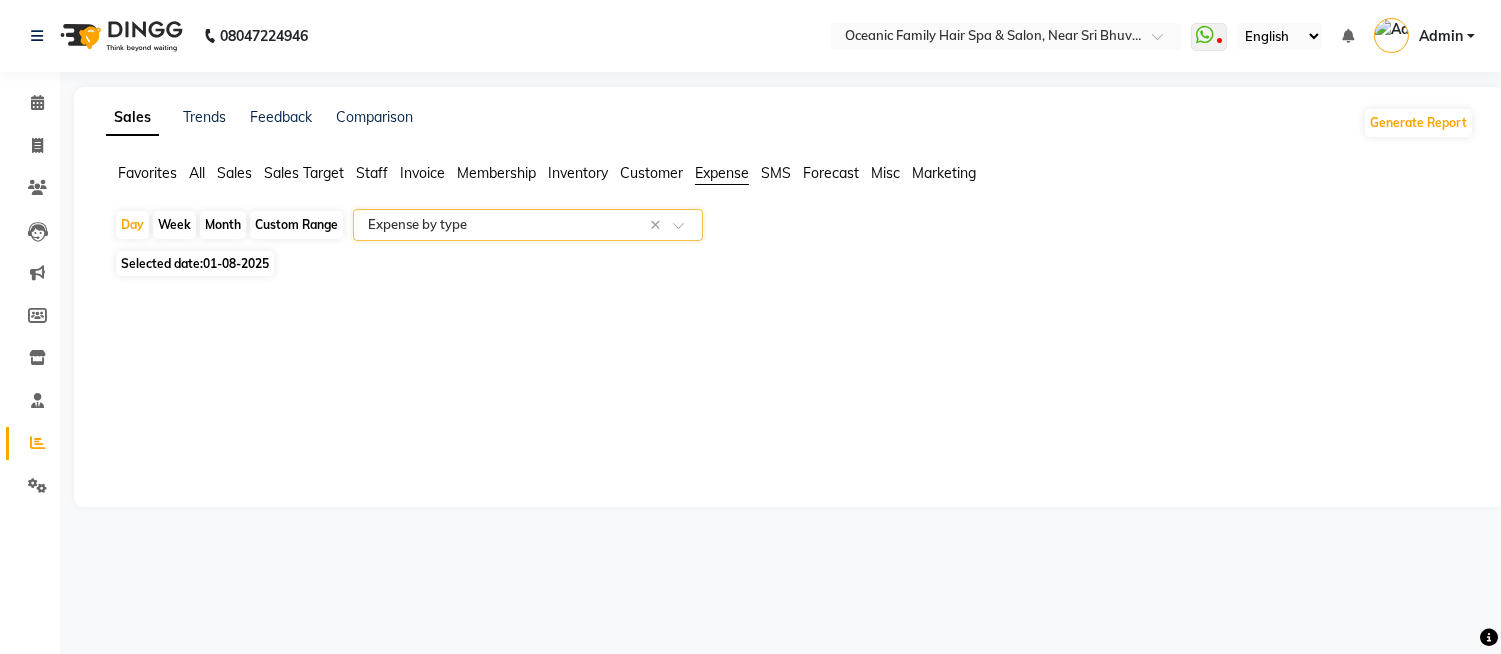 select on "8" 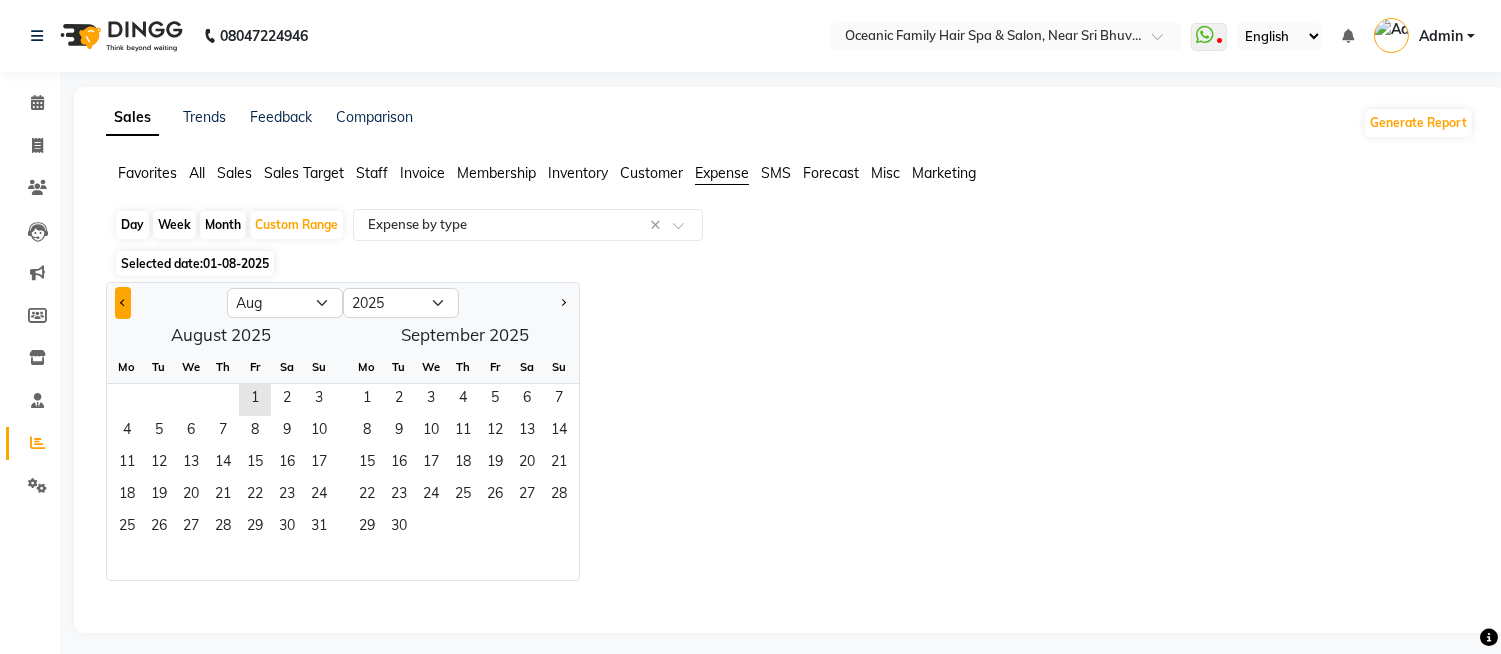 click 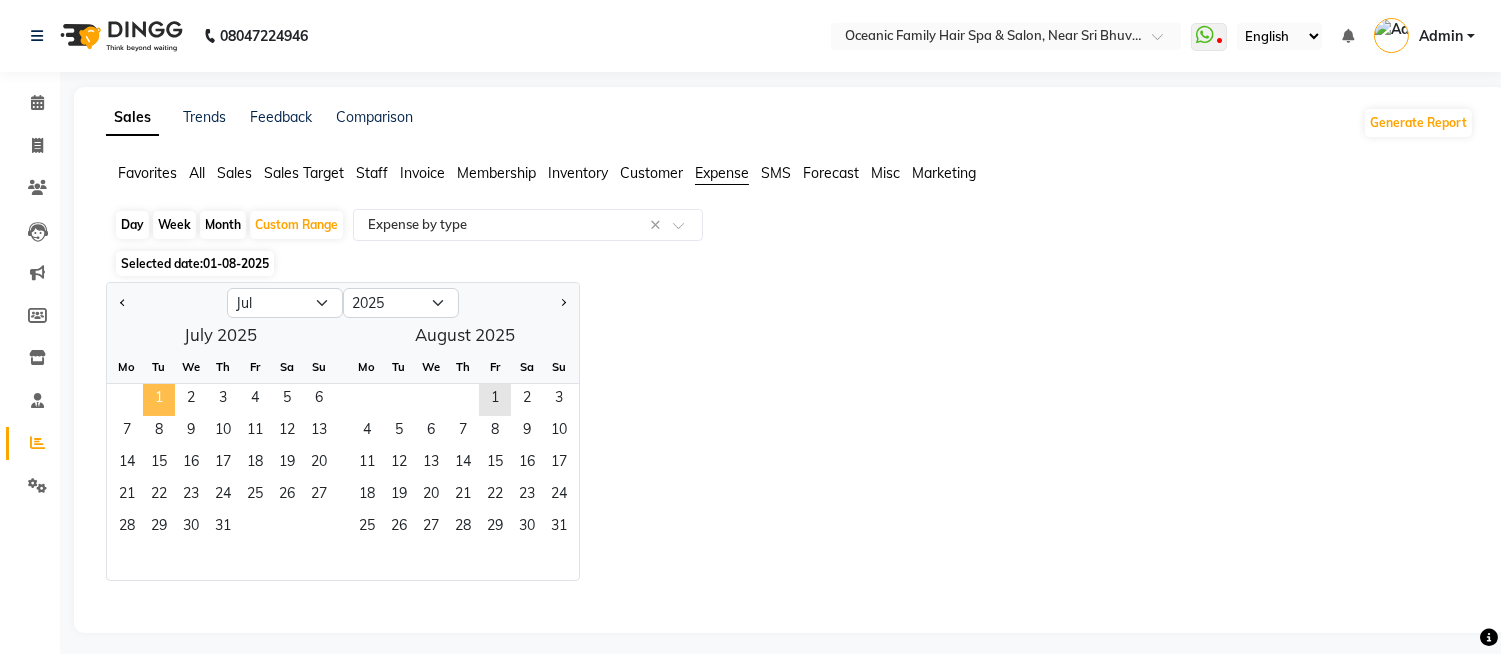 click on "1" 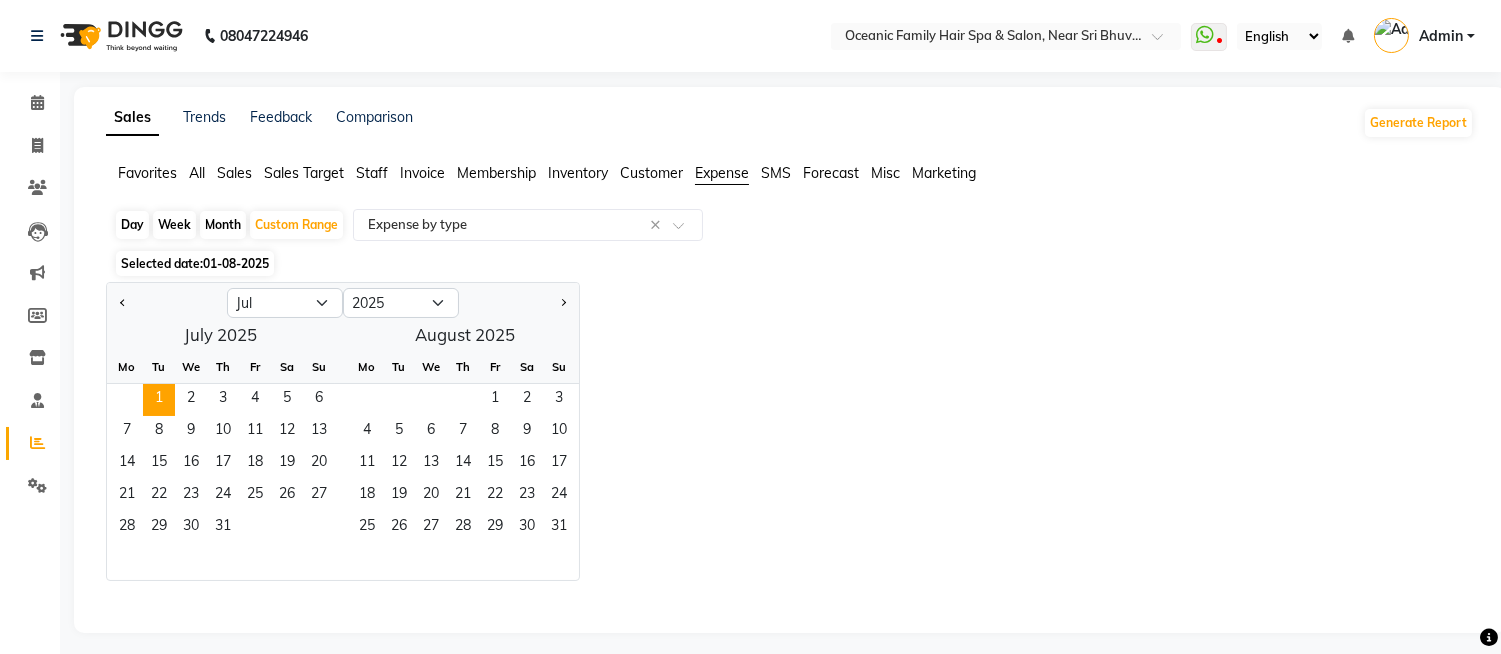 click on "28   29   30   31" 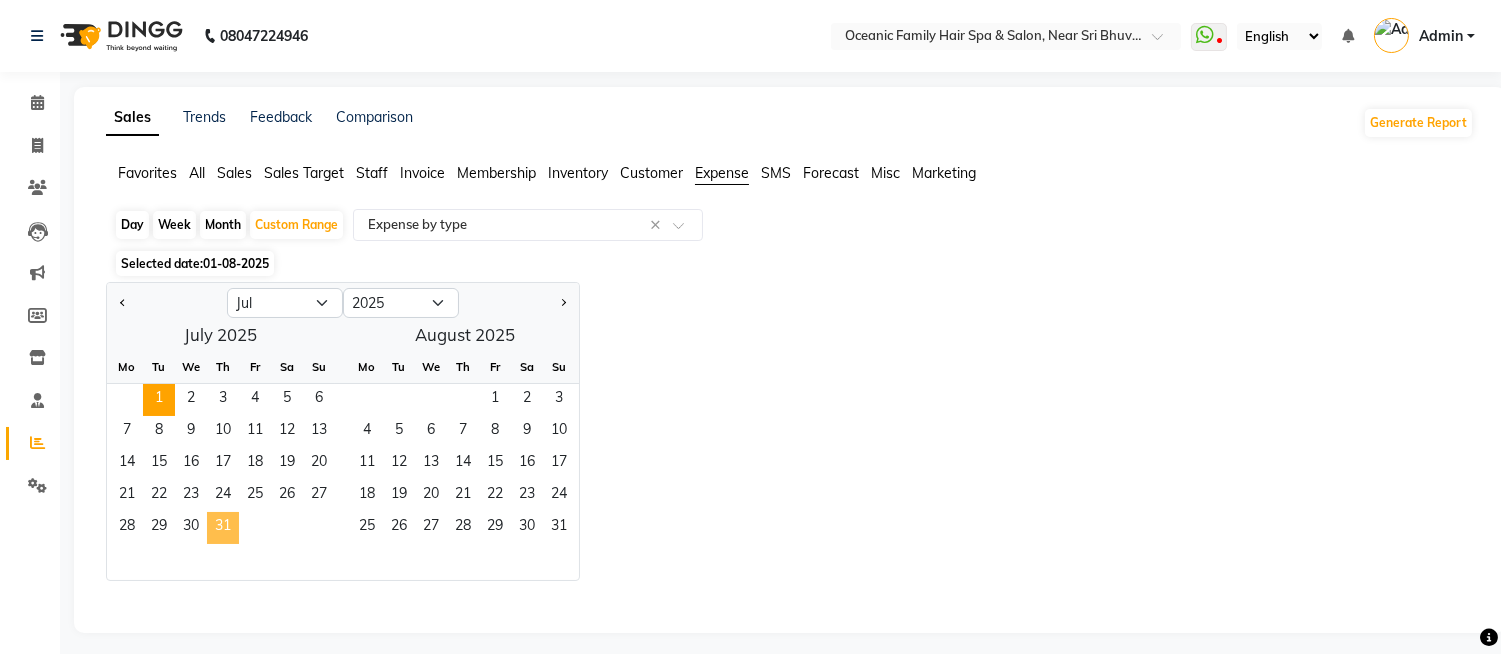 click on "31" 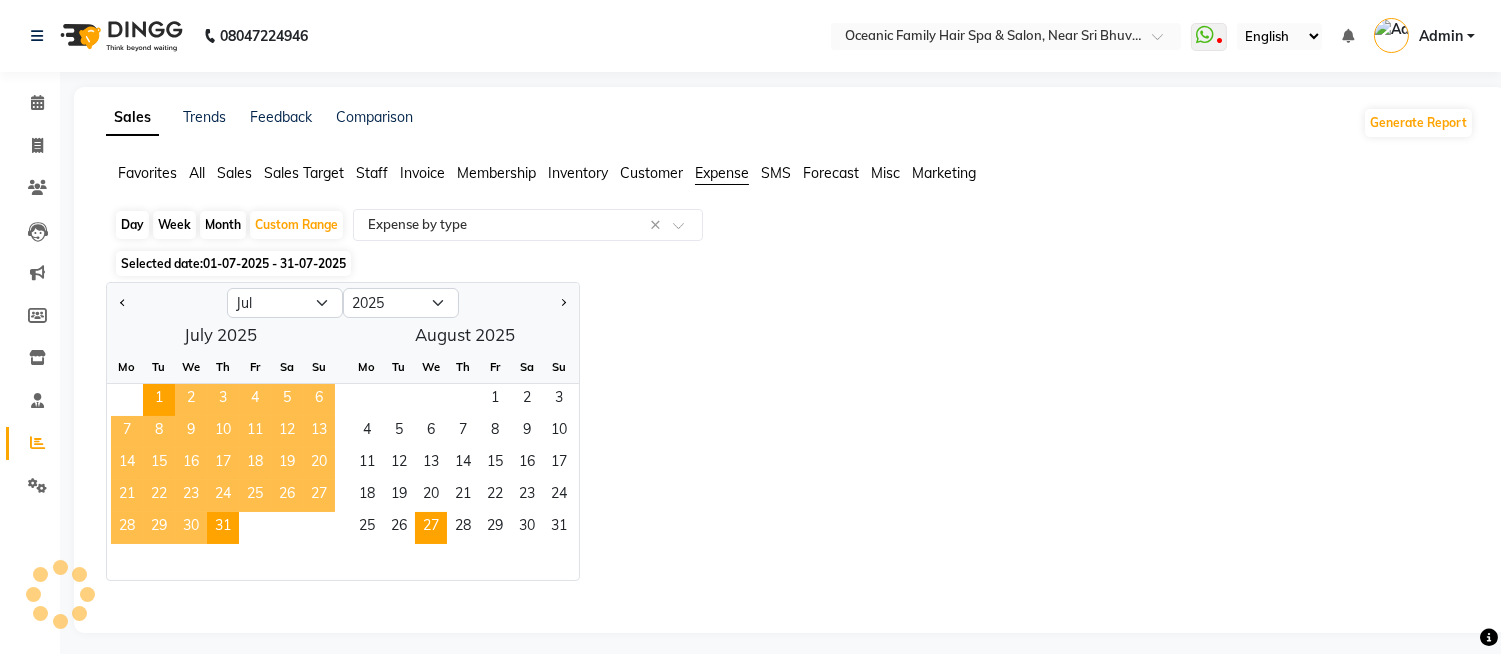 select on "full_report" 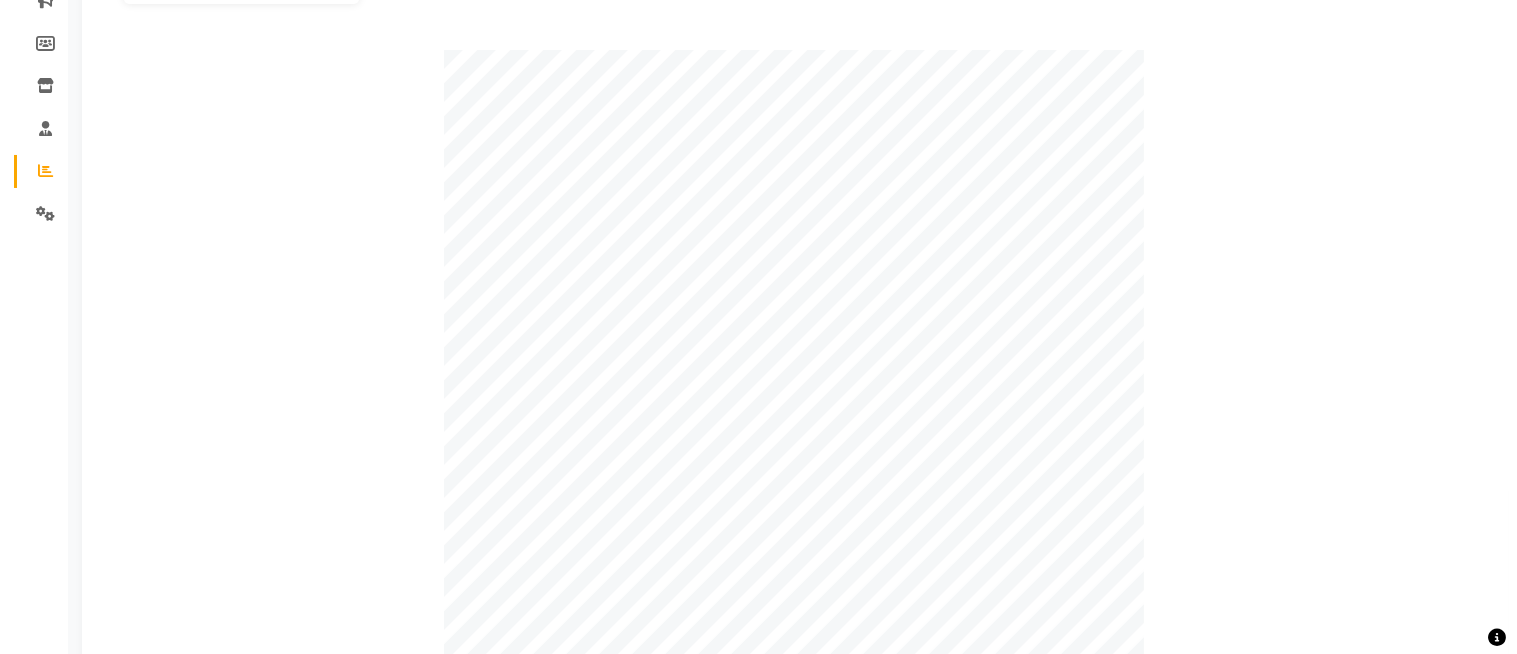 scroll, scrollTop: 0, scrollLeft: 0, axis: both 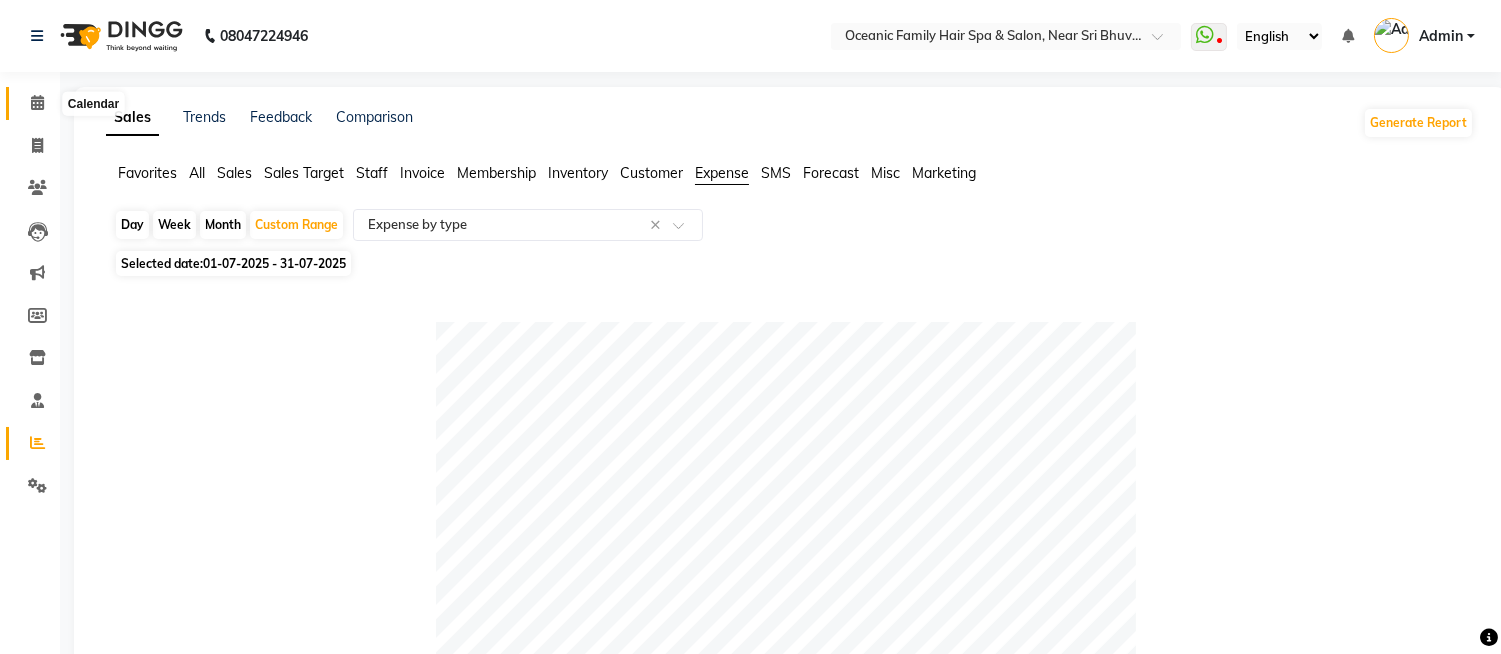 click 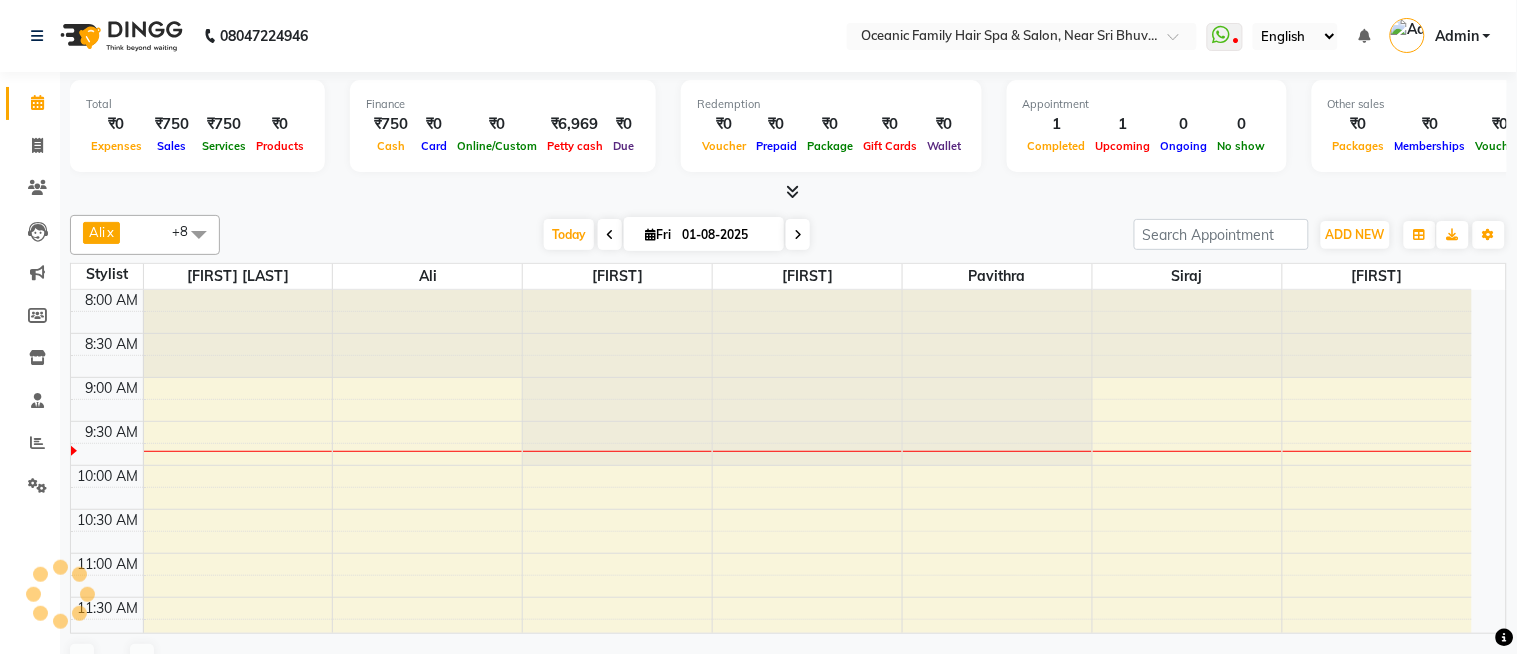 scroll, scrollTop: 0, scrollLeft: 0, axis: both 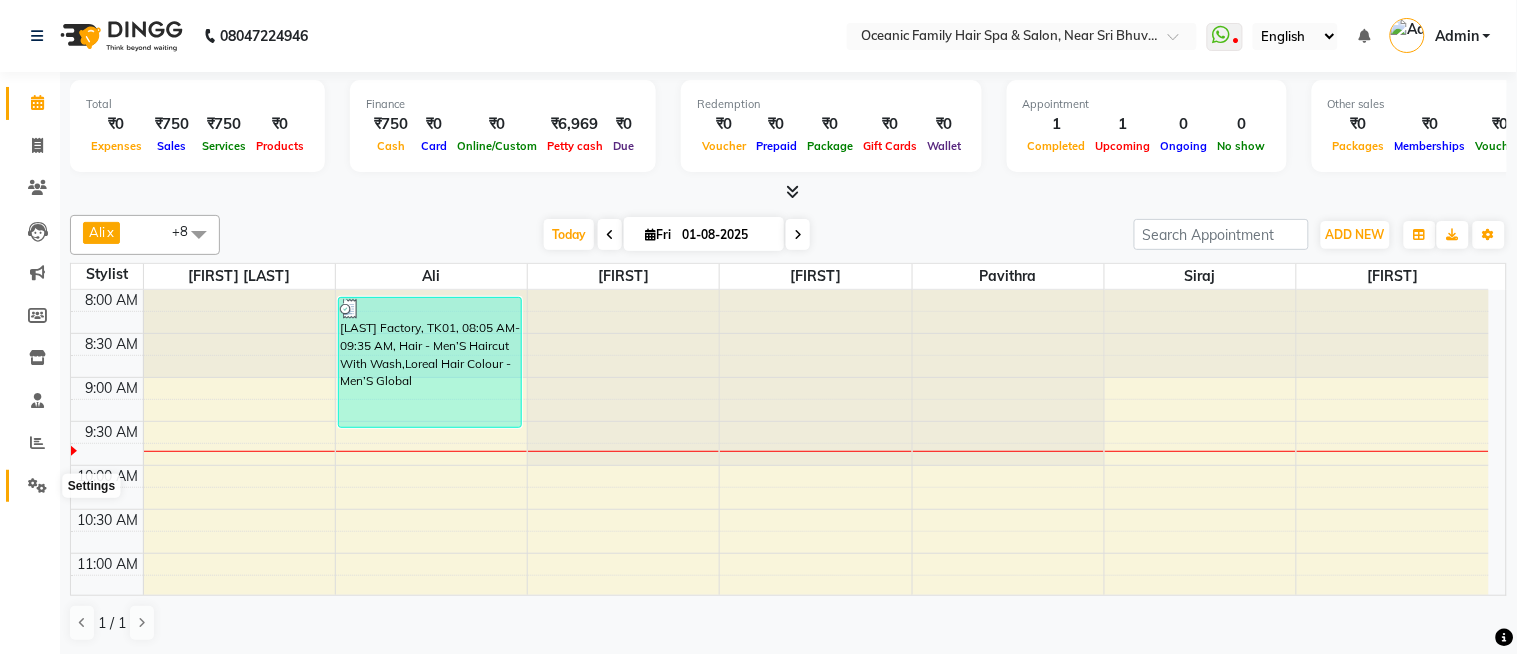 click 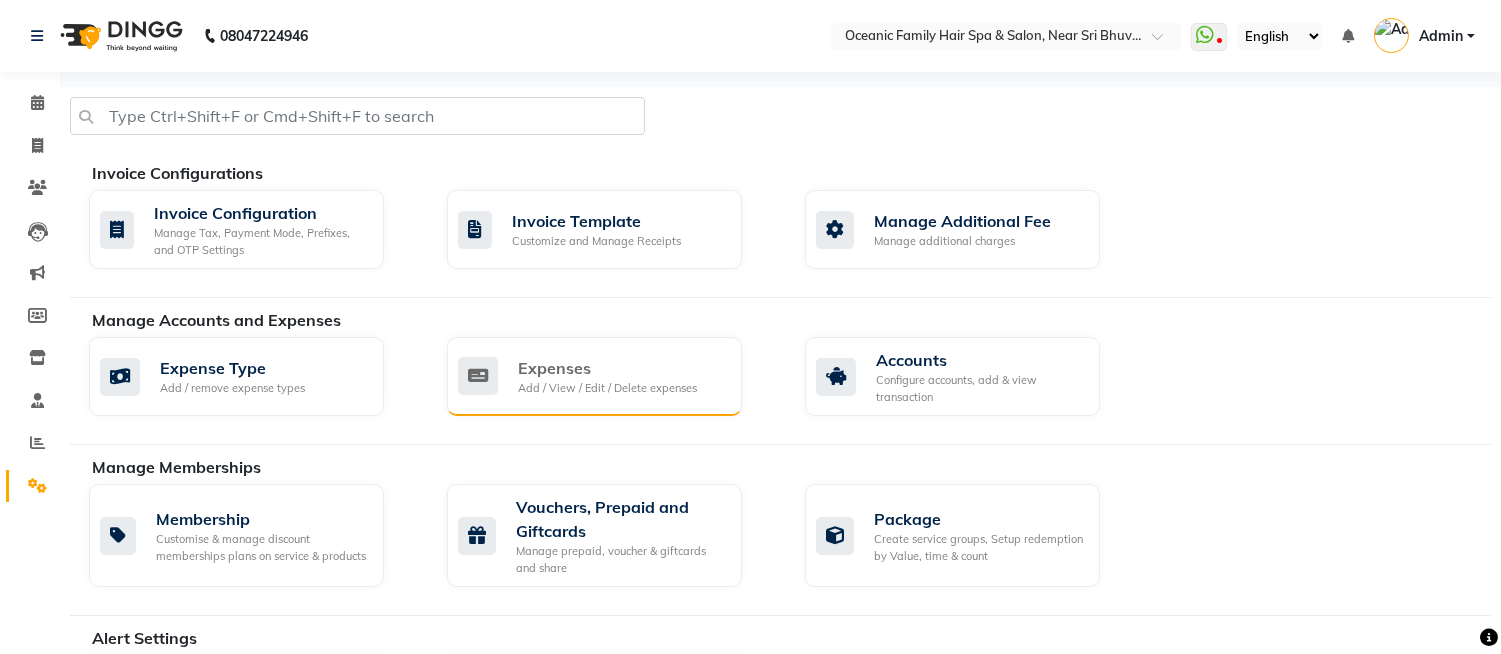 click on "Add / View / Edit / Delete expenses" 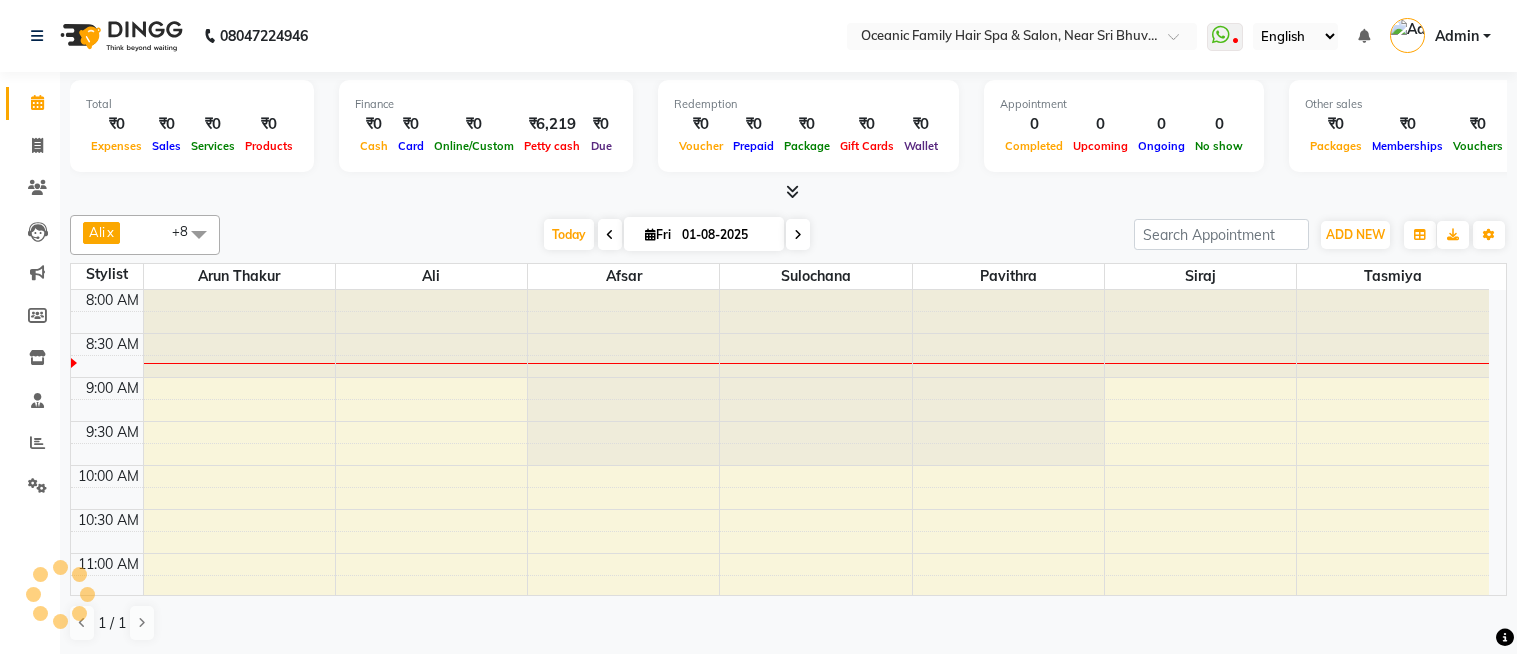 scroll, scrollTop: 0, scrollLeft: 0, axis: both 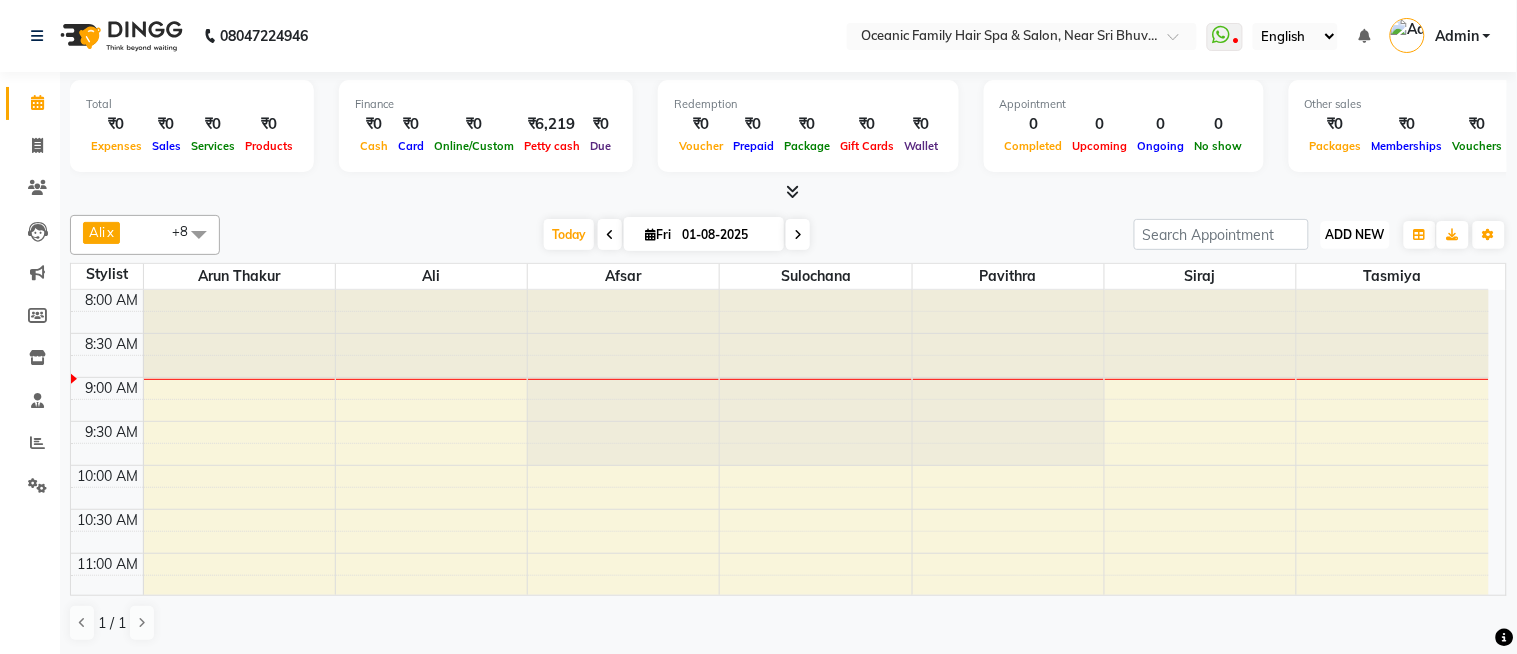 click on "ADD NEW" at bounding box center (1355, 234) 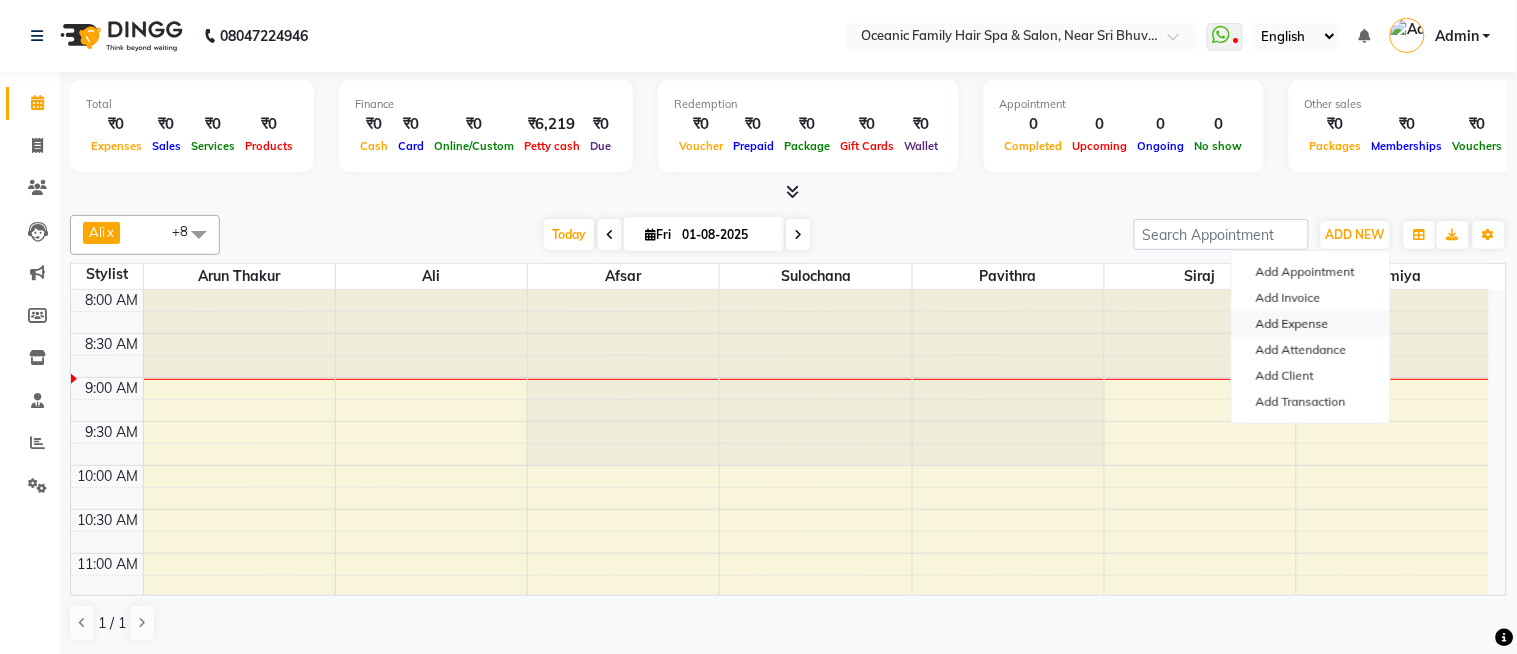 click on "Add Expense" at bounding box center (1311, 324) 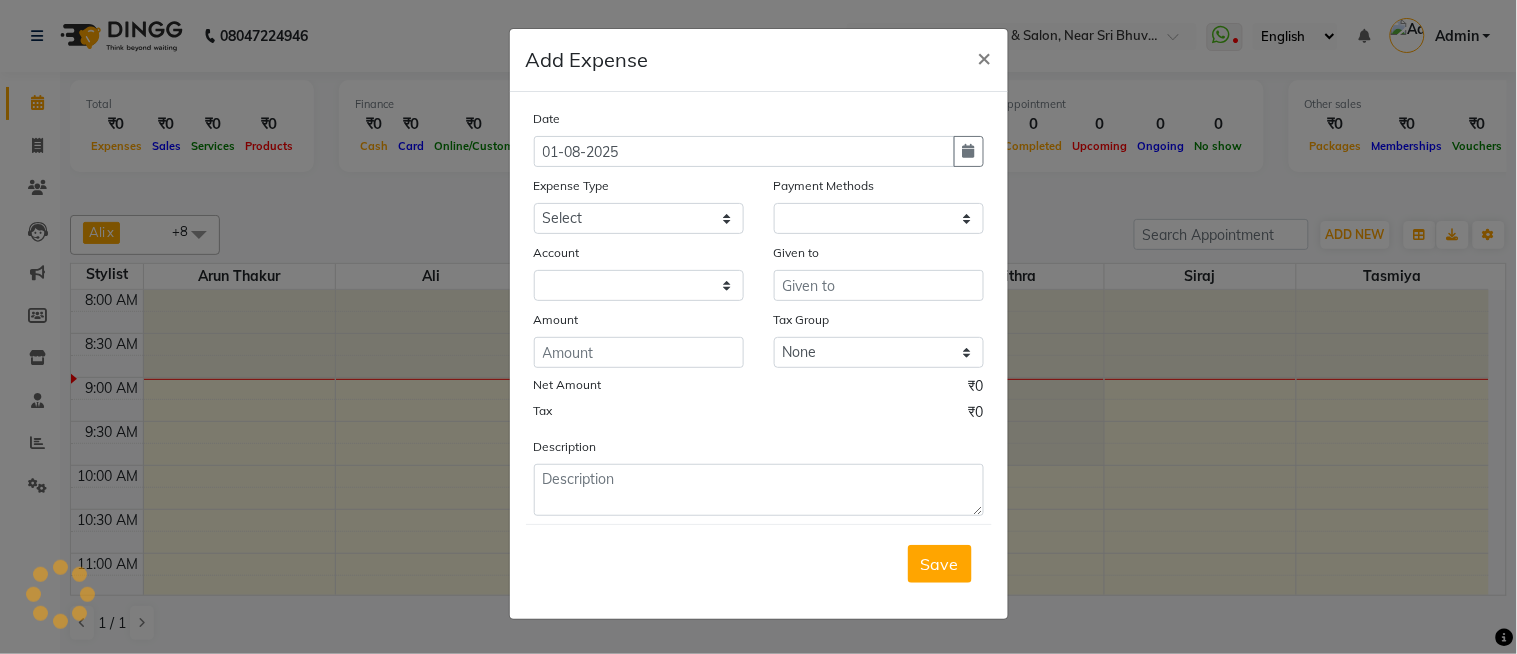 select on "1" 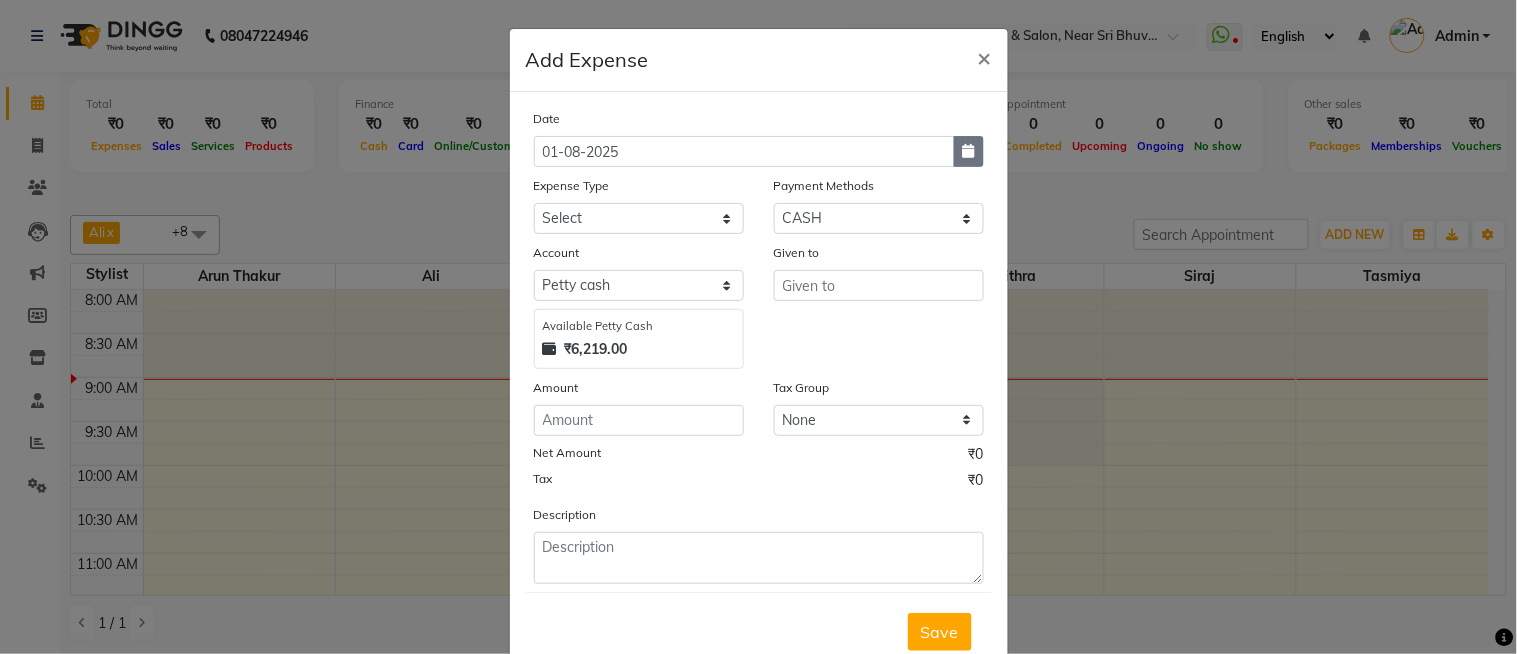 click 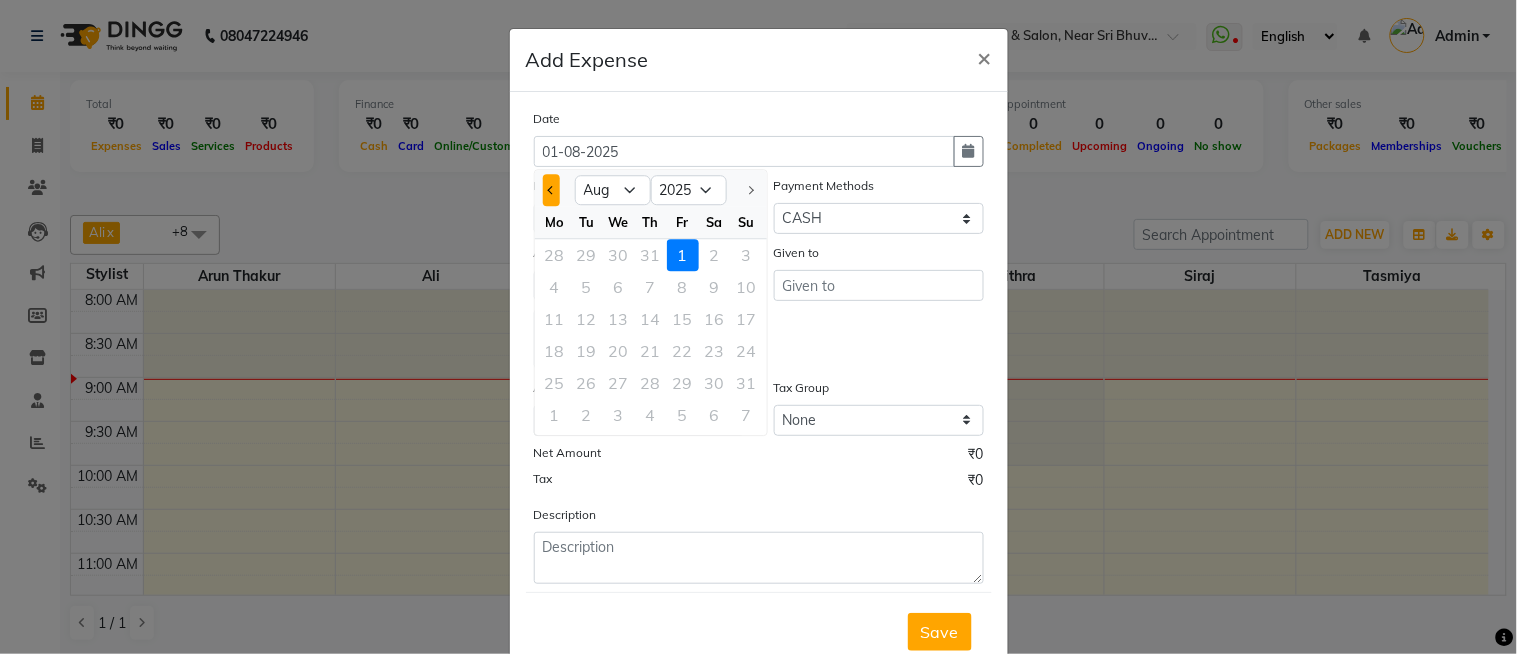 click 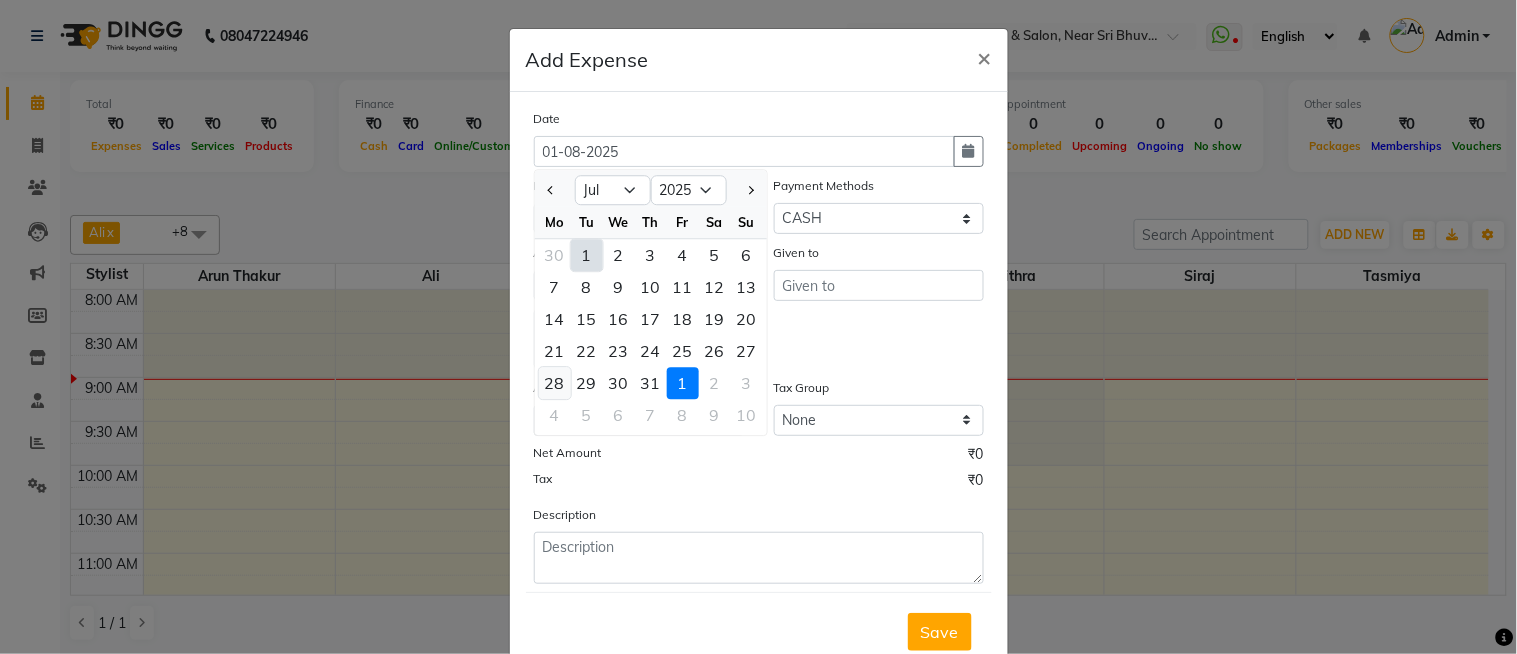 click on "28" 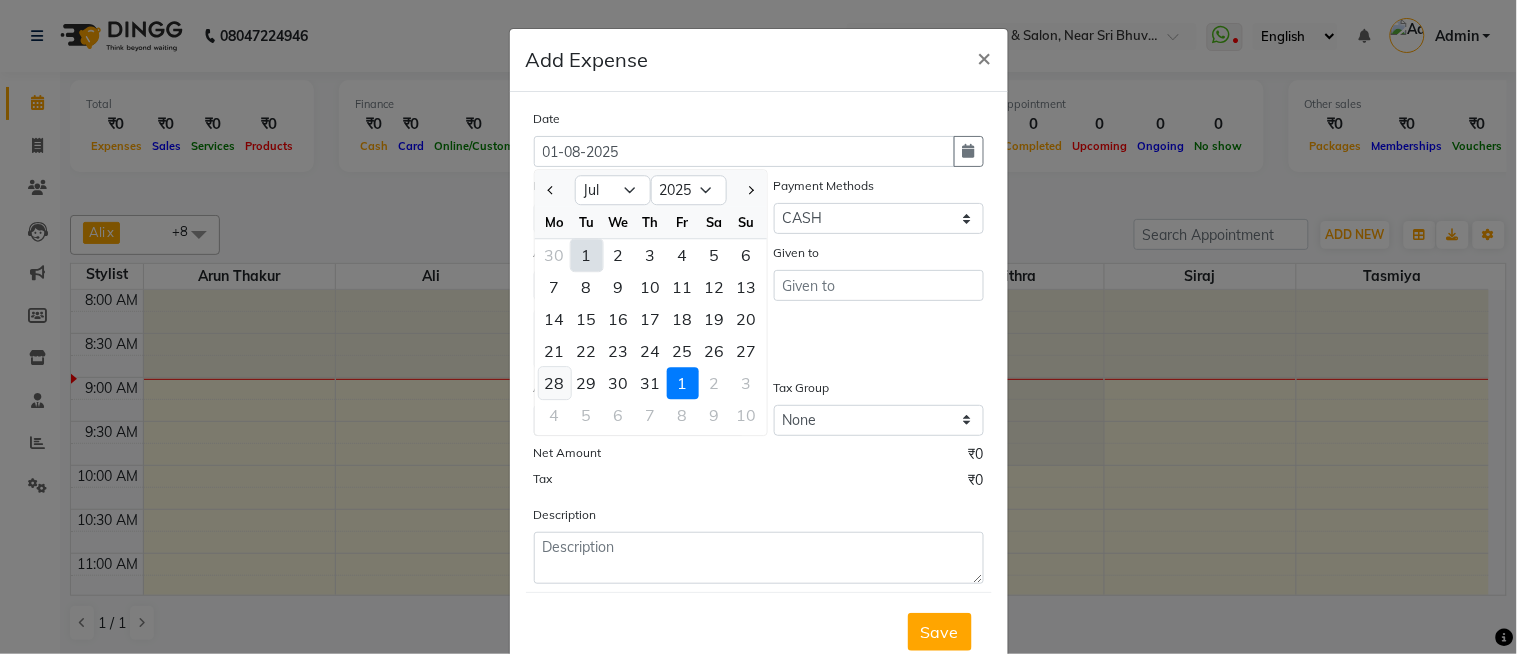 type on "28-07-2025" 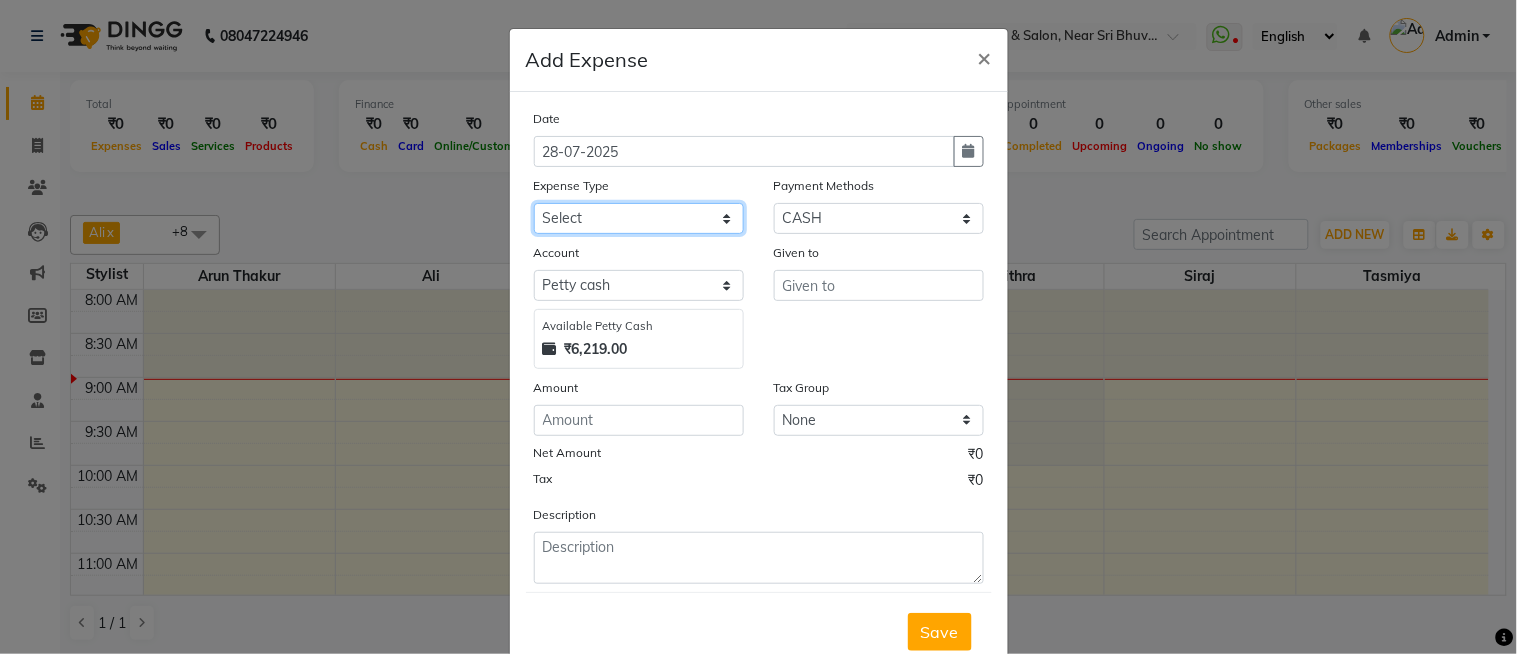 click on "Select Abid Ali Afsar Ahemed Arun Thakur Bank charges Cash transfer to bank Cash transfer to hub Client Snacks Clinical charges Govt fee House Exp Loan Repayment Maintenance Marketing Miscellaneous Other Pavithra Pigmi Janaradhan Pigmi Sudeep Pigmi VRS Previous month exp Product Pulak Raj Jain Rajani Maid Riyasat Salary Salon Equipment salon rent Santhosh Kumar Shwetha S Jain Siraj Staff Room Rent Staff Snacks Staff Tip Sulochana Tasmiya Tax Utilities" 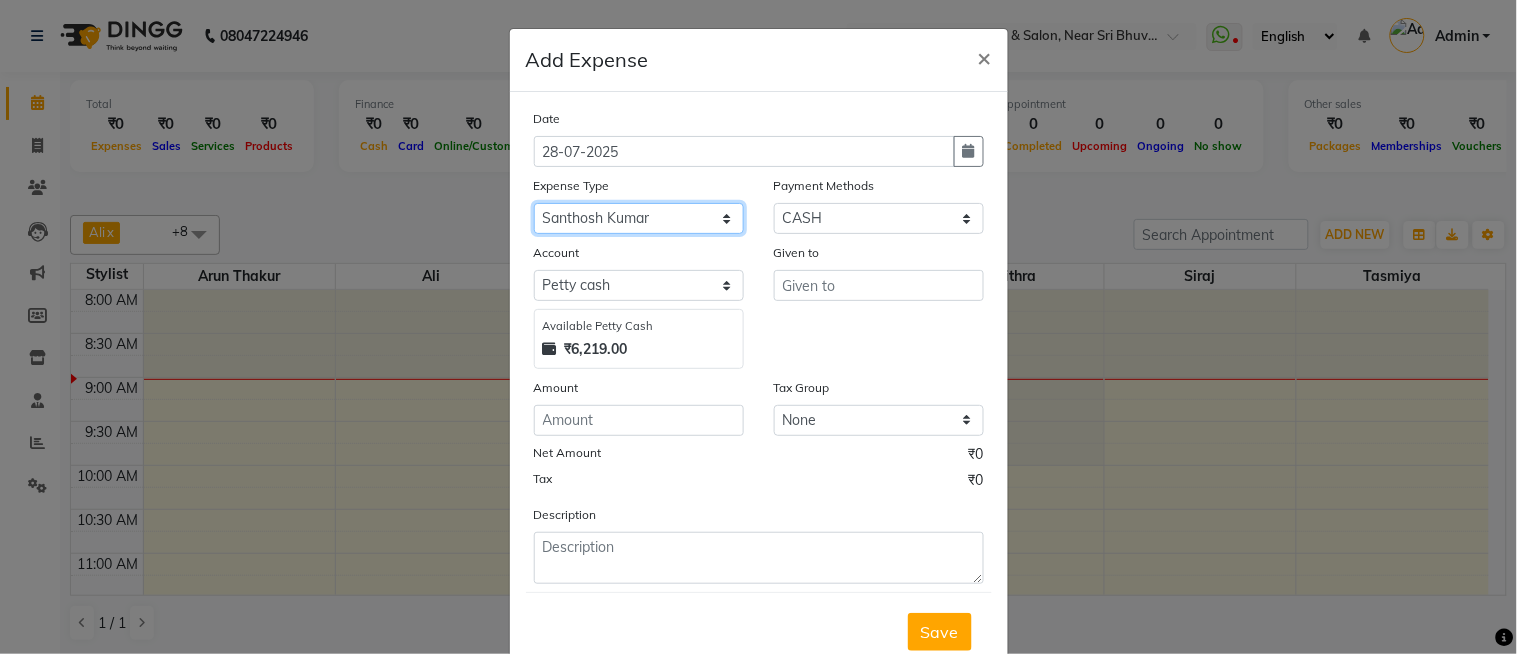 click on "Select Abid Ali Afsar Ahemed Arun Thakur Bank charges Cash transfer to bank Cash transfer to hub Client Snacks Clinical charges Govt fee House Exp Loan Repayment Maintenance Marketing Miscellaneous Other Pavithra Pigmi Janaradhan Pigmi Sudeep Pigmi VRS Previous month exp Product Pulak Raj Jain Rajani Maid Riyasat Salary Salon Equipment salon rent Santhosh Kumar Shwetha S Jain Siraj Staff Room Rent Staff Snacks Staff Tip Sulochana Tasmiya Tax Utilities" 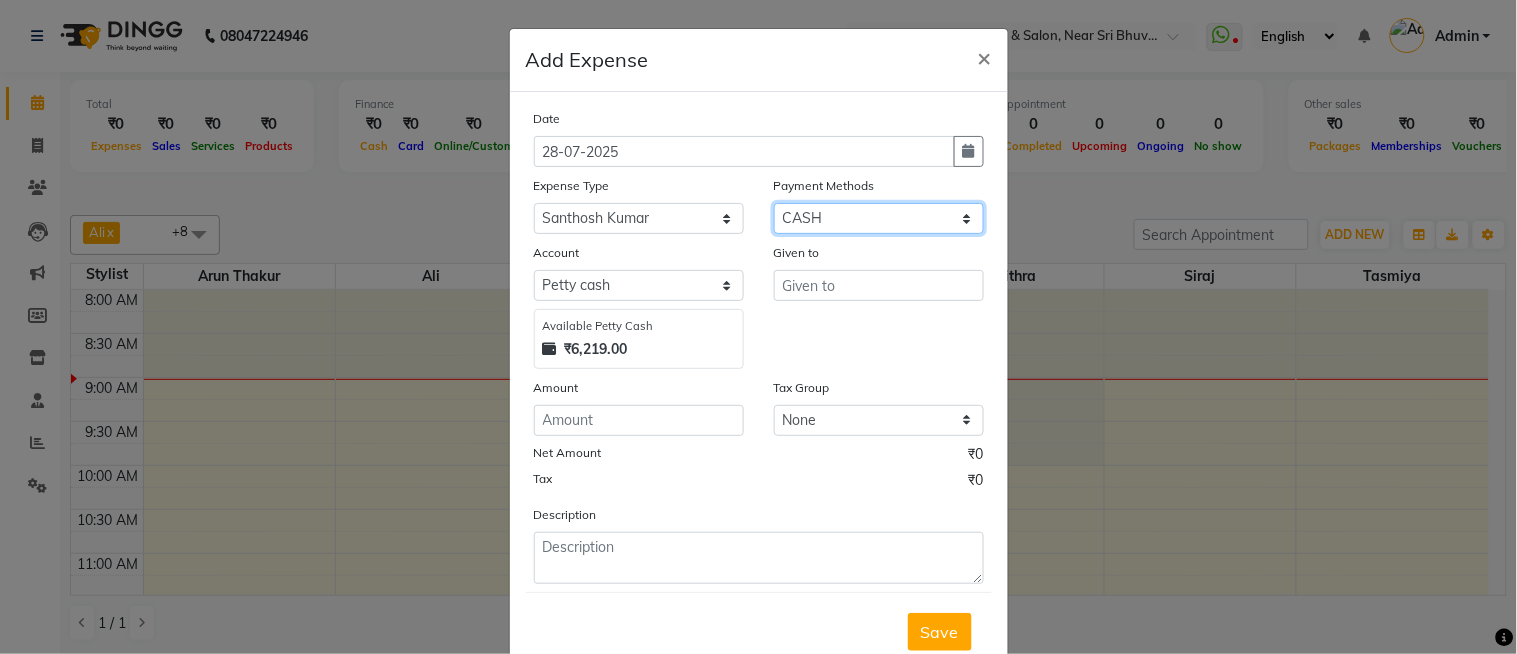 click on "Select CARD PayTM GPay CASH Family Points ONLINE PhonePe Prepaid Gift Card UPI Voucher Cheque BharatPay" 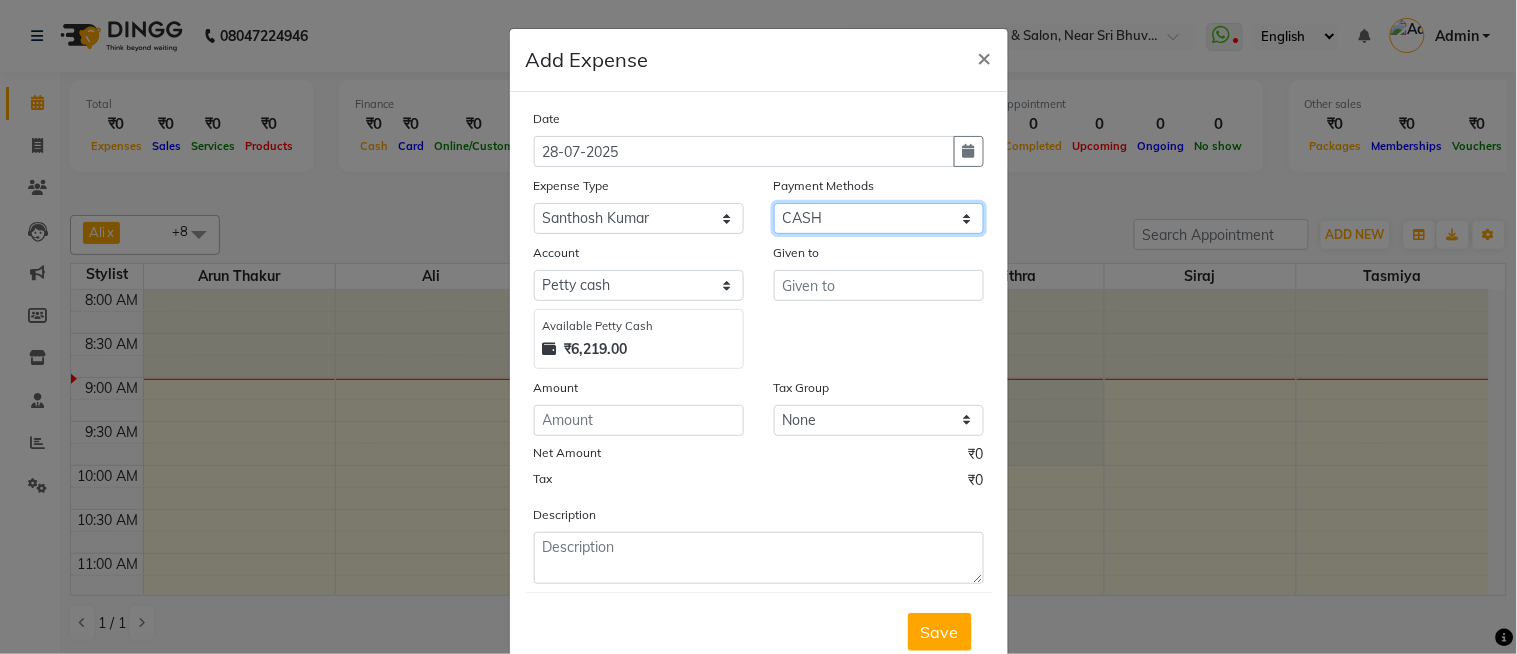 select on "3" 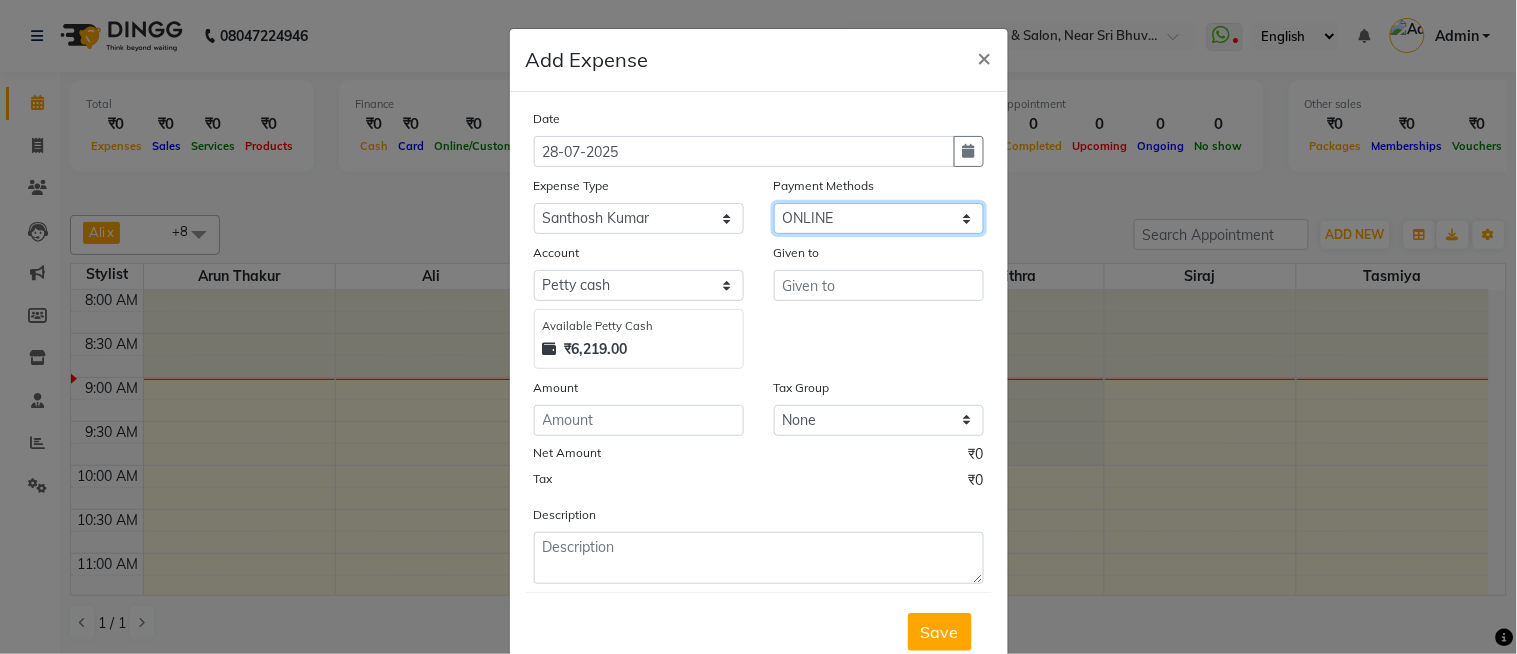 click on "Select CARD PayTM GPay CASH Family Points ONLINE PhonePe Prepaid Gift Card UPI Voucher Cheque BharatPay" 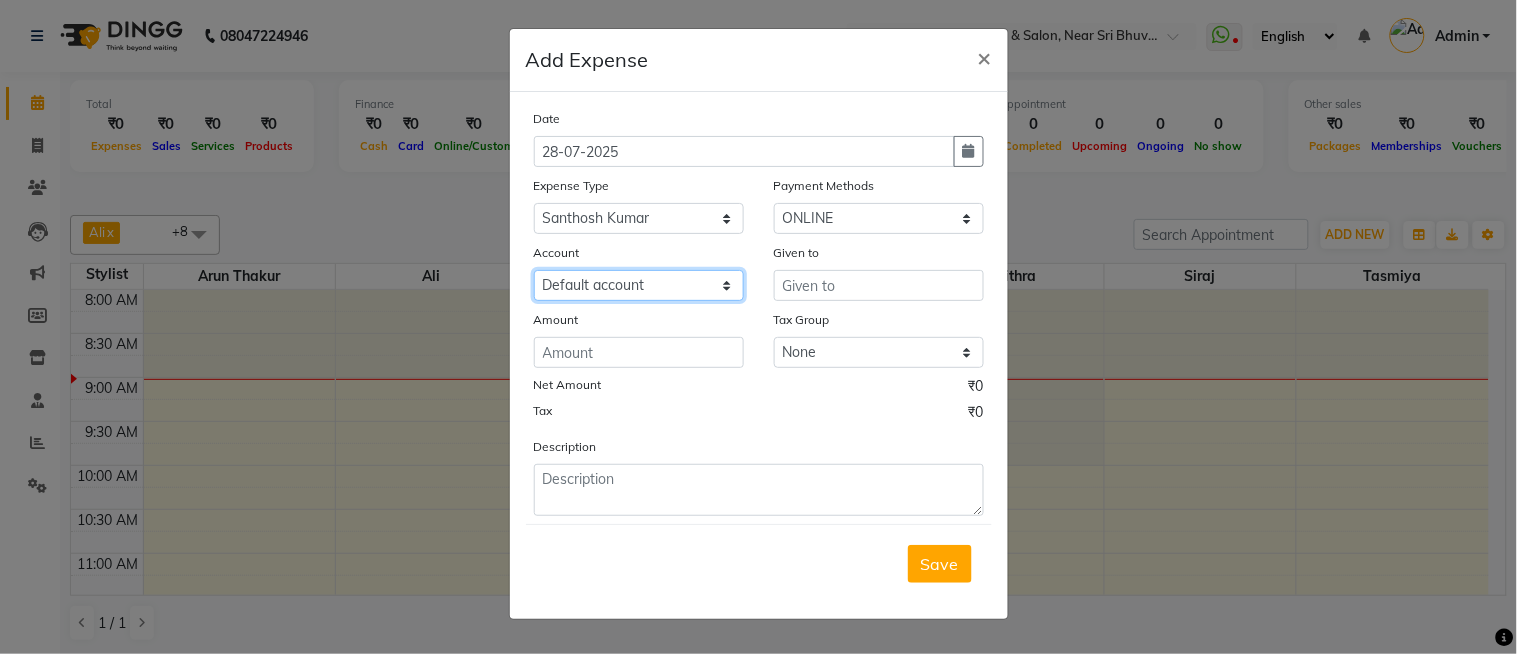 click on "Select Default account Bank Of Baroda Karkala" 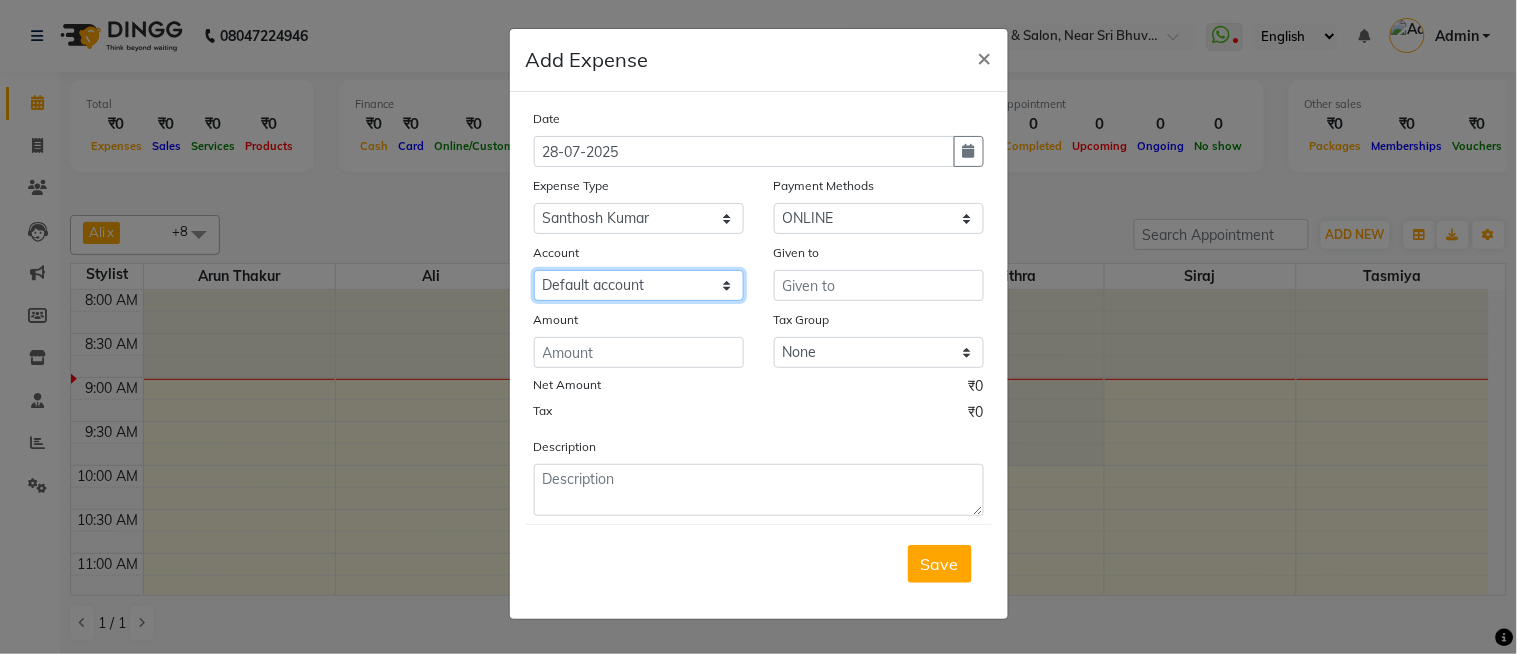 select on "3332" 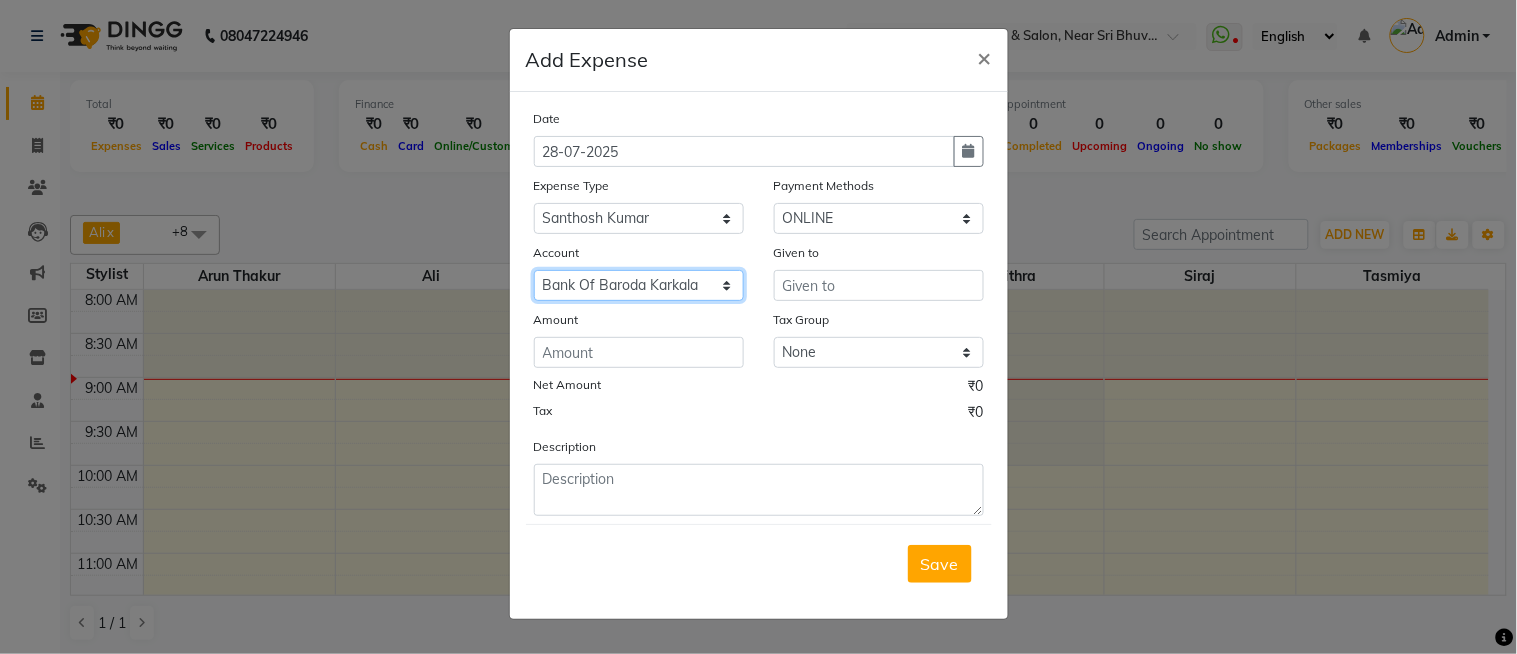 click on "Select Default account Bank Of Baroda Karkala" 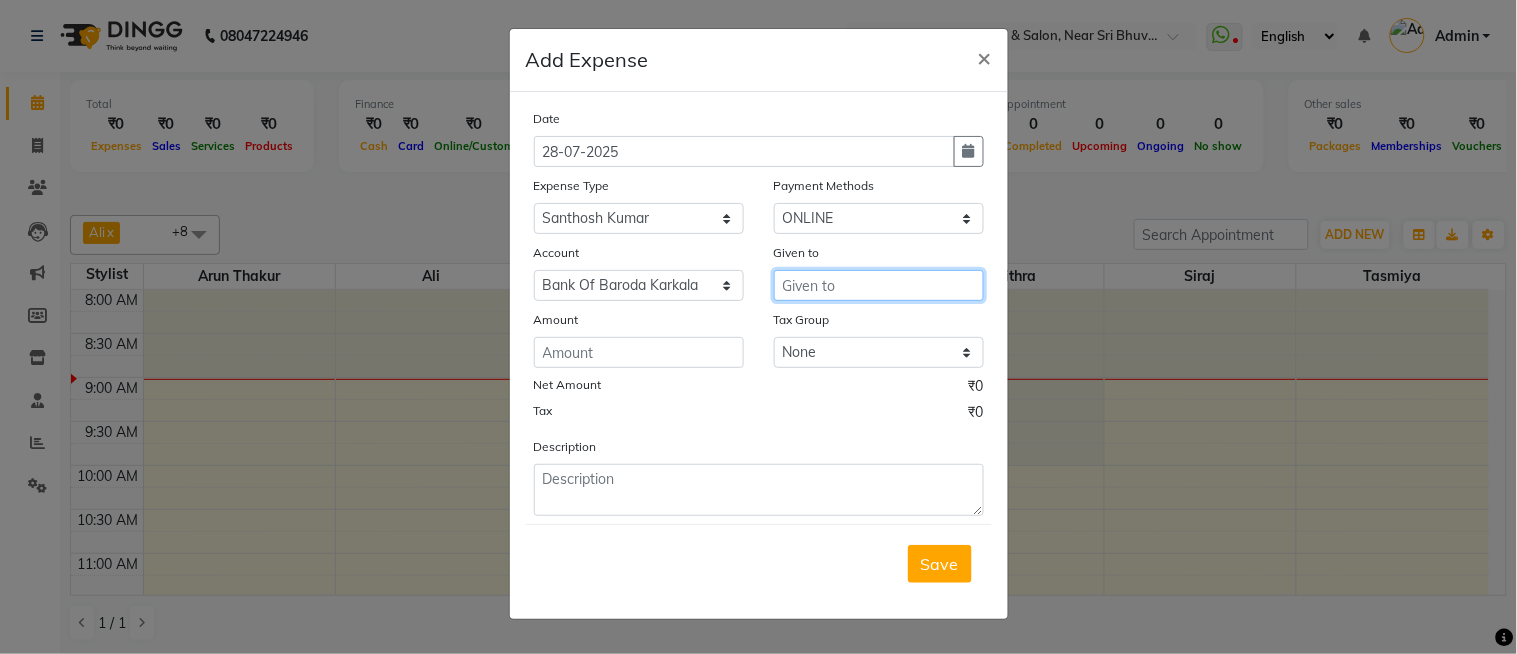 click at bounding box center (879, 285) 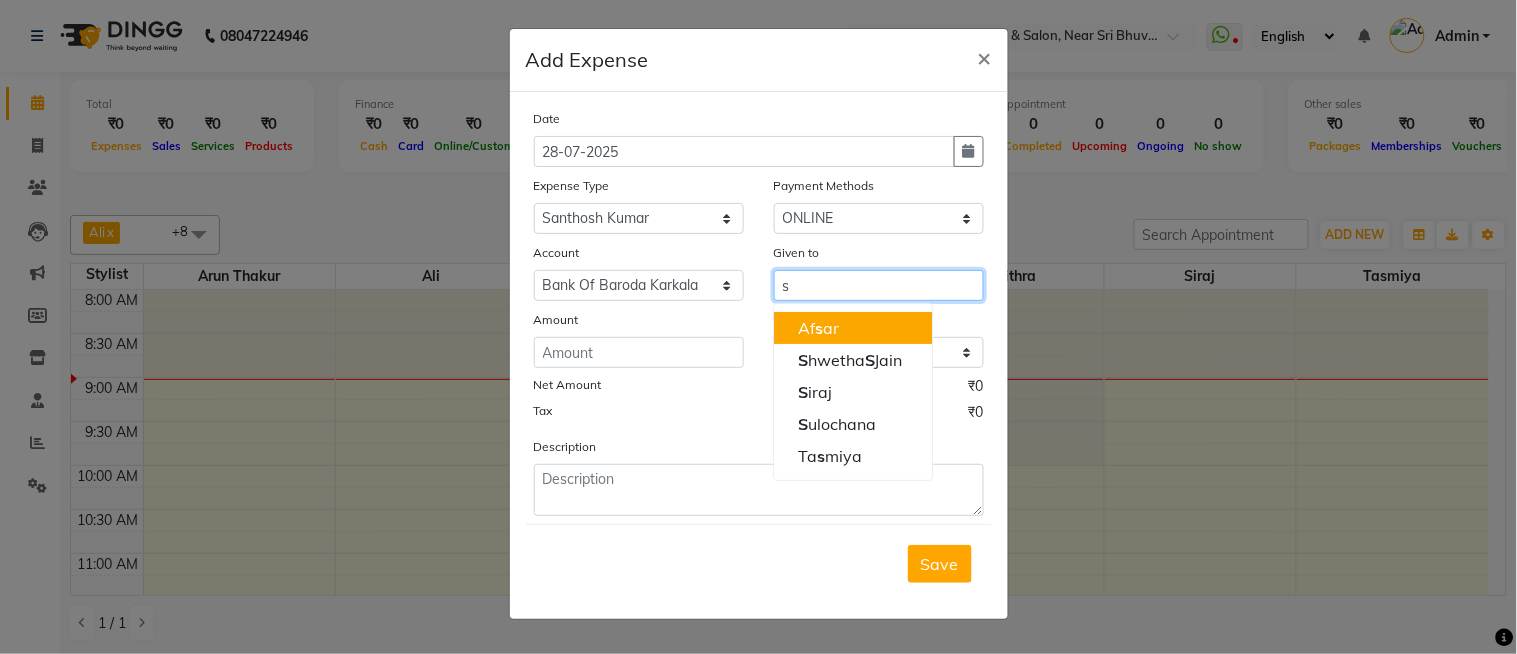type on "s" 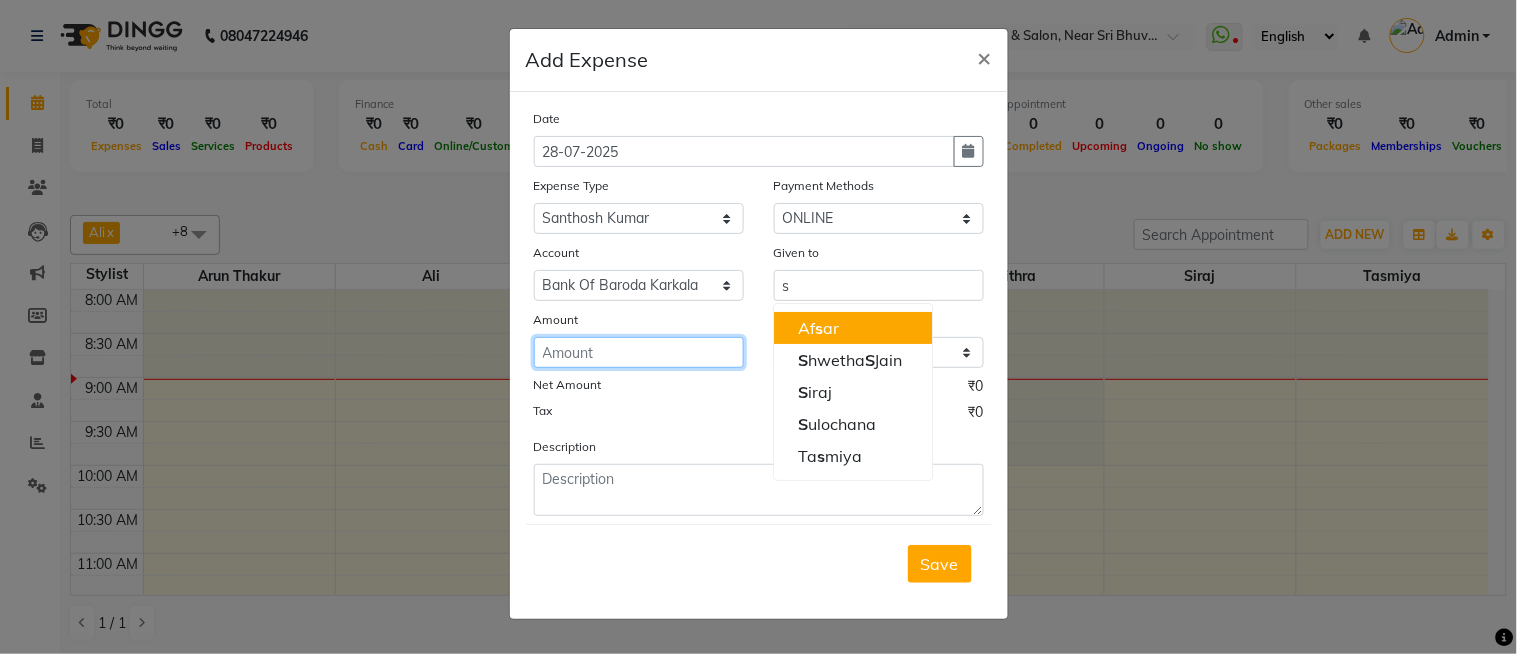 click 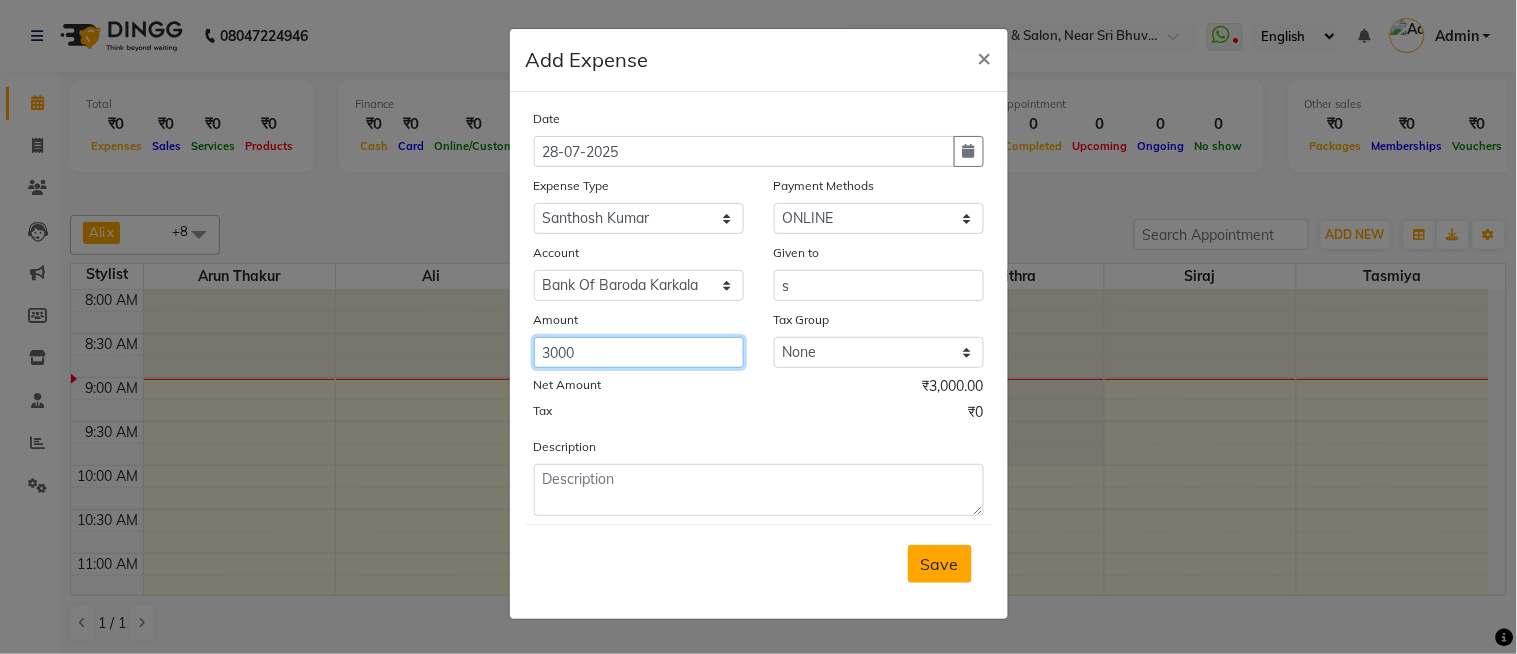 type on "3000" 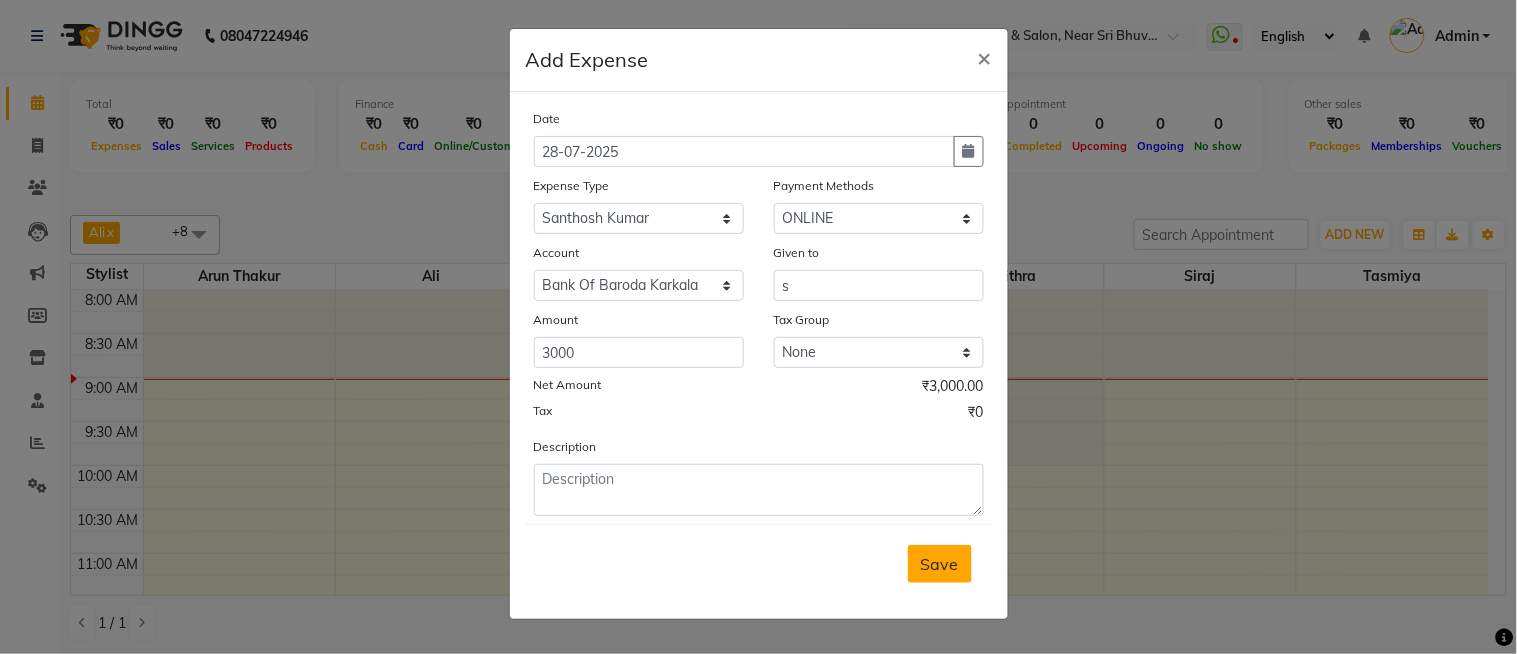 click on "Save" at bounding box center (940, 564) 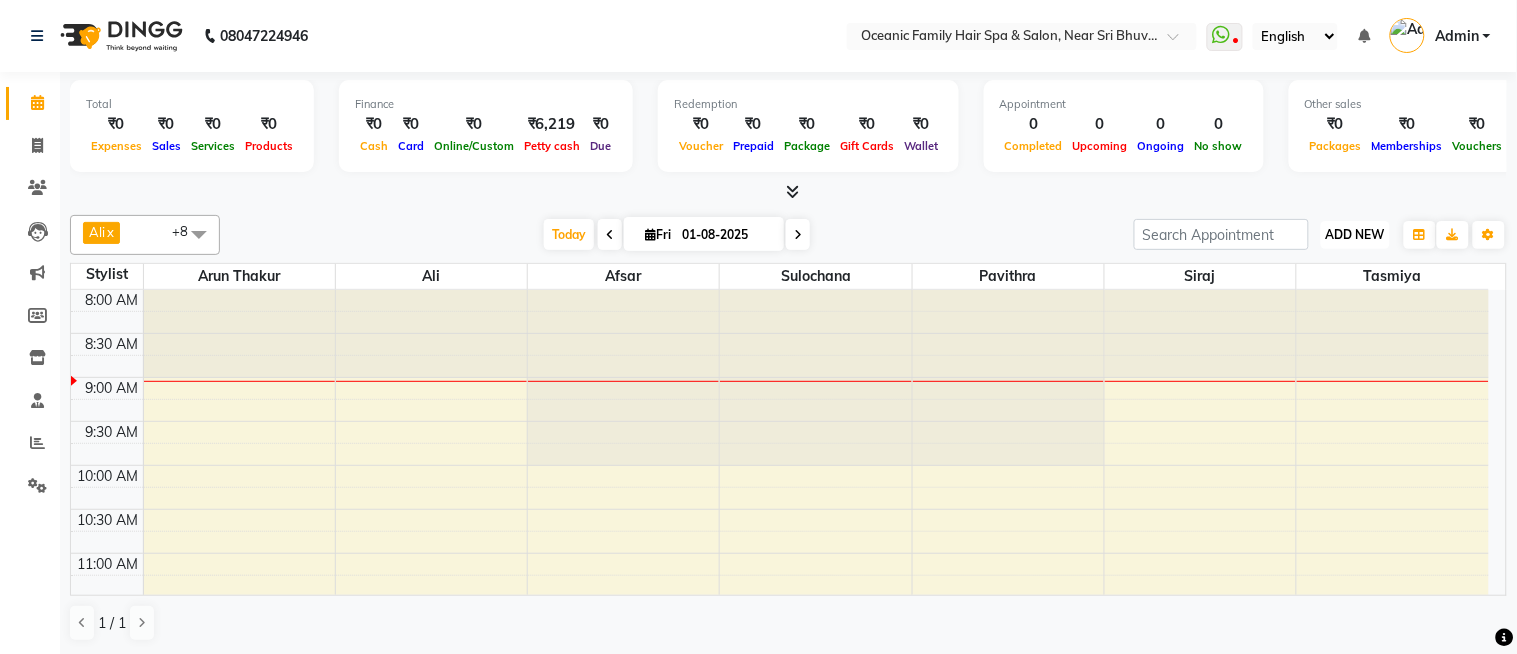 click on "ADD NEW" at bounding box center (1355, 234) 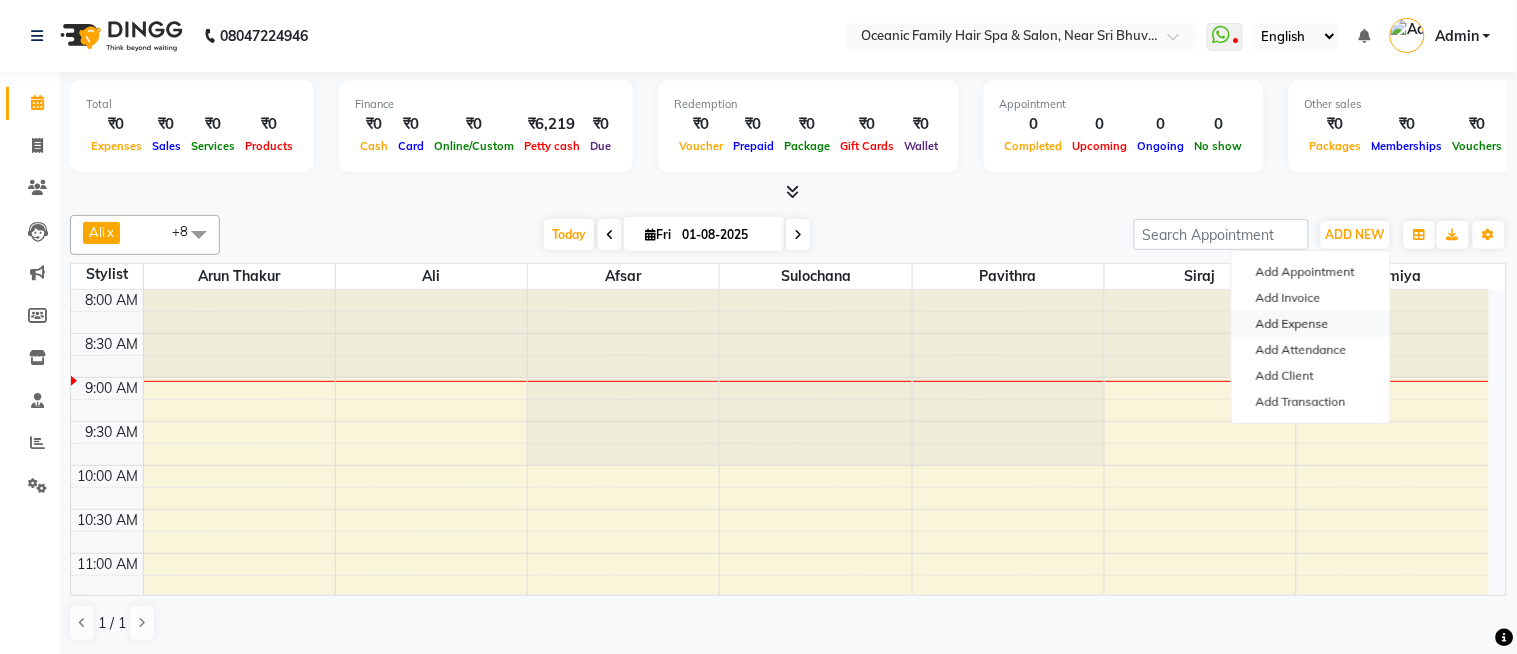 click on "Add Expense" at bounding box center (1311, 324) 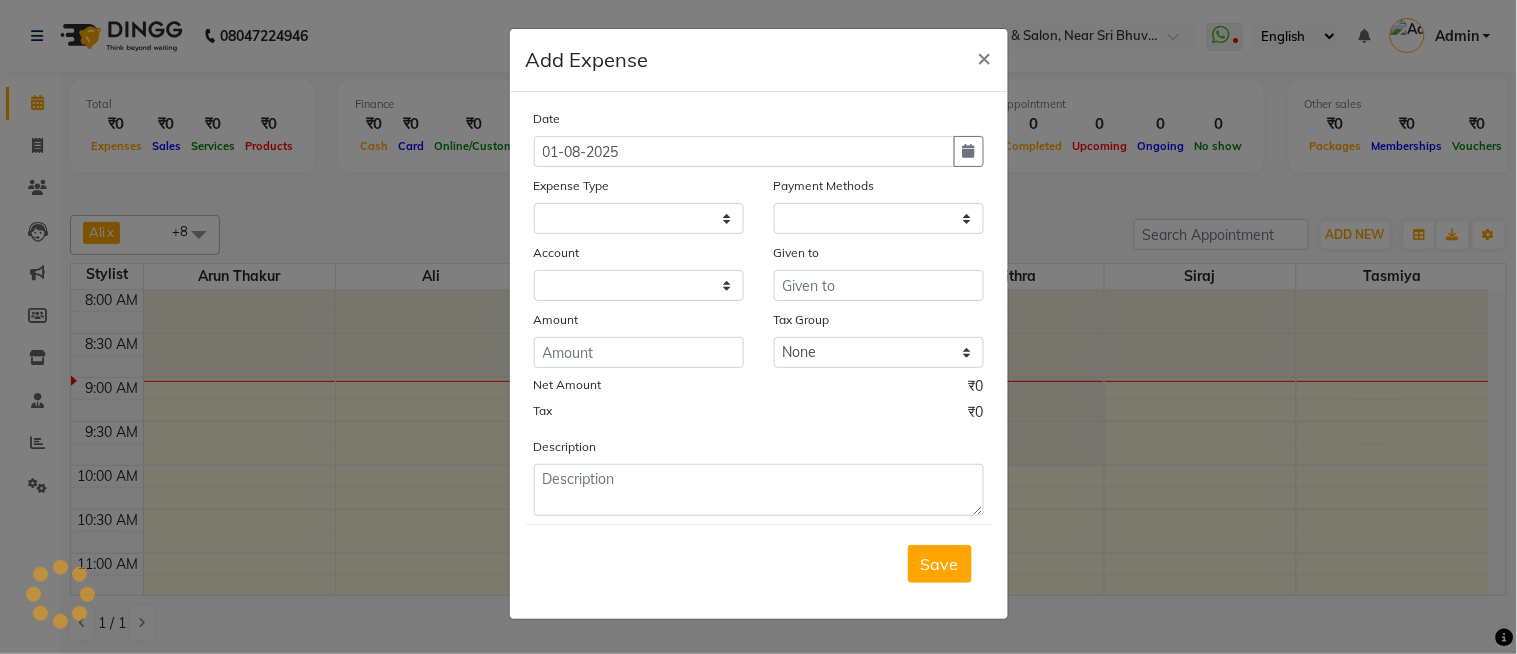 select 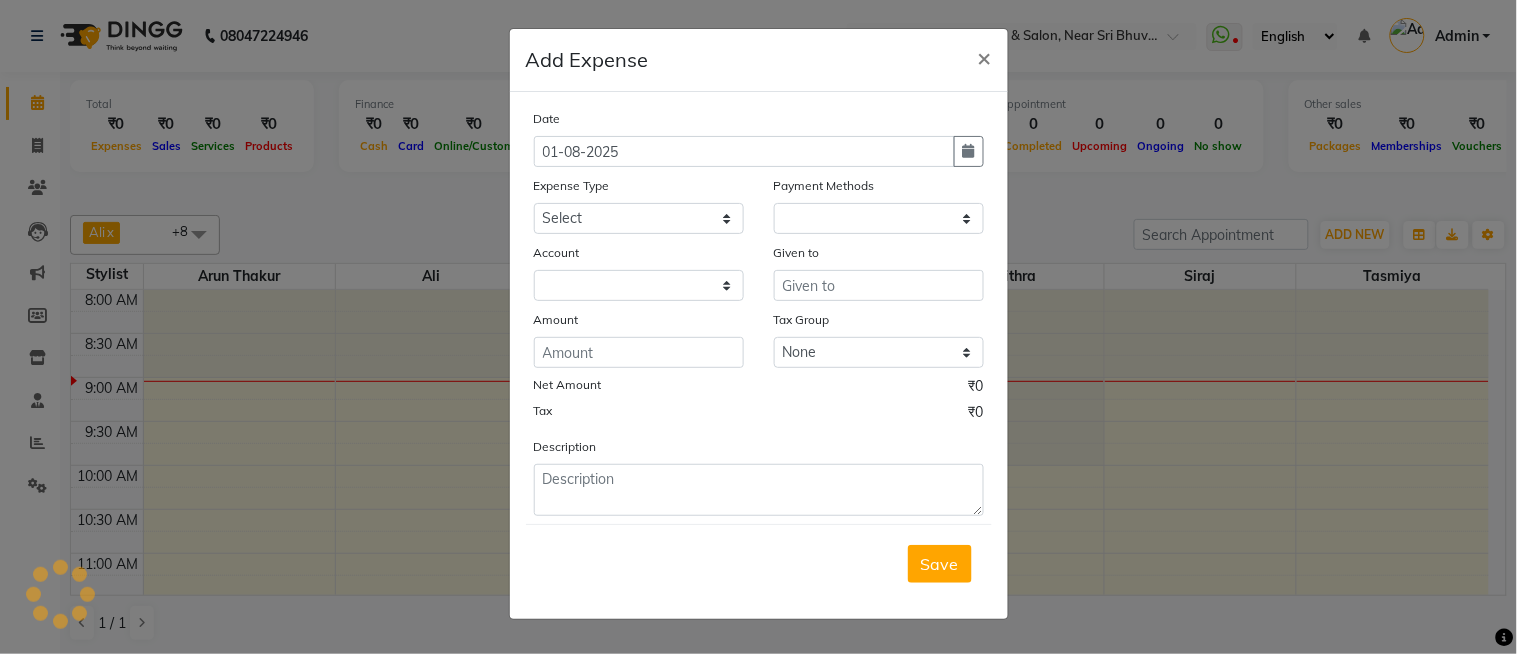 select on "1" 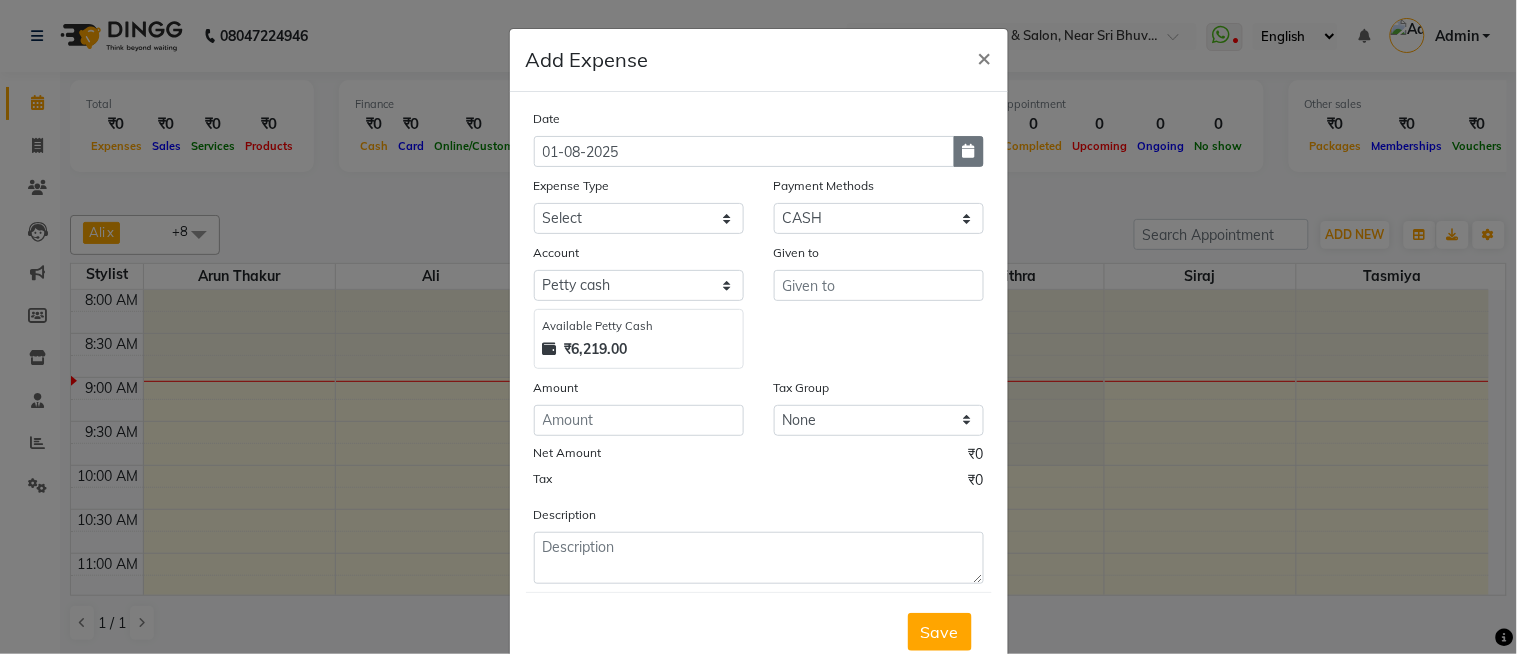 click 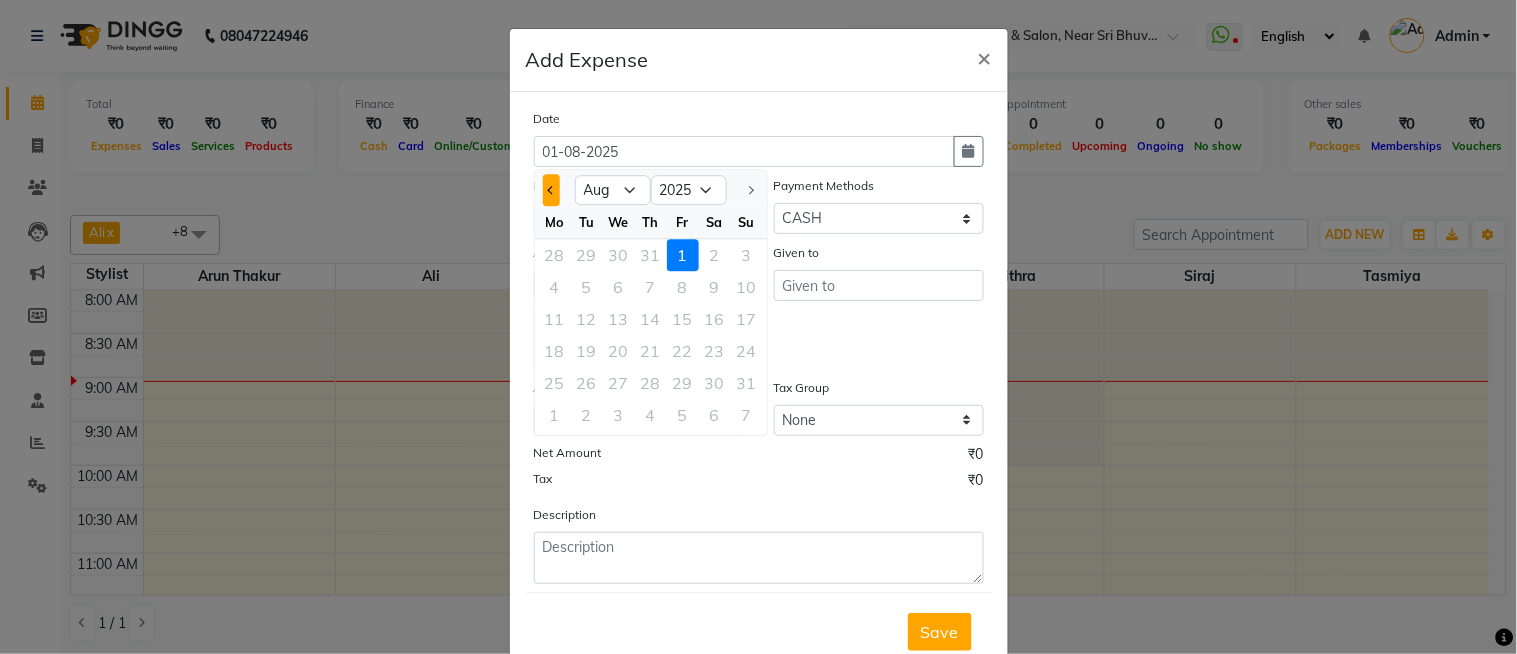 click 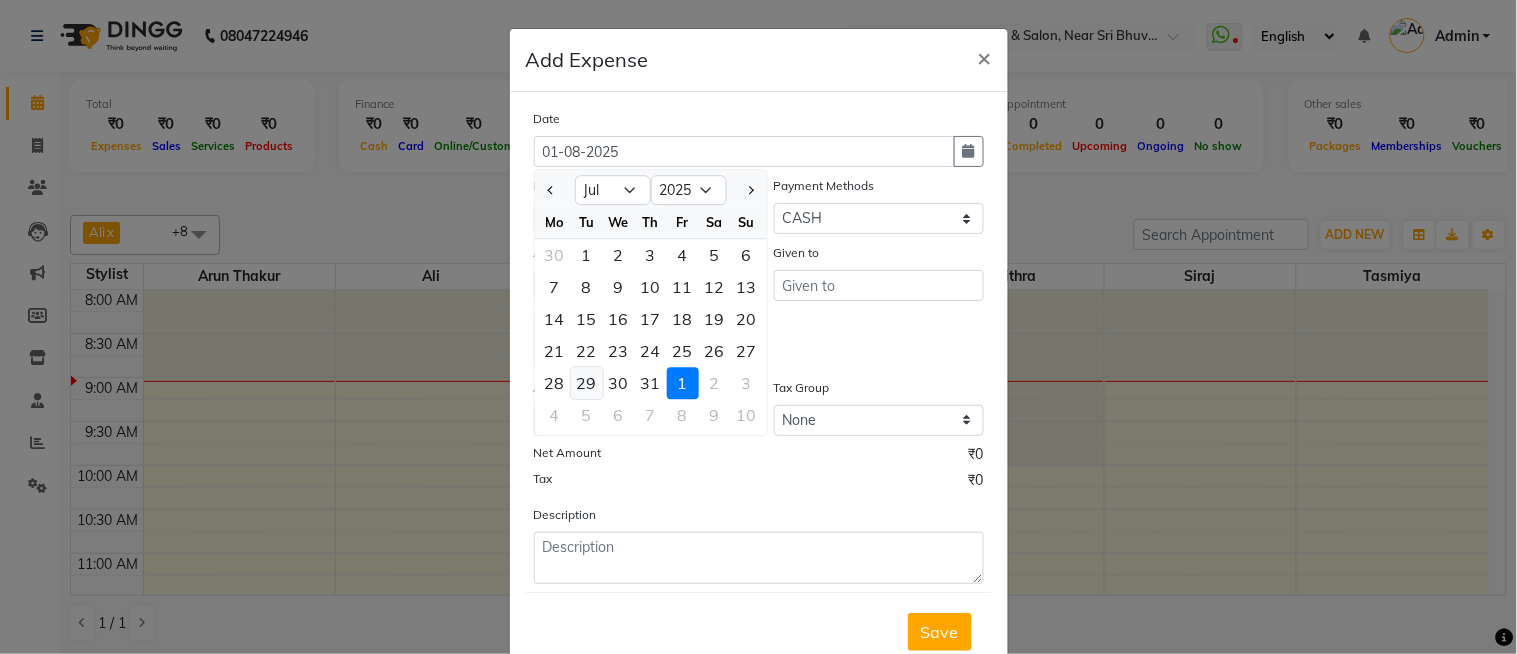 click on "29" 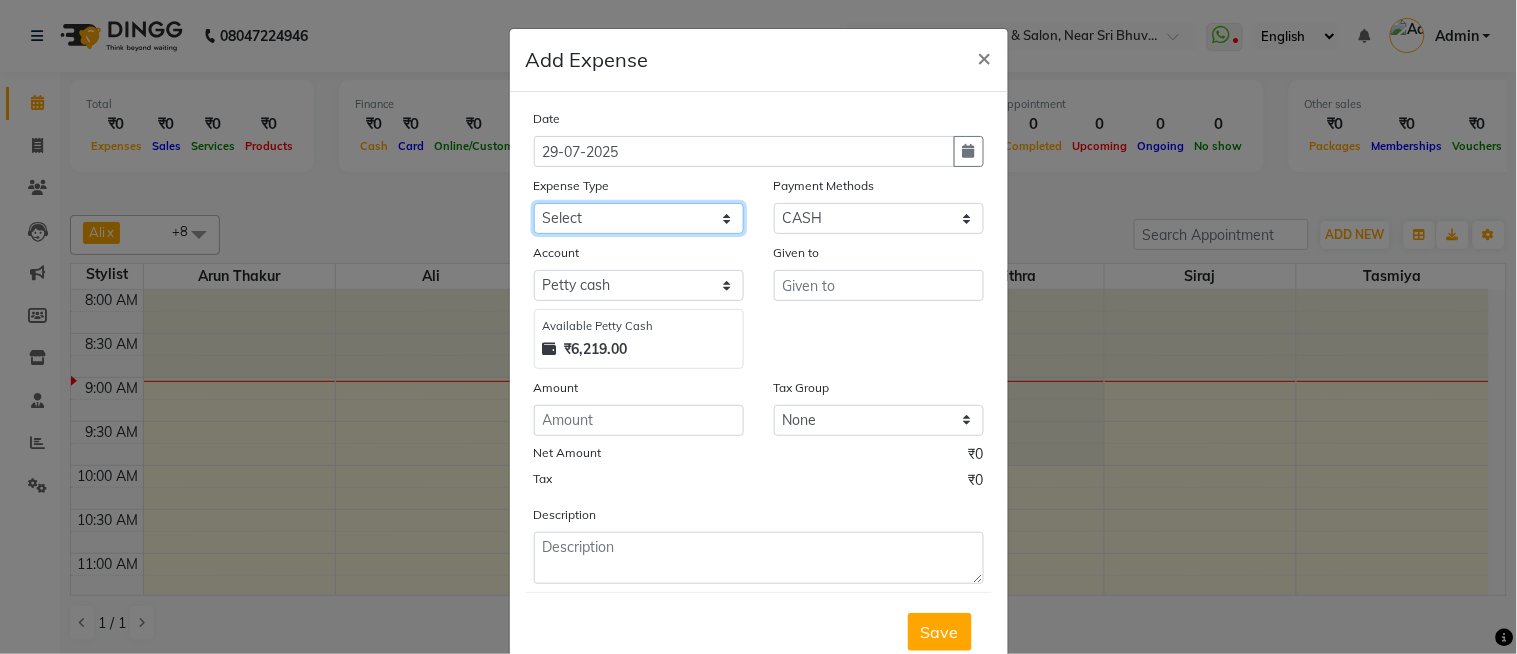click on "Select Abid Ali Afsar Ahemed Arun Thakur Bank charges Cash transfer to bank Cash transfer to hub Client Snacks Clinical charges Govt fee House Exp Loan Repayment Maintenance Marketing Miscellaneous Other Pavithra Pigmi Janaradhan Pigmi Sudeep Pigmi VRS Previous month exp Product Pulak Raj Jain Rajani Maid Riyasat Salary Salon Equipment salon rent Santhosh Kumar Shwetha S Jain Siraj Staff Room Rent Staff Snacks Staff Tip Sulochana Tasmiya Tax Utilities" 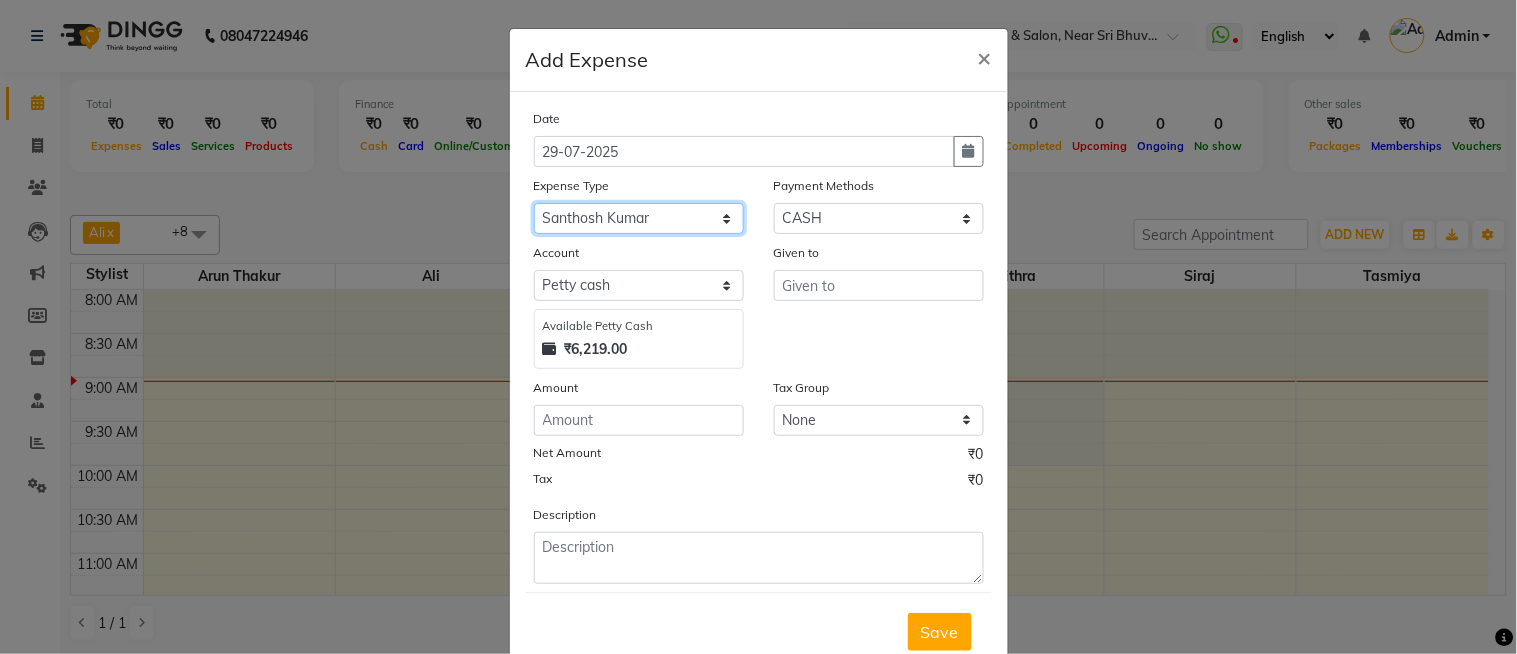 click on "Select Abid Ali Afsar Ahemed Arun Thakur Bank charges Cash transfer to bank Cash transfer to hub Client Snacks Clinical charges Govt fee House Exp Loan Repayment Maintenance Marketing Miscellaneous Other Pavithra Pigmi Janaradhan Pigmi Sudeep Pigmi VRS Previous month exp Product Pulak Raj Jain Rajani Maid Riyasat Salary Salon Equipment salon rent Santhosh Kumar Shwetha S Jain Siraj Staff Room Rent Staff Snacks Staff Tip Sulochana Tasmiya Tax Utilities" 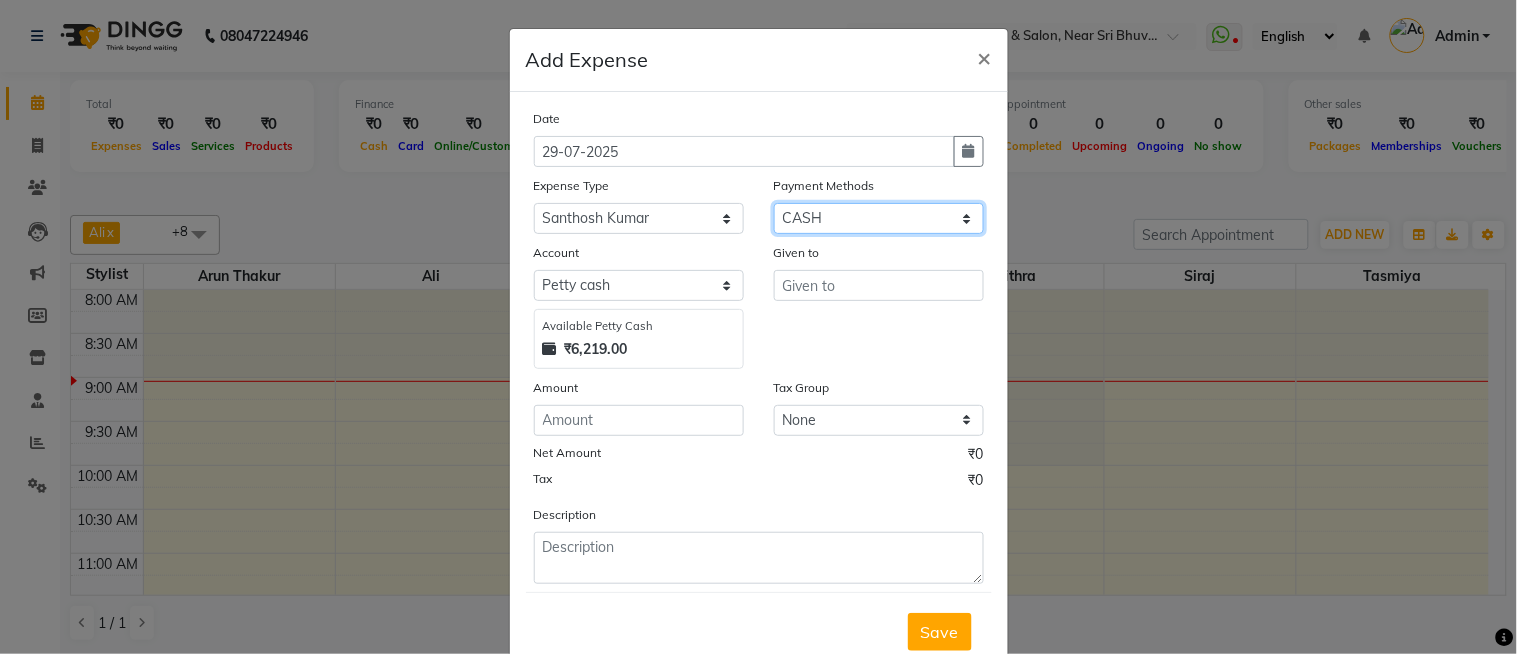 click on "Select CARD PayTM GPay CASH Family Points ONLINE PhonePe Prepaid Gift Card UPI Voucher Cheque BharatPay" 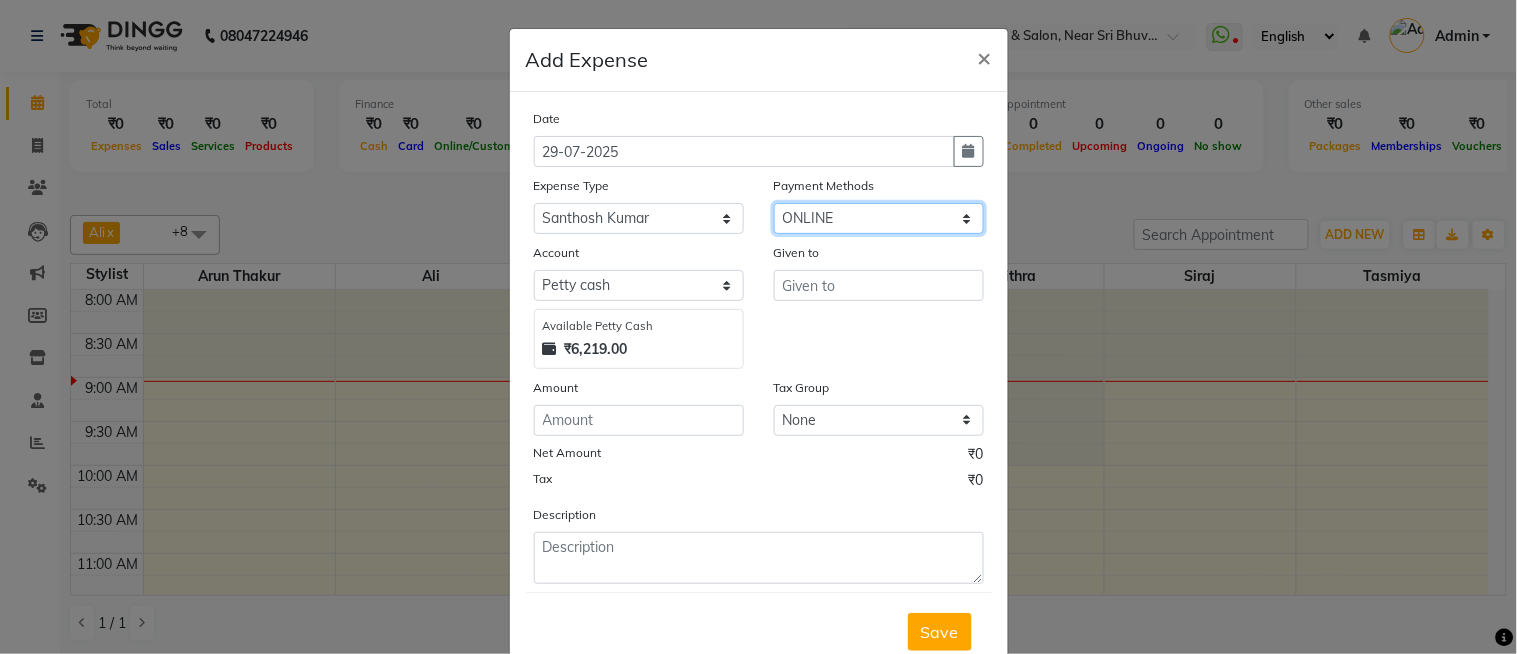 click on "Select CARD PayTM GPay CASH Family Points ONLINE PhonePe Prepaid Gift Card UPI Voucher Cheque BharatPay" 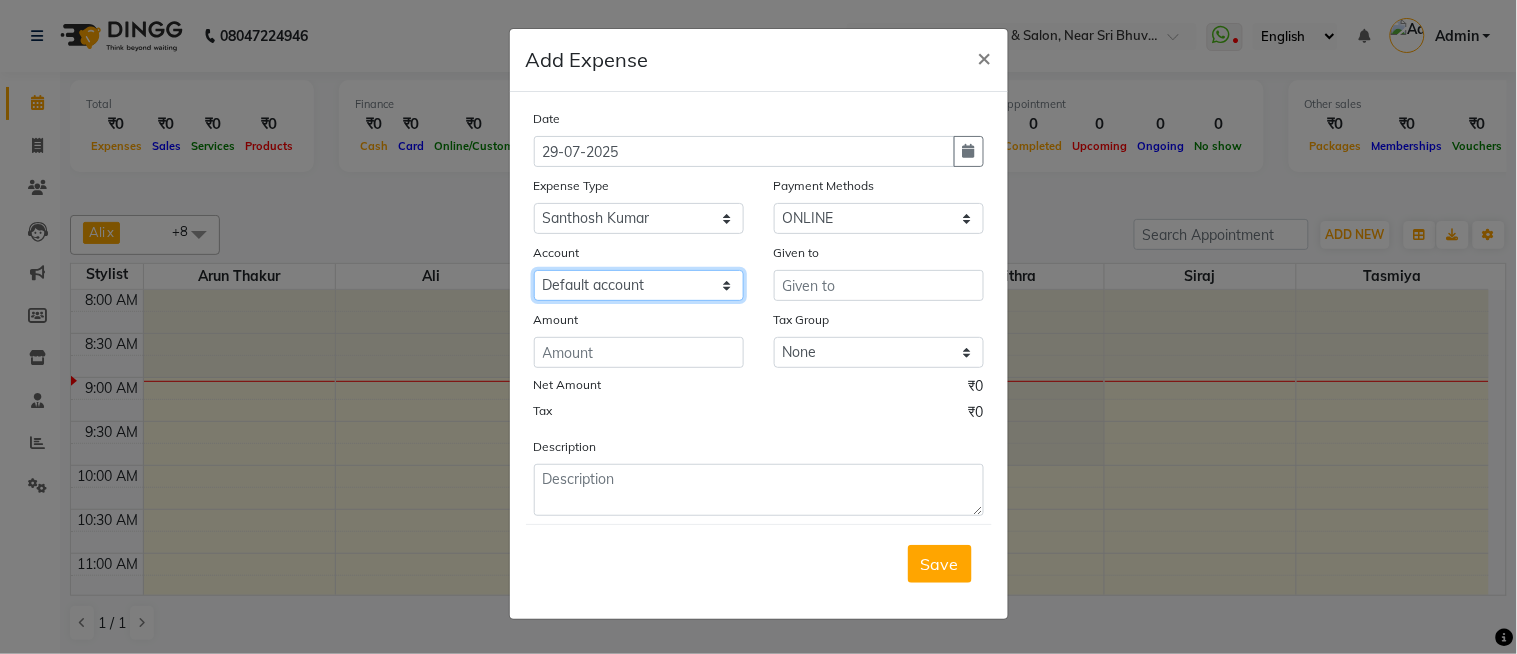 click on "Select Default account Bank Of Baroda Karkala" 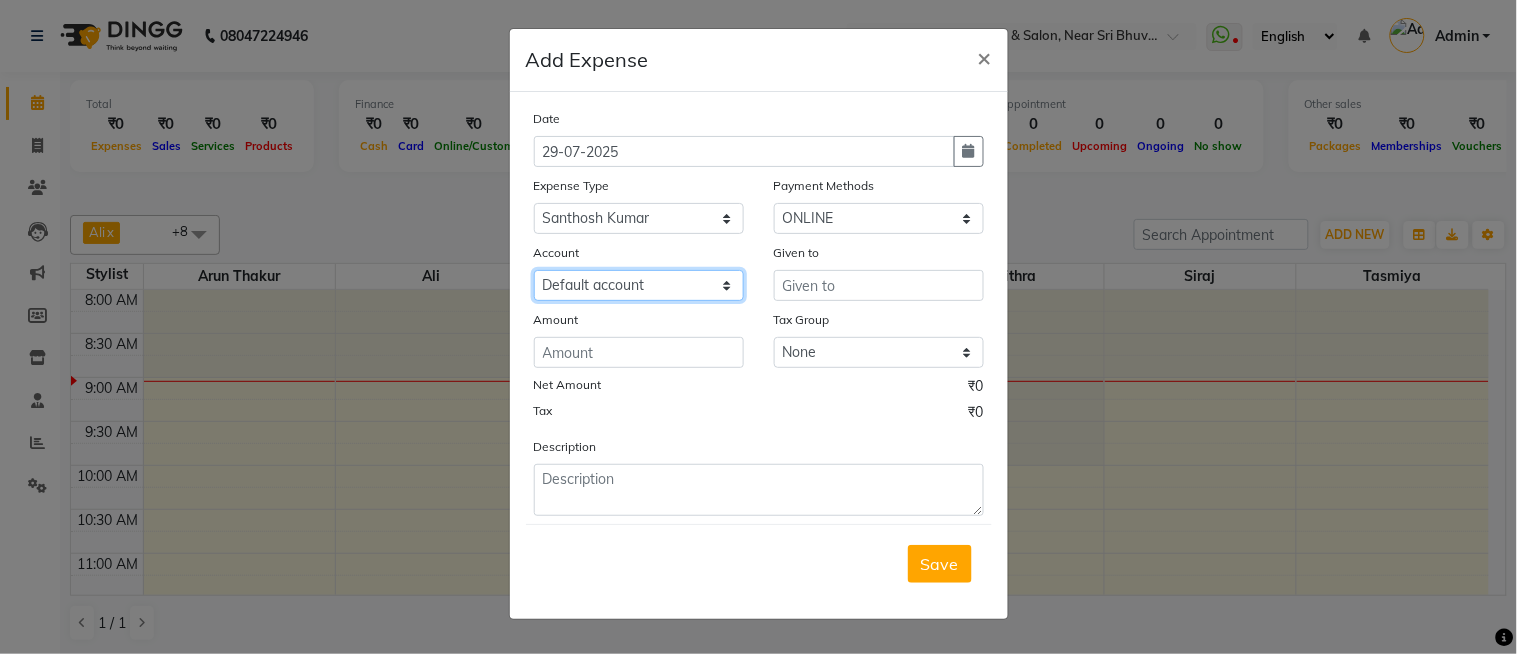 select on "3332" 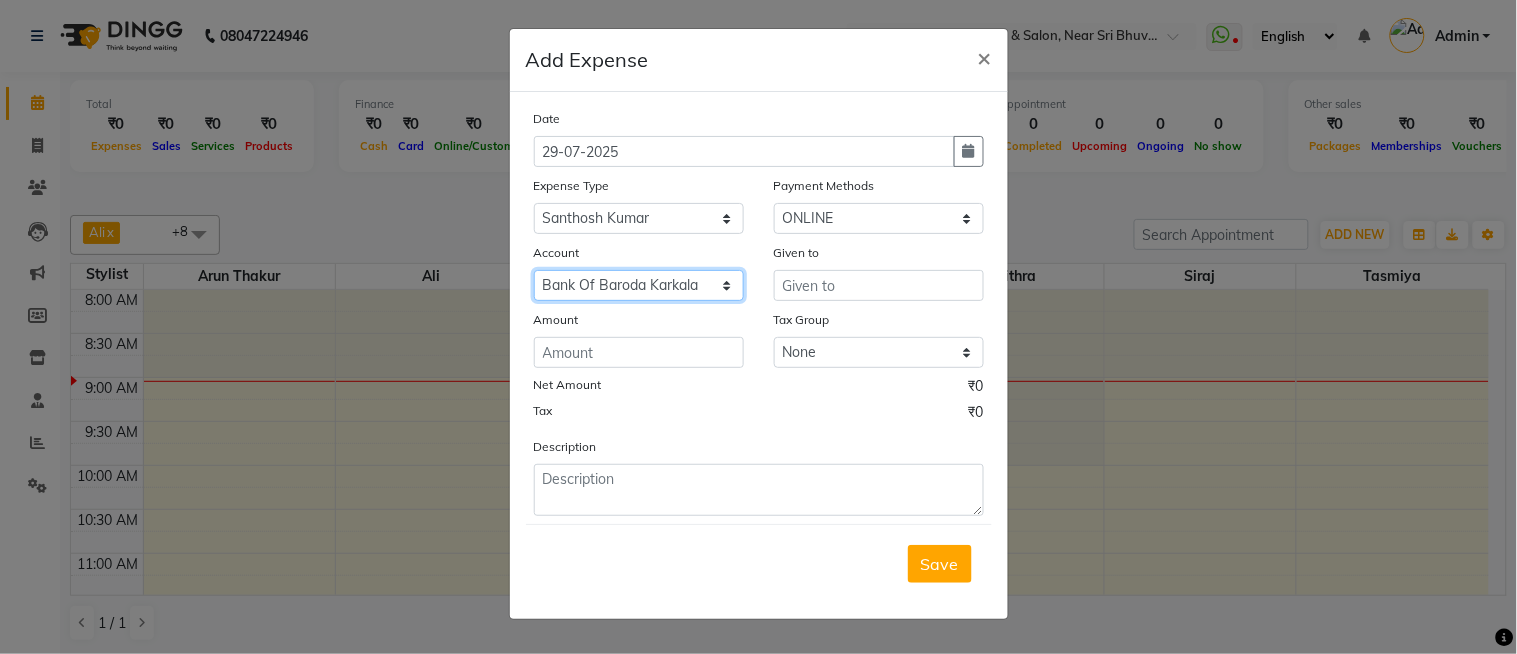 click on "Select Default account Bank Of Baroda Karkala" 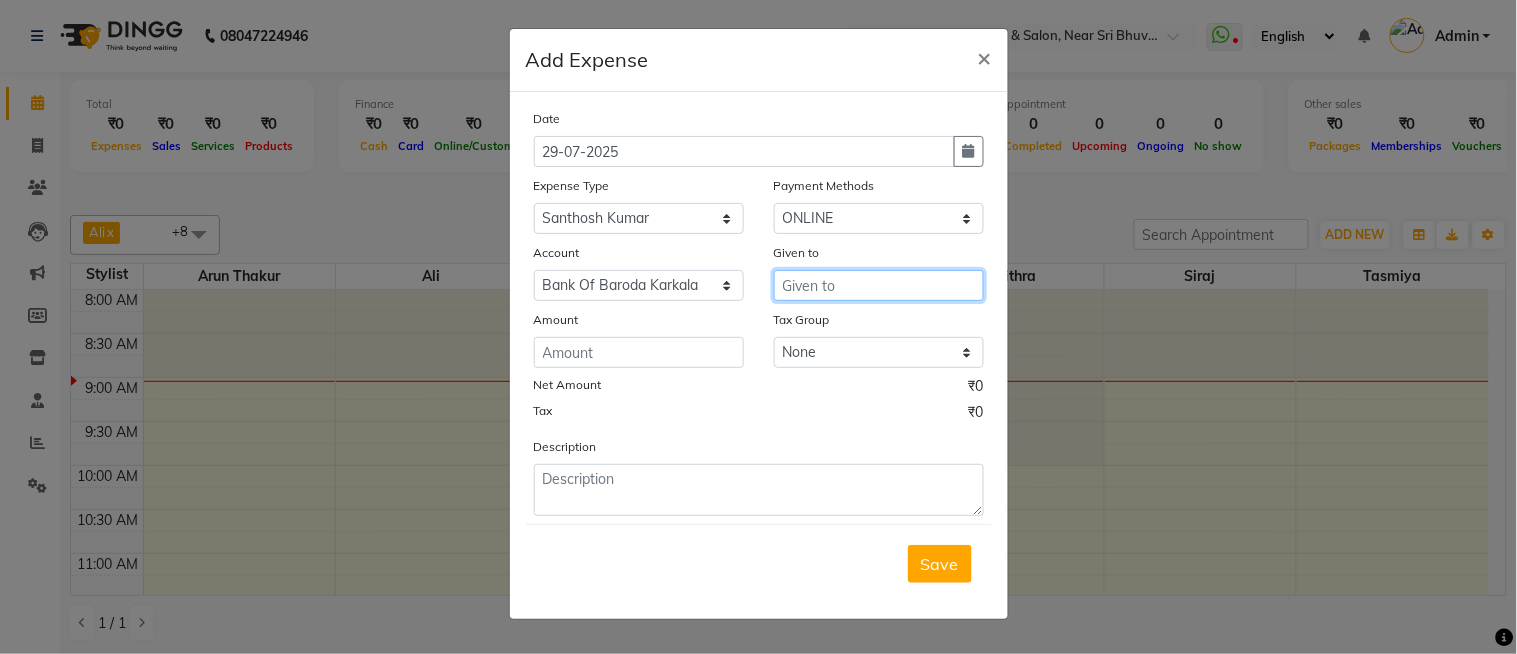 click at bounding box center (879, 285) 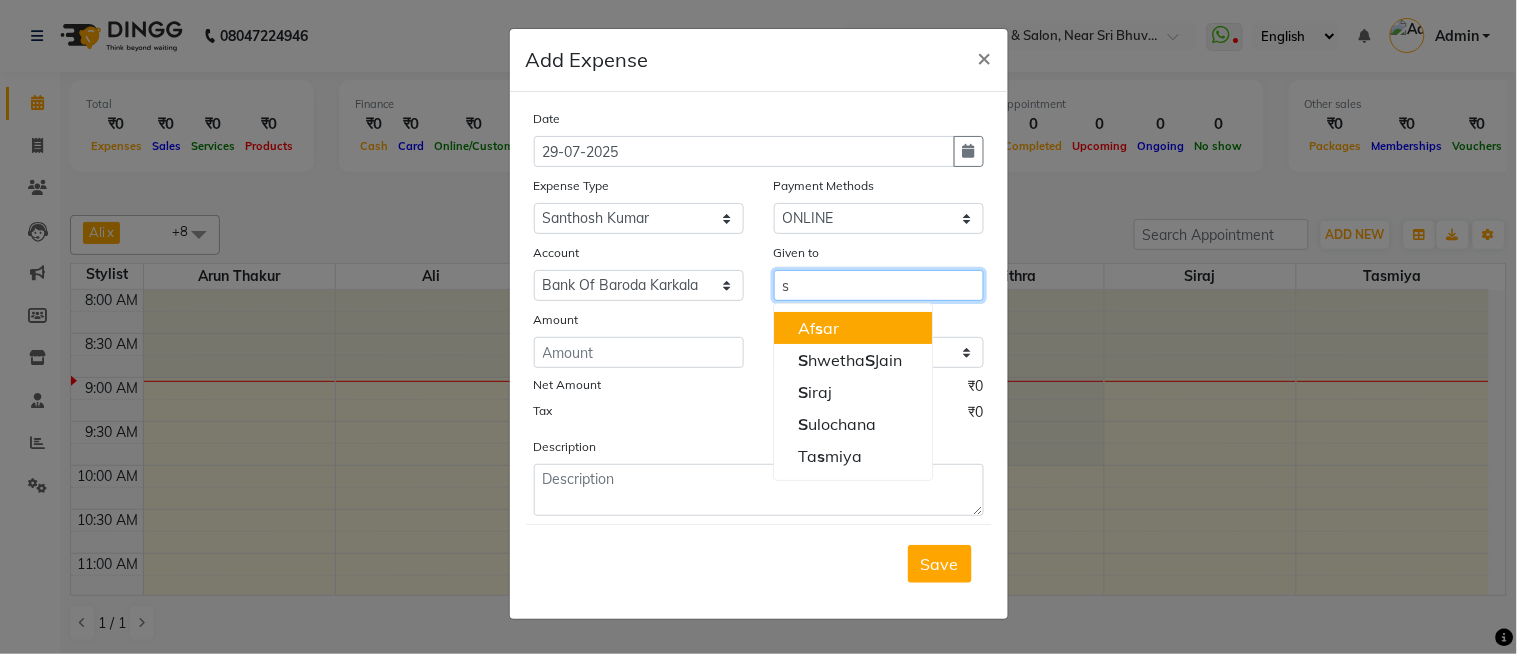 type on "s" 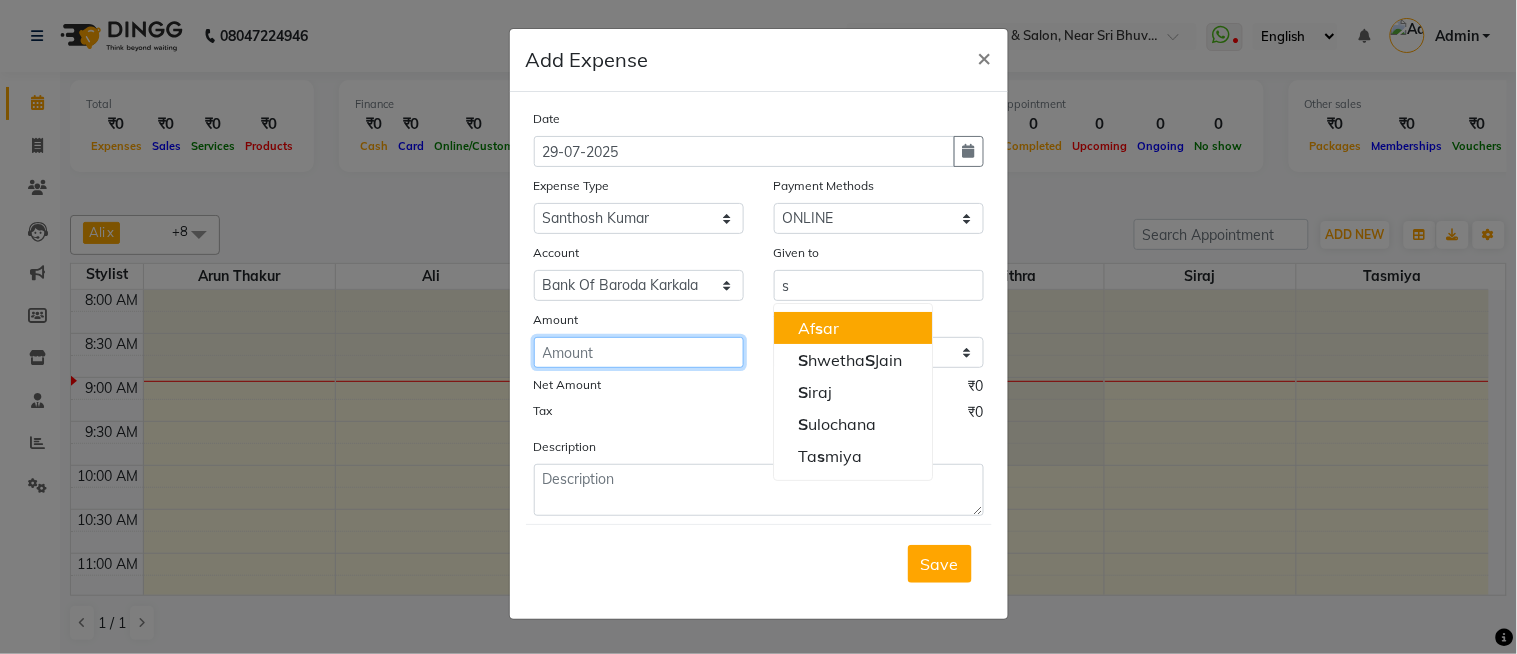 click 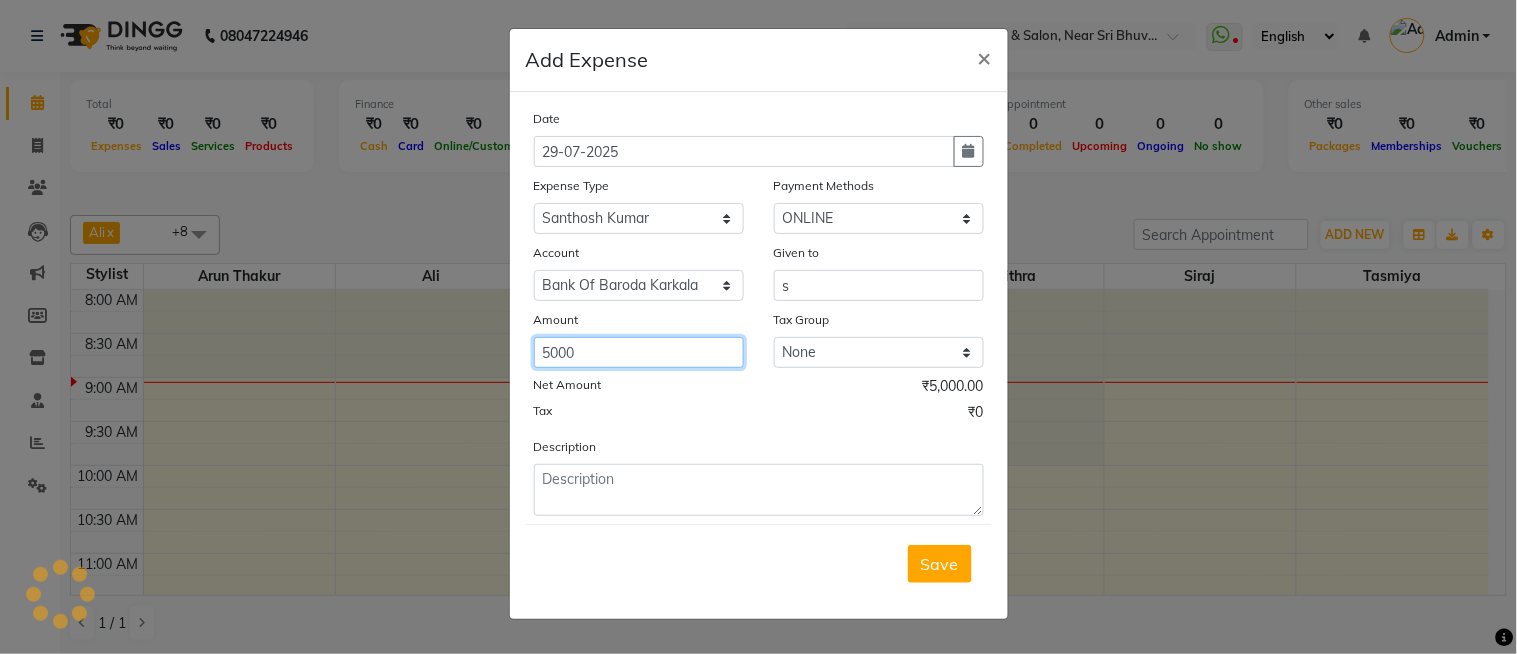 type on "5000" 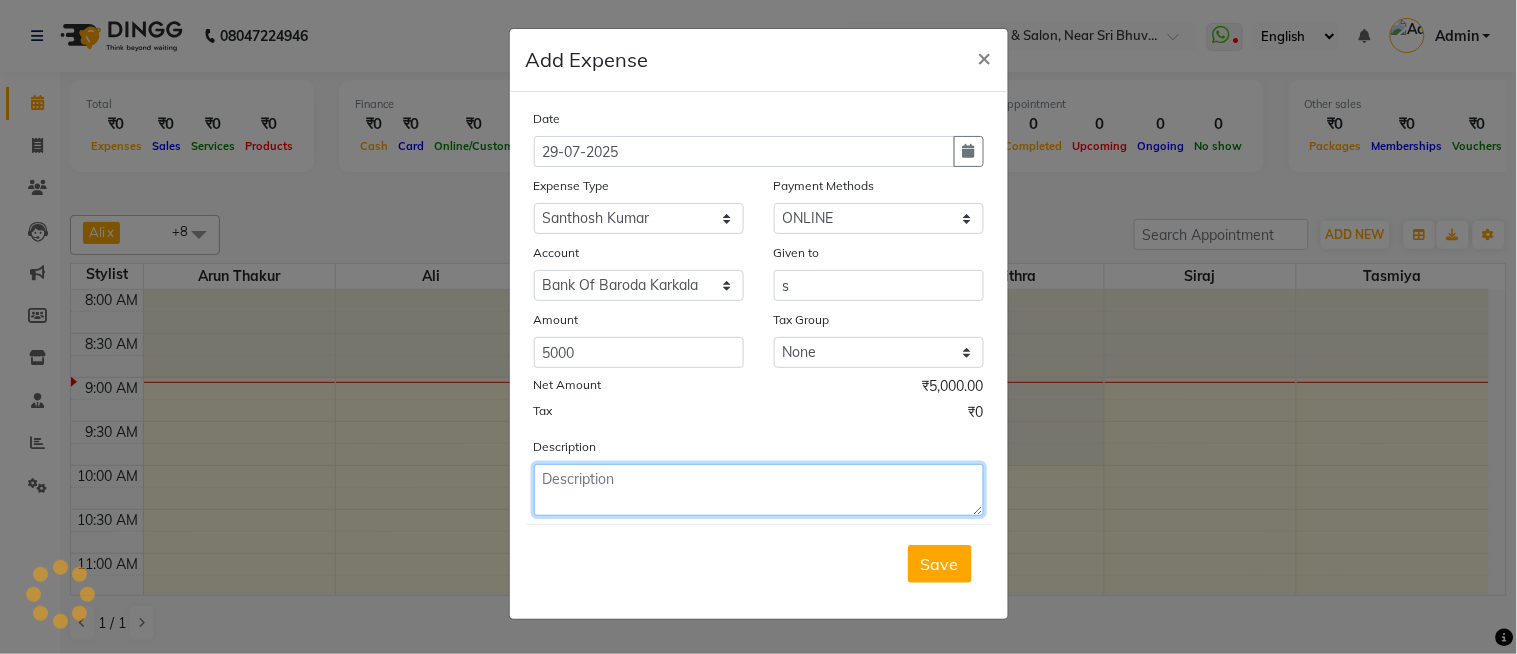 click 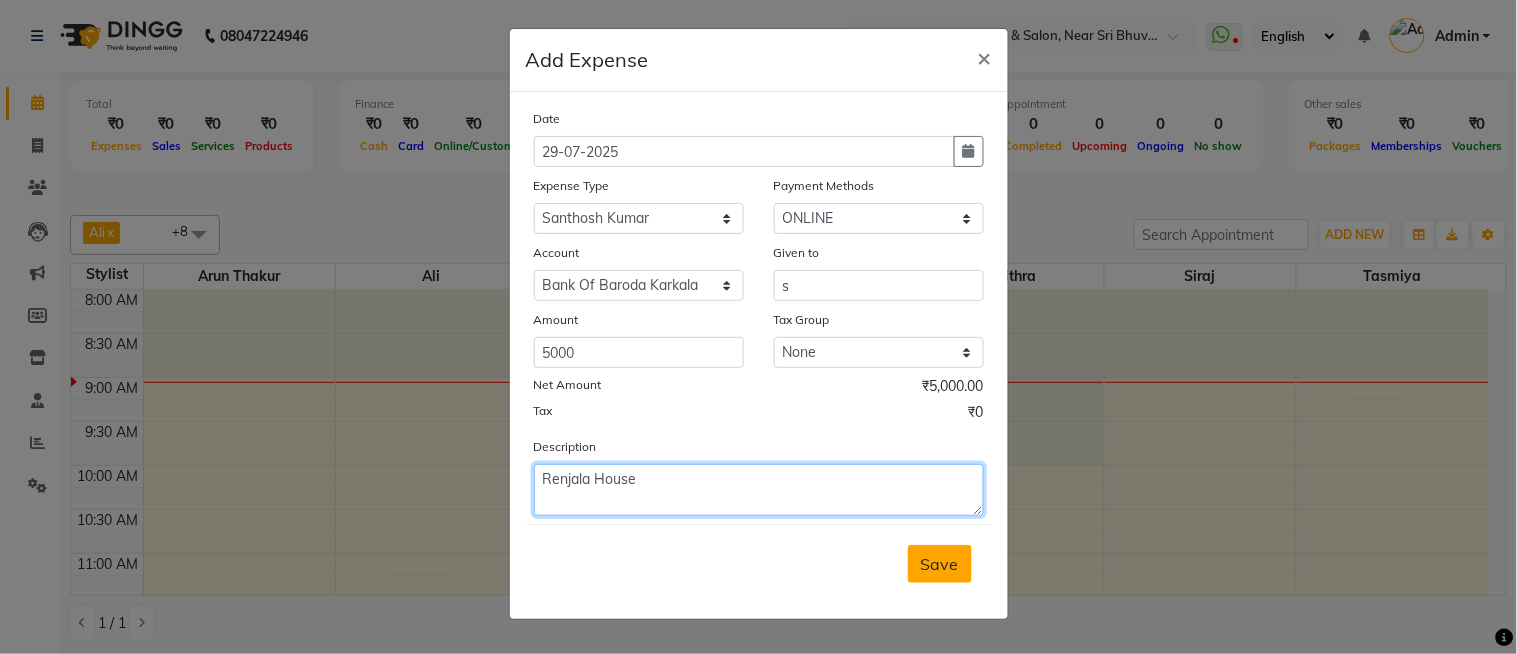 type on "Renjala House" 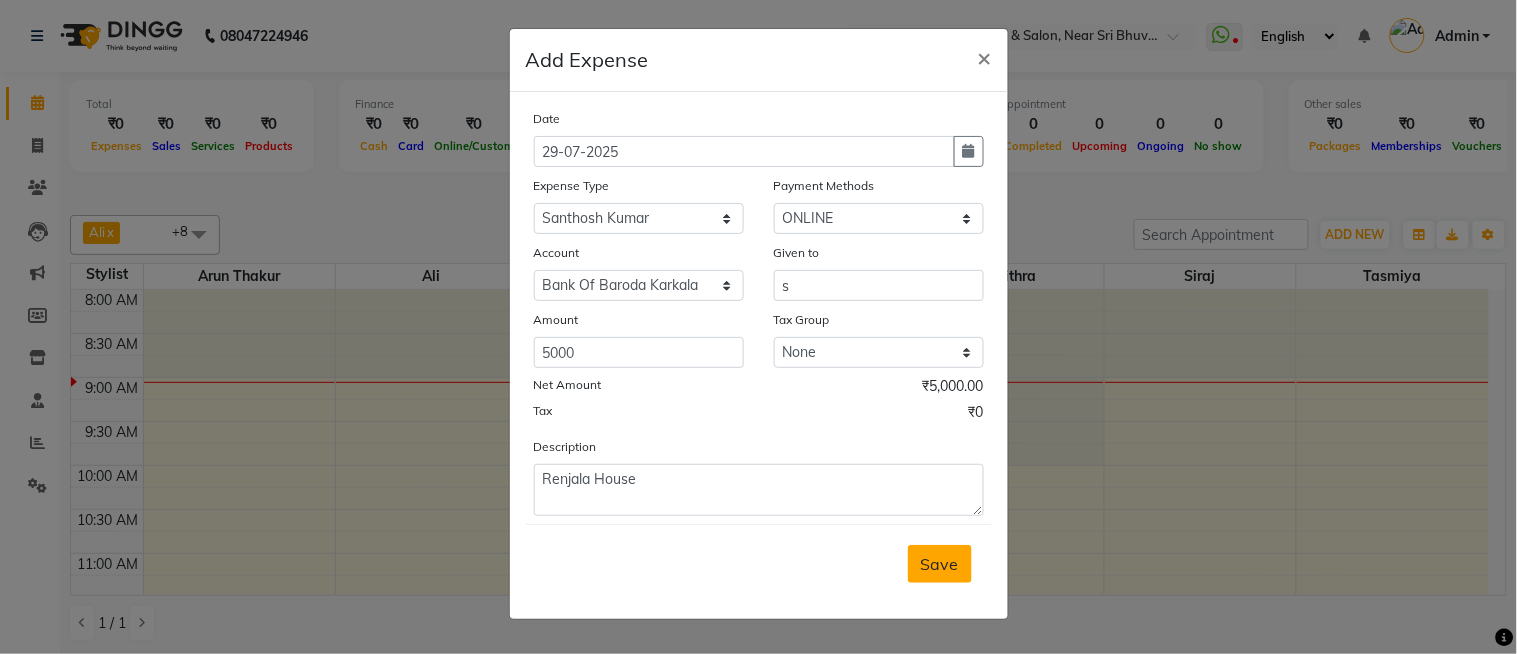 click on "Save" at bounding box center [940, 564] 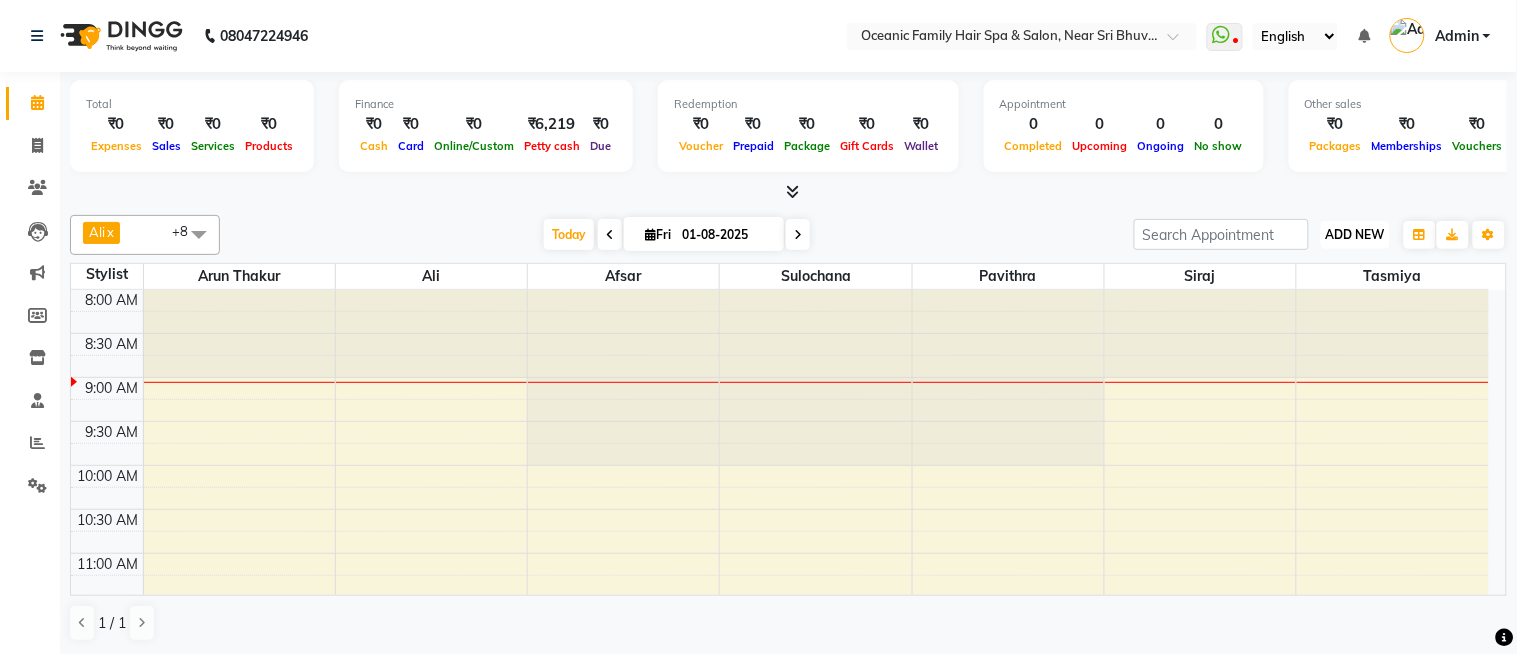 click on "ADD NEW" at bounding box center [1355, 234] 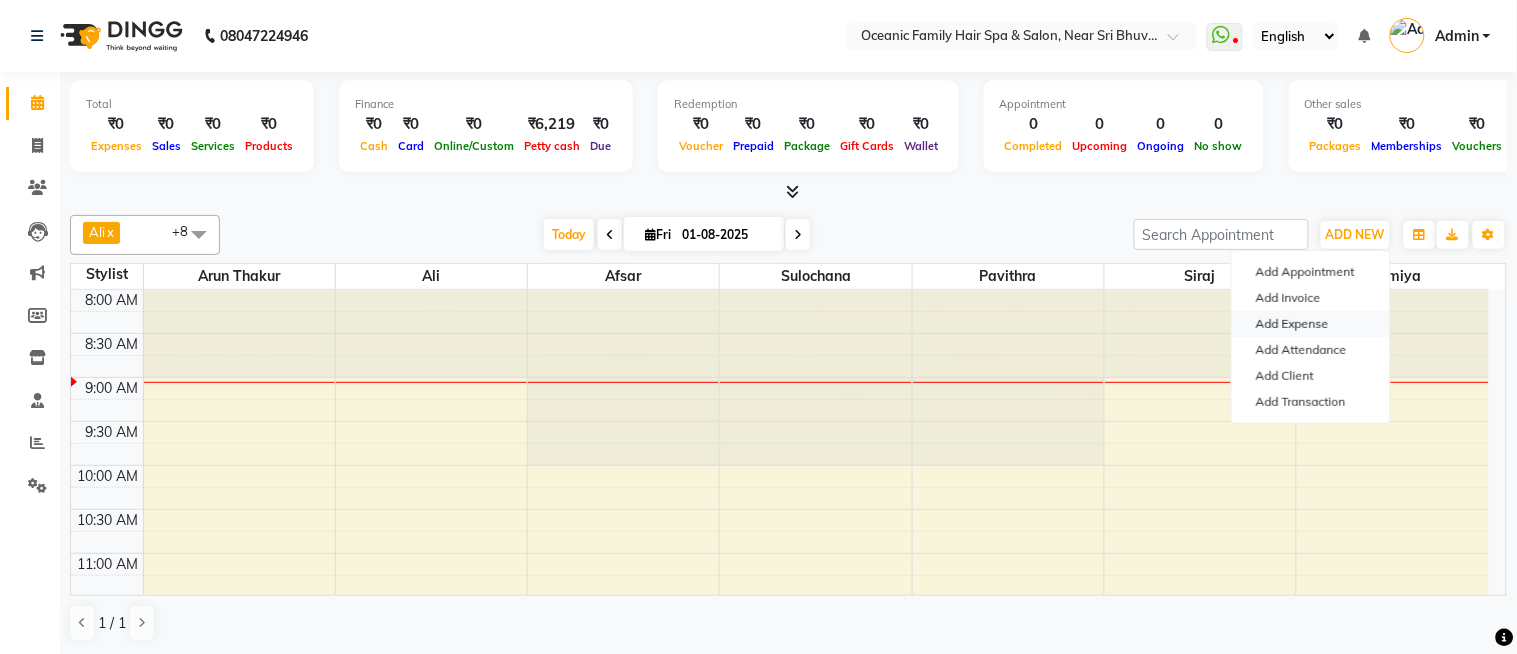click on "Add Expense" at bounding box center [1311, 324] 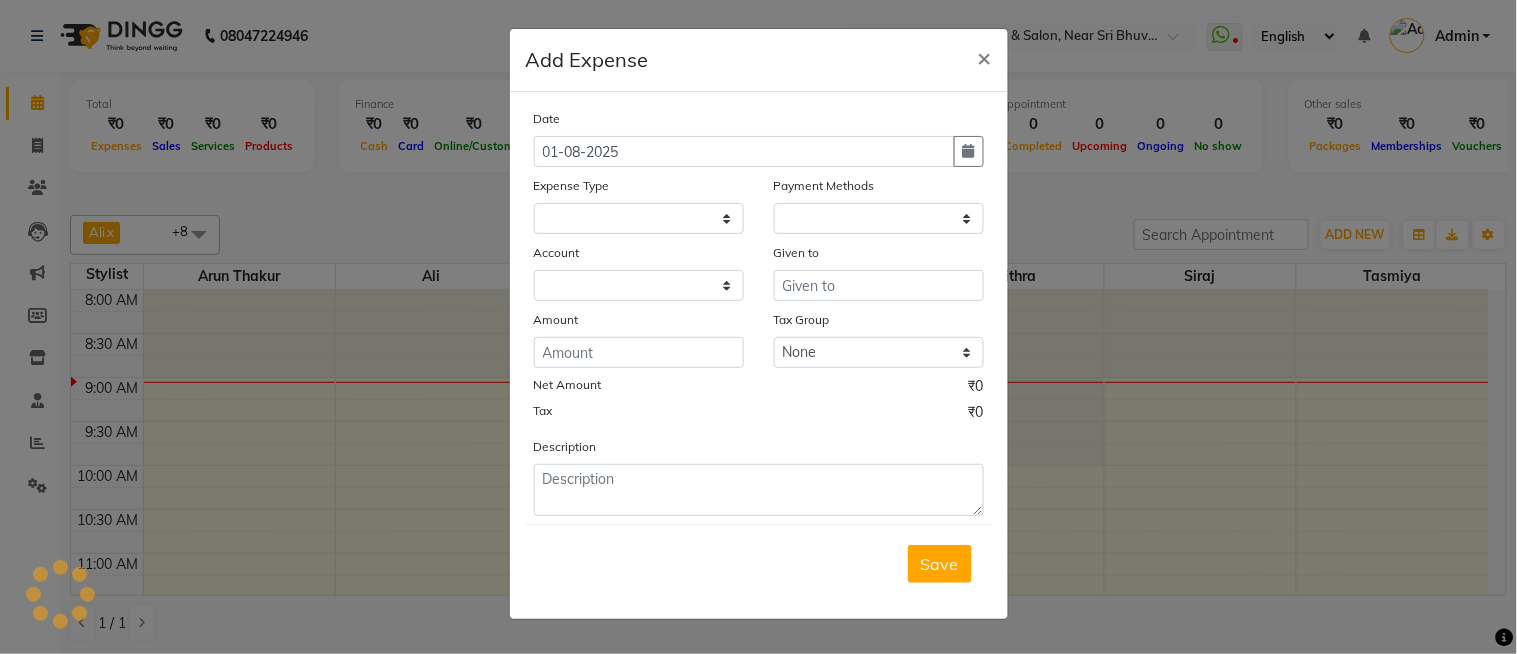 select on "3173" 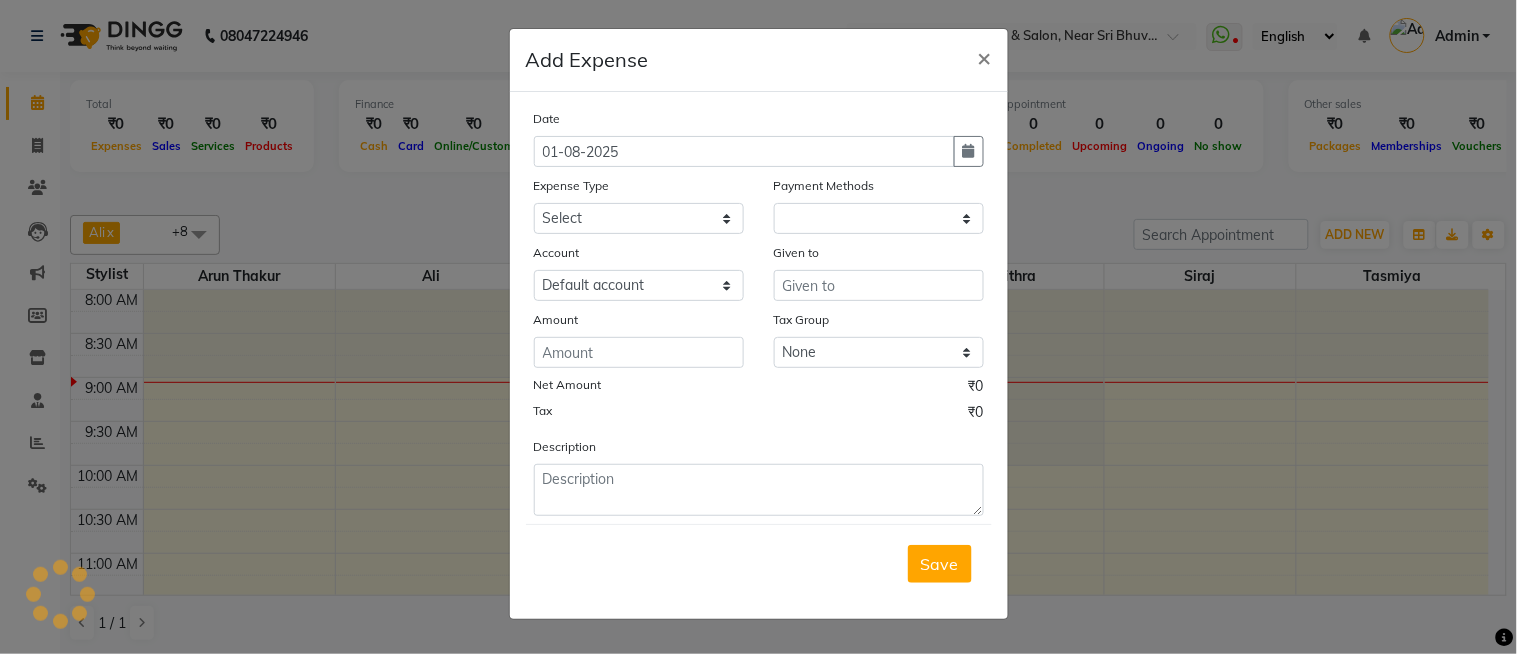 select on "1" 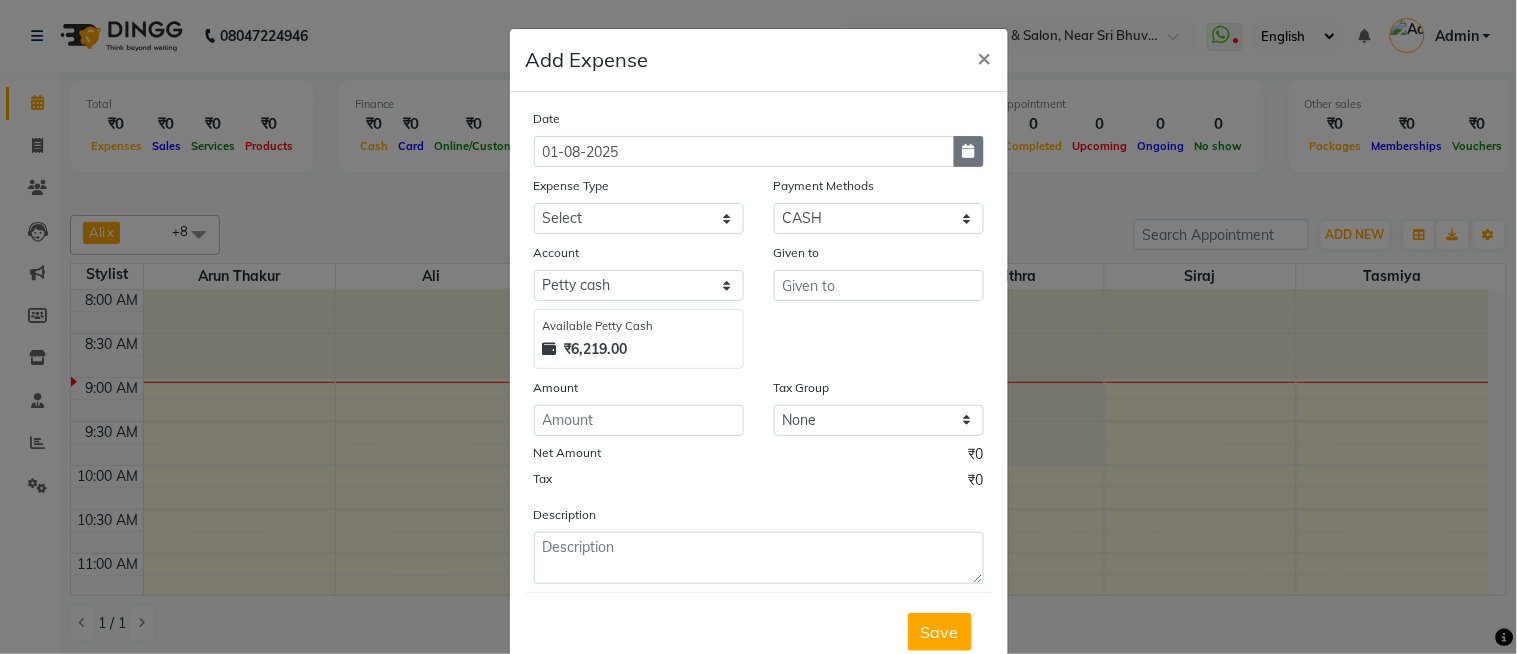 click 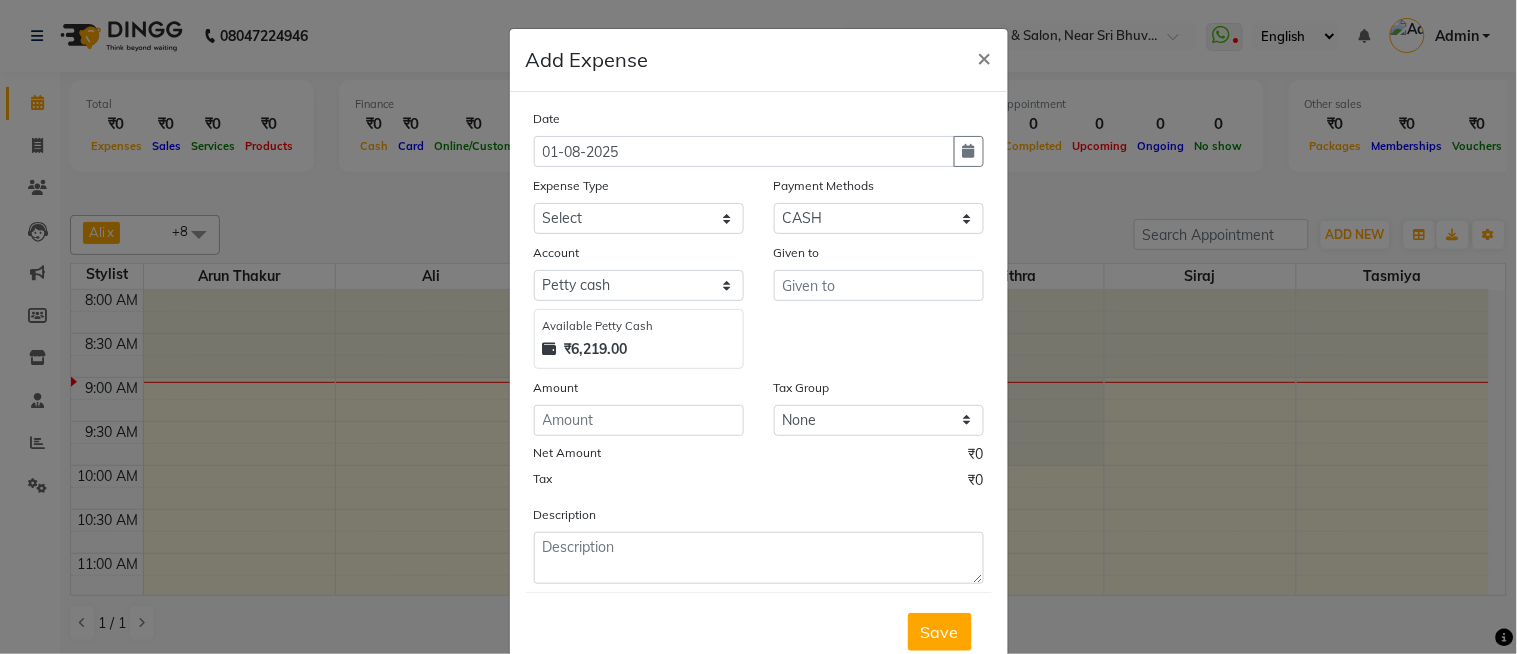 select on "8" 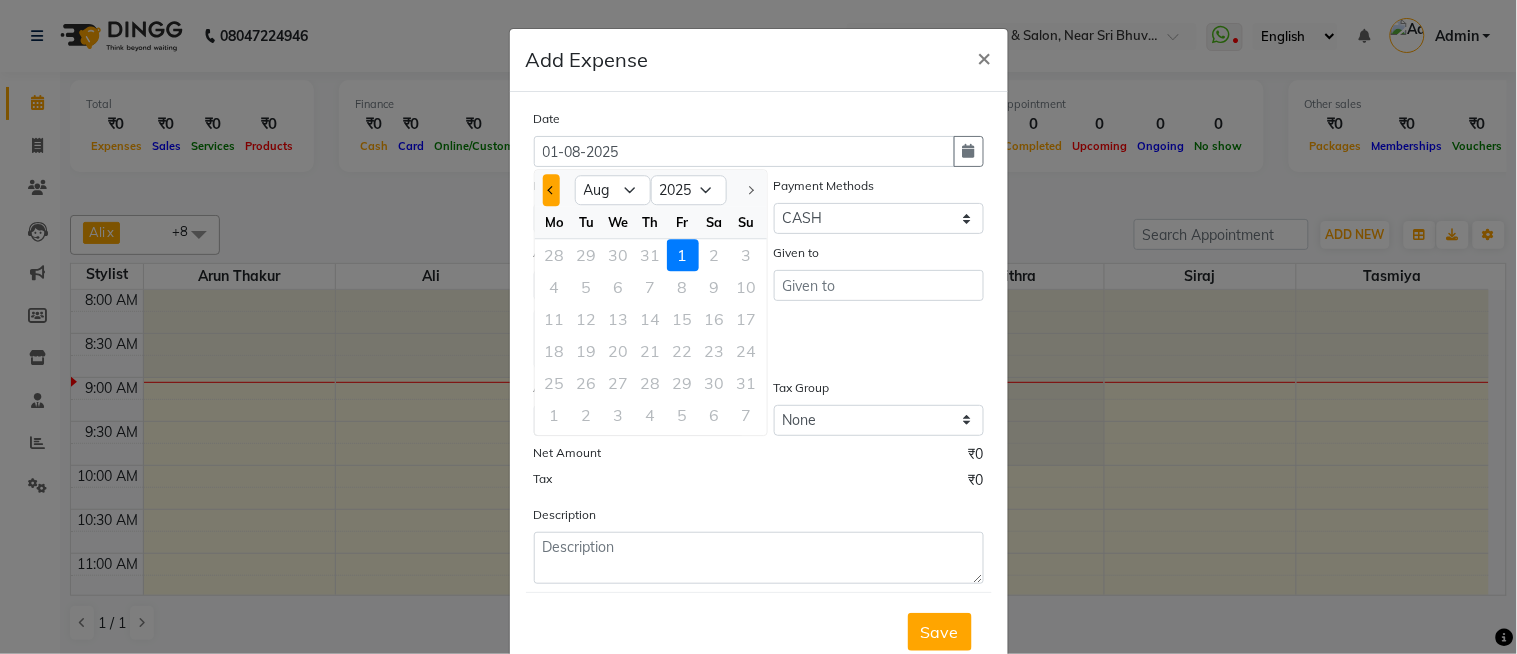 click 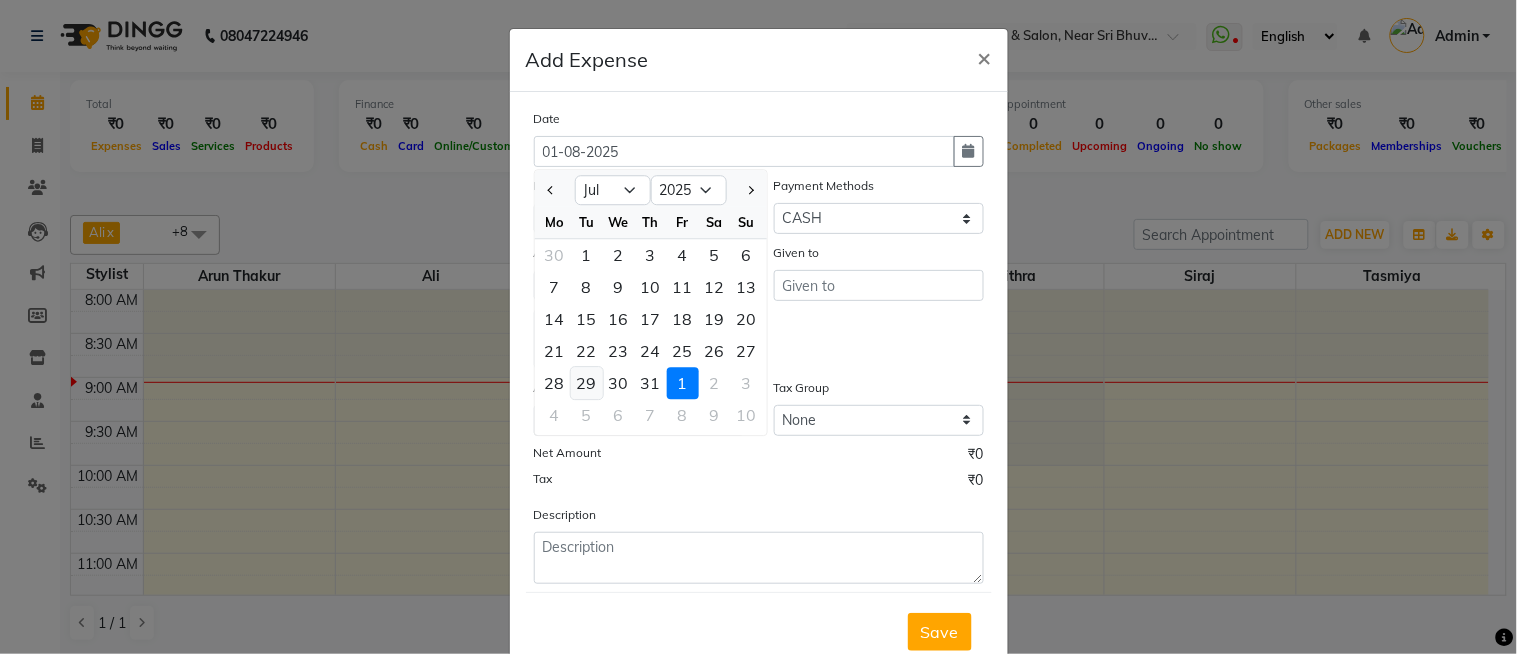 click on "29" 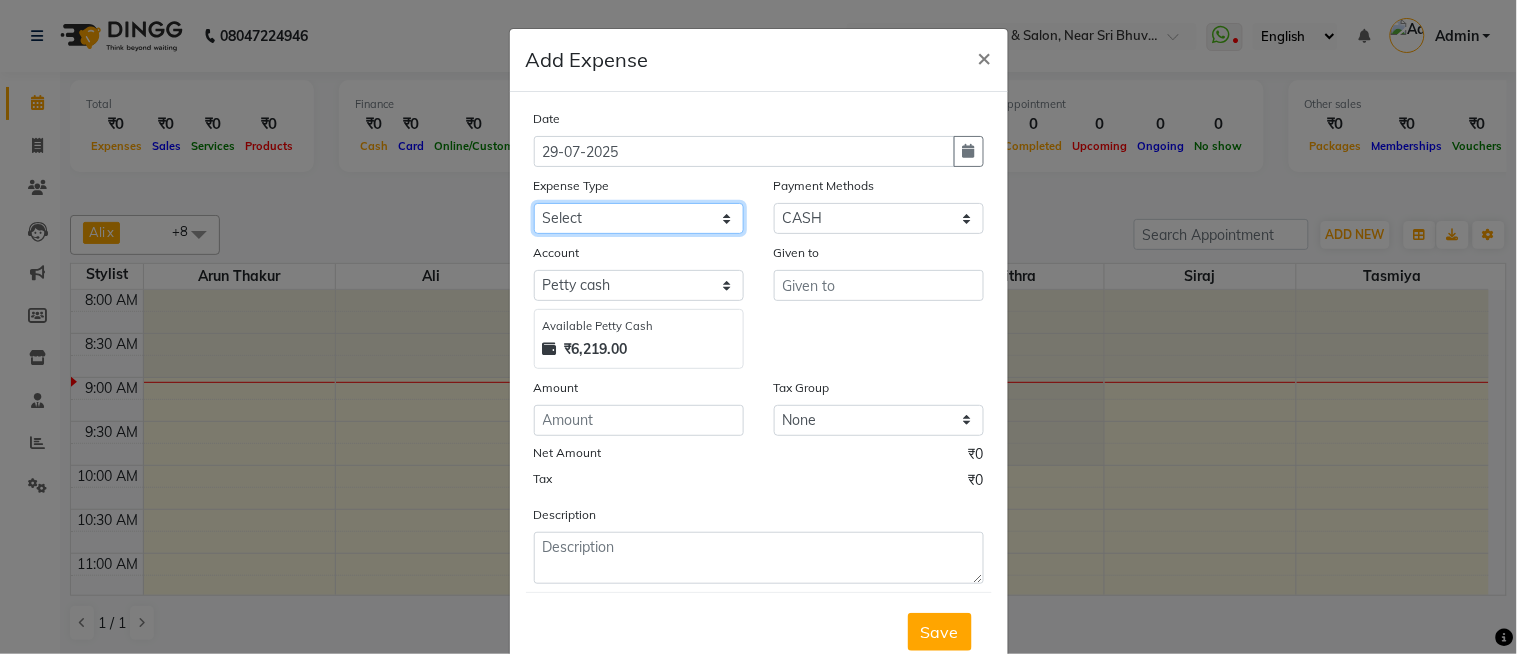 click on "Select Abid Ali Afsar Ahemed Arun Thakur Bank charges Cash transfer to bank Cash transfer to hub Client Snacks Clinical charges Govt fee House Exp Loan Repayment Maintenance Marketing Miscellaneous Other Pavithra Pigmi Janaradhan Pigmi Sudeep Pigmi VRS Previous month exp Product Pulak Raj Jain Rajani Maid Riyasat Salary Salon Equipment salon rent Santhosh Kumar Shwetha S Jain Siraj Staff Room Rent Staff Snacks Staff Tip Sulochana Tasmiya Tax Utilities" 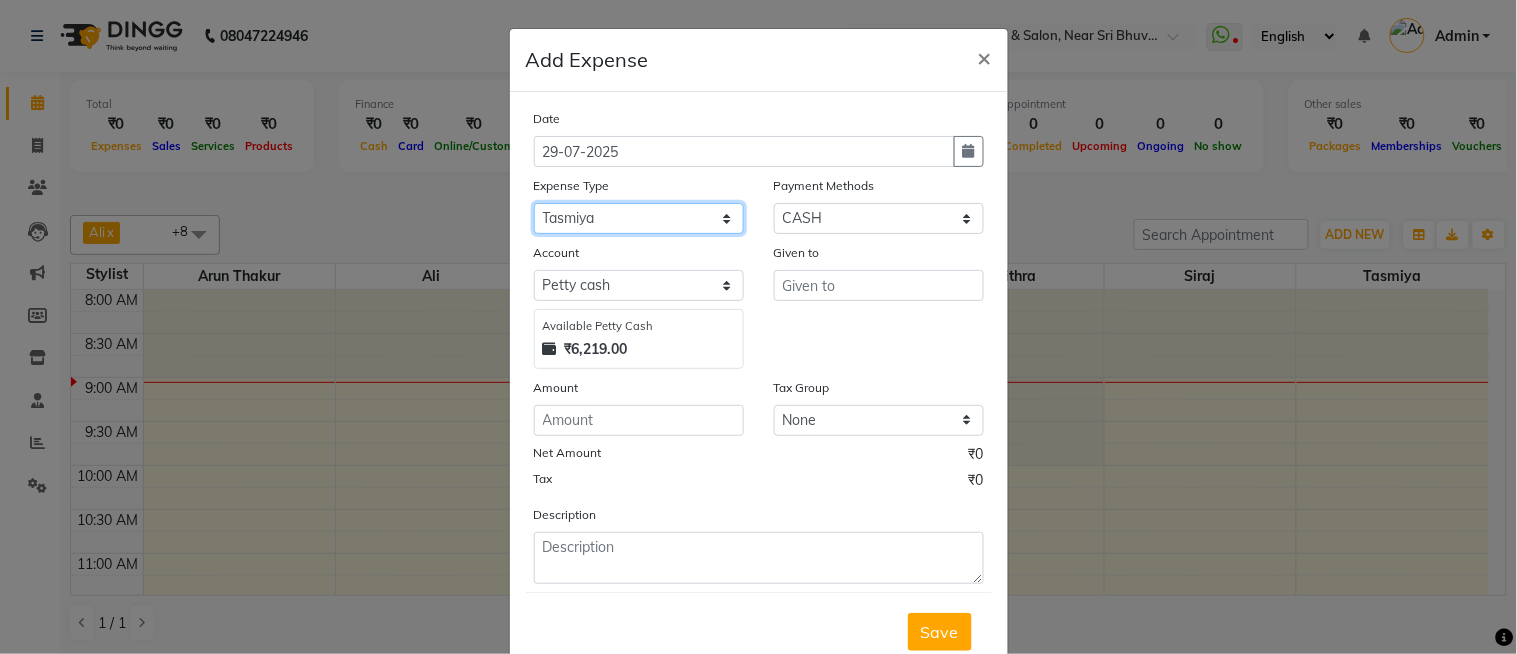 click on "Select Abid Ali Afsar Ahemed Arun Thakur Bank charges Cash transfer to bank Cash transfer to hub Client Snacks Clinical charges Govt fee House Exp Loan Repayment Maintenance Marketing Miscellaneous Other Pavithra Pigmi Janaradhan Pigmi Sudeep Pigmi VRS Previous month exp Product Pulak Raj Jain Rajani Maid Riyasat Salary Salon Equipment salon rent Santhosh Kumar Shwetha S Jain Siraj Staff Room Rent Staff Snacks Staff Tip Sulochana Tasmiya Tax Utilities" 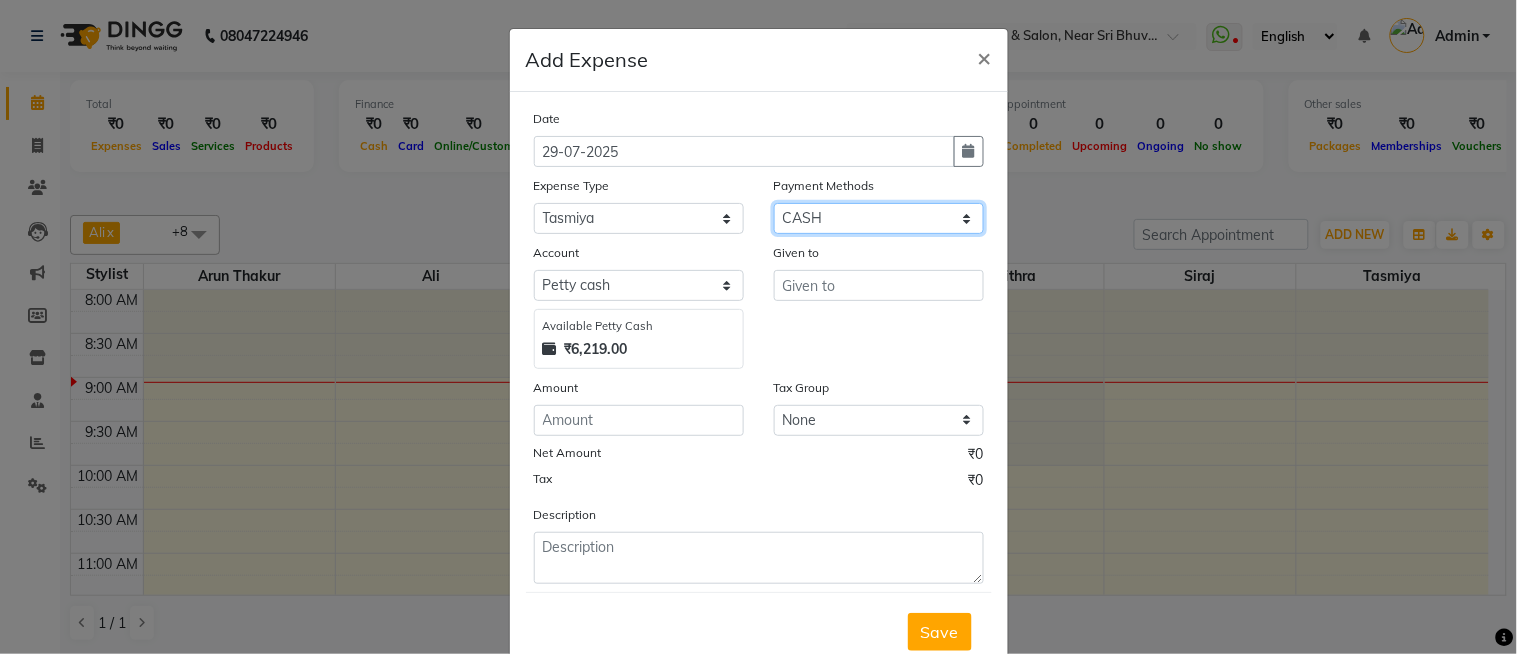click on "Select CARD PayTM GPay CASH Family Points ONLINE PhonePe Prepaid Gift Card UPI Voucher Cheque BharatPay" 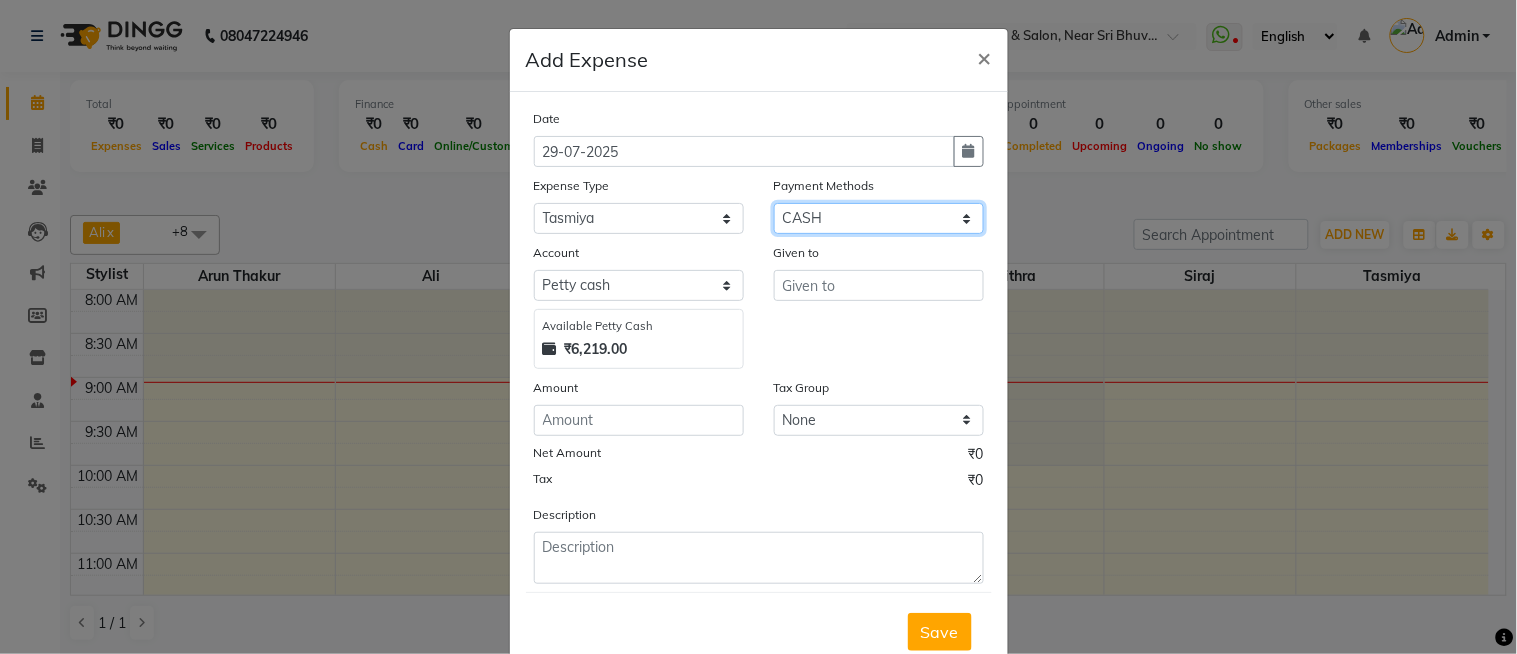 select on "3" 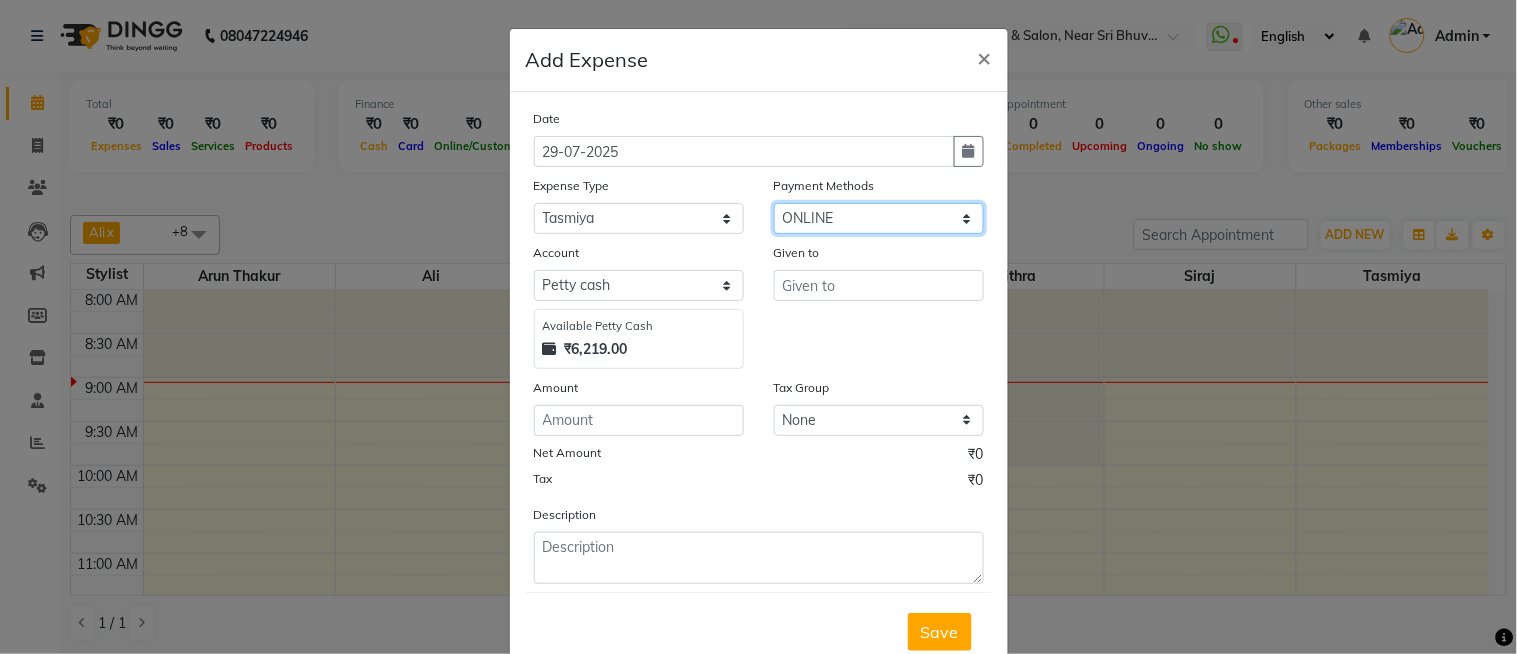 click on "Select CARD PayTM GPay CASH Family Points ONLINE PhonePe Prepaid Gift Card UPI Voucher Cheque BharatPay" 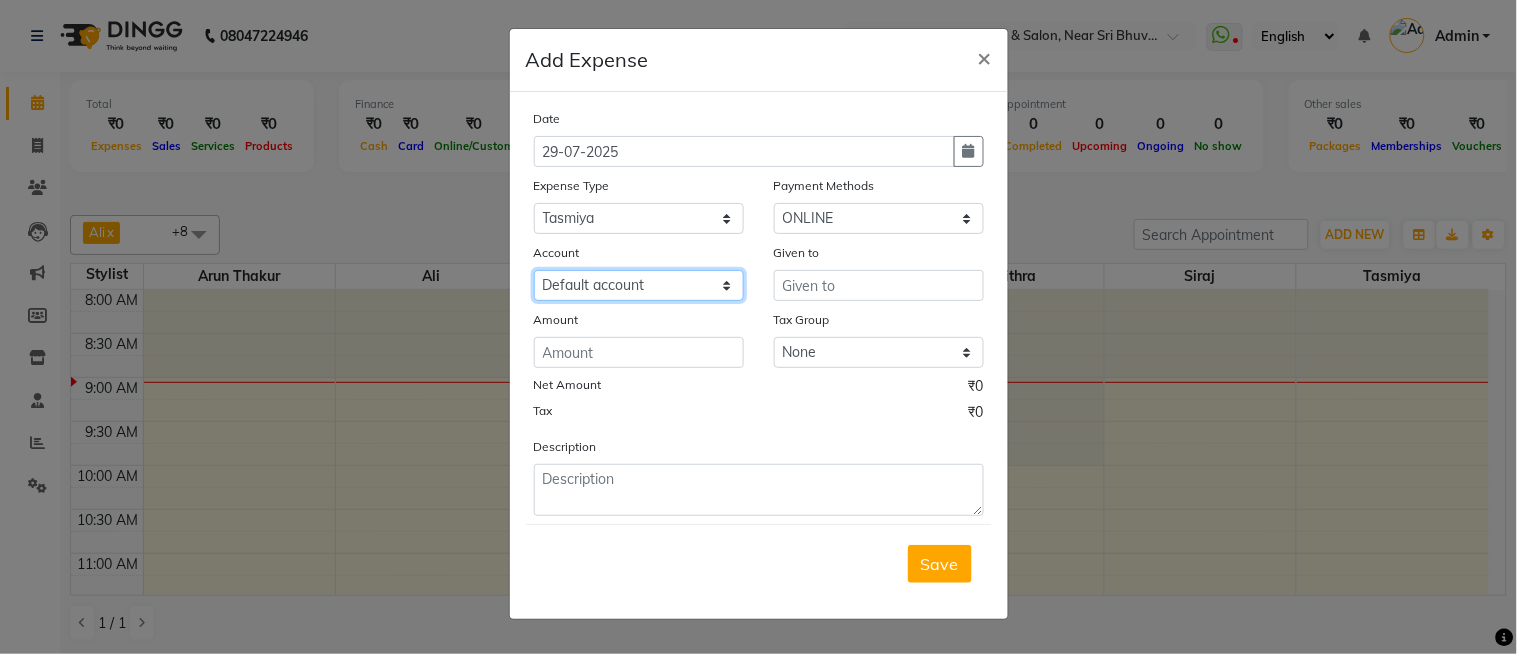 drag, startPoint x: 640, startPoint y: 285, endPoint x: 634, endPoint y: 295, distance: 11.661903 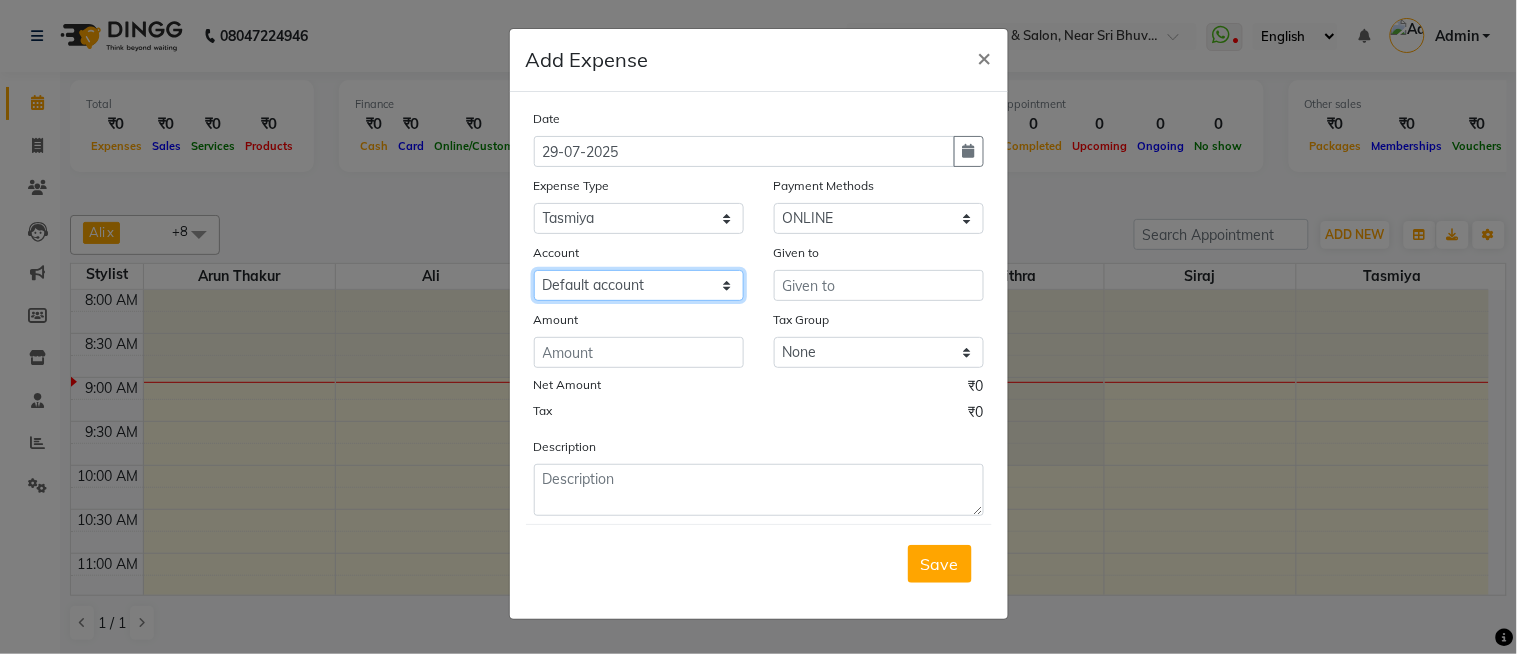 select on "3332" 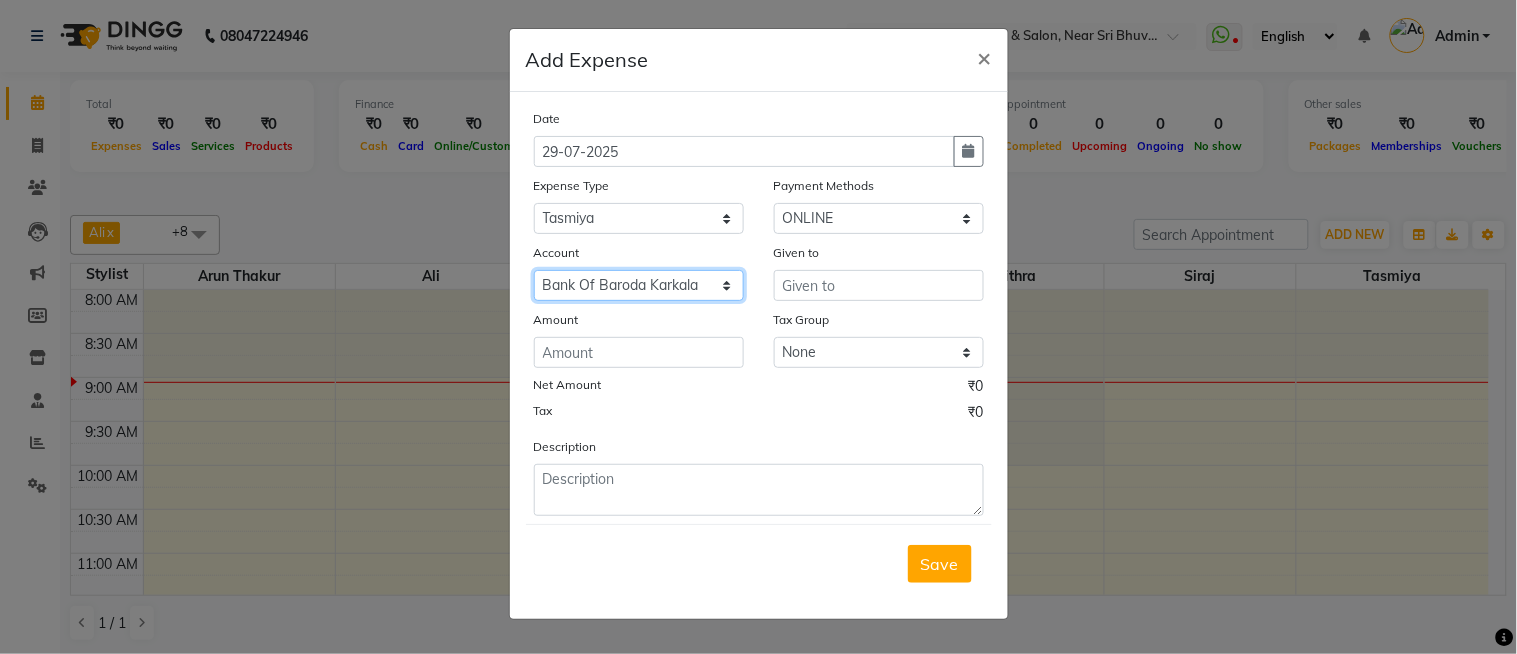 click on "Select Default account Bank Of Baroda Karkala" 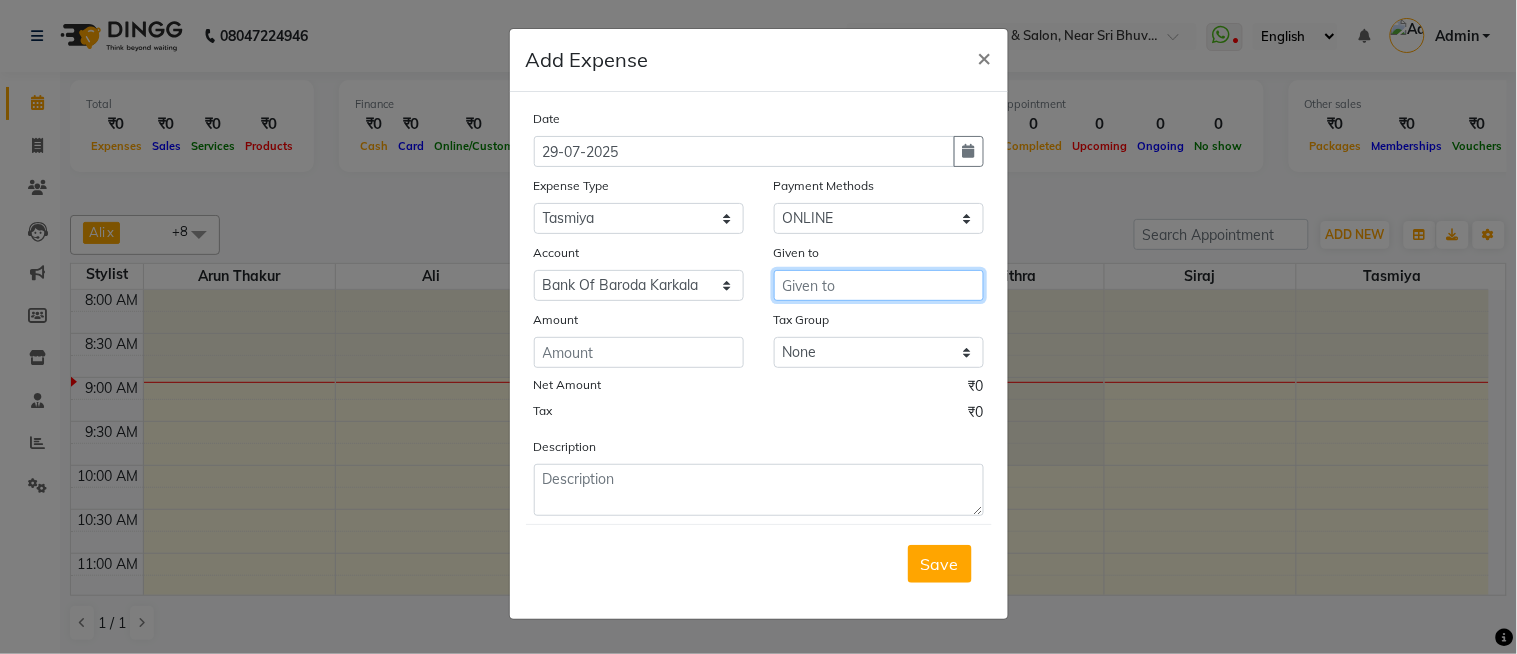 click at bounding box center [879, 285] 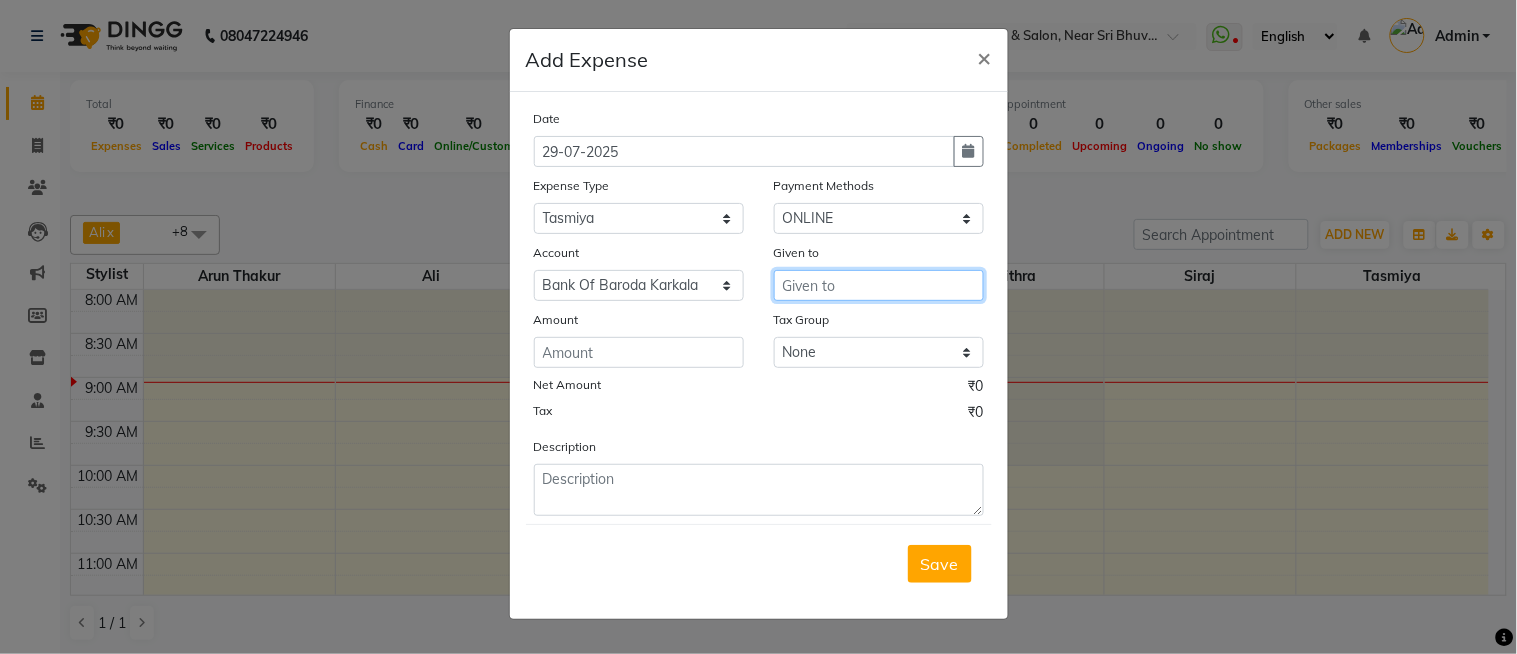 type on "s" 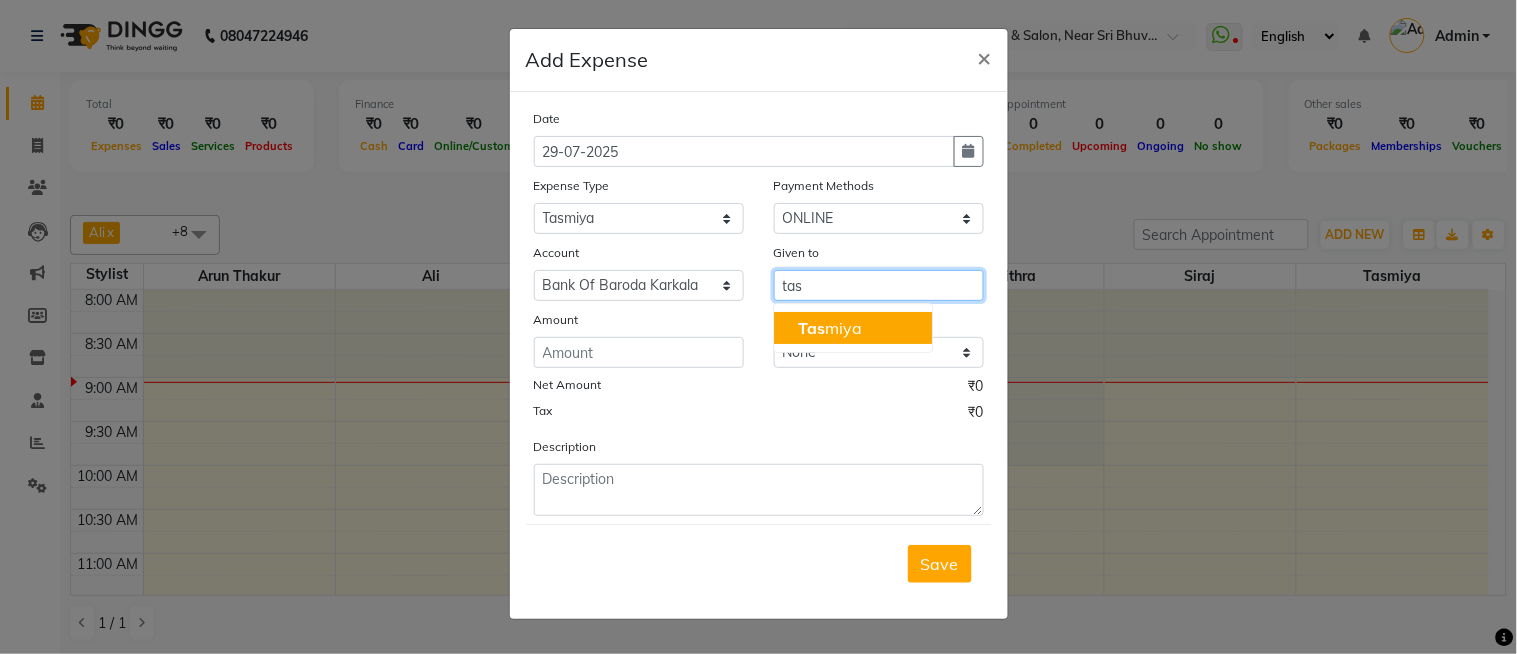 click on "Tas" 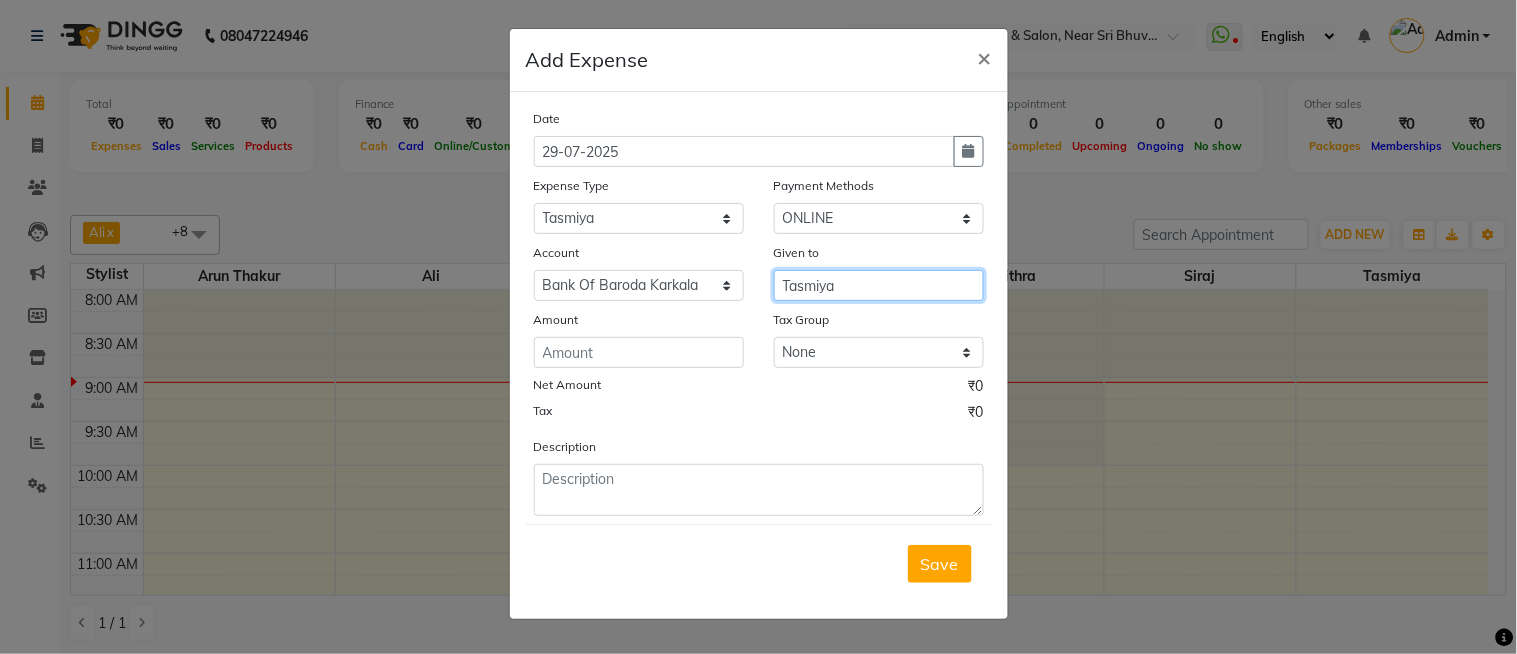 type on "Tasmiya" 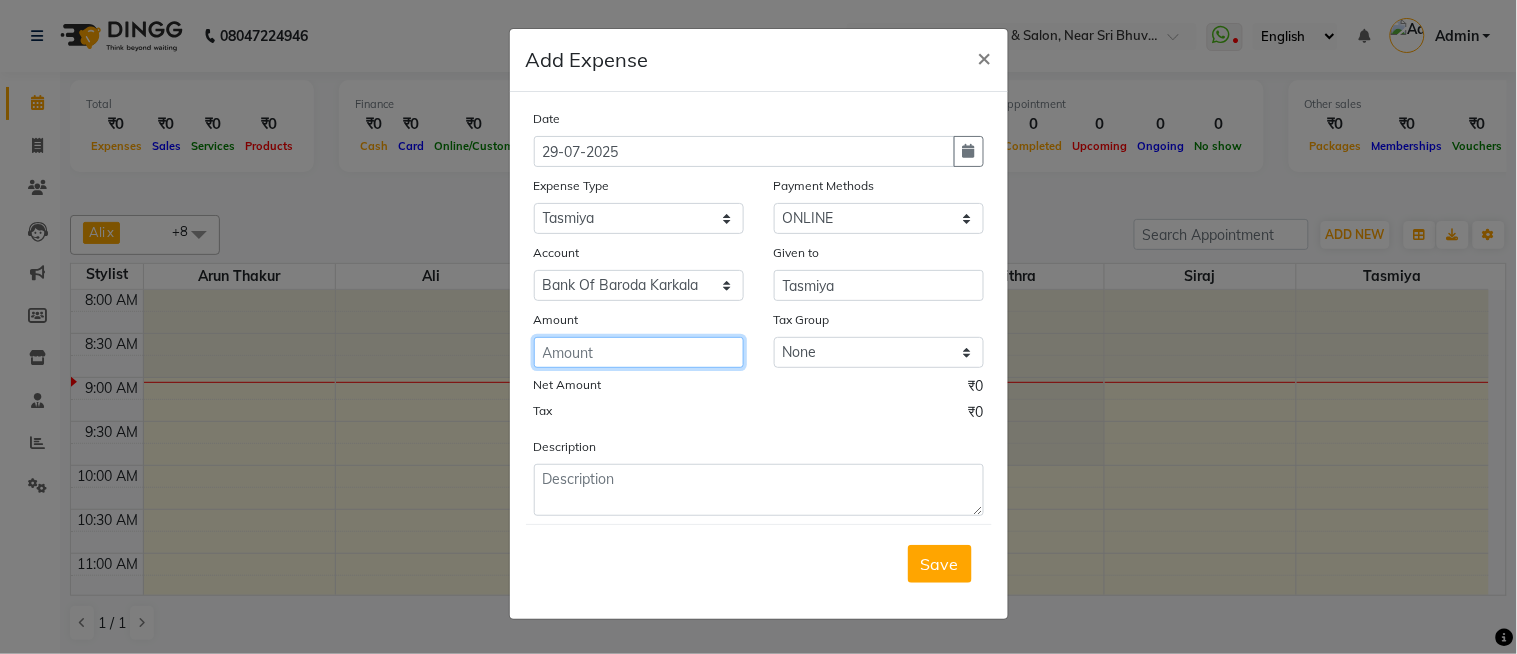 click 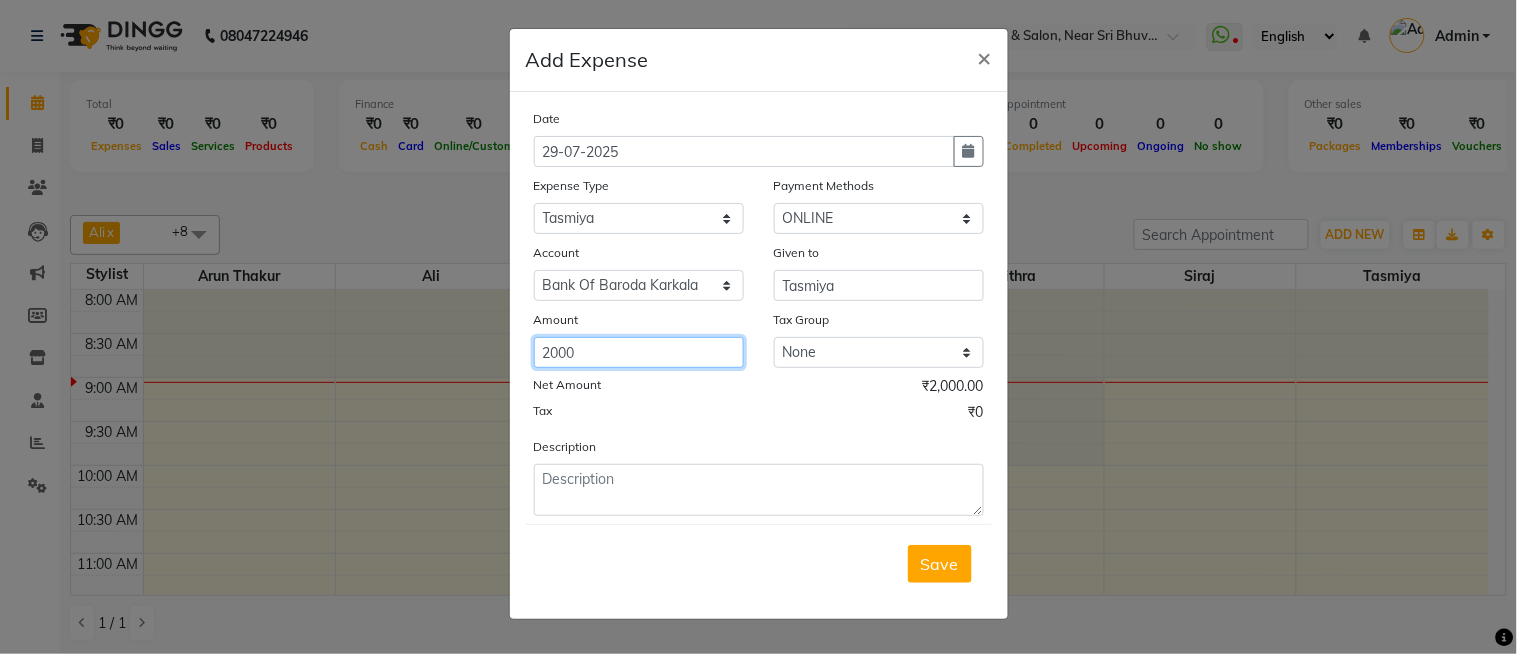 type on "2000" 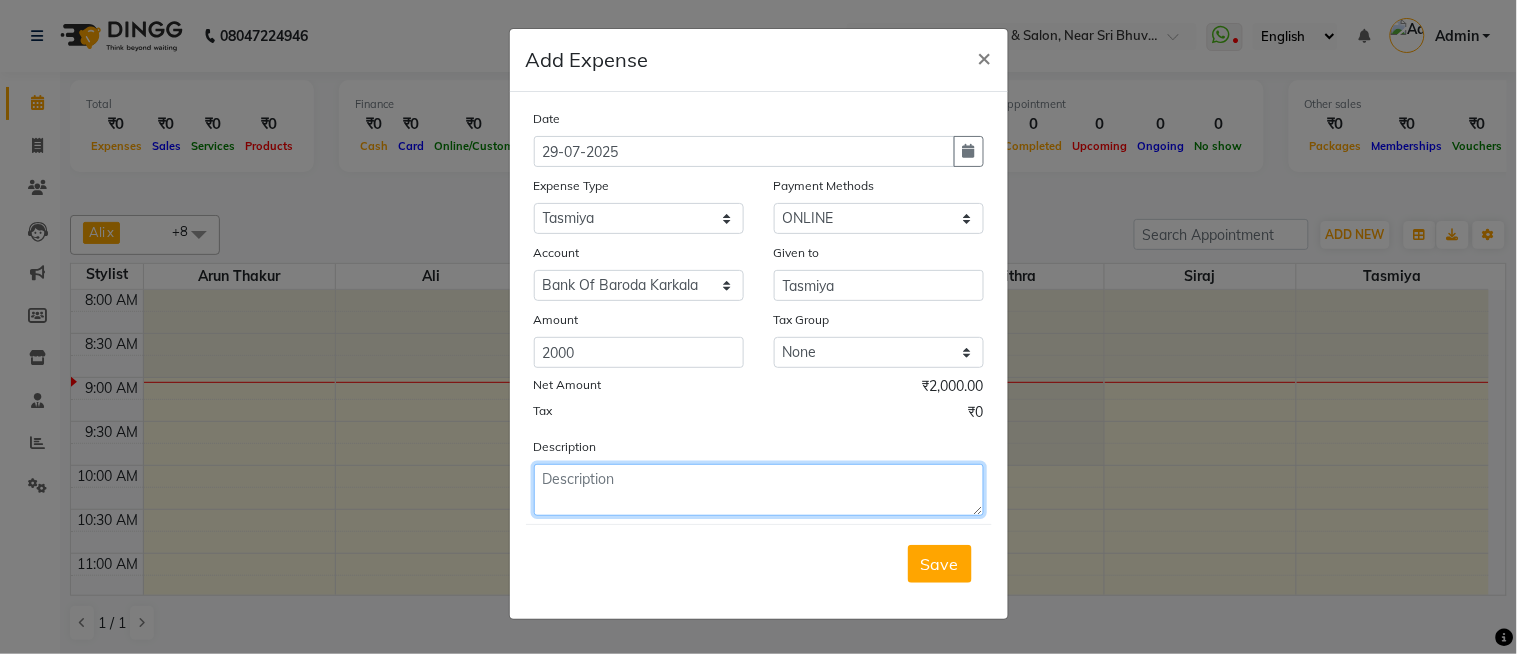 click 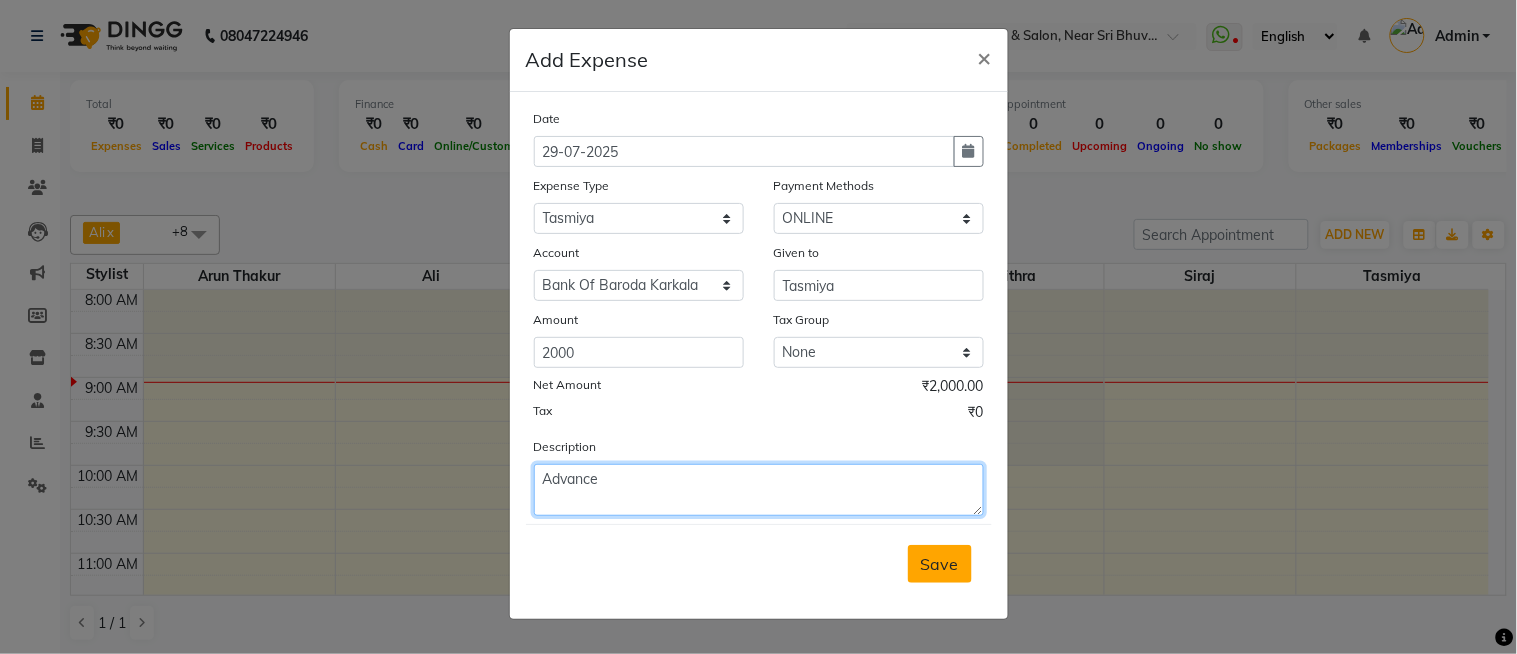 type on "Advance" 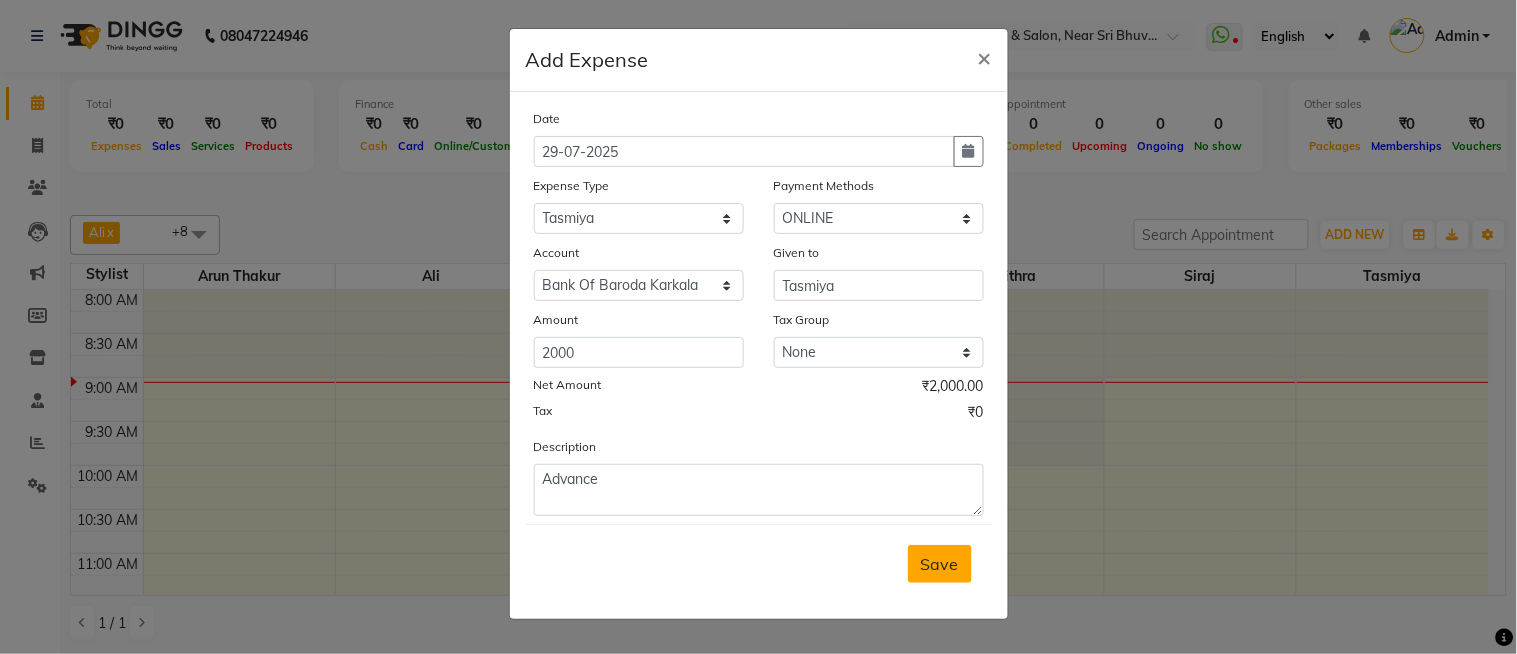 click on "Save" at bounding box center (940, 564) 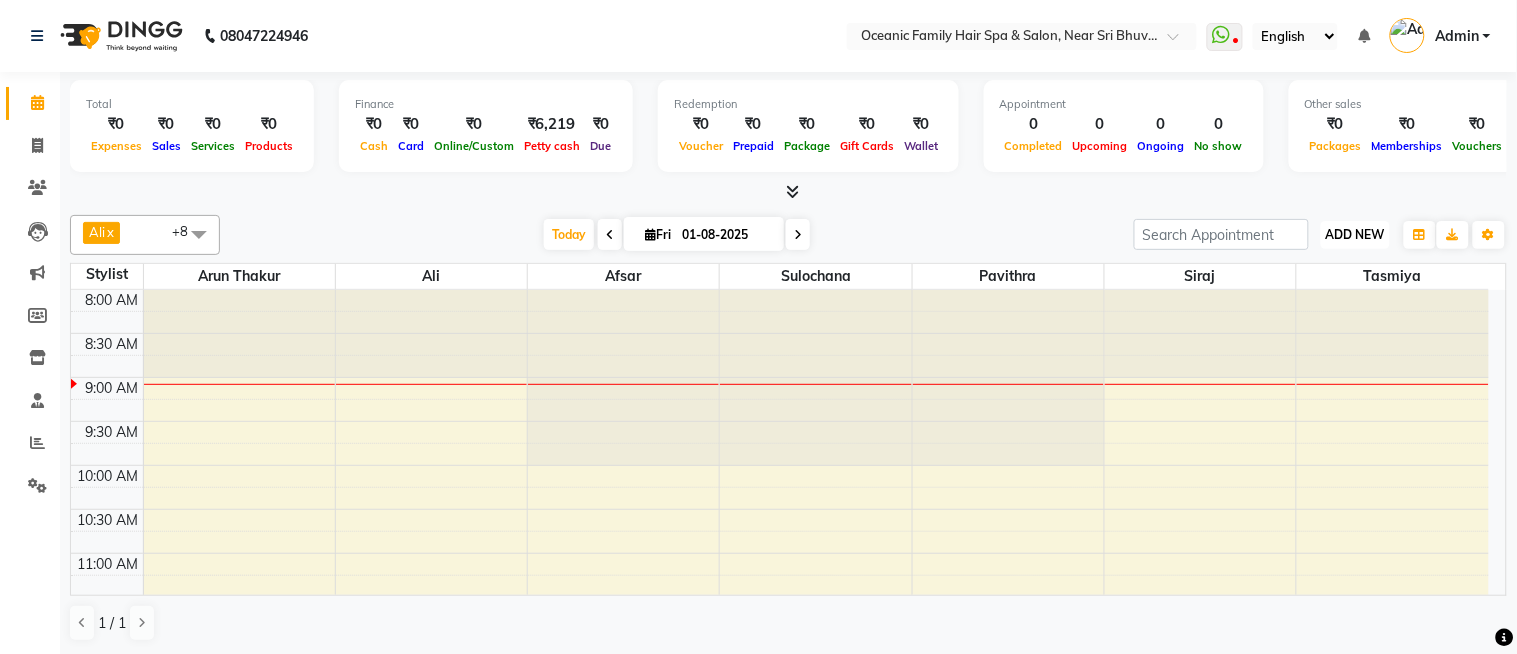 click on "ADD NEW" at bounding box center [1355, 234] 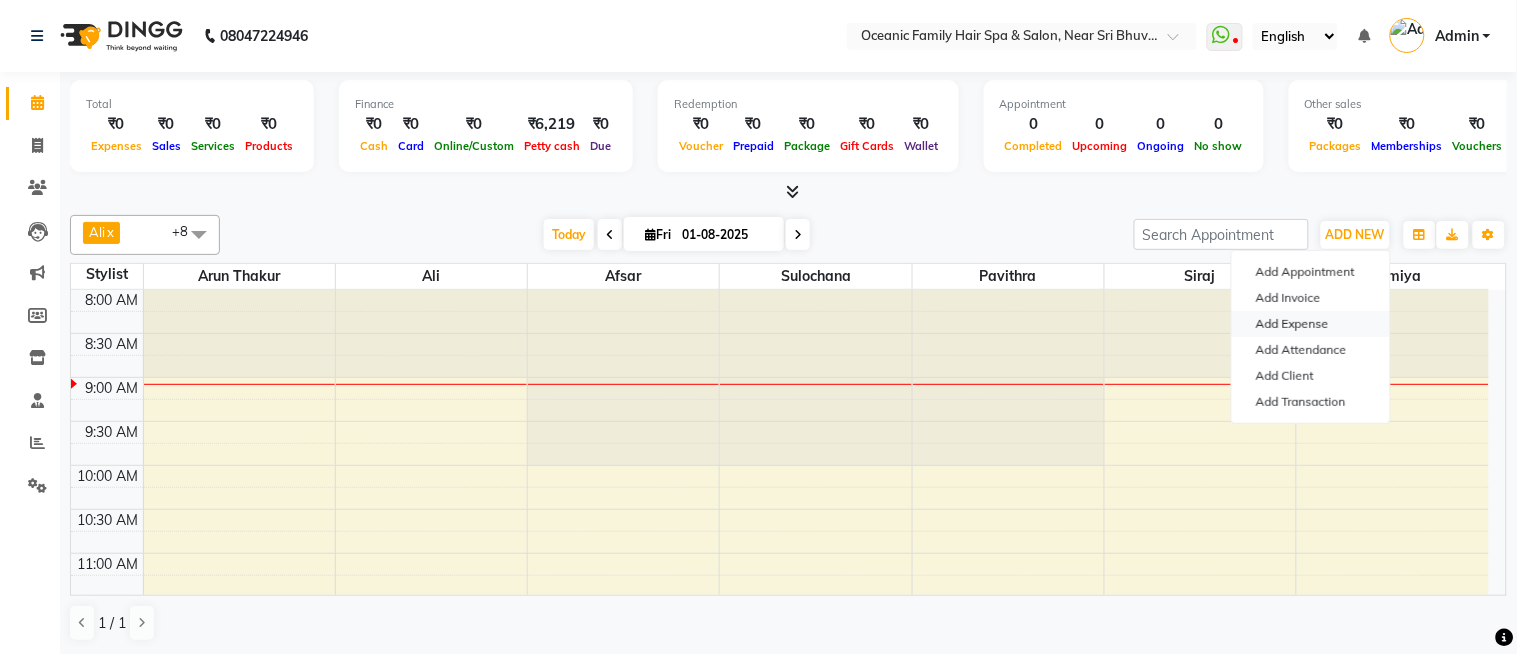 click on "Add Expense" at bounding box center [1311, 324] 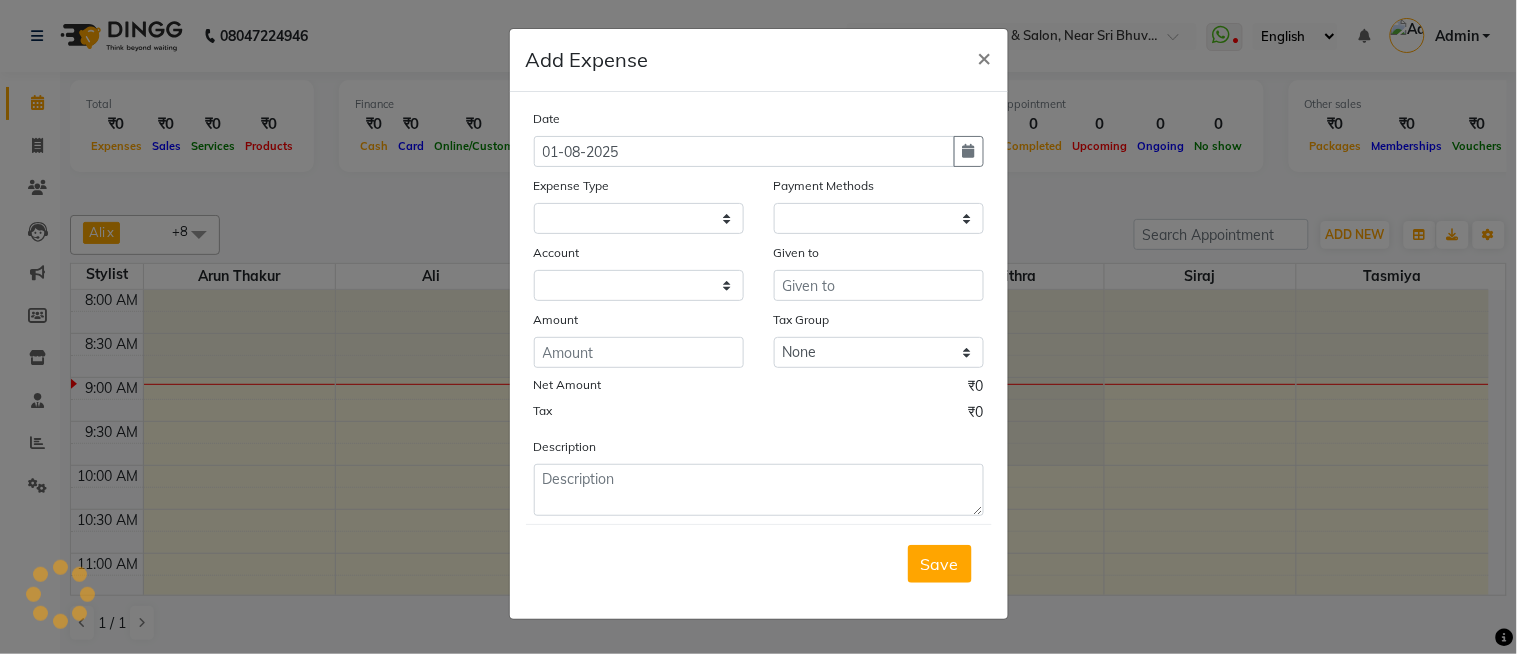 select on "3173" 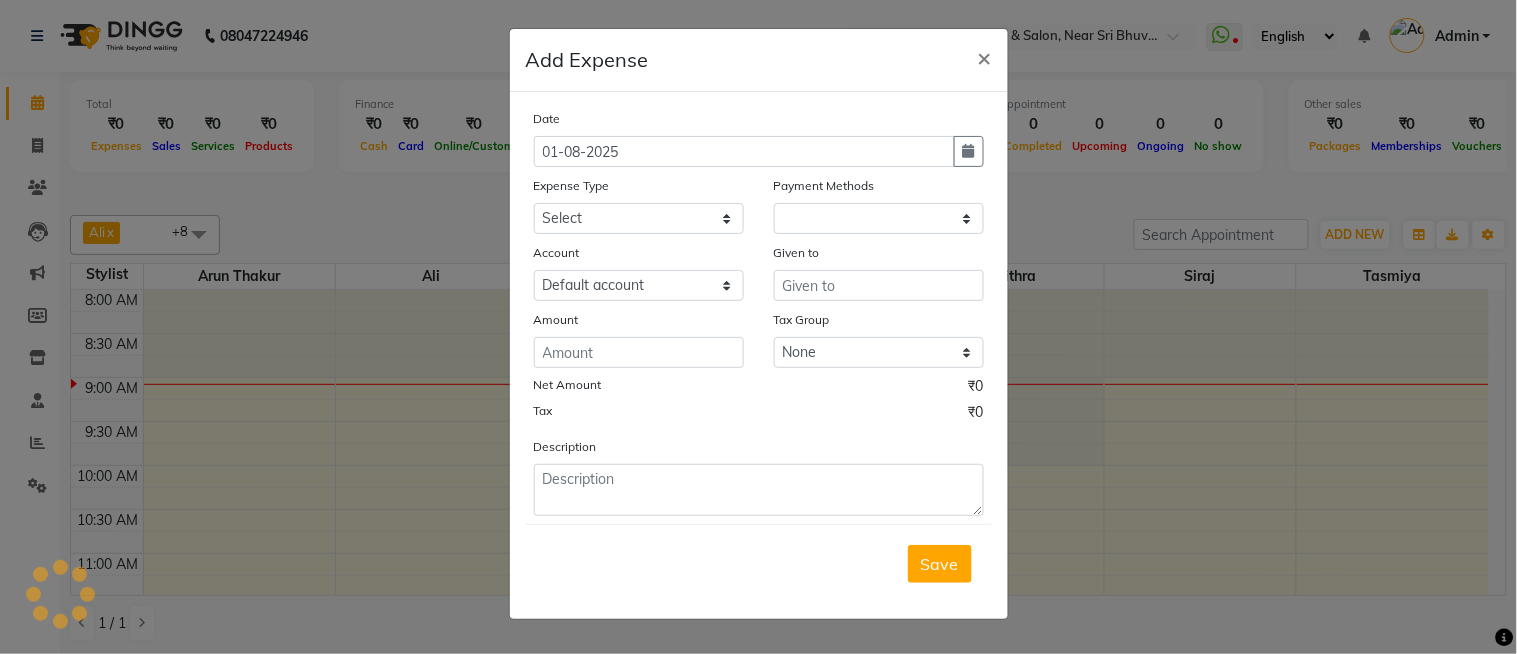select on "1" 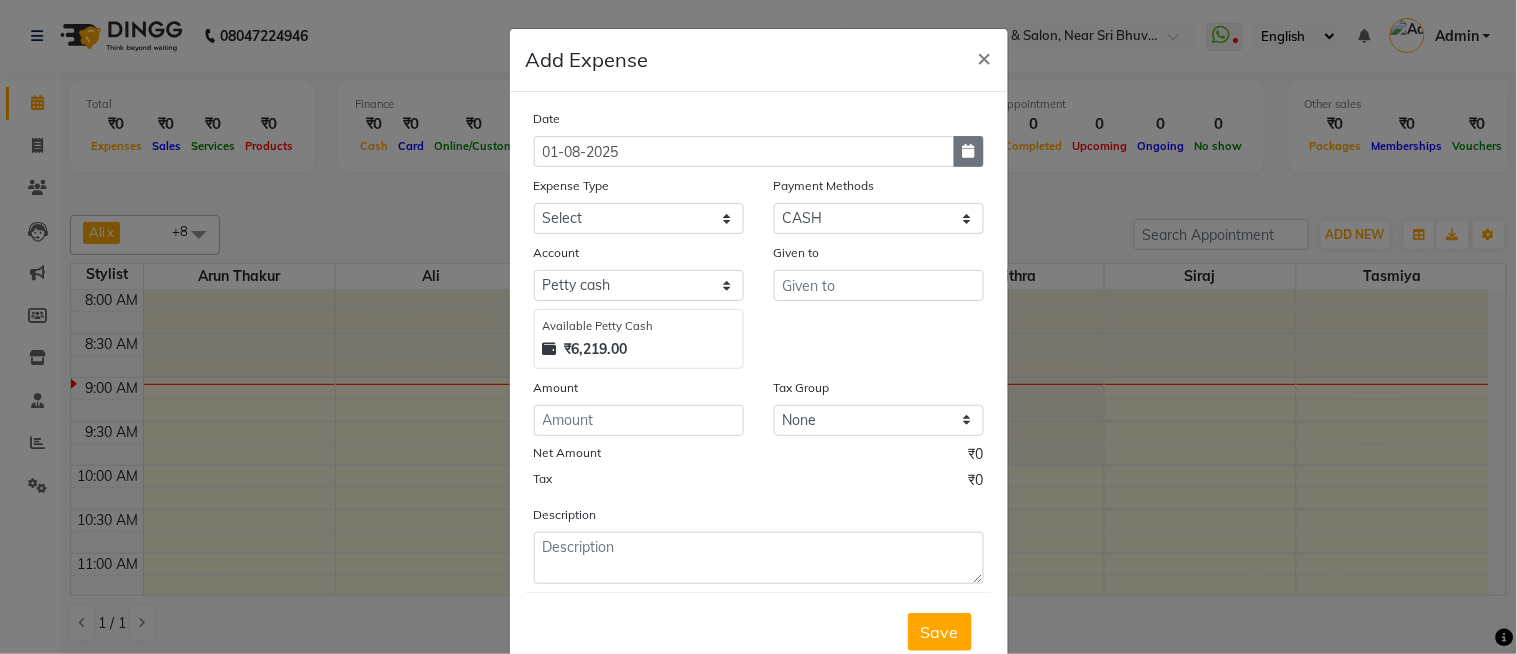click 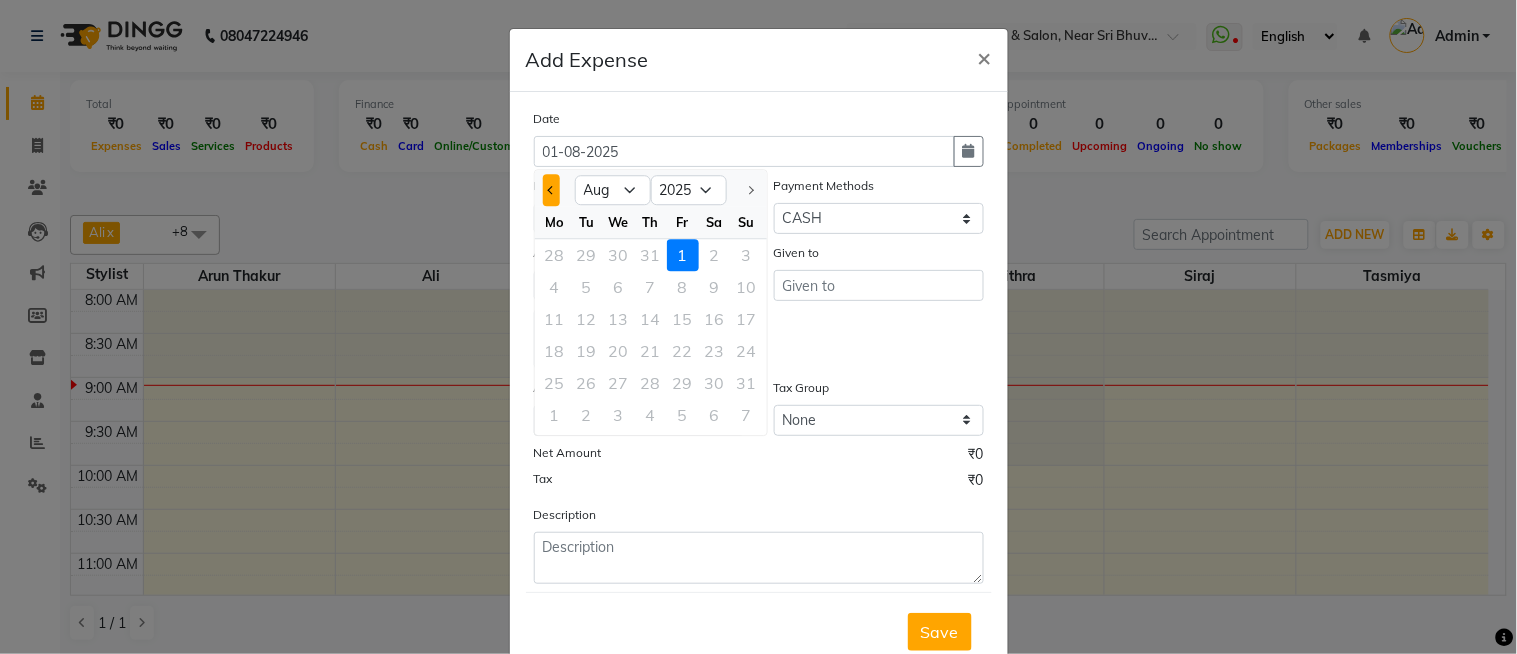 click 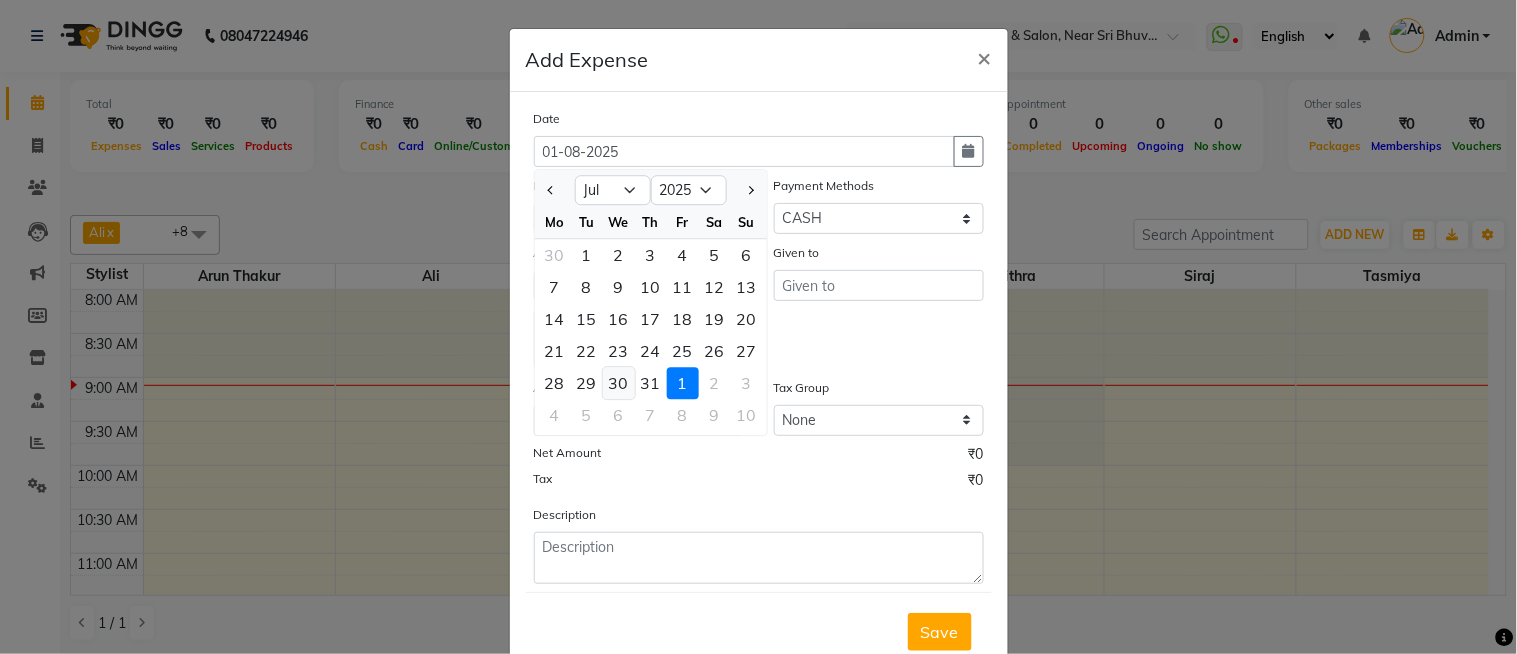 click on "30" 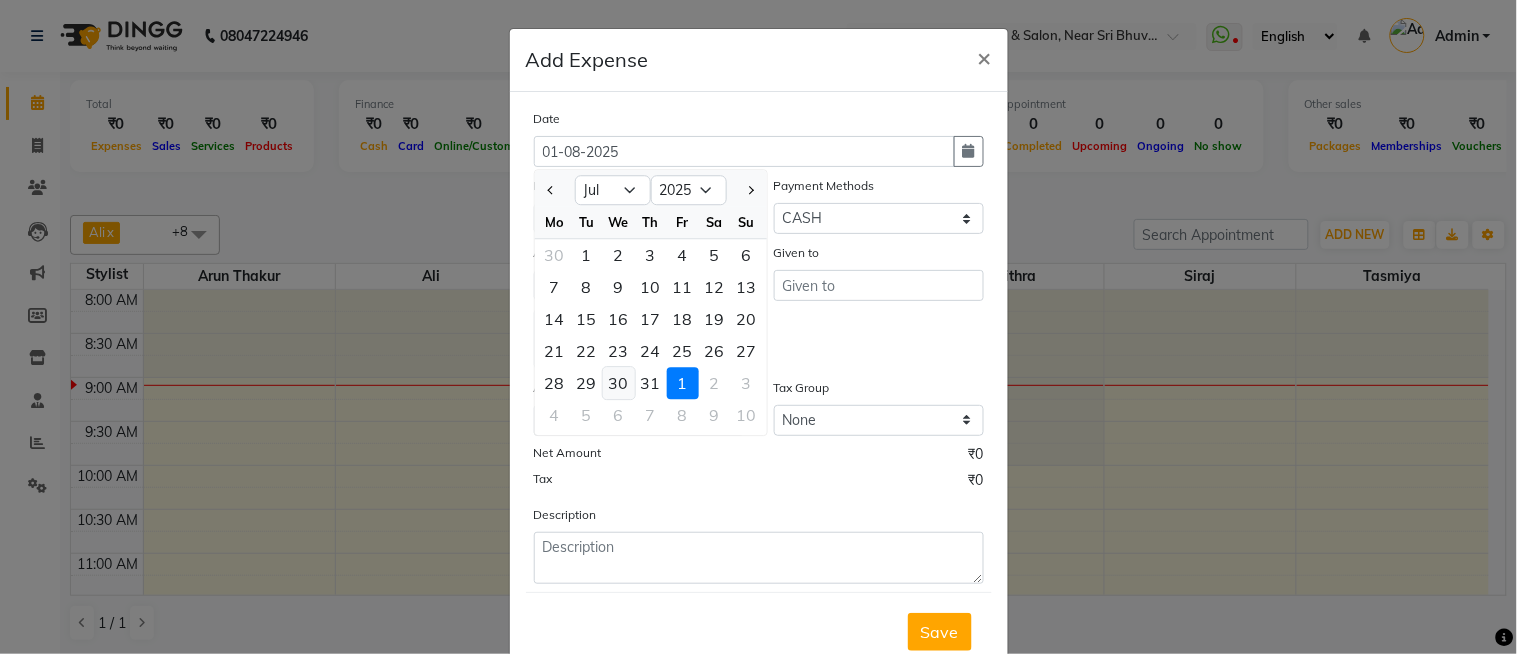 type on "30-07-2025" 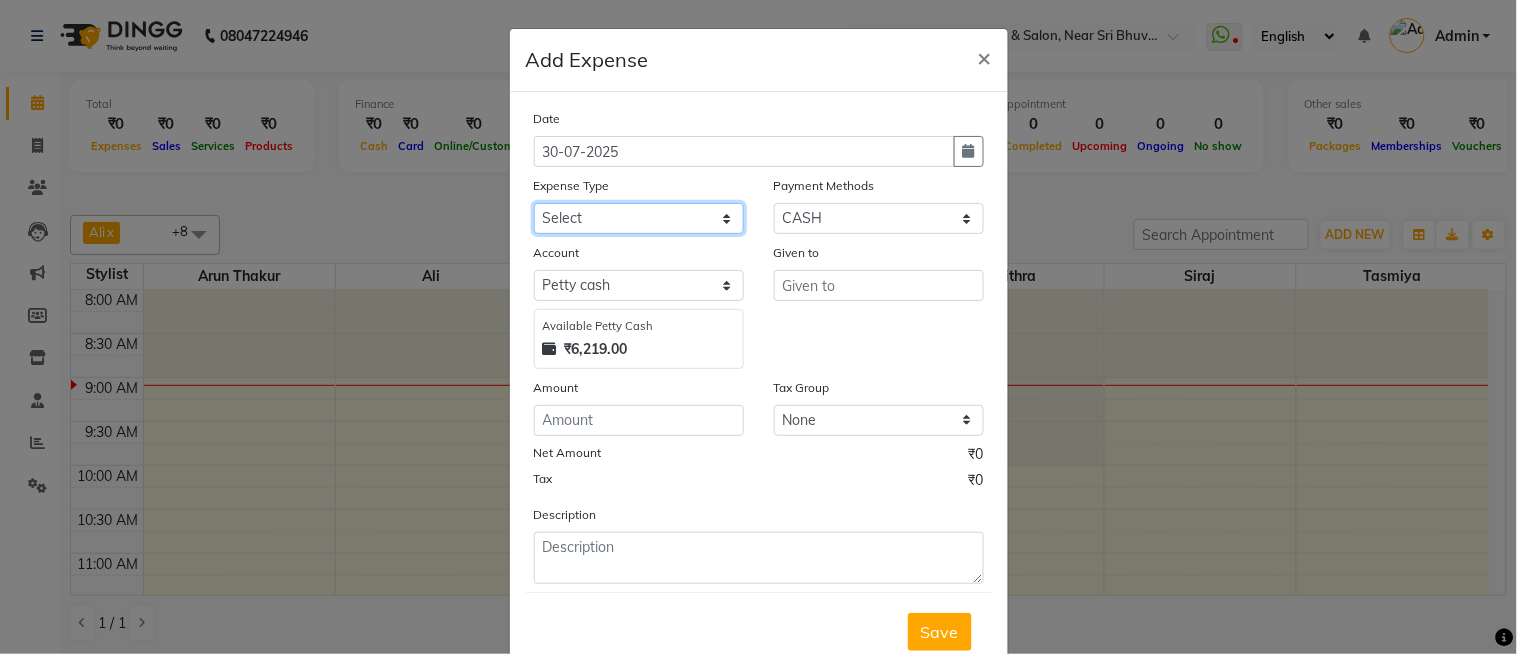 click on "Select Abid Ali Afsar Ahemed Arun Thakur Bank charges Cash transfer to bank Cash transfer to hub Client Snacks Clinical charges Govt fee House Exp Loan Repayment Maintenance Marketing Miscellaneous Other Pavithra Pigmi Janaradhan Pigmi Sudeep Pigmi VRS Previous month exp Product Pulak Raj Jain Rajani Maid Riyasat Salary Salon Equipment salon rent Santhosh Kumar Shwetha S Jain Siraj Staff Room Rent Staff Snacks Staff Tip Sulochana Tasmiya Tax Utilities" 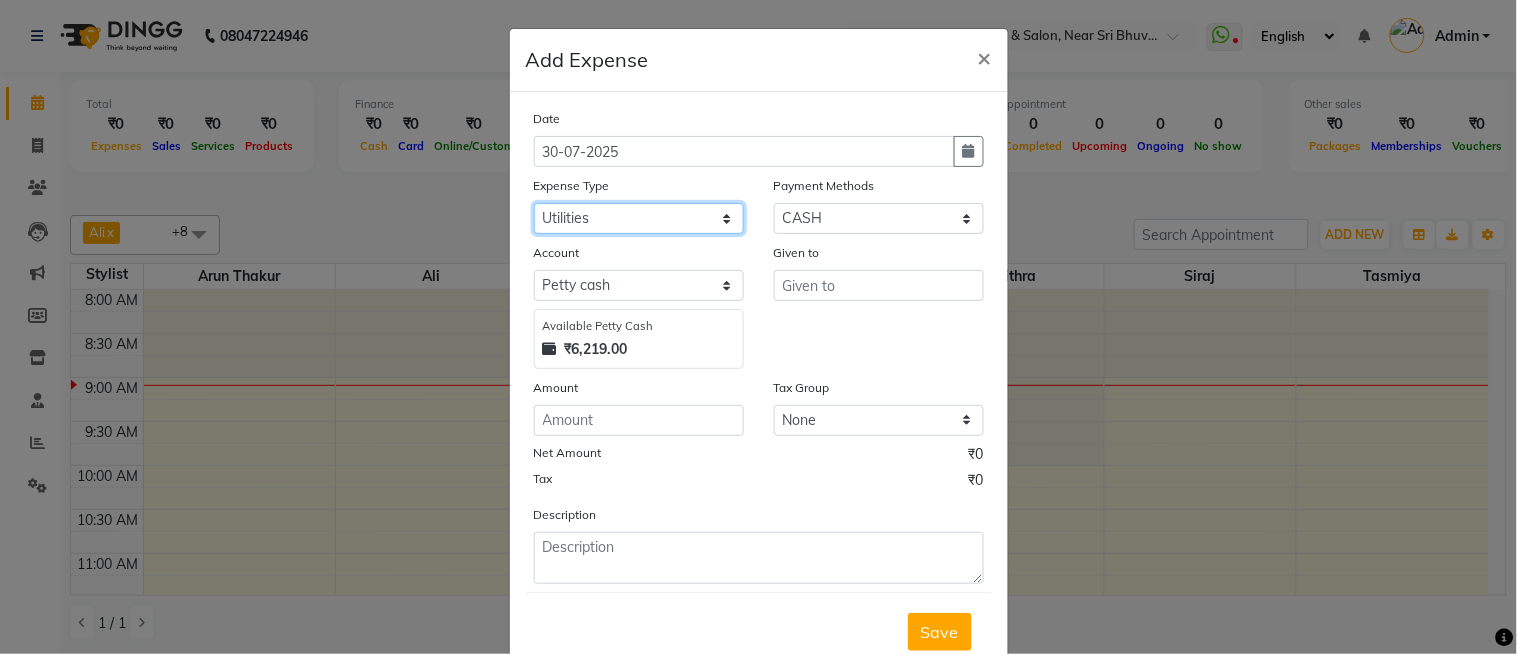 click on "Select Abid Ali Afsar Ahemed Arun Thakur Bank charges Cash transfer to bank Cash transfer to hub Client Snacks Clinical charges Govt fee House Exp Loan Repayment Maintenance Marketing Miscellaneous Other Pavithra Pigmi Janaradhan Pigmi Sudeep Pigmi VRS Previous month exp Product Pulak Raj Jain Rajani Maid Riyasat Salary Salon Equipment salon rent Santhosh Kumar Shwetha S Jain Siraj Staff Room Rent Staff Snacks Staff Tip Sulochana Tasmiya Tax Utilities" 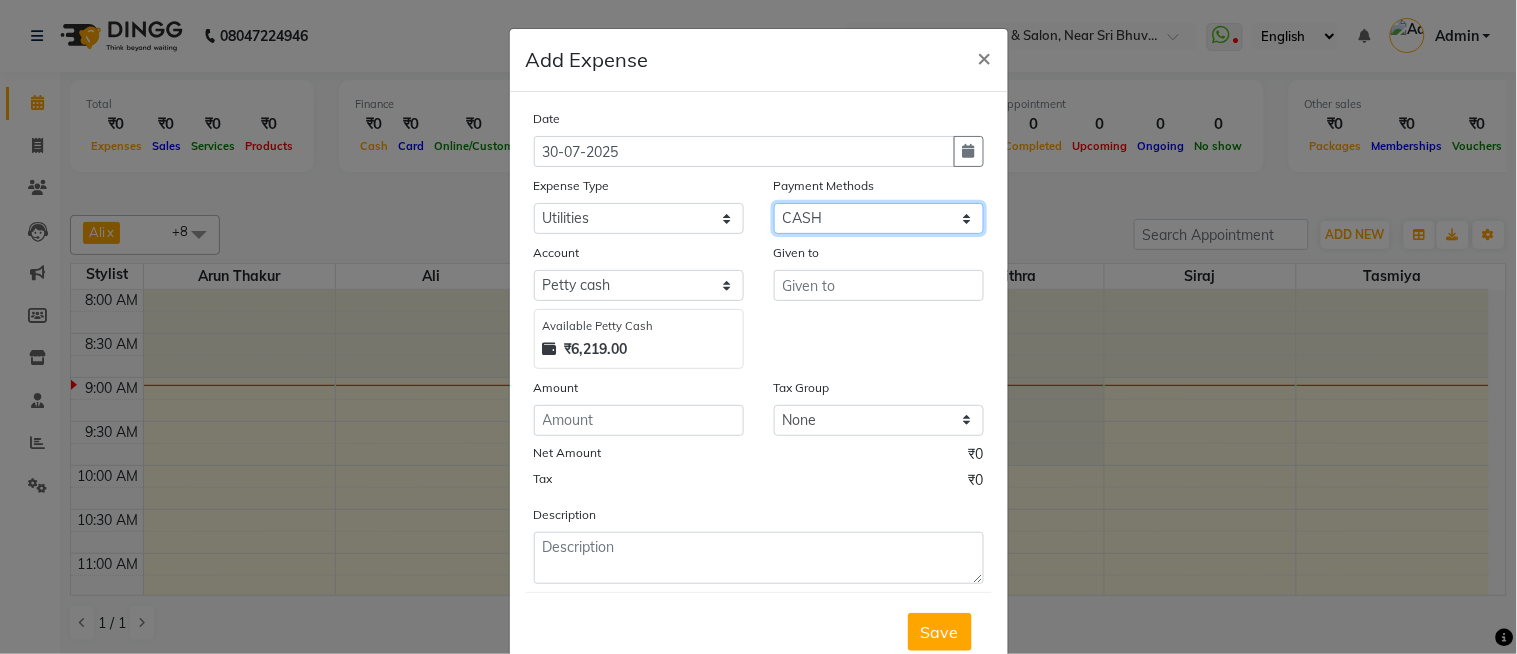 click on "Select CARD PayTM GPay CASH Family Points ONLINE PhonePe Prepaid Gift Card UPI Voucher Cheque BharatPay" 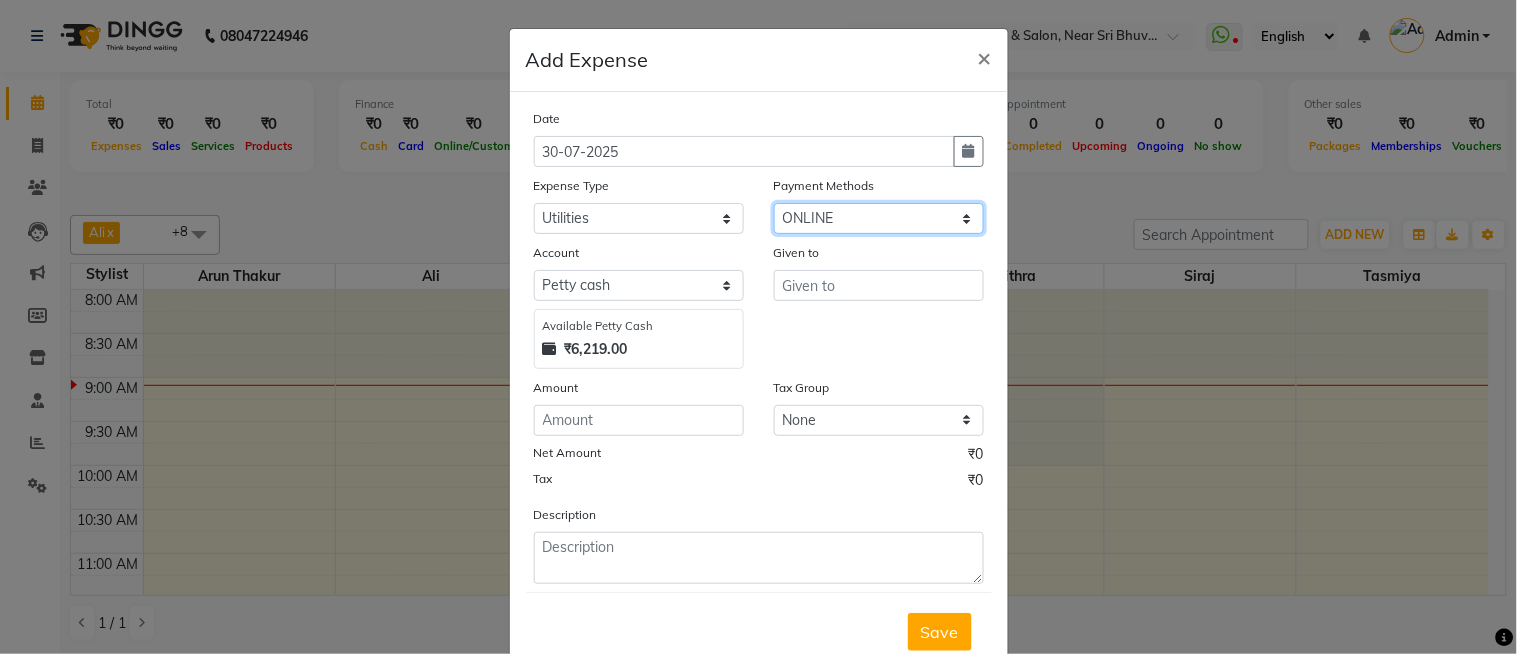 click on "Select CARD PayTM GPay CASH Family Points ONLINE PhonePe Prepaid Gift Card UPI Voucher Cheque BharatPay" 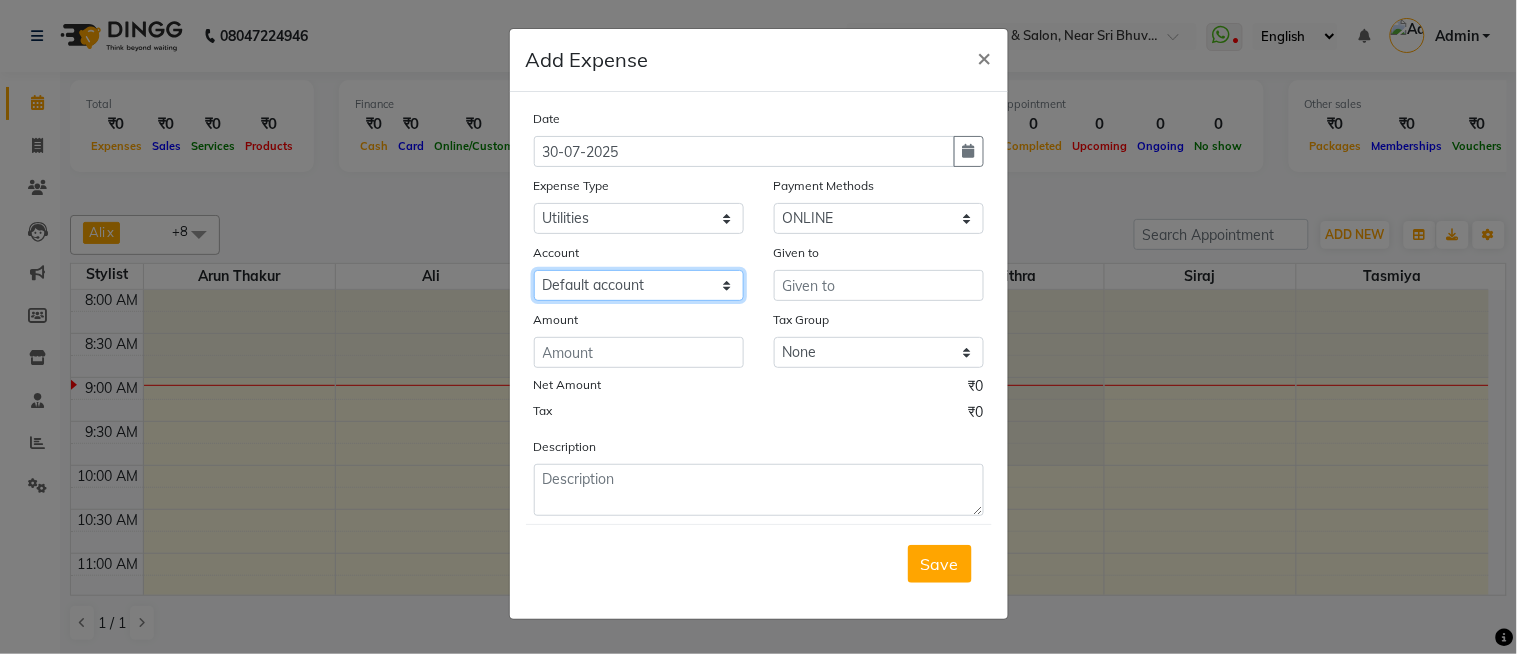 click on "Select Default account Bank Of Baroda Karkala" 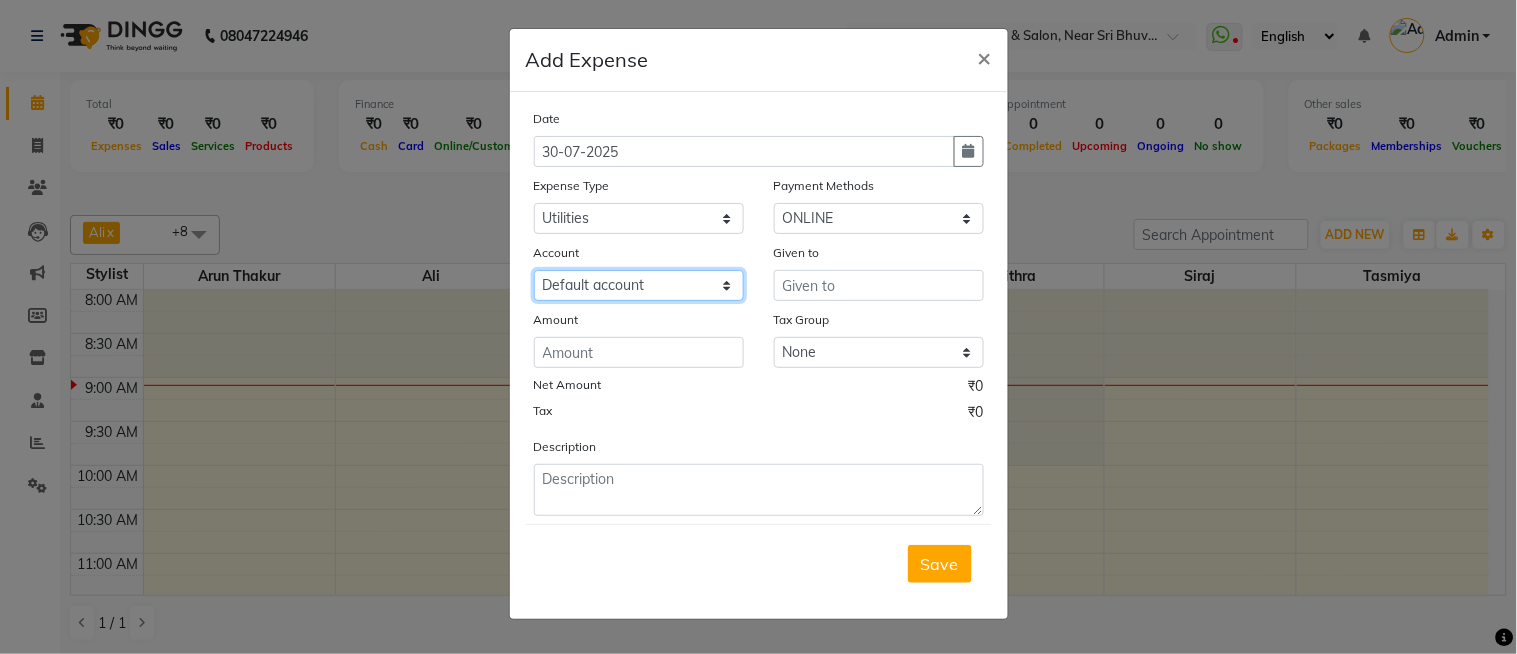 select on "3332" 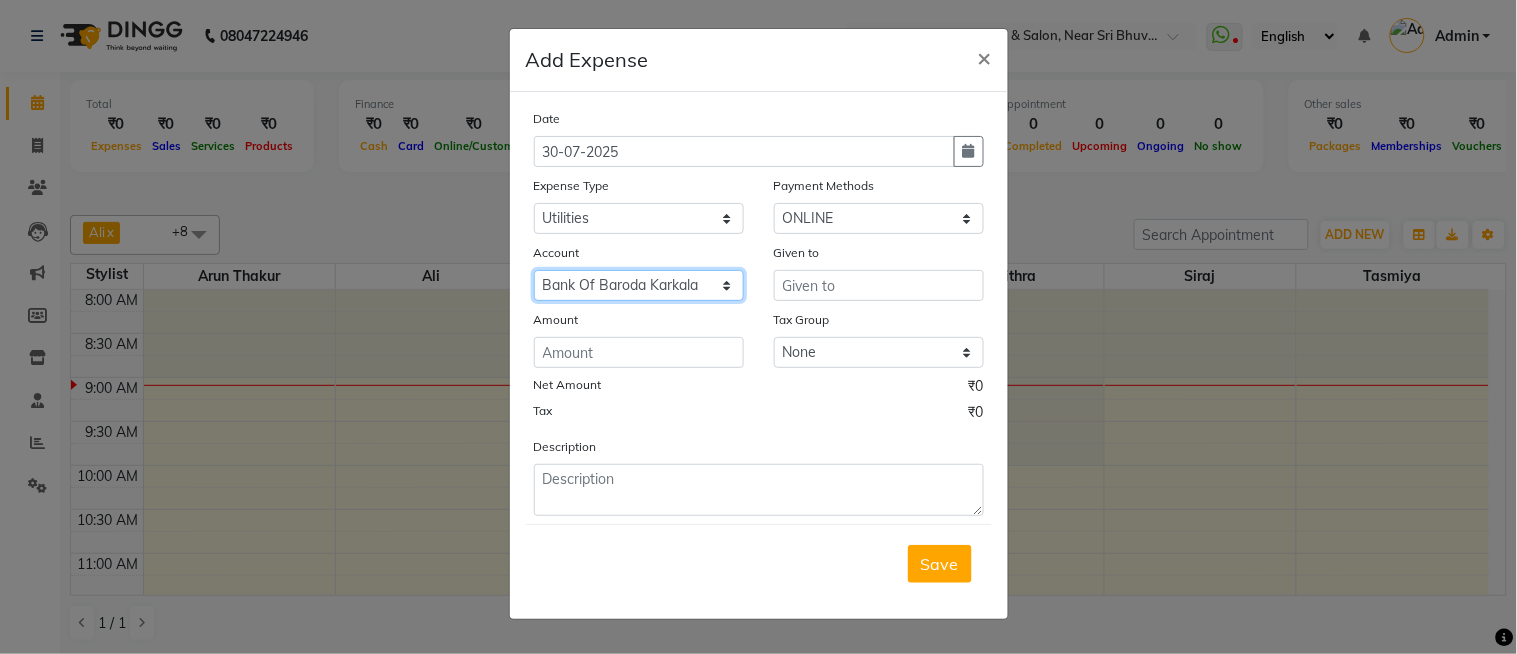 click on "Select Default account Bank Of Baroda Karkala" 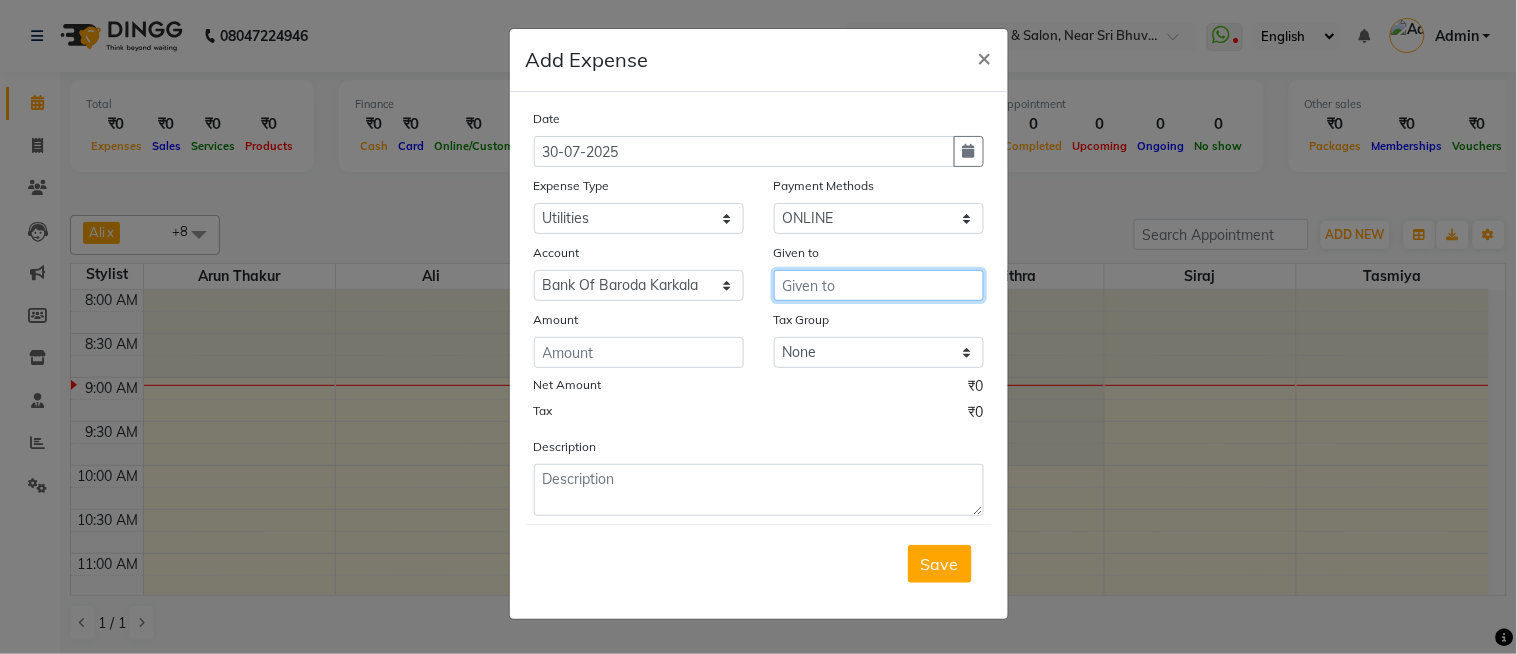 click at bounding box center (879, 285) 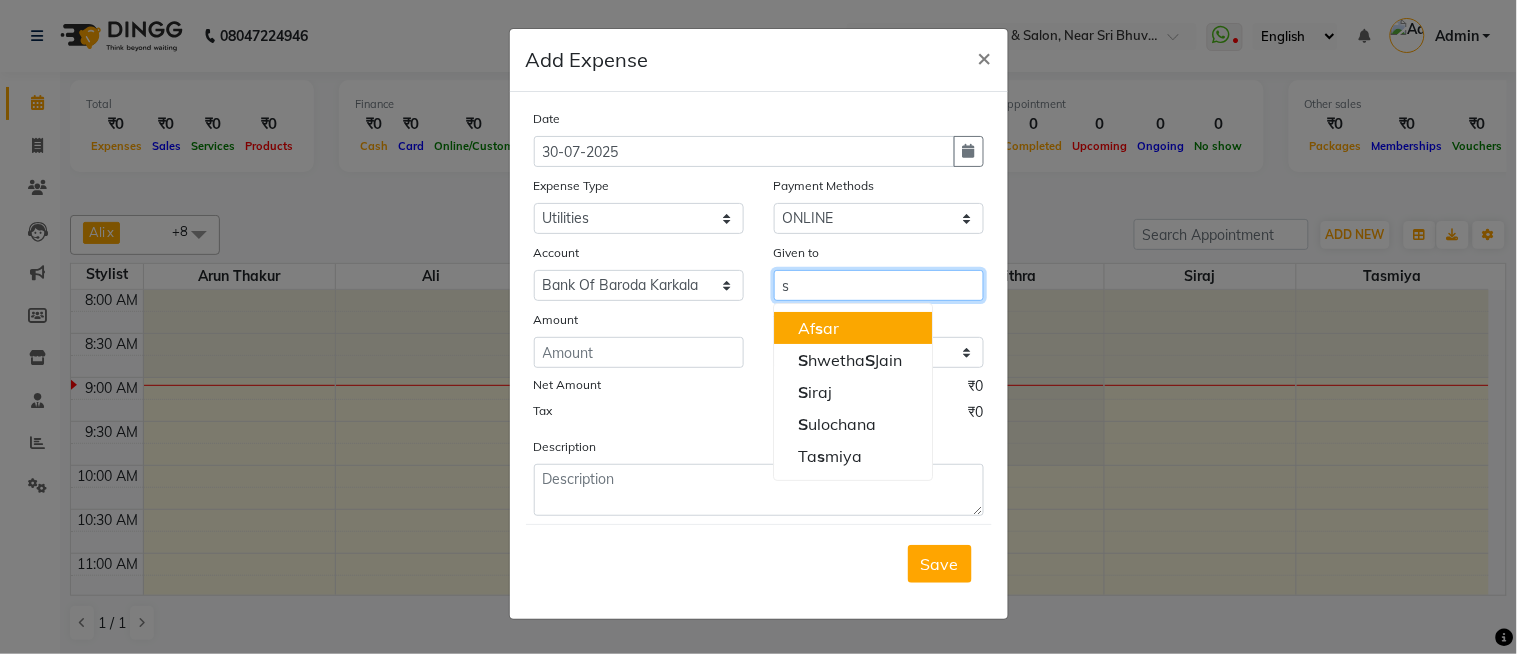 type on "s" 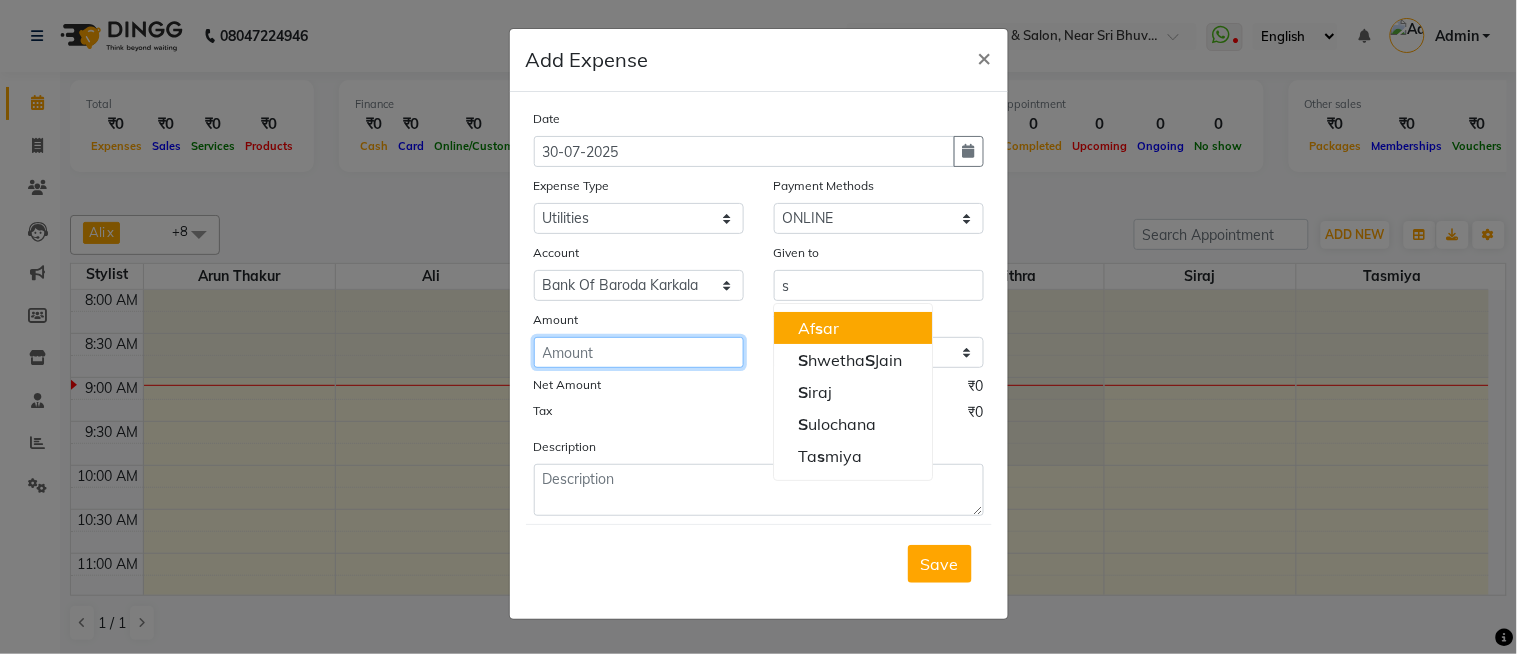 click 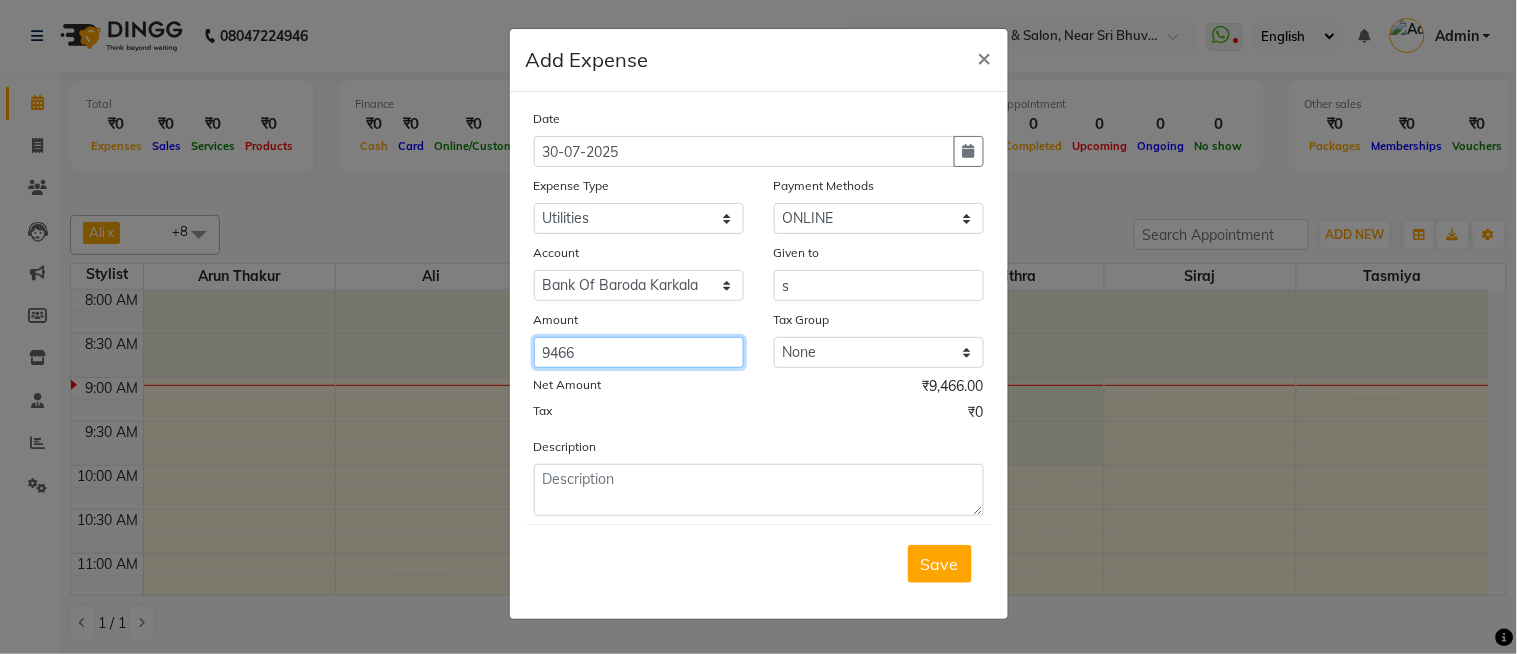 type on "9466" 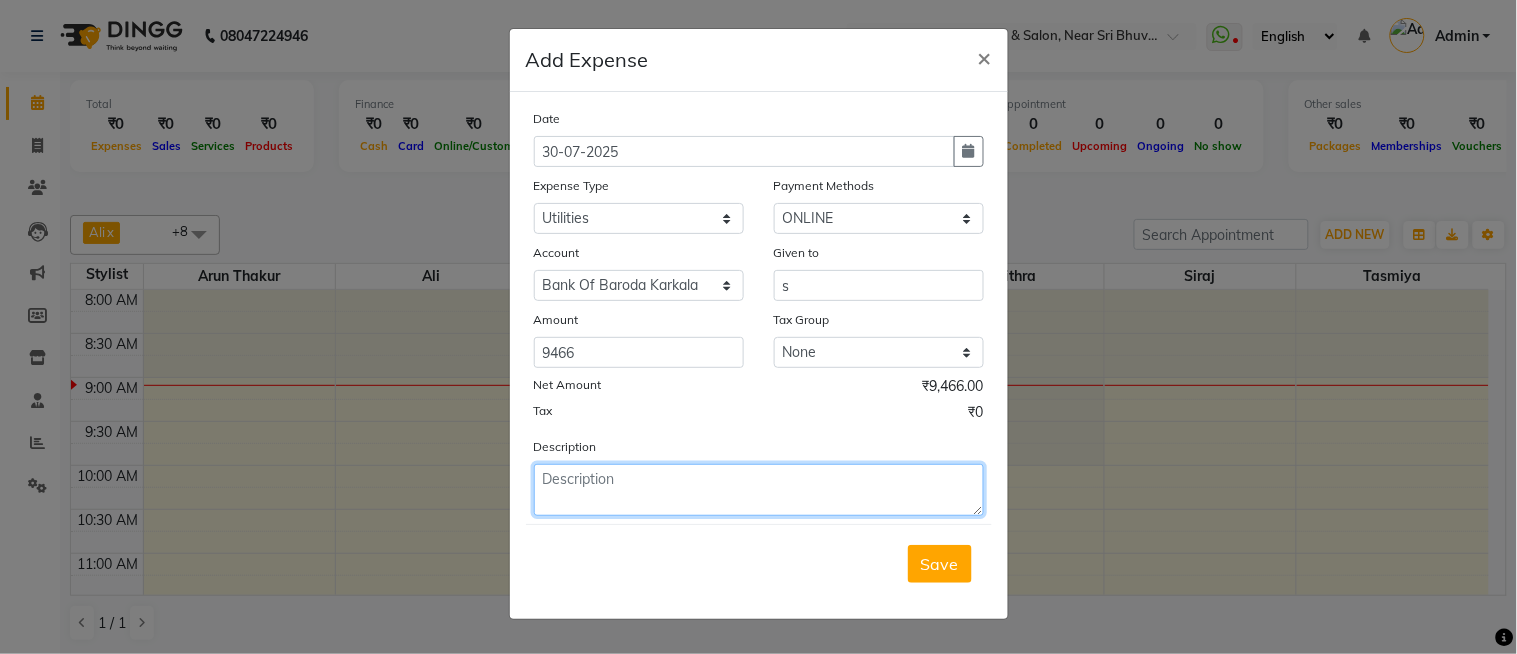 click 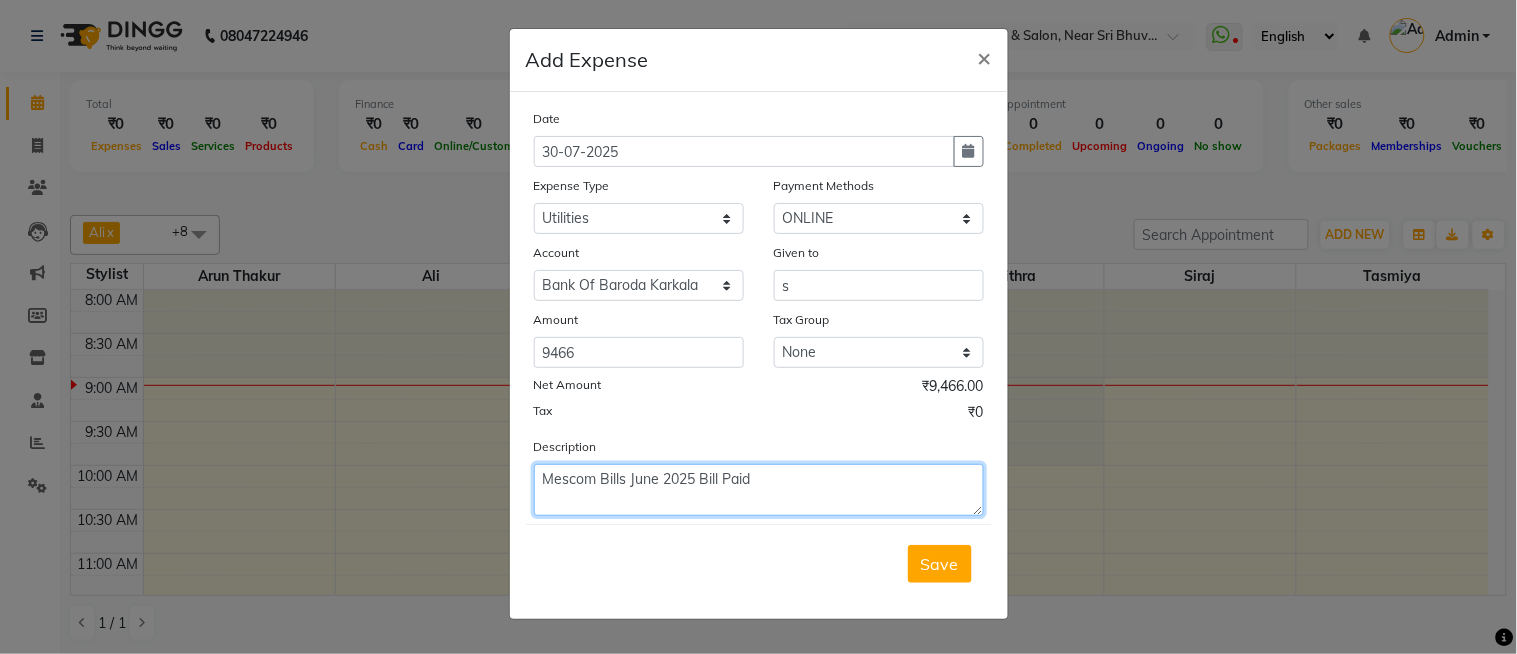 click on "Mescom Bills June 2025 Bill Paid" 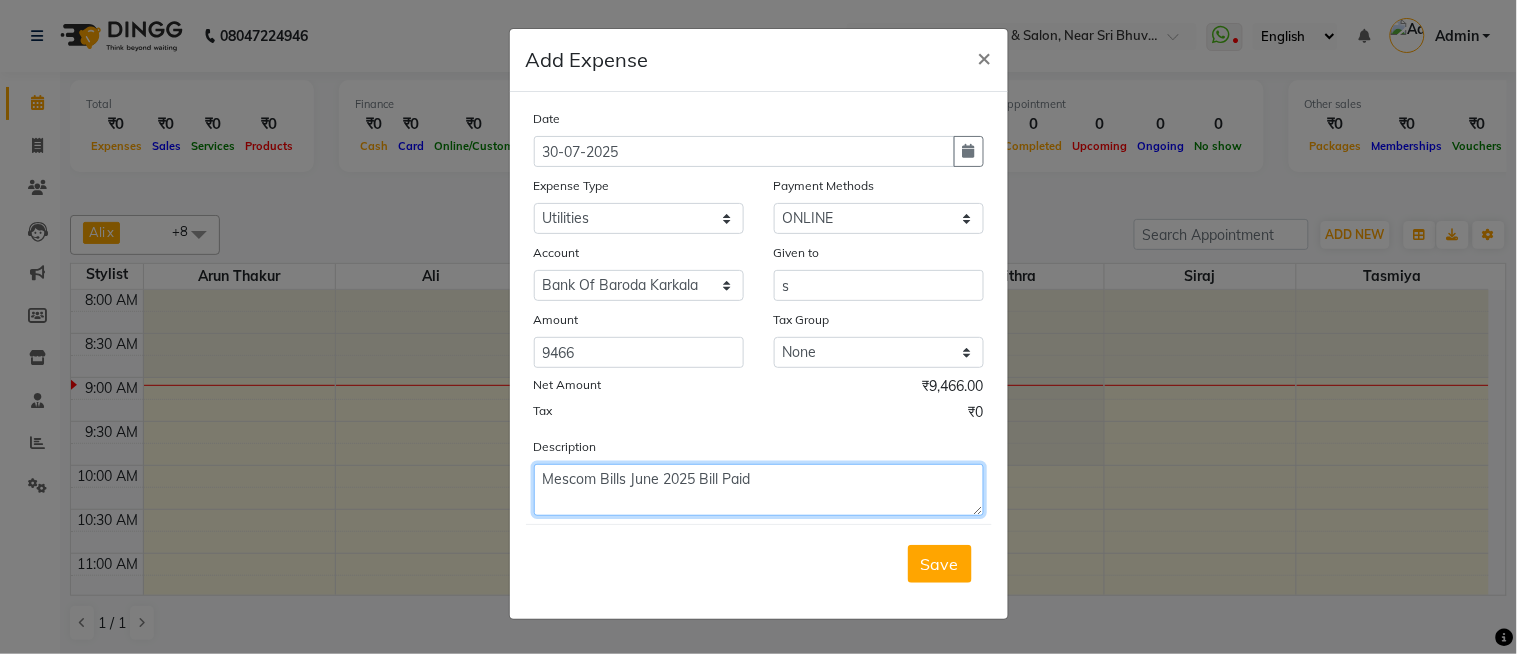 click on "Mescom Bills June 2025 Bill Paid" 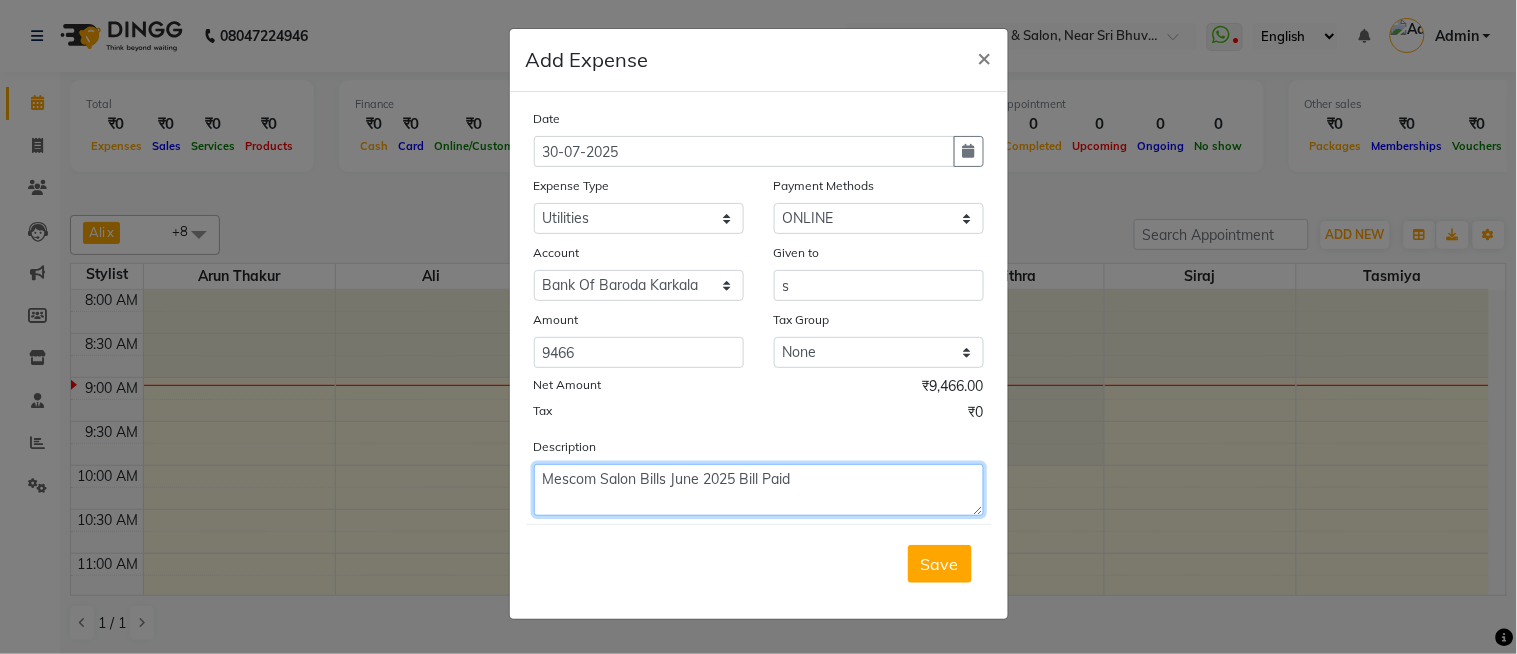 drag, startPoint x: 843, startPoint y: 496, endPoint x: 371, endPoint y: 492, distance: 472.01694 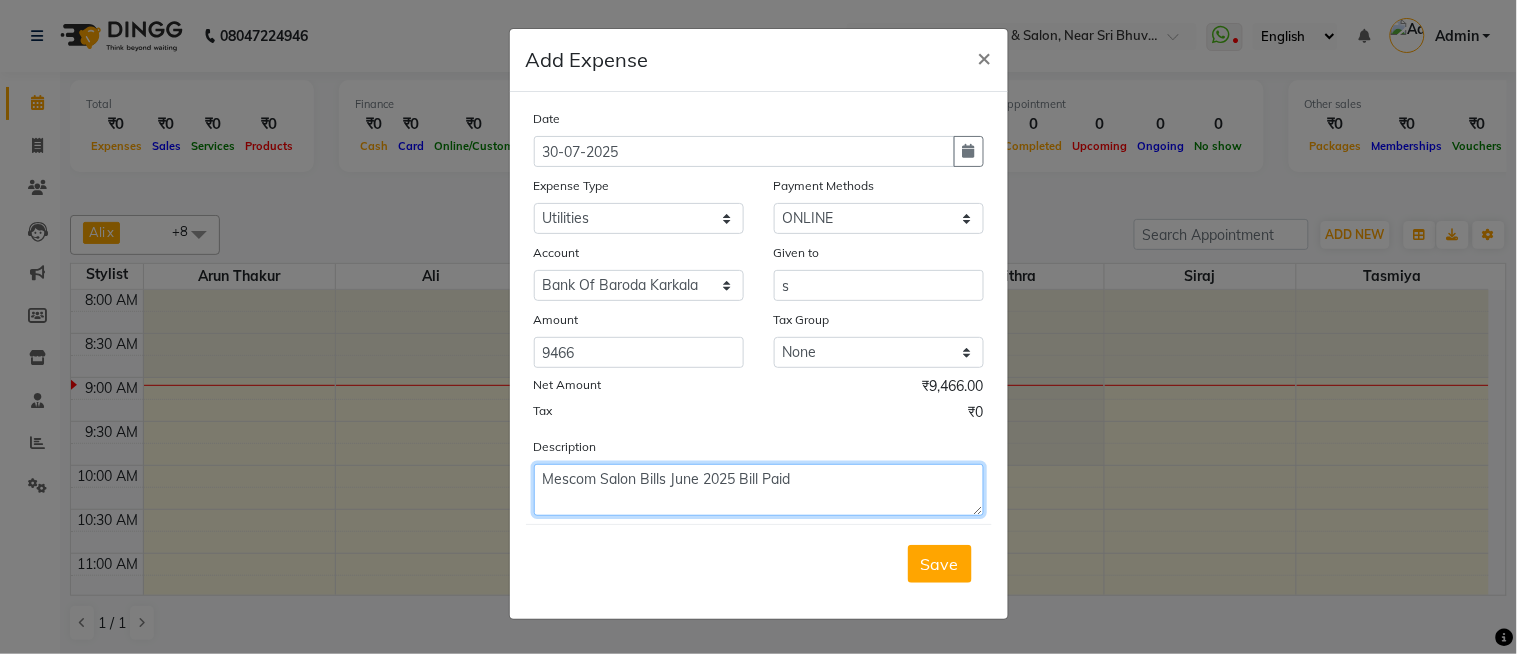 click on "Add Expense  × Date 30-07-2025 Expense Type Select Abid Ali Afsar Ahemed Arun Thakur Bank charges Cash transfer to bank Cash transfer to hub Client Snacks Clinical charges Govt fee House Exp Loan Repayment Maintenance Marketing Miscellaneous Other Pavithra Pigmi Janaradhan Pigmi Sudeep Pigmi VRS Previous month exp Product Pulak Raj Jain Rajani Maid Riyasat Salary Salon Equipment salon rent Santhosh Kumar Shwetha S Jain Siraj Staff Room Rent Staff Snacks Staff Tip Sulochana Tasmiya Tax Utilities Payment Methods Select CARD PayTM GPay CASH Family Points ONLINE PhonePe Prepaid Gift Card UPI Voucher Cheque BharatPay Account Select Default account Bank Of Baroda Karkala Given to s Amount 9466 Tax Group None GST Net Amount ₹9,466.00 Tax ₹0 Description Mescom Salon Bills June 2025 Bill Paid  Save" 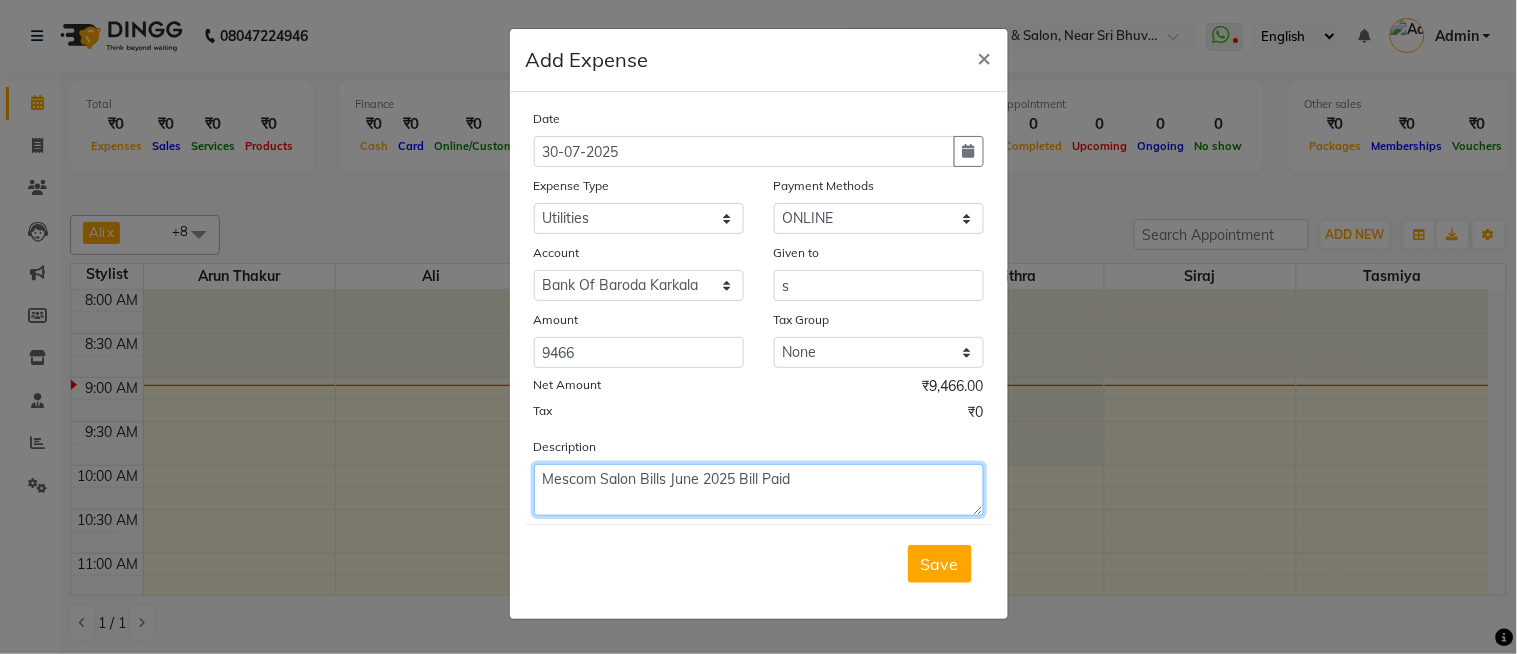 click on "Mescom Salon Bills June 2025 Bill Paid" 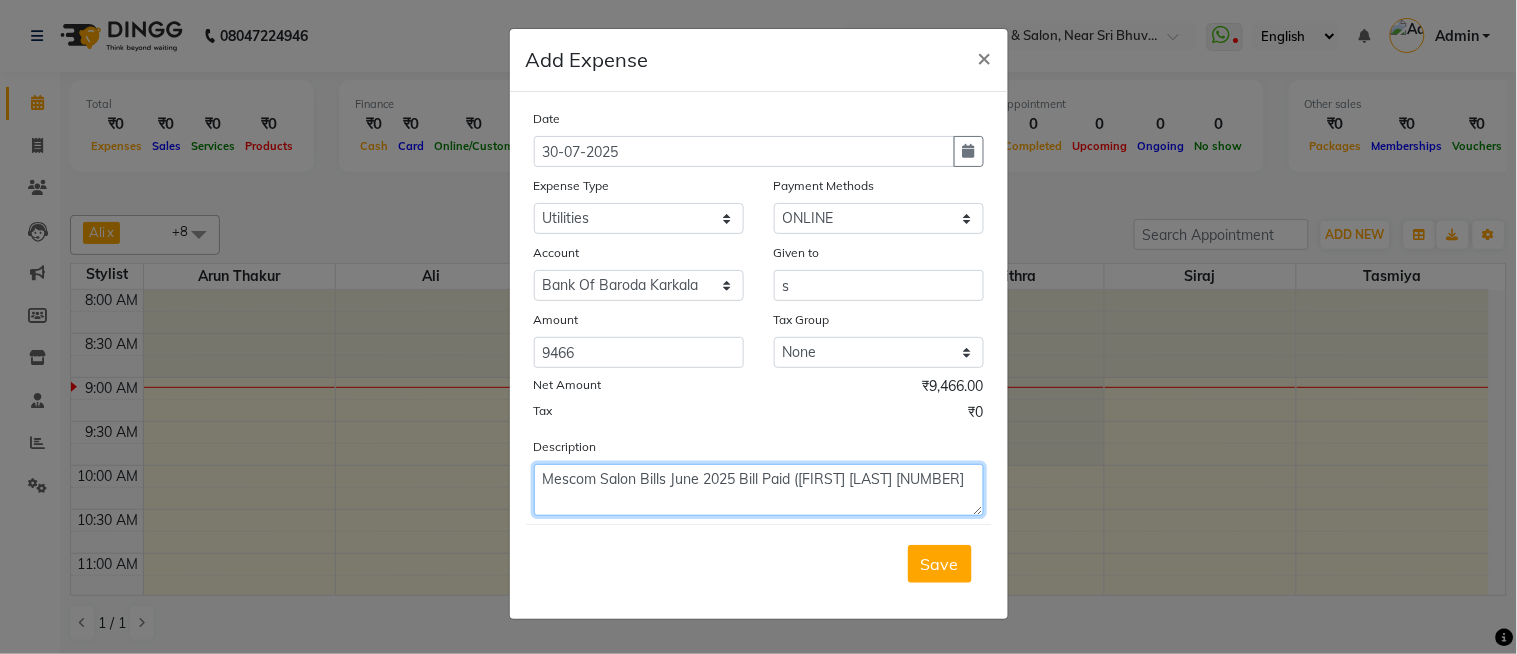 click on "Mescom Salon Bills June 2025 Bill Paid ([FIRST] [LAST] [NUMBER]" 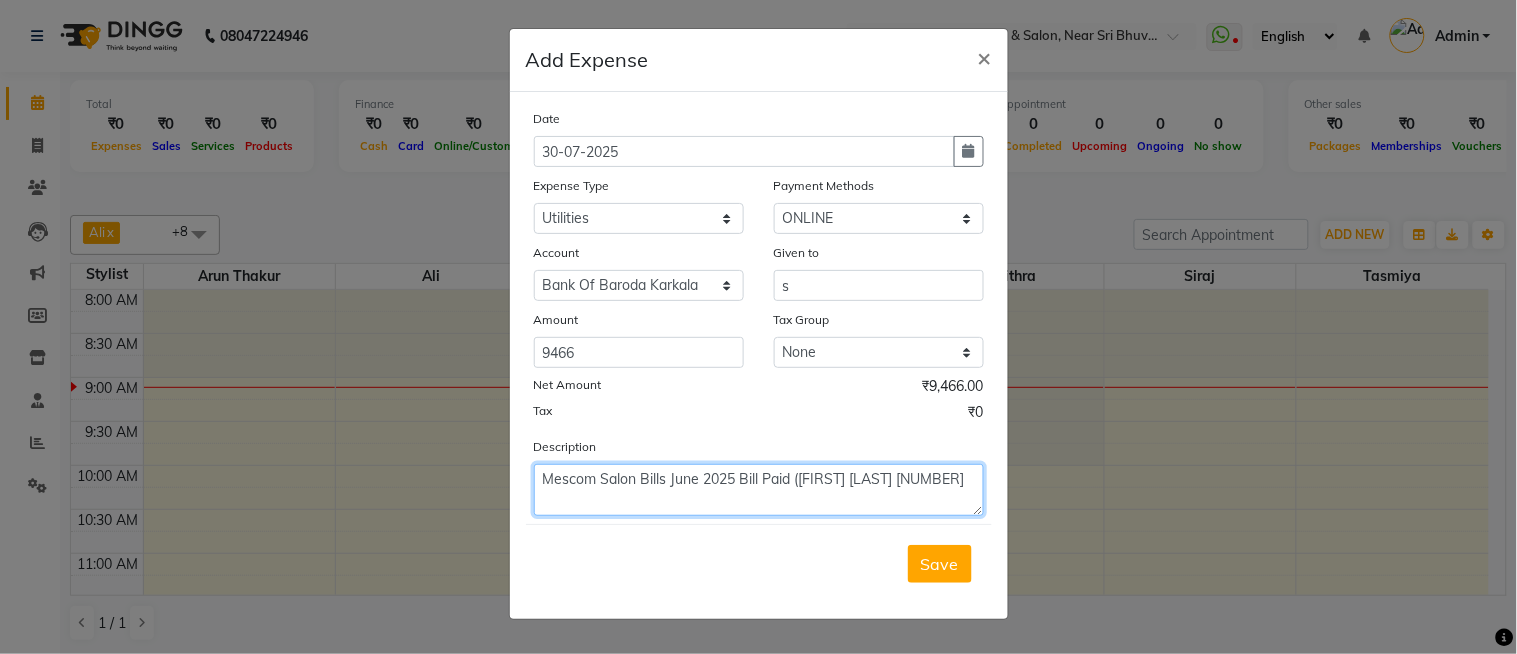 drag, startPoint x: 951, startPoint y: 476, endPoint x: 422, endPoint y: 480, distance: 529.01514 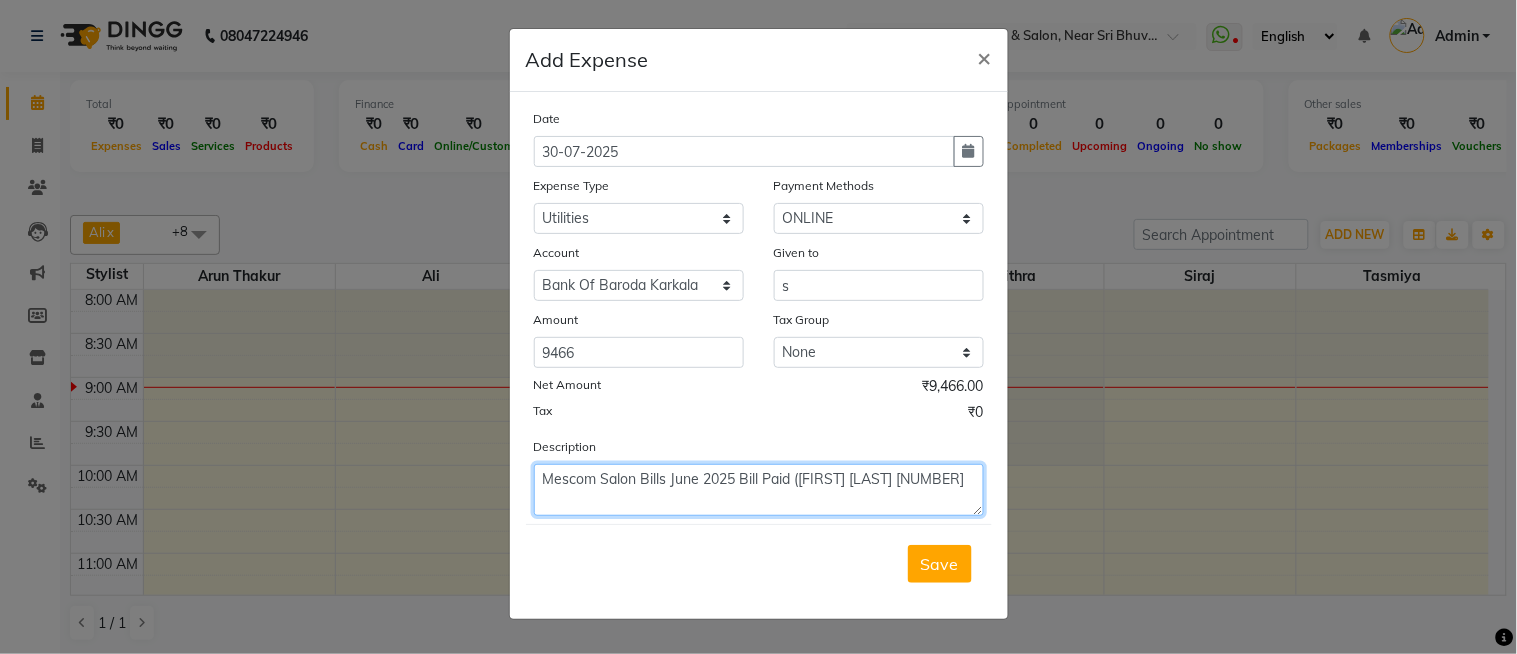 click on "Add Expense  × Date 30-07-2025 Expense Type Select Abid Ali Afsar Ahemed Arun Thakur Bank charges Cash transfer to bank Cash transfer to hub Client Snacks Clinical charges Govt fee House Exp Loan Repayment Maintenance Marketing Miscellaneous Other Pavithra Pigmi Janaradhan Pigmi Sudeep Pigmi VRS Previous month exp Product Pulak Raj Jain Rajani Maid Riyasat Salary Salon Equipment salon rent Santhosh Kumar Shwetha S Jain Siraj Staff Room Rent Staff Snacks Staff Tip Sulochana Tasmiya Tax Utilities Payment Methods Select CARD PayTM GPay CASH Family Points ONLINE PhonePe Prepaid Gift Card UPI Voucher Cheque BharatPay Account Select Default account Bank Of Baroda Karkala Given to s Amount 9466 Tax Group None GST Net Amount ₹9,466.00 Tax ₹0 Description Mescom Salon Bills June 2025 Bill Paid (Bob Neft 13145)  Save" 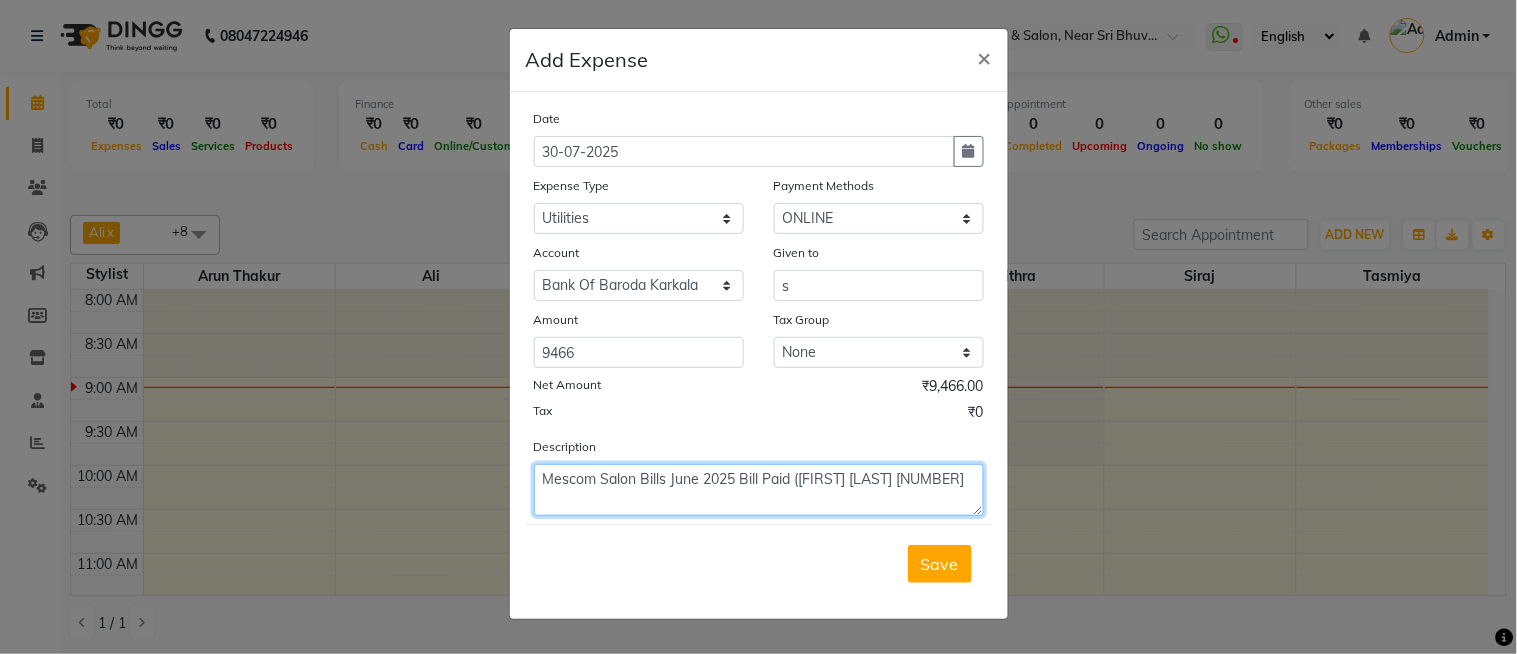click on "Mescom Salon Bills June 2025 Bill Paid ([FIRST] [LAST] [NUMBER]" 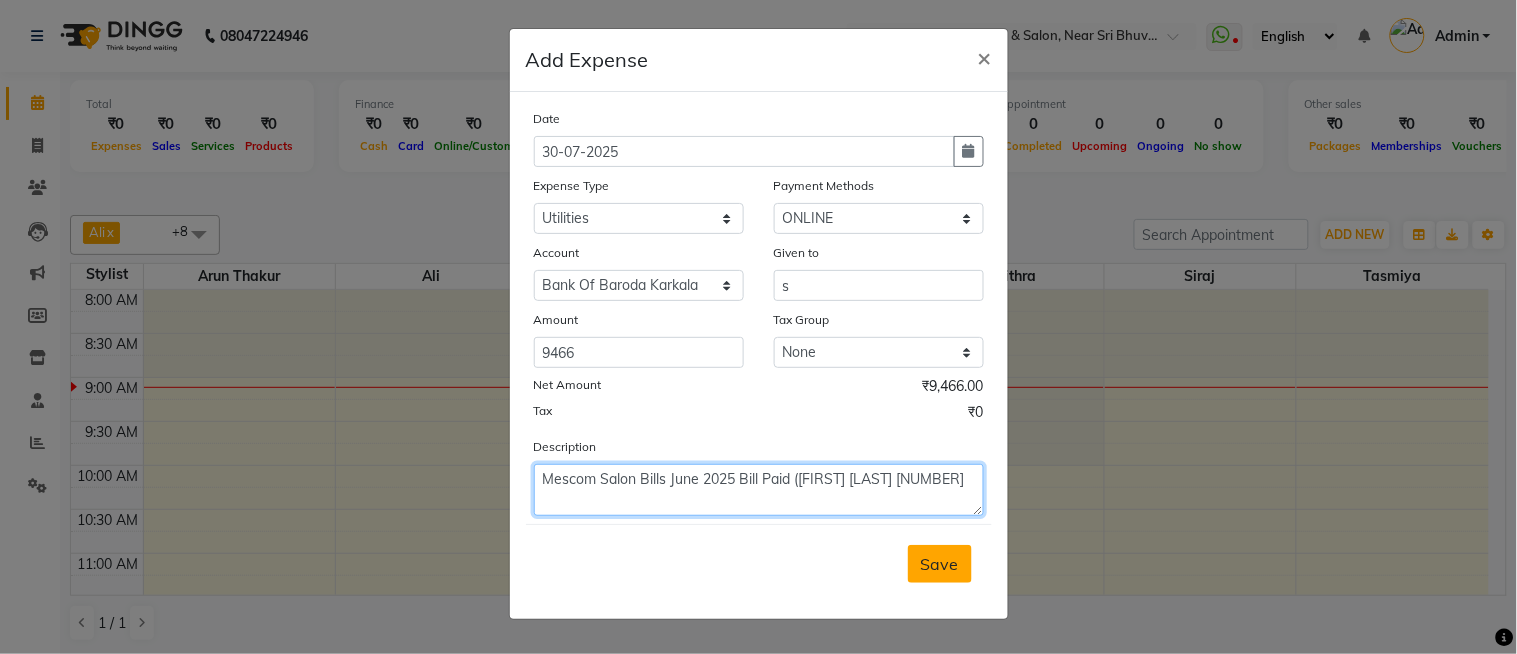 type on "Mescom Salon Bills June 2025 Bill Paid ([FIRST] [LAST] [NUMBER]" 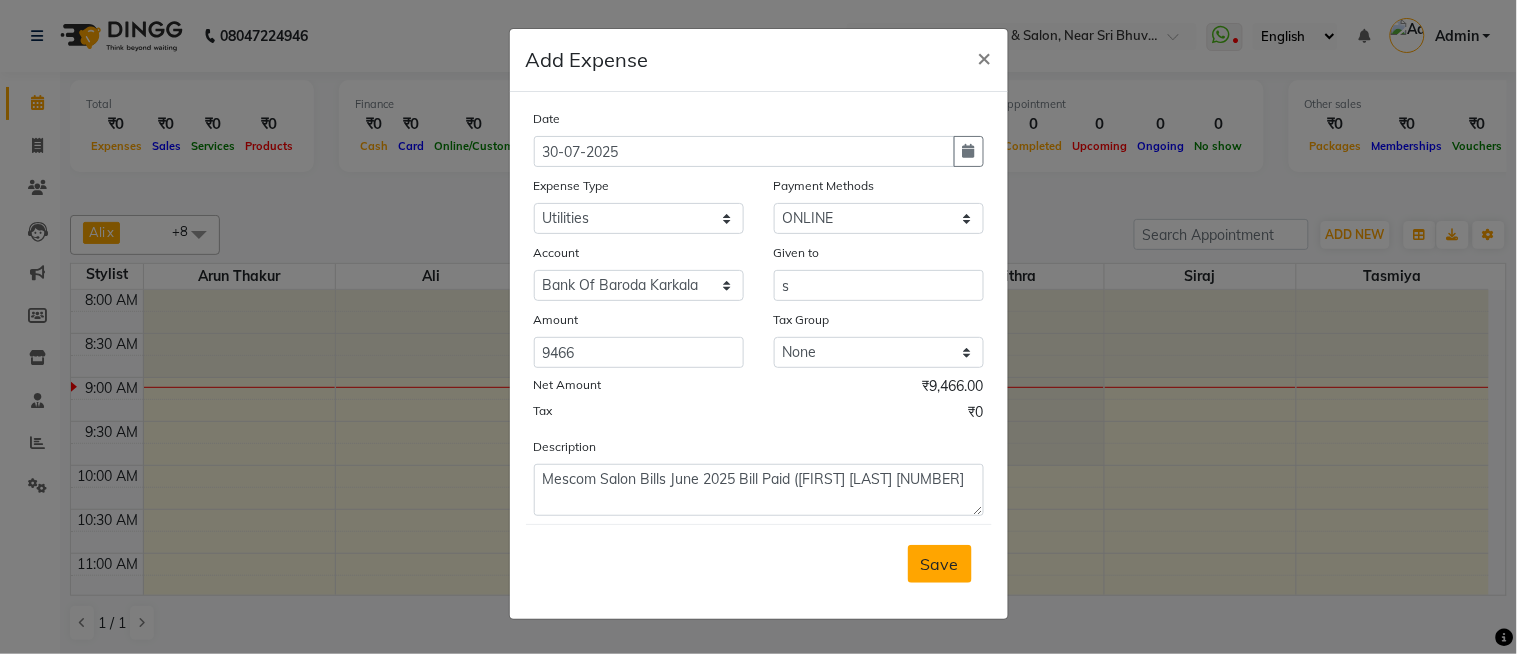 click on "Save" at bounding box center (940, 564) 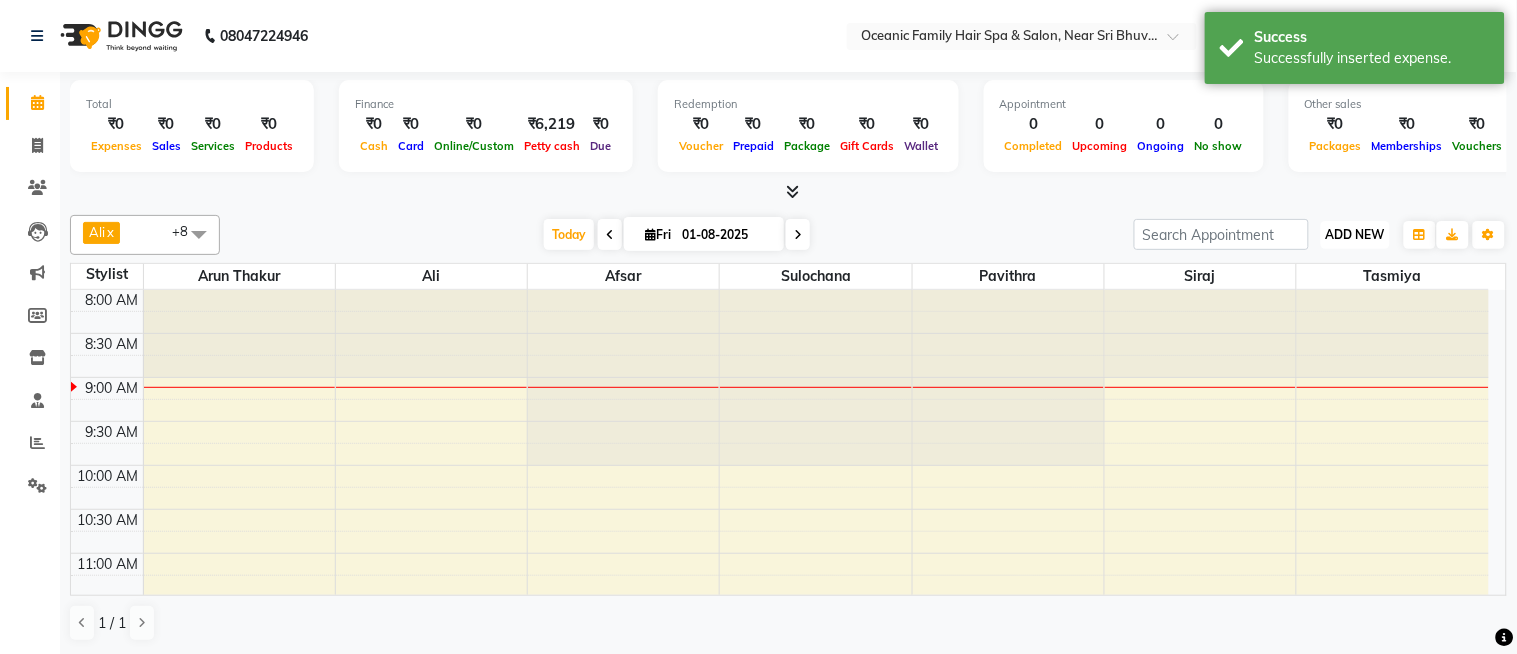 click on "ADD NEW" at bounding box center (1355, 234) 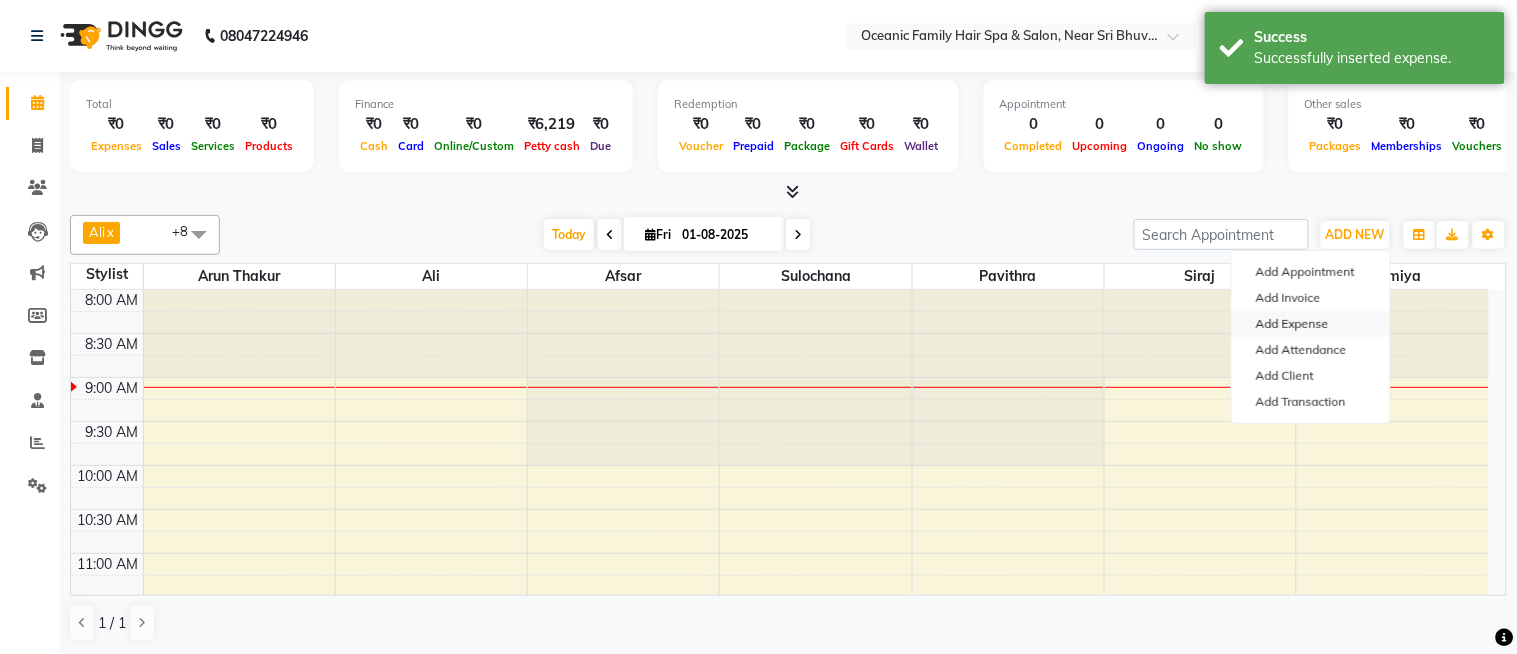 click on "Add Expense" at bounding box center [1311, 324] 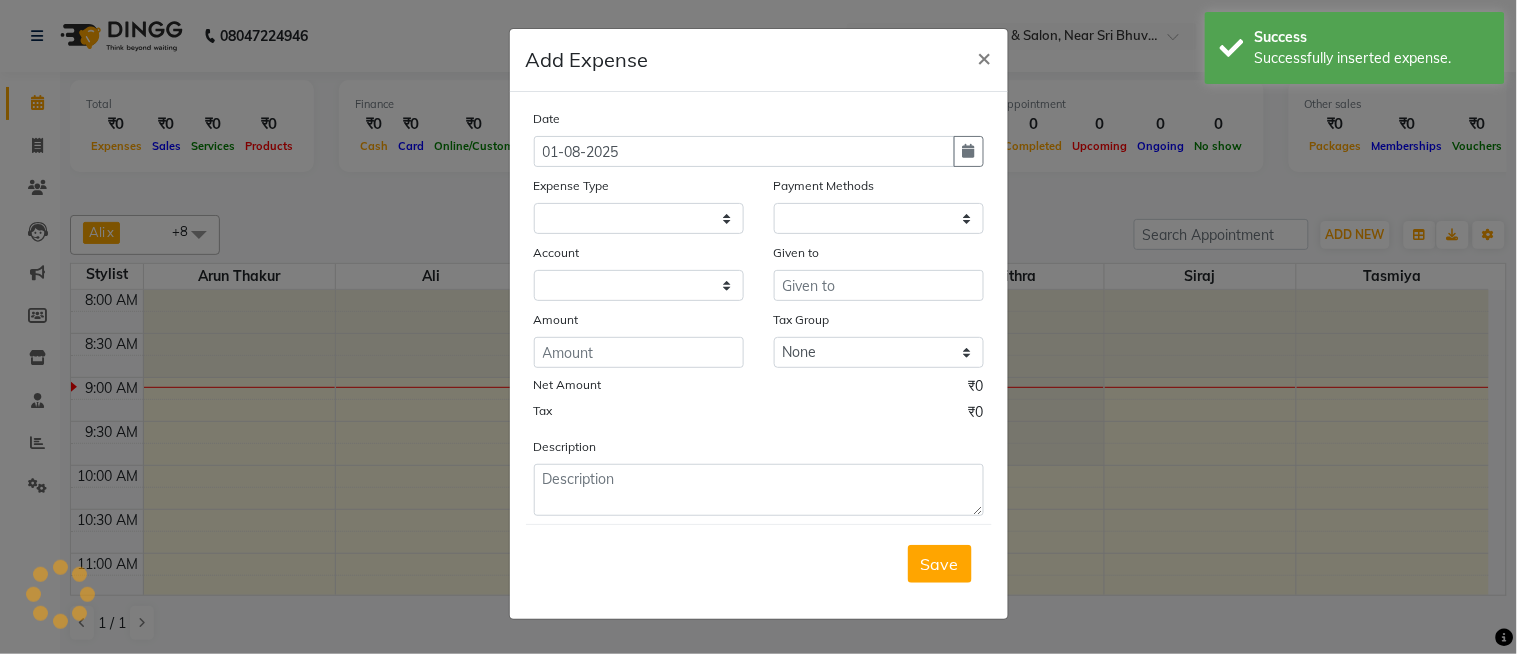 select on "3173" 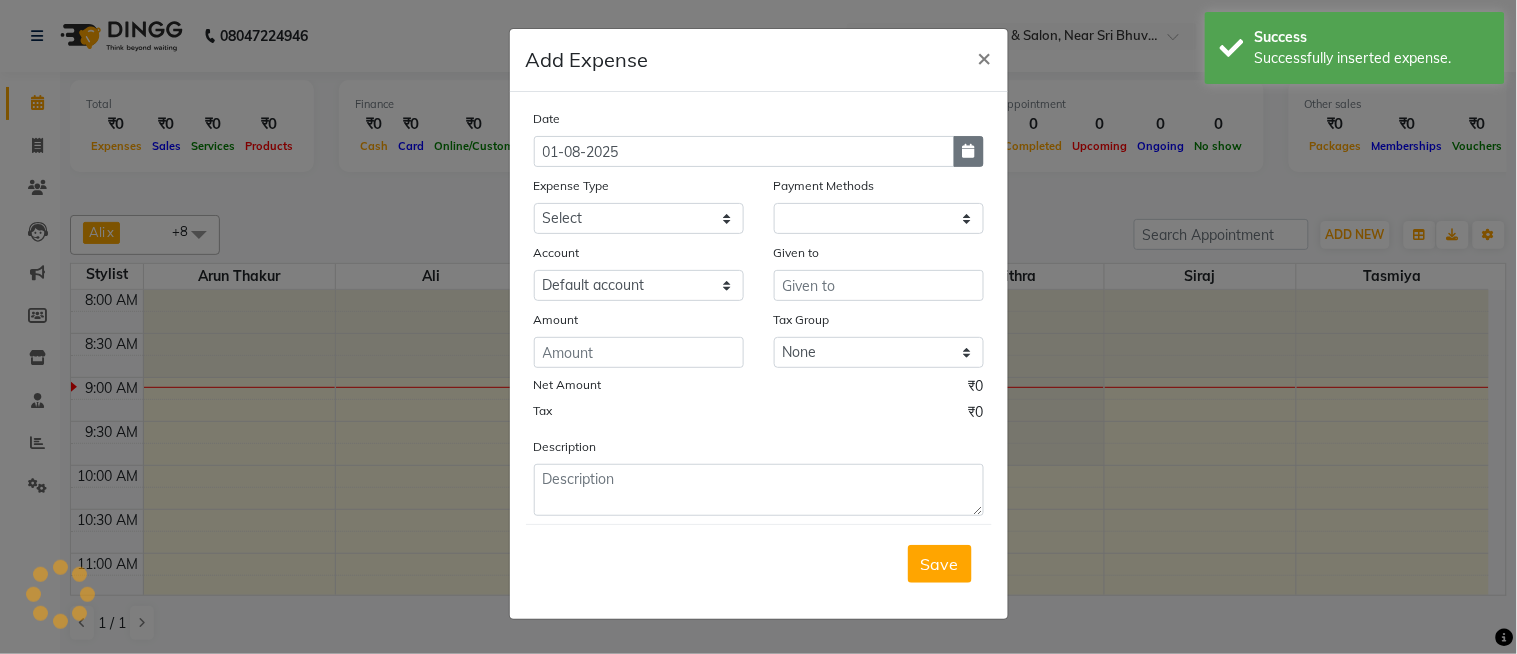 select on "1" 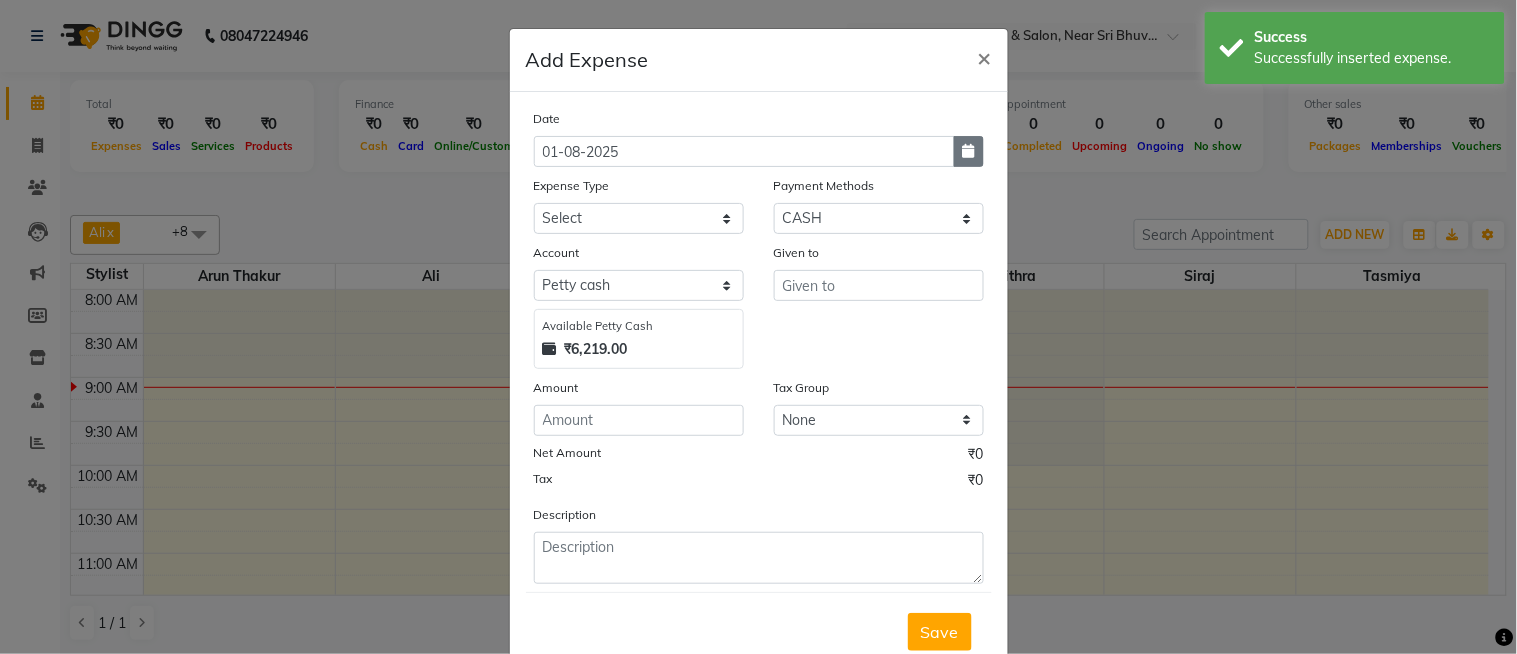 drag, startPoint x: 965, startPoint y: 155, endPoint x: 817, endPoint y: 200, distance: 154.69002 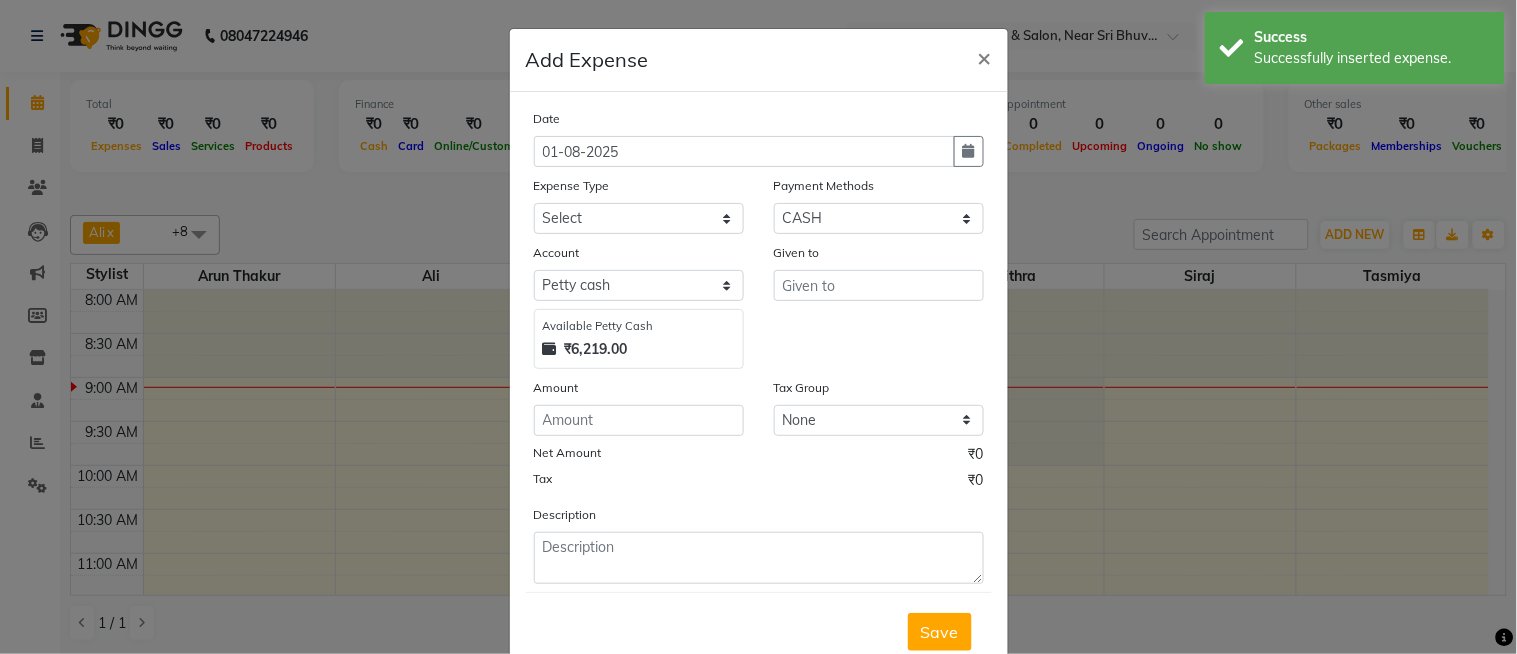 click 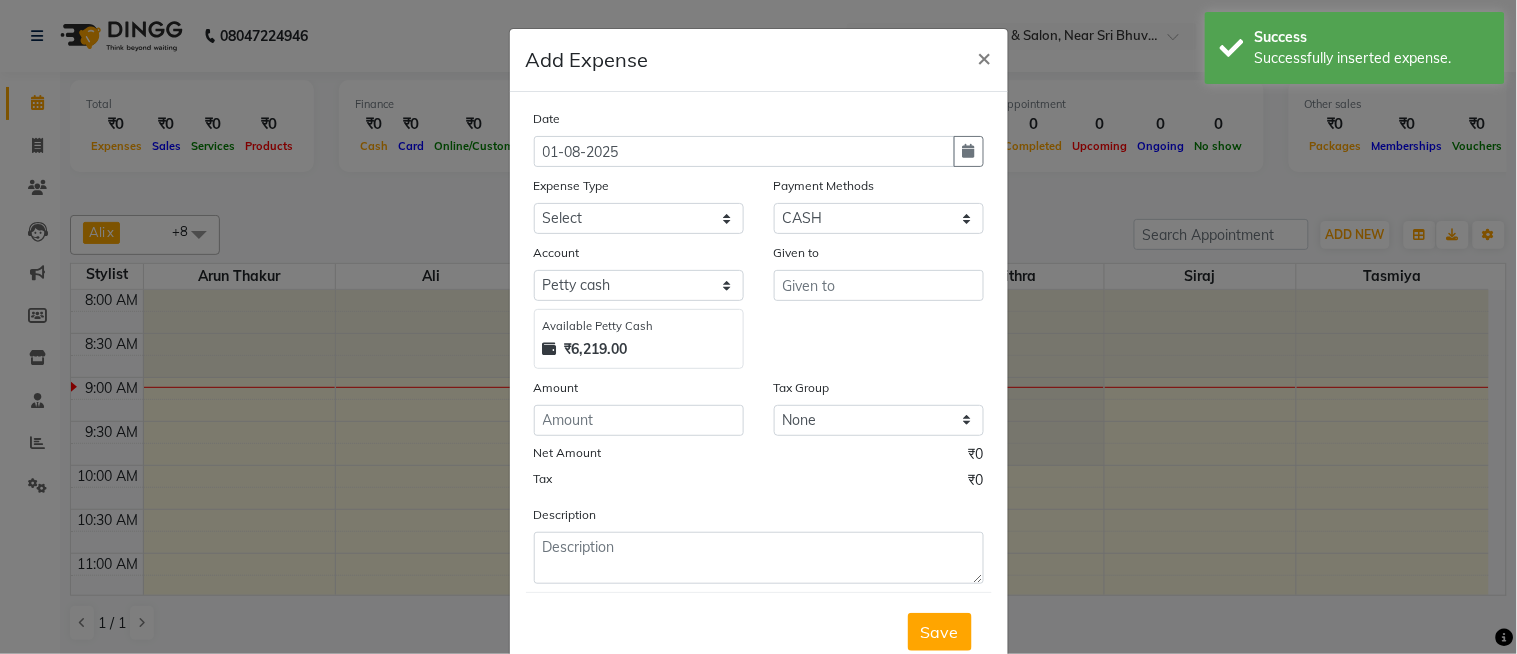 select on "8" 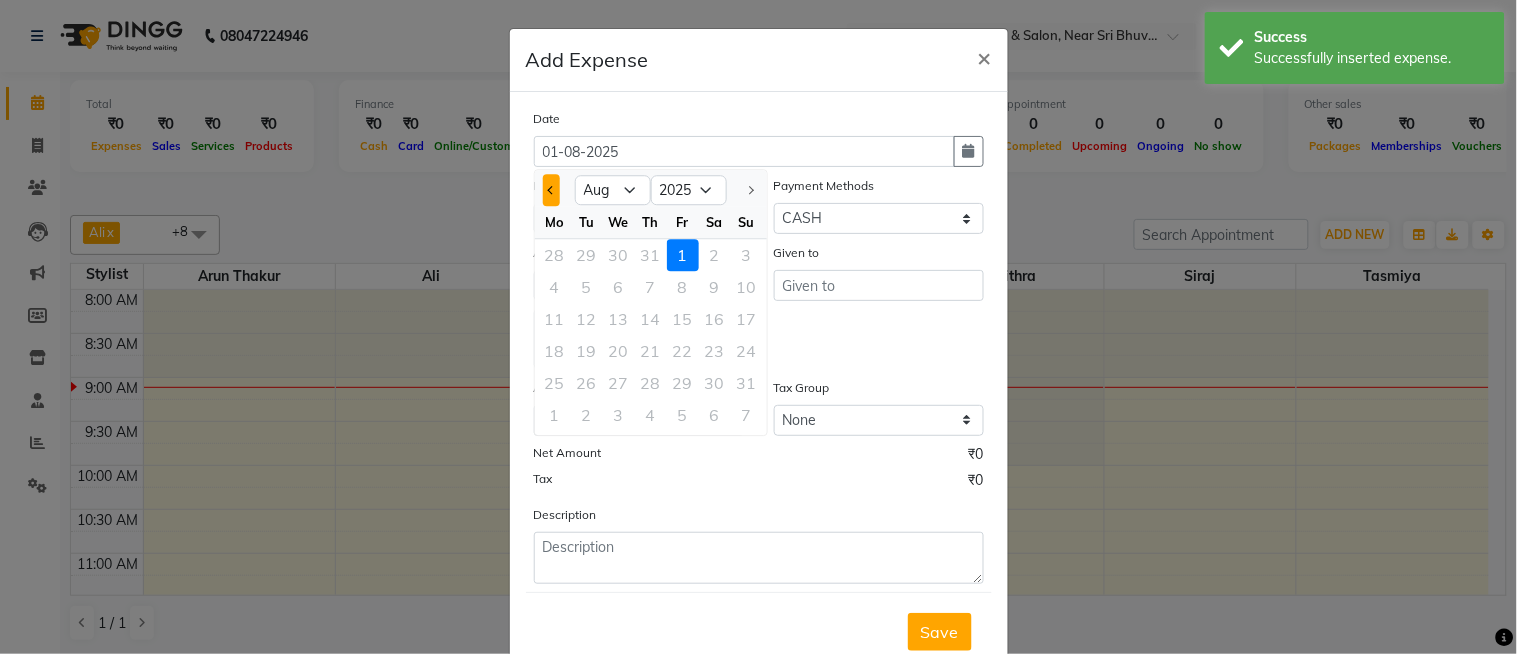 click 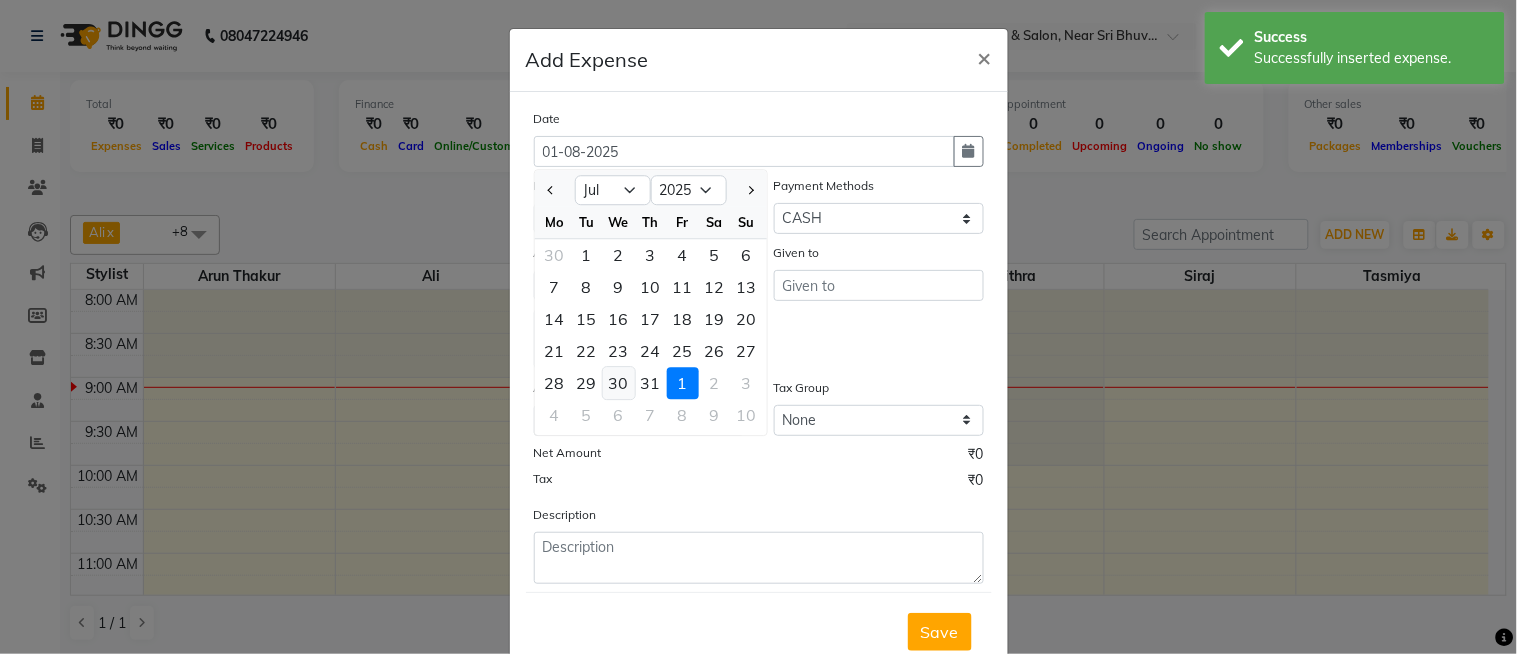 click on "30" 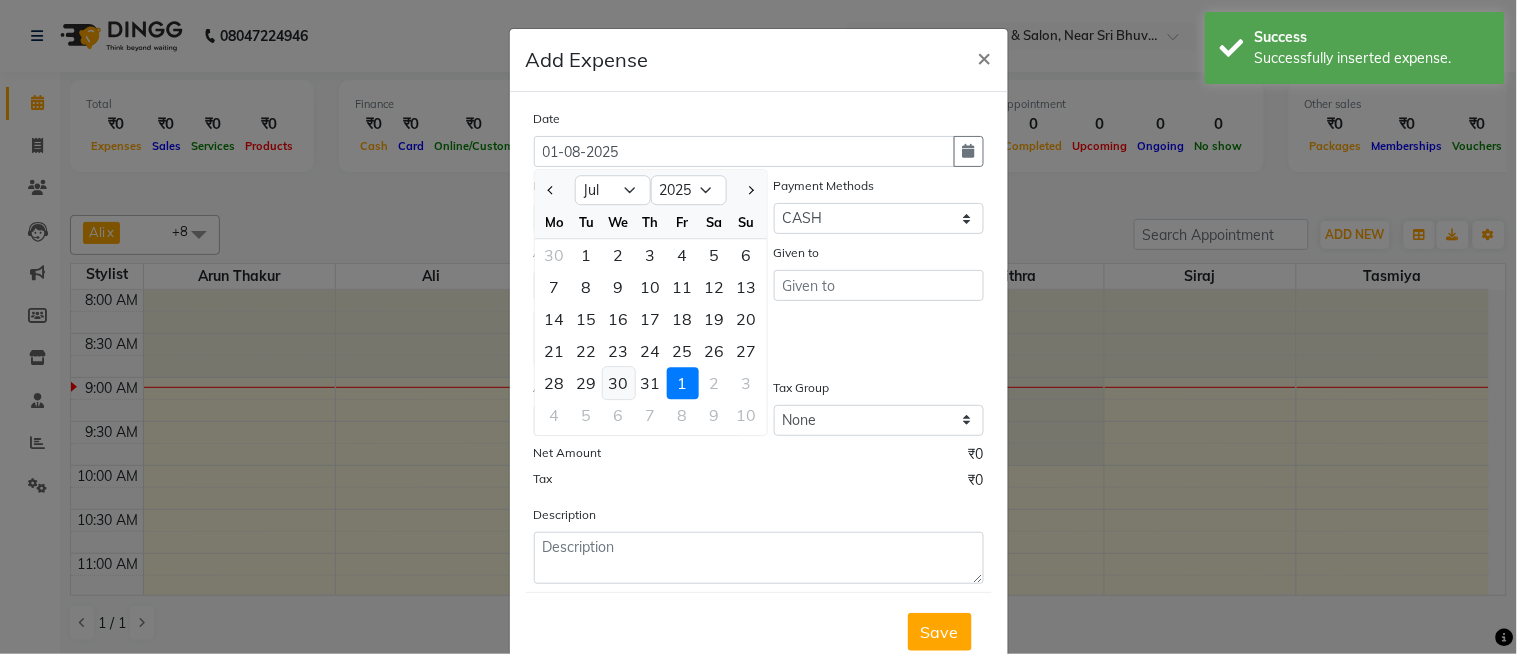 type on "30-07-2025" 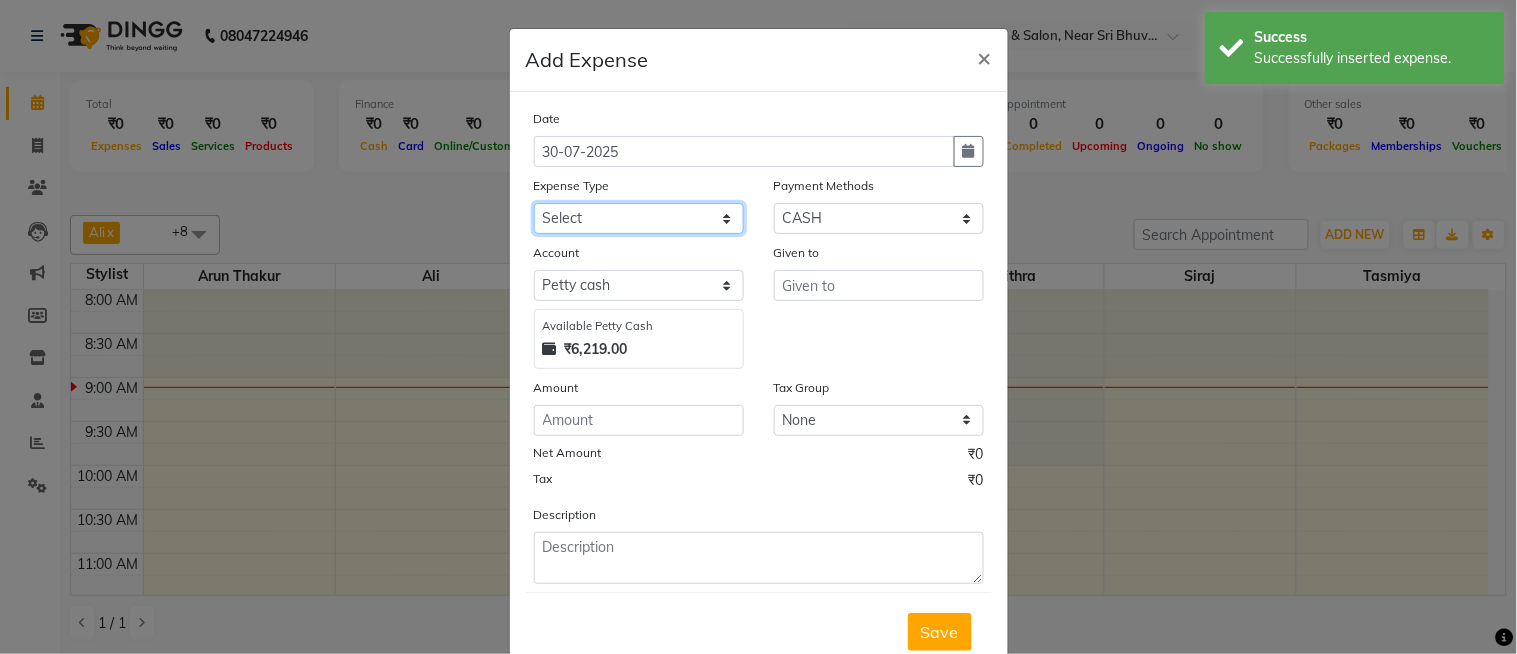 click on "Select Abid Ali Afsar Ahemed Arun Thakur Bank charges Cash transfer to bank Cash transfer to hub Client Snacks Clinical charges Govt fee House Exp Loan Repayment Maintenance Marketing Miscellaneous Other Pavithra Pigmi Janaradhan Pigmi Sudeep Pigmi VRS Previous month exp Product Pulak Raj Jain Rajani Maid Riyasat Salary Salon Equipment salon rent Santhosh Kumar Shwetha S Jain Siraj Staff Room Rent Staff Snacks Staff Tip Sulochana Tasmiya Tax Utilities" 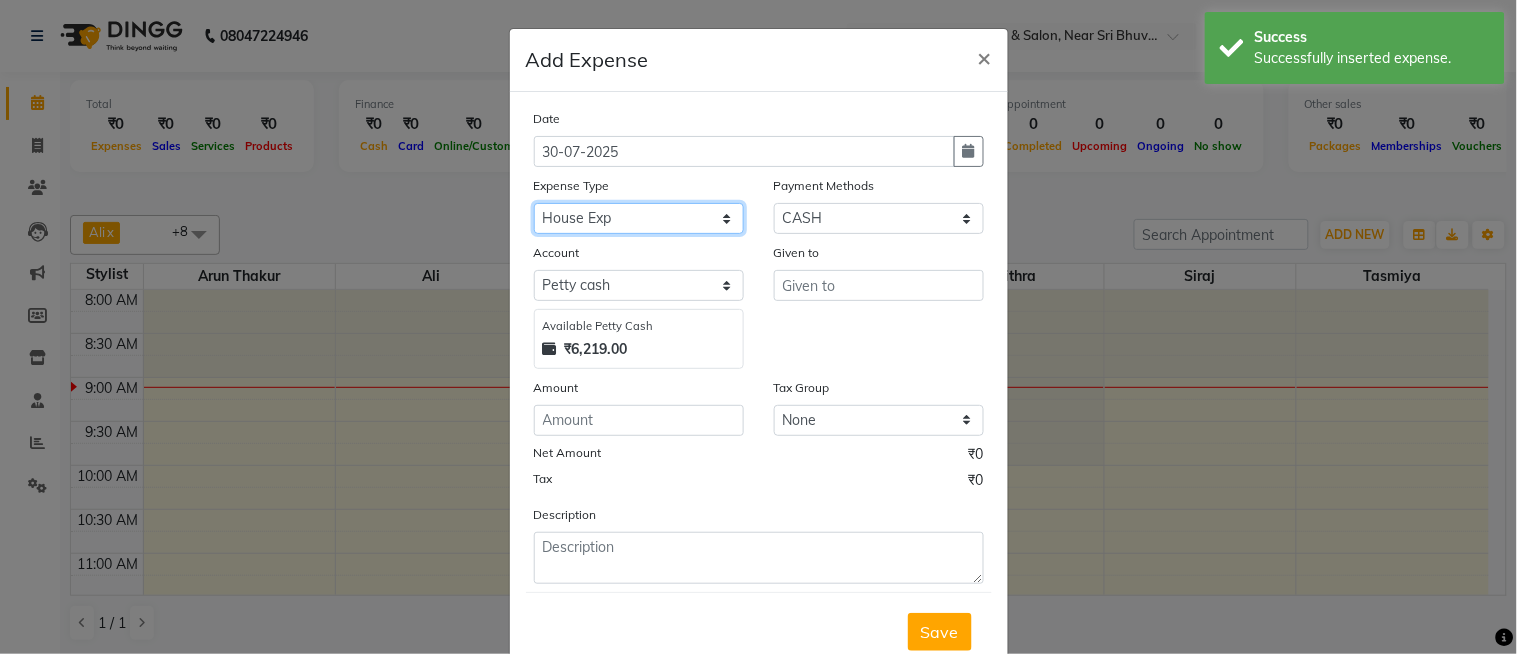 click on "Select Abid Ali Afsar Ahemed Arun Thakur Bank charges Cash transfer to bank Cash transfer to hub Client Snacks Clinical charges Govt fee House Exp Loan Repayment Maintenance Marketing Miscellaneous Other Pavithra Pigmi Janaradhan Pigmi Sudeep Pigmi VRS Previous month exp Product Pulak Raj Jain Rajani Maid Riyasat Salary Salon Equipment salon rent Santhosh Kumar Shwetha S Jain Siraj Staff Room Rent Staff Snacks Staff Tip Sulochana Tasmiya Tax Utilities" 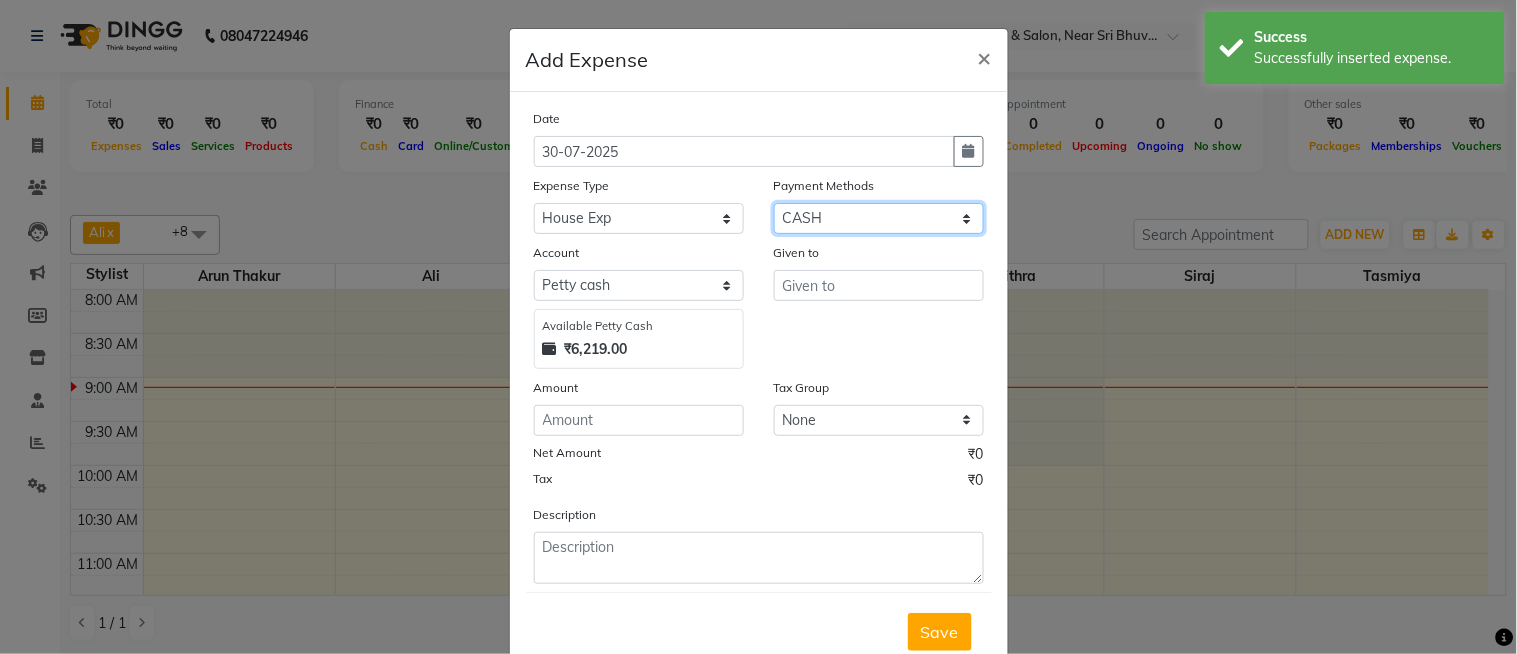 click on "Select CARD PayTM GPay CASH Family Points ONLINE PhonePe Prepaid Gift Card UPI Voucher Cheque BharatPay" 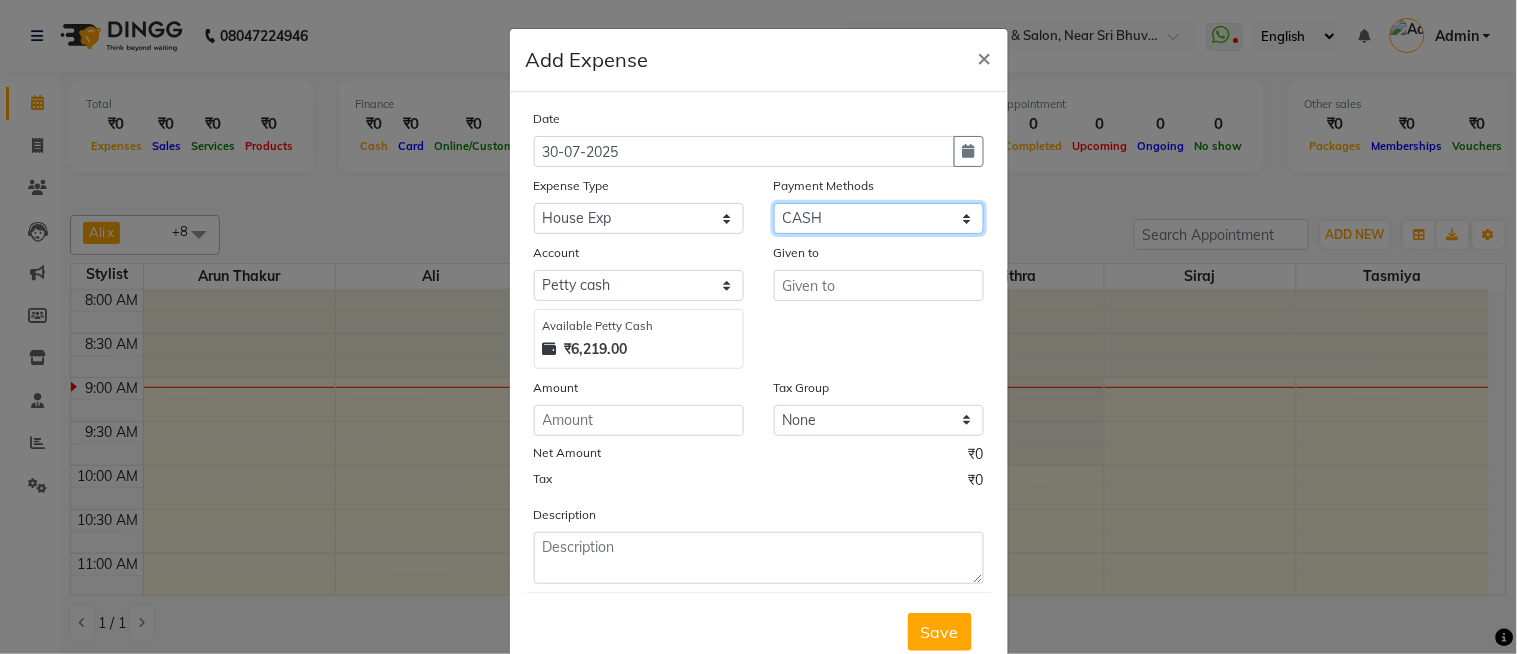 select on "3" 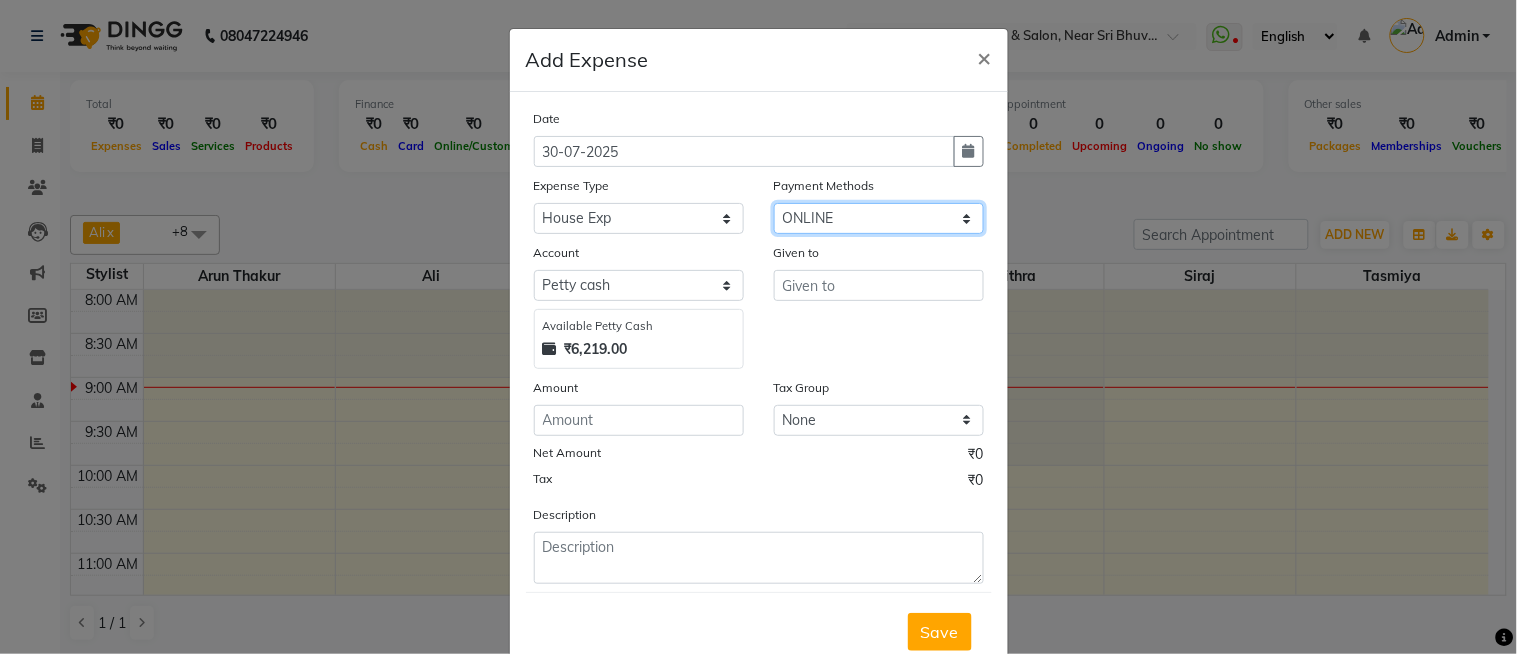 click on "Select CARD PayTM GPay CASH Family Points ONLINE PhonePe Prepaid Gift Card UPI Voucher Cheque BharatPay" 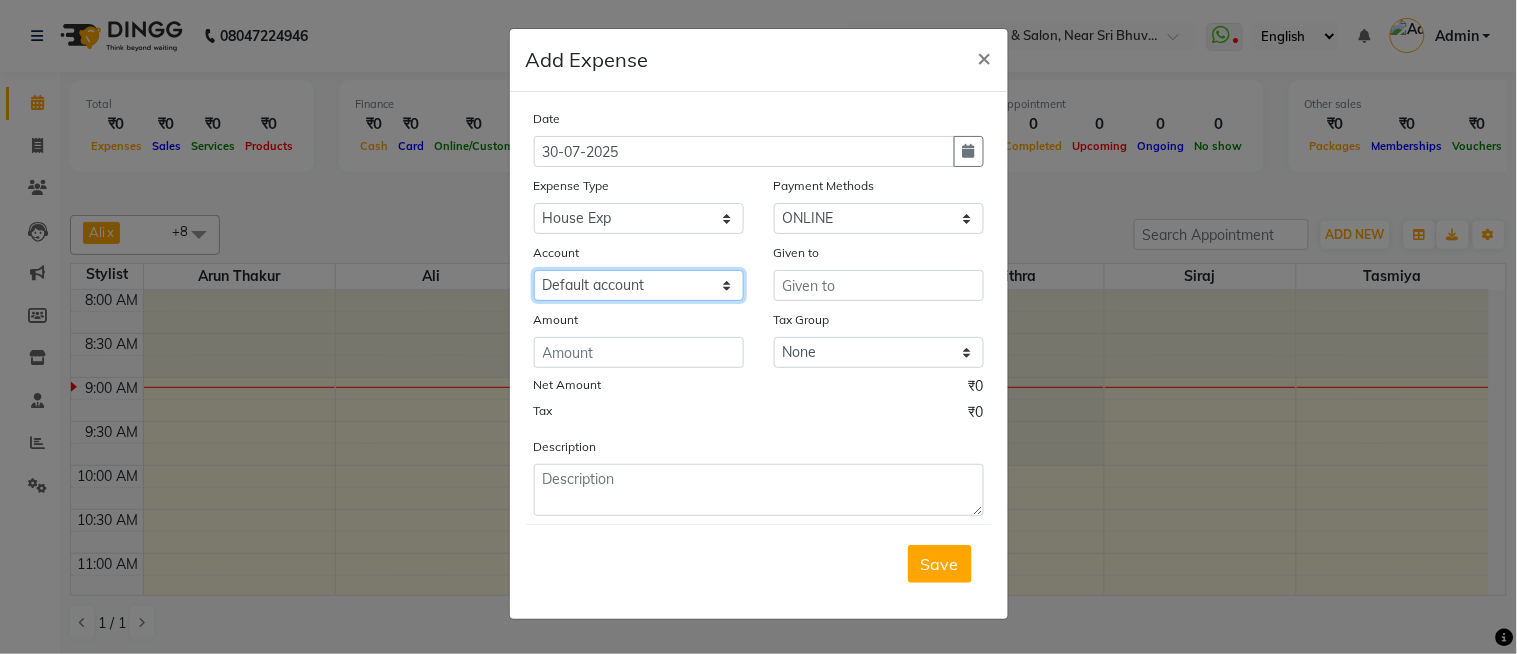 click on "Select Default account Bank Of Baroda Karkala" 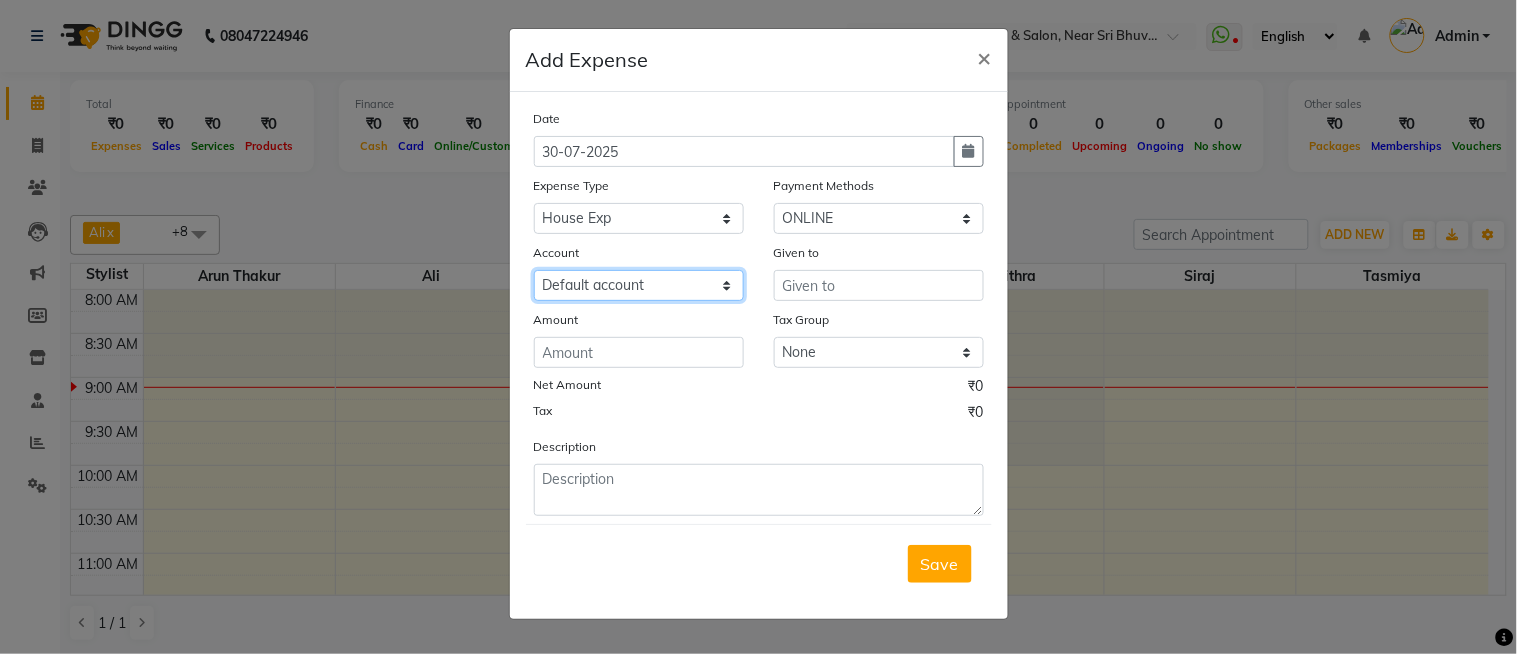 select on "3332" 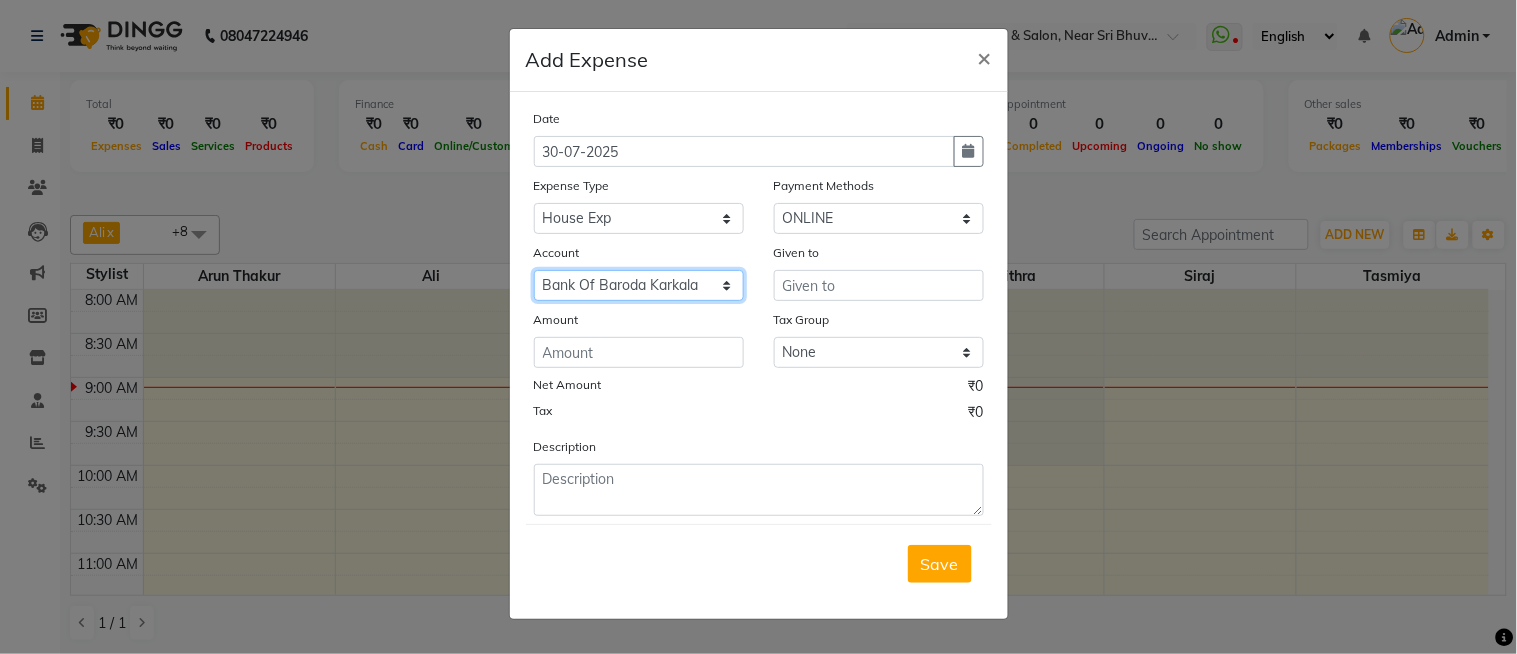 click on "Select Default account Bank Of Baroda Karkala" 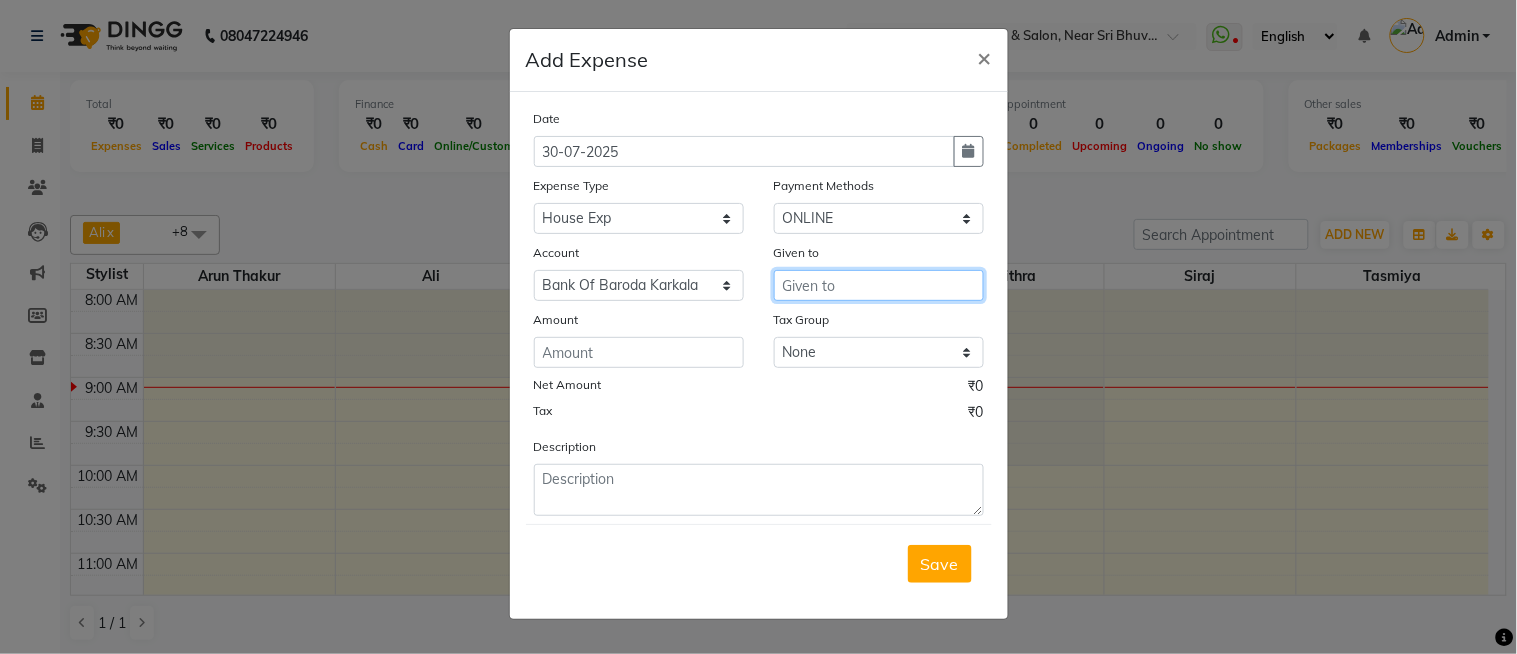 click at bounding box center [879, 285] 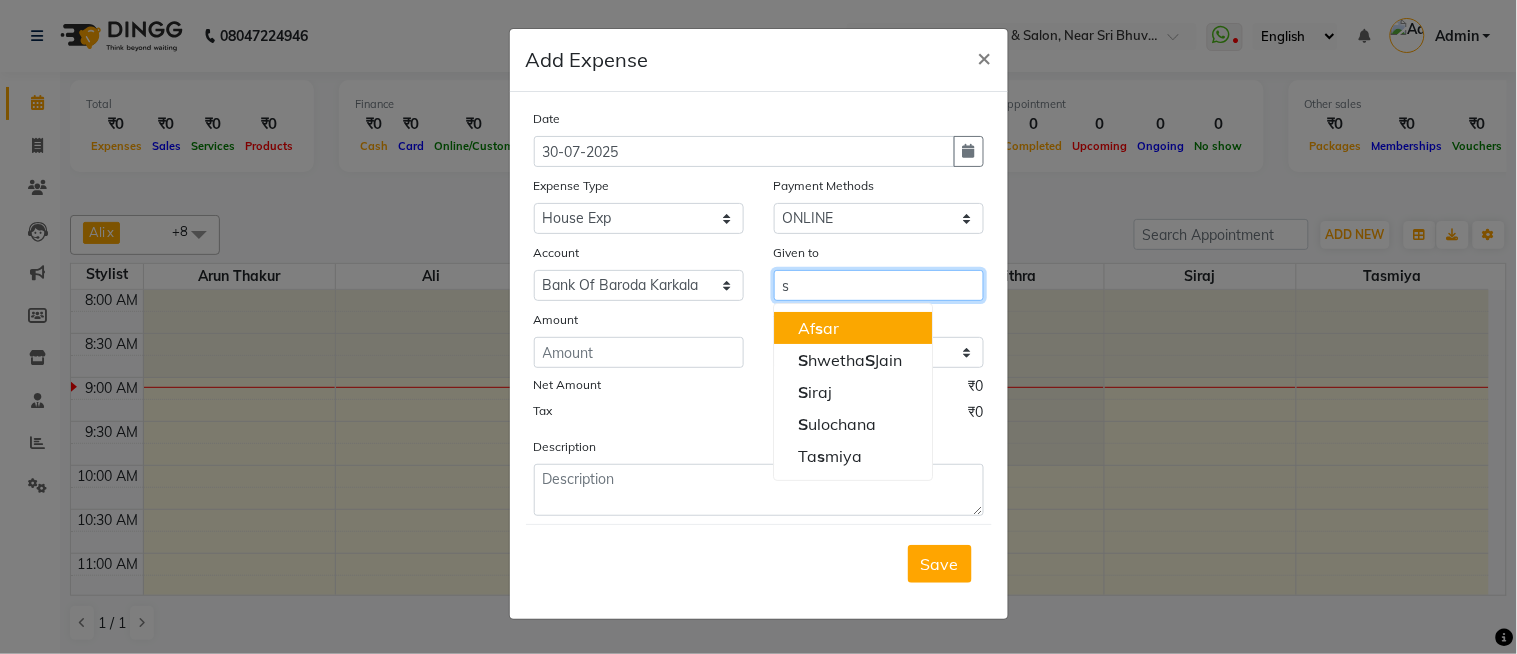 type on "s" 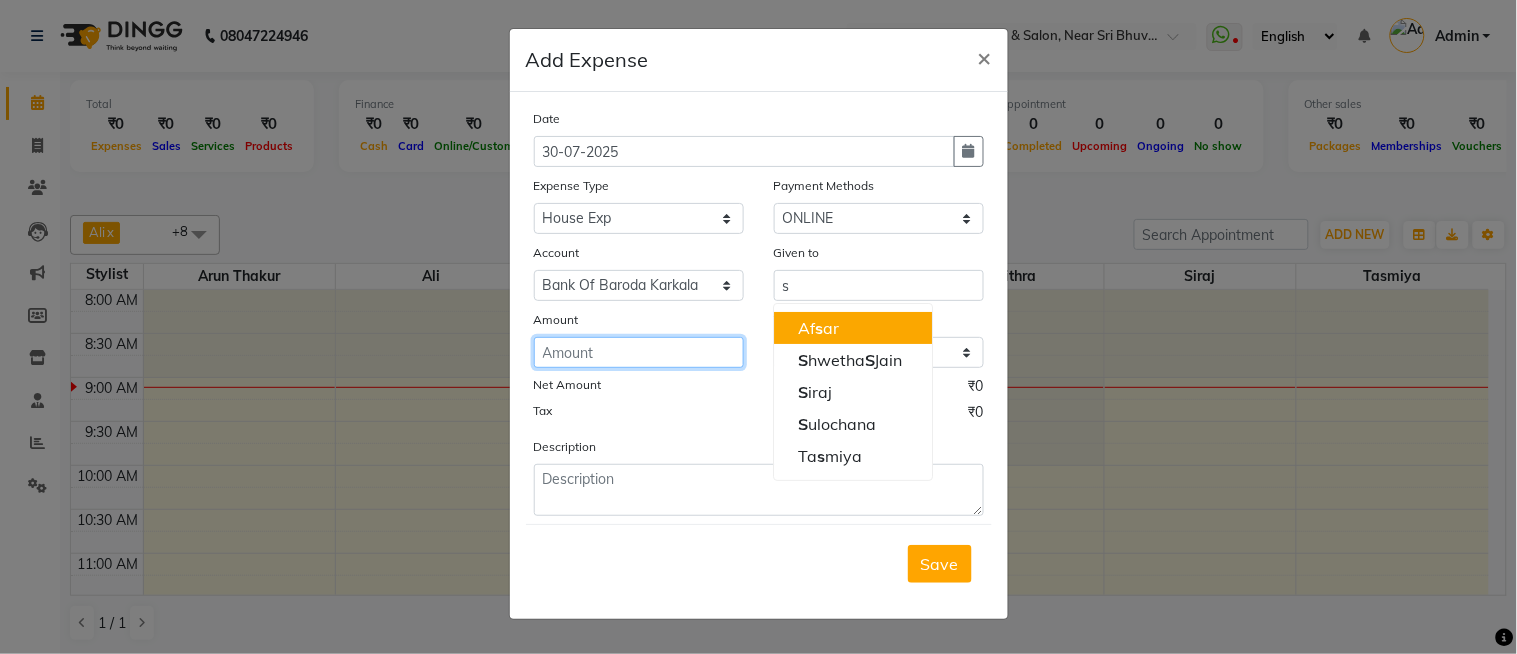 click 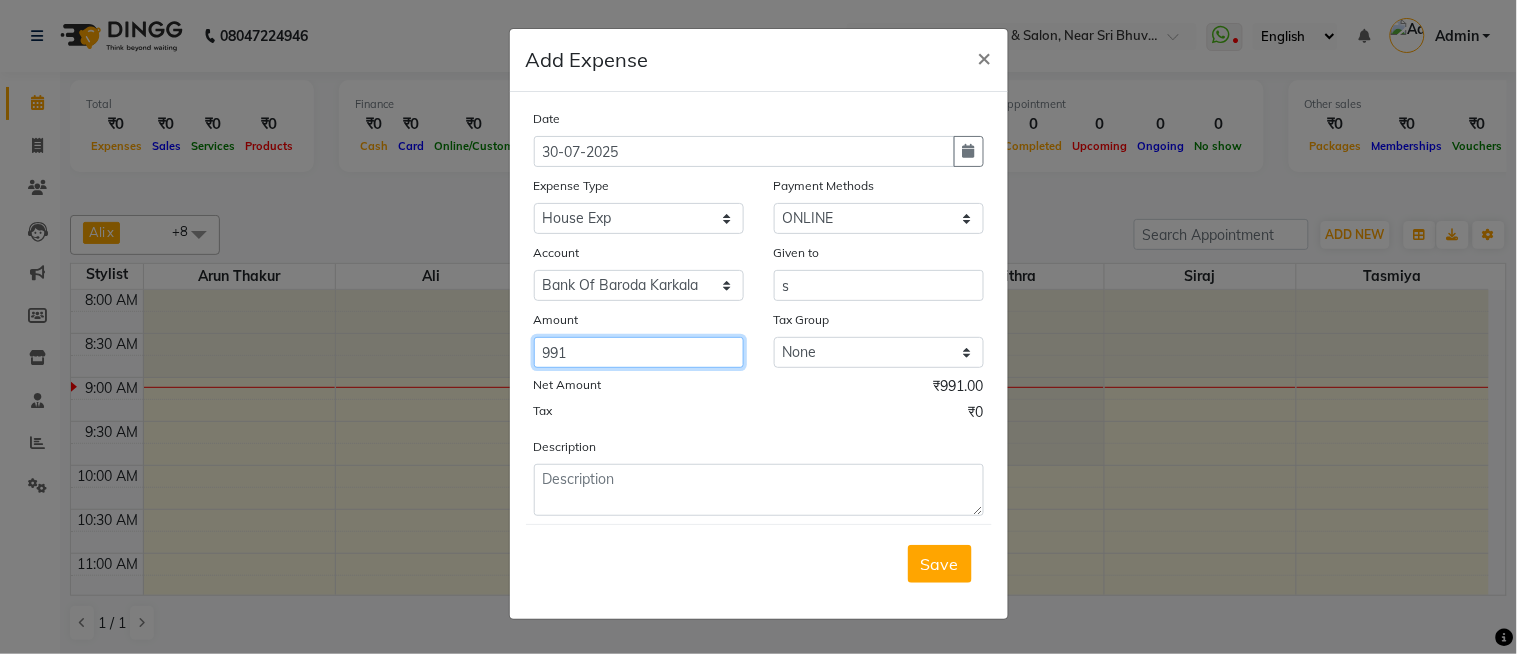 type on "991" 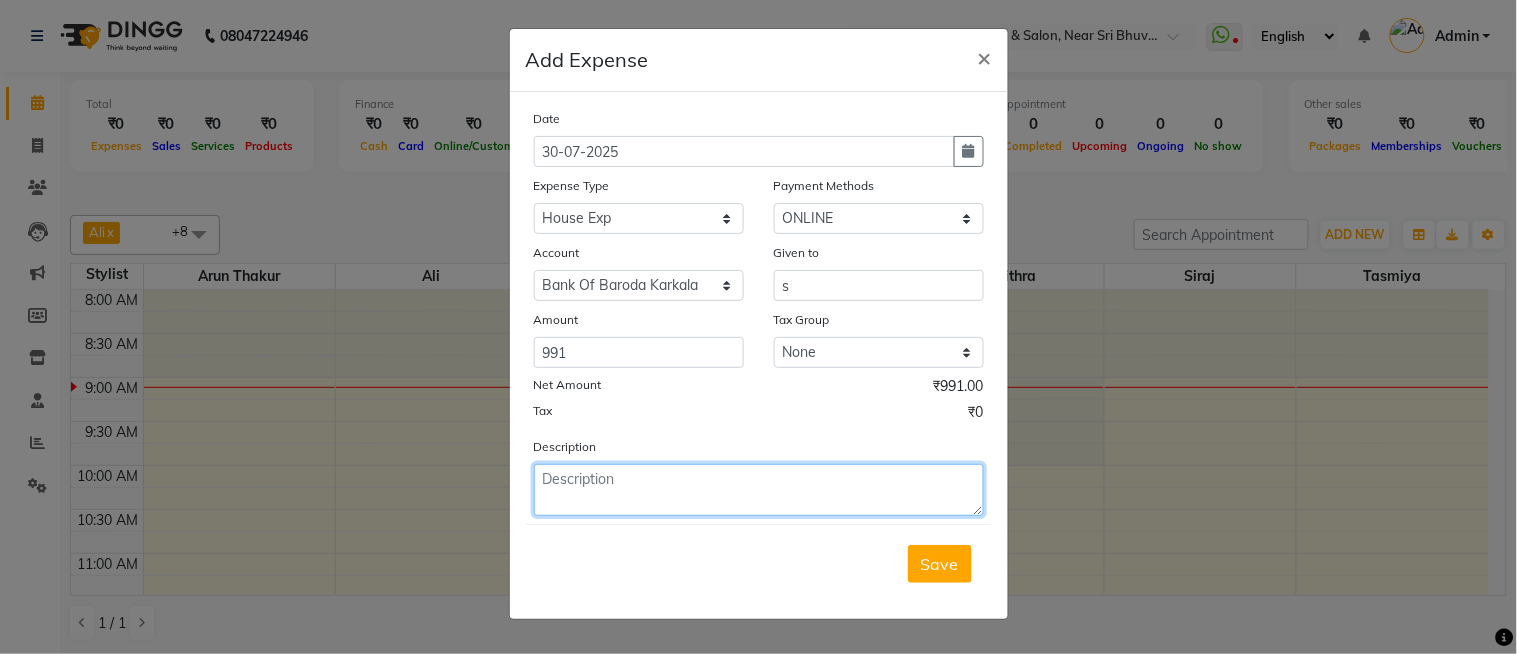 click 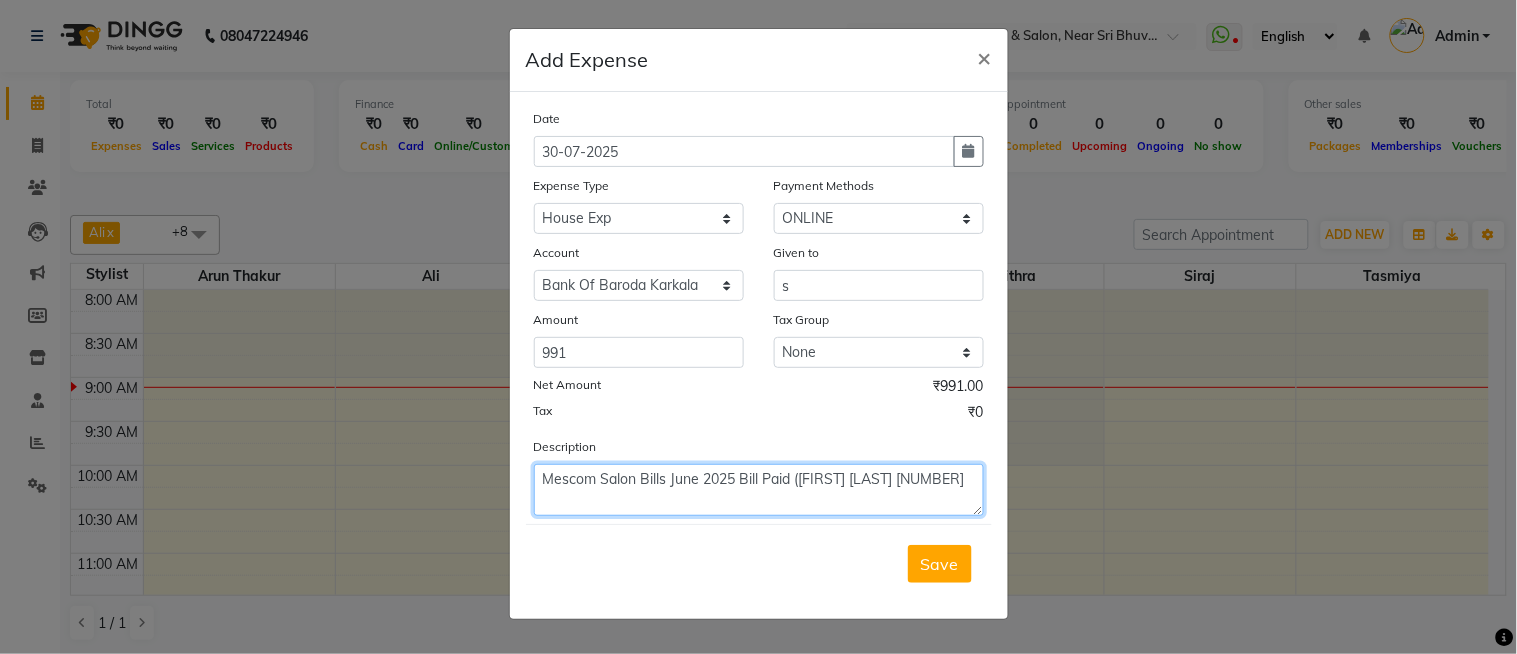 drag, startPoint x: 602, startPoint y: 483, endPoint x: 637, endPoint y: 482, distance: 35.014282 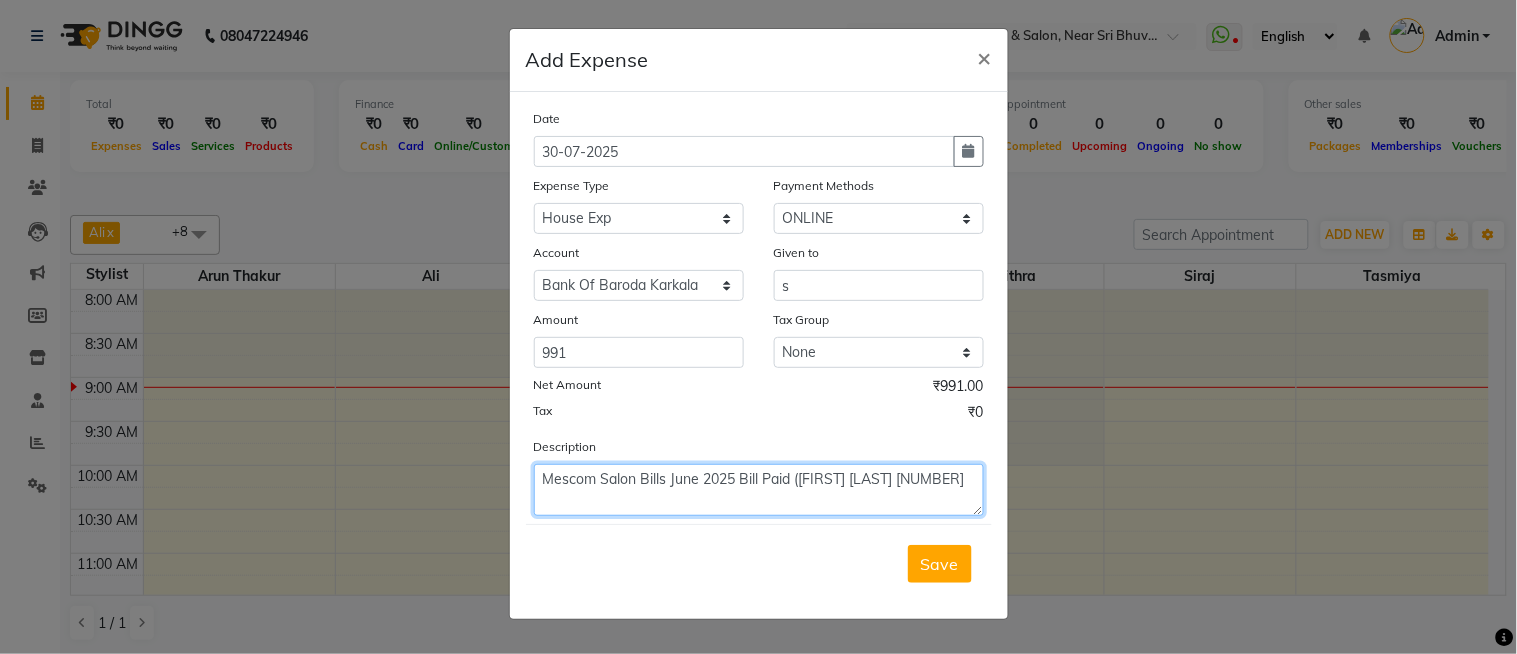 click on "Mescom Salon Bills June 2025 Bill Paid ([FIRST] [LAST] [NUMBER]" 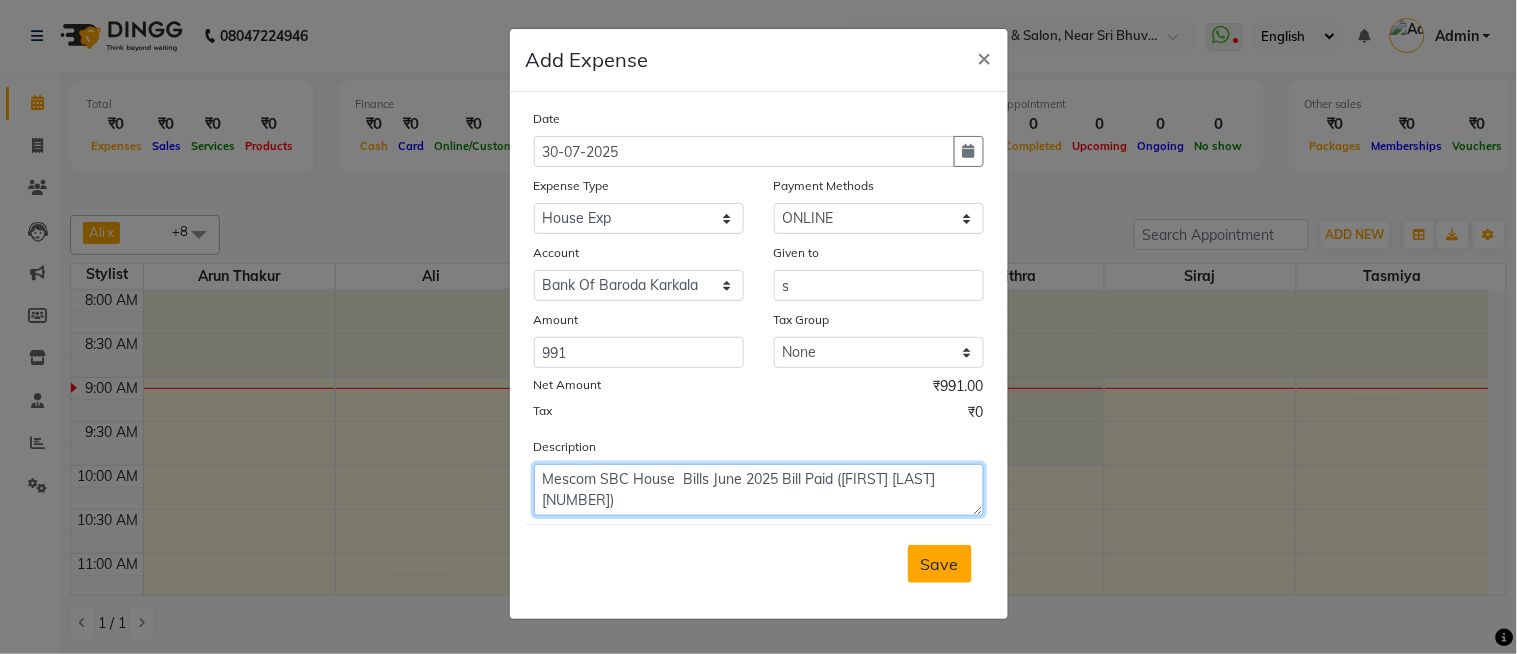 type on "Mescom SBC House  Bills June 2025 Bill Paid ([FIRST] [LAST] [NUMBER])" 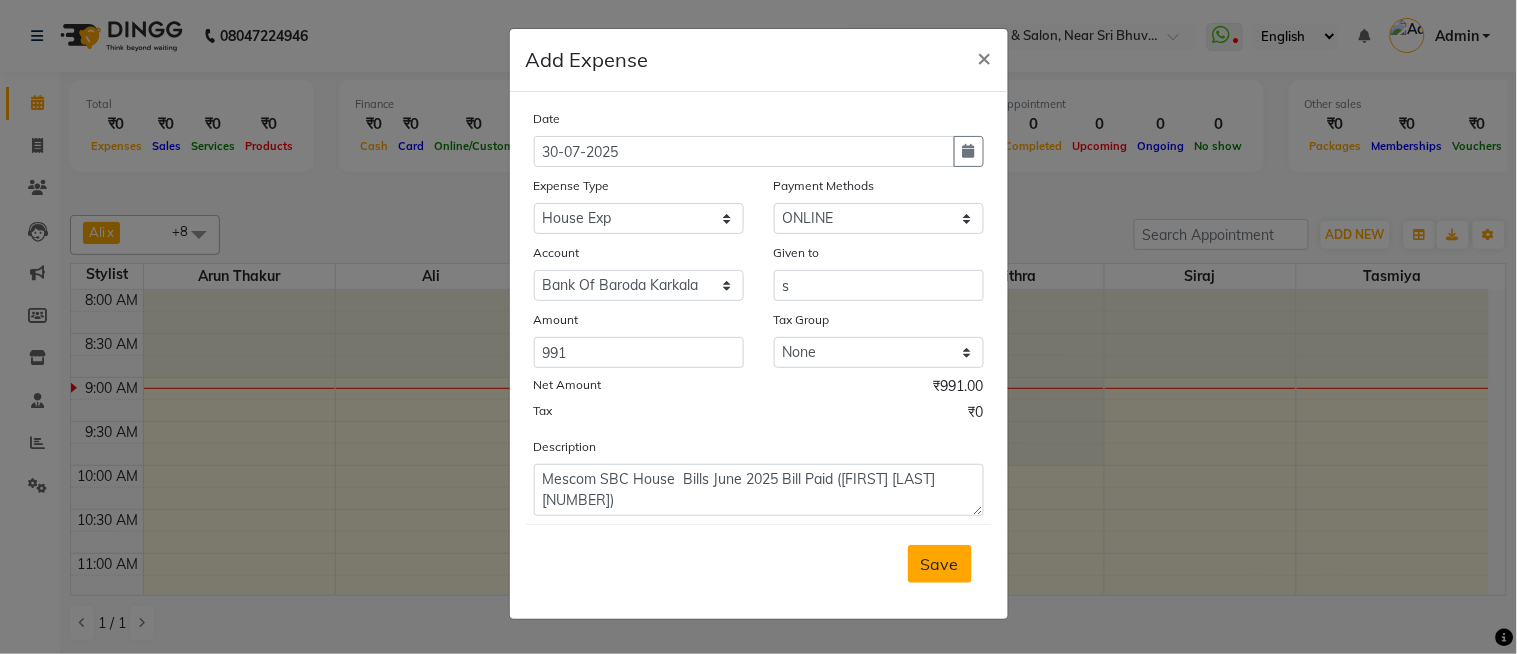 click on "Save" at bounding box center (940, 564) 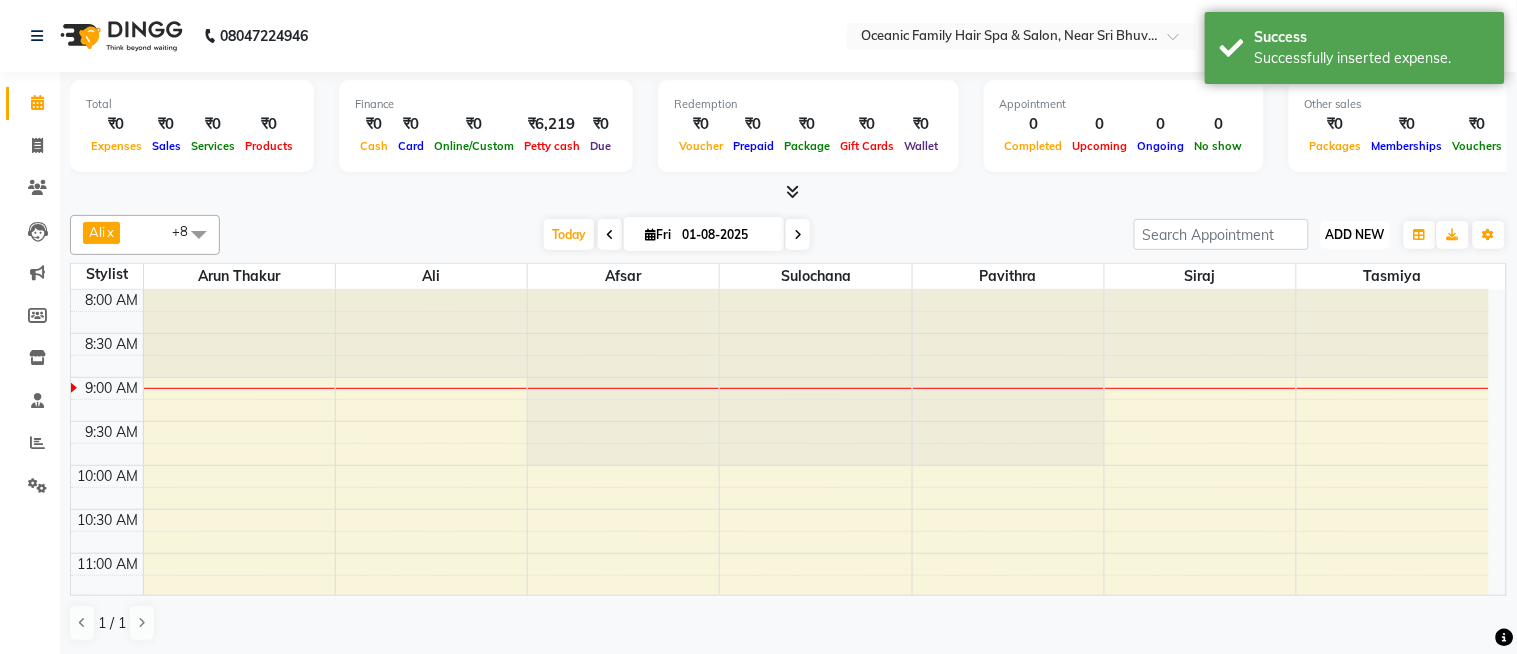 click on "ADD NEW" at bounding box center (1355, 234) 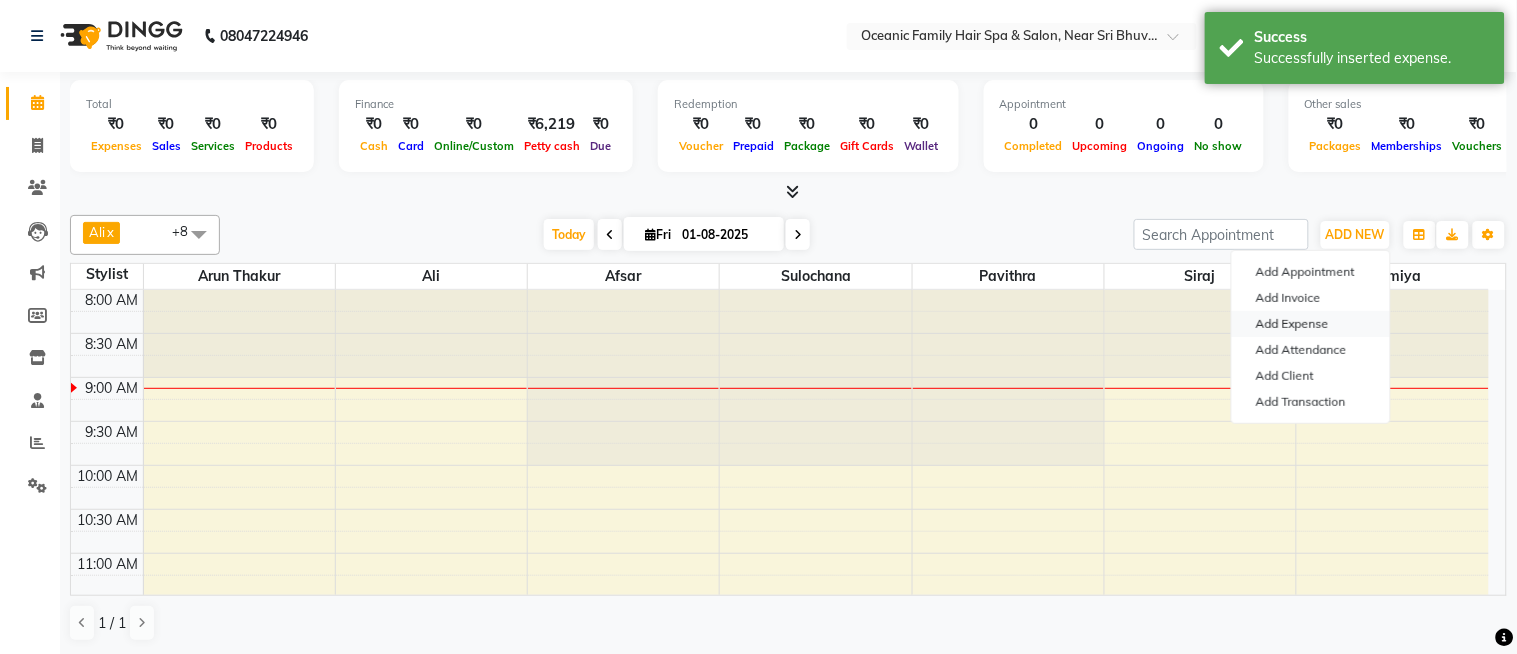 click on "Add Expense" at bounding box center (1311, 324) 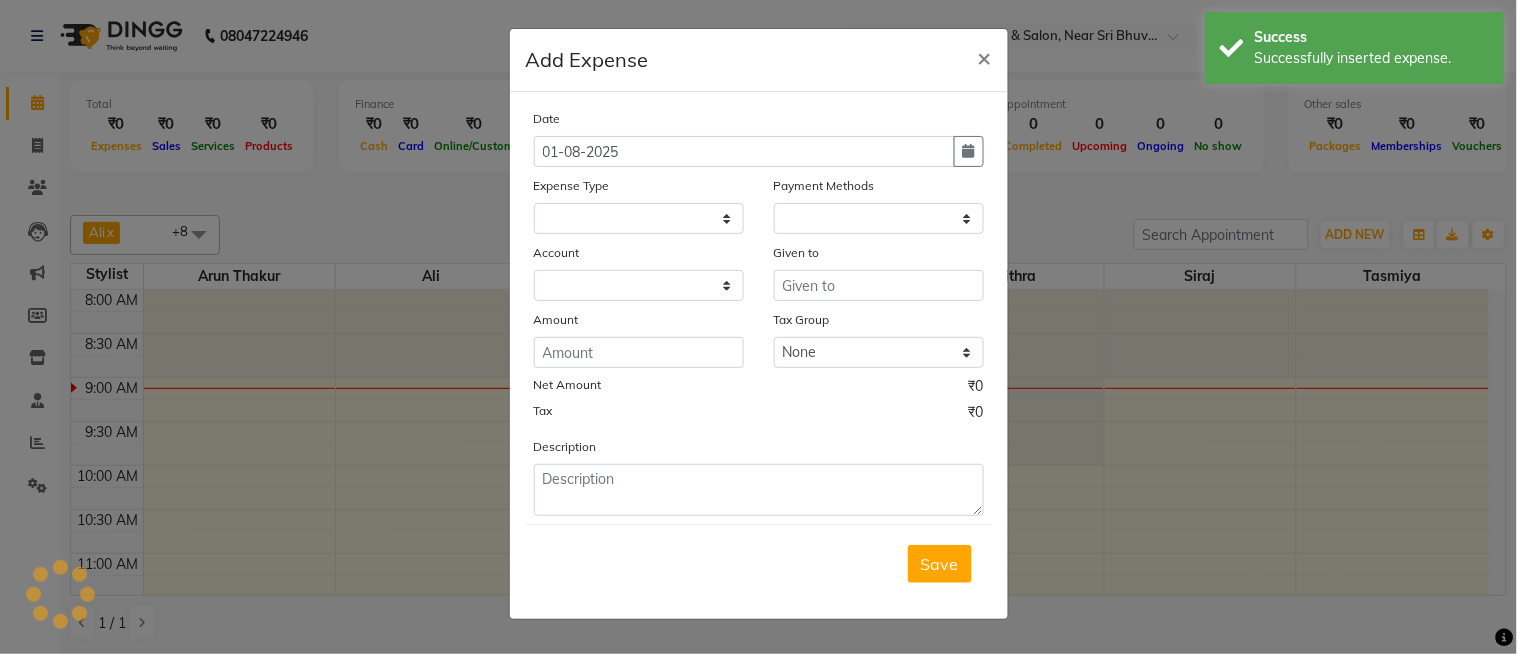 select 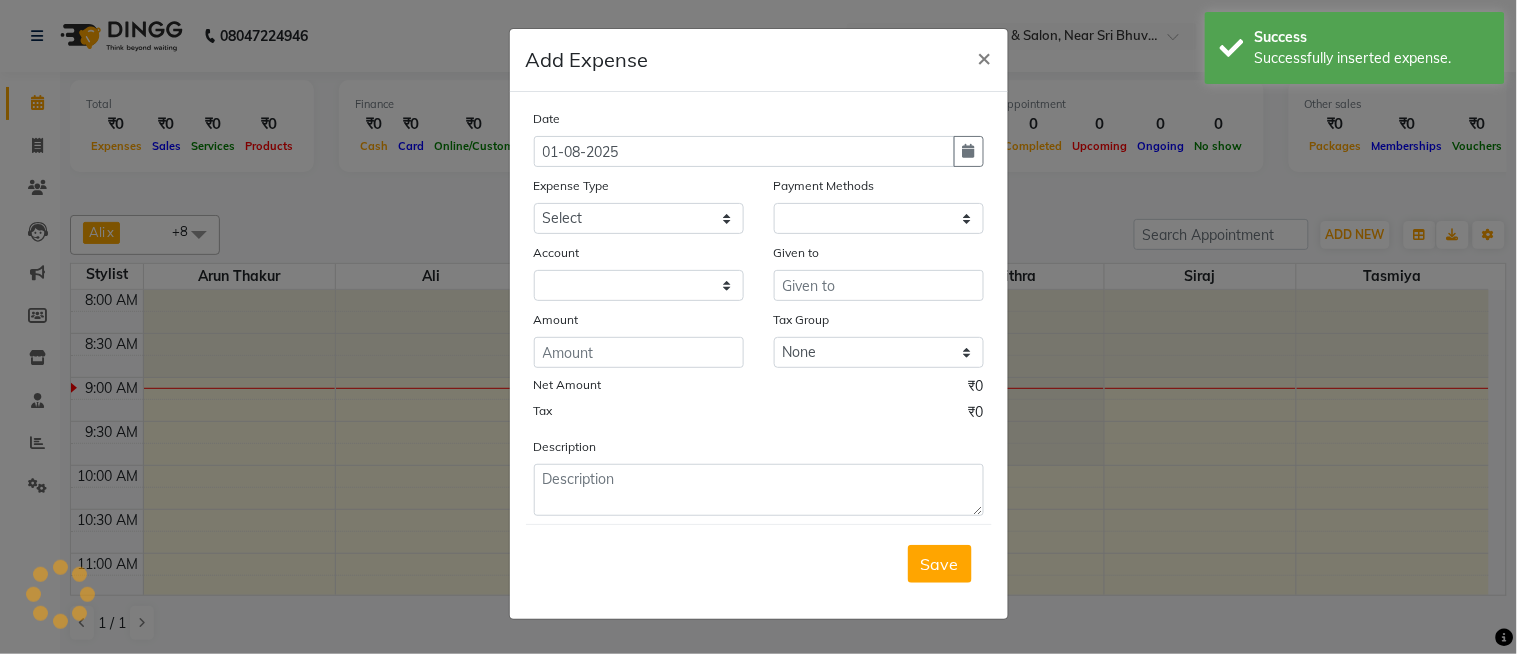 select on "1" 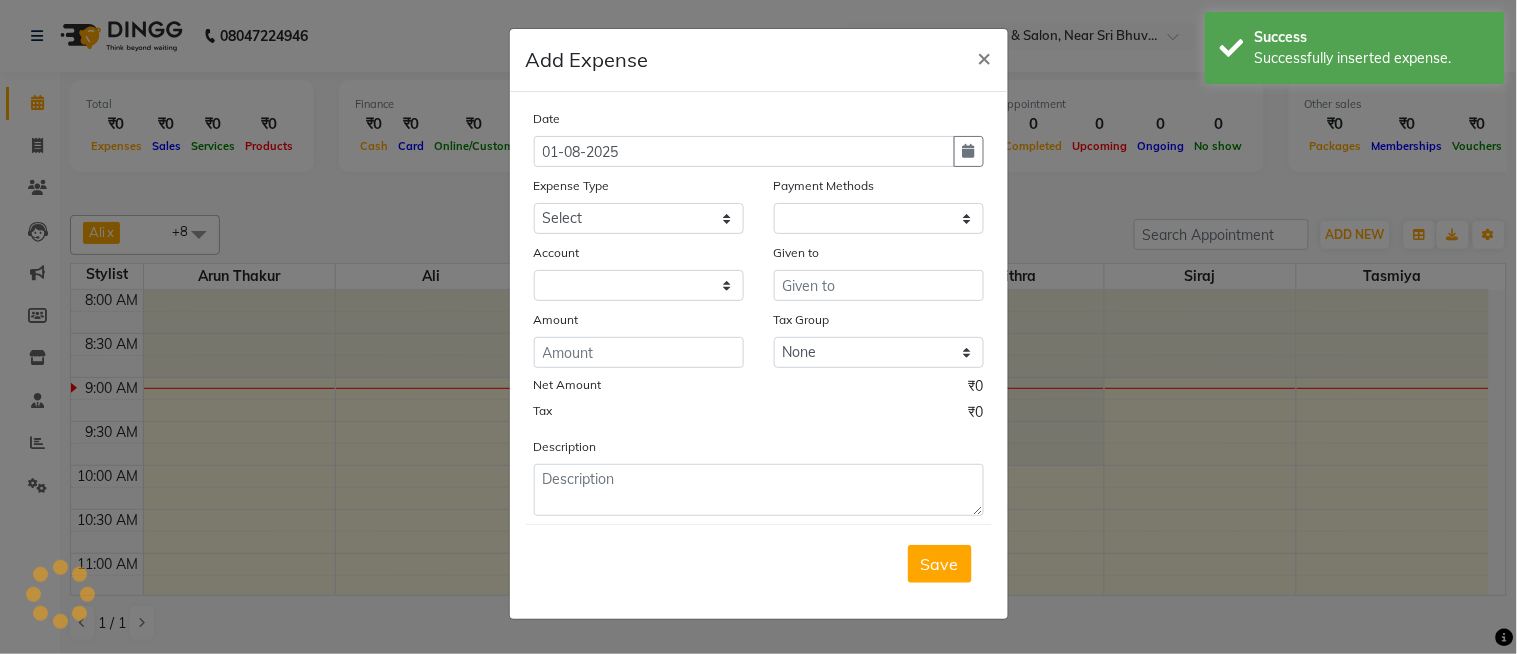 select on "3172" 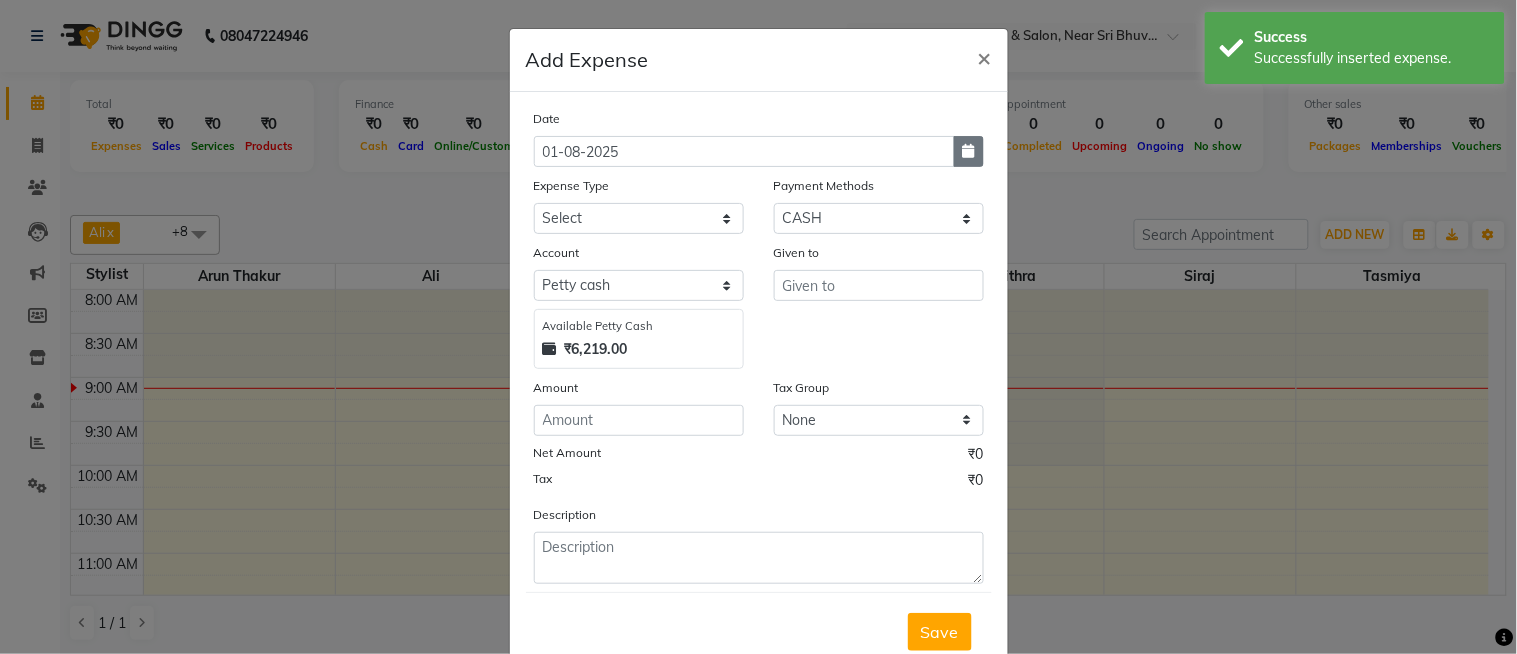 click 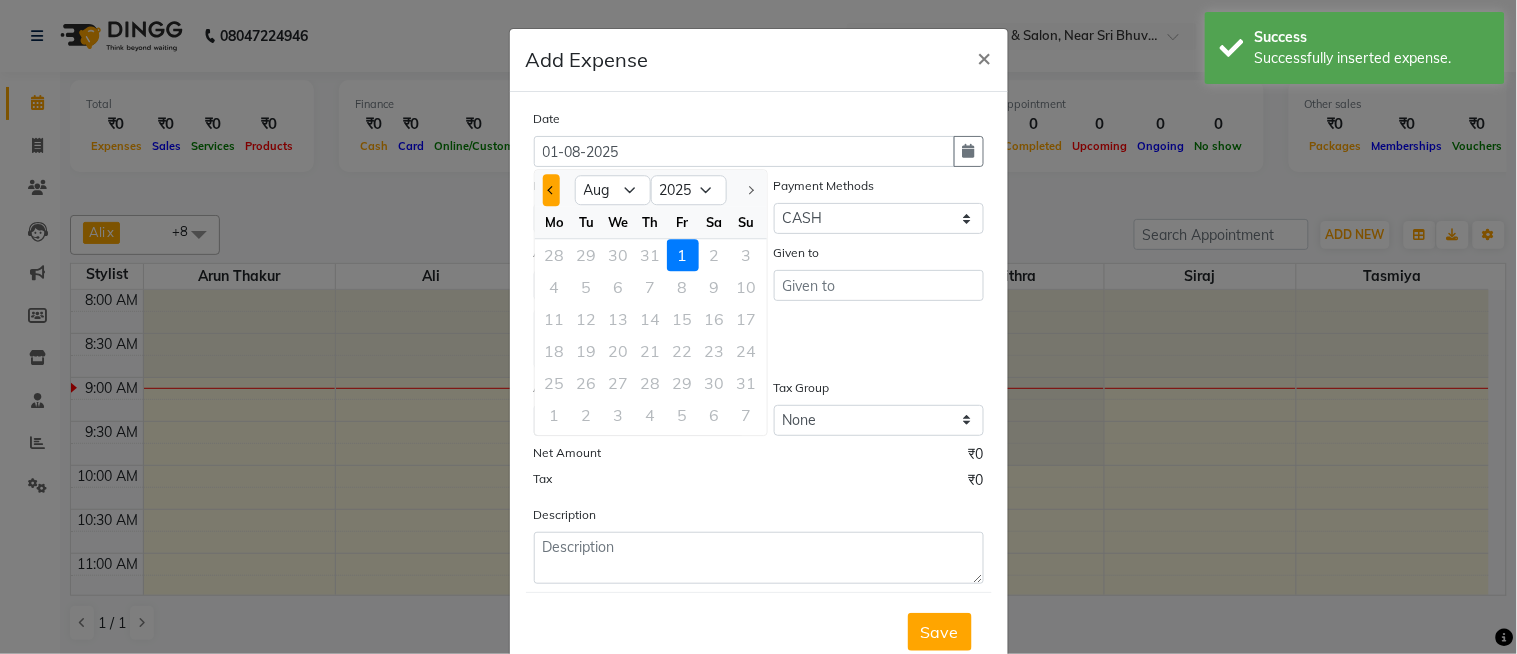 click 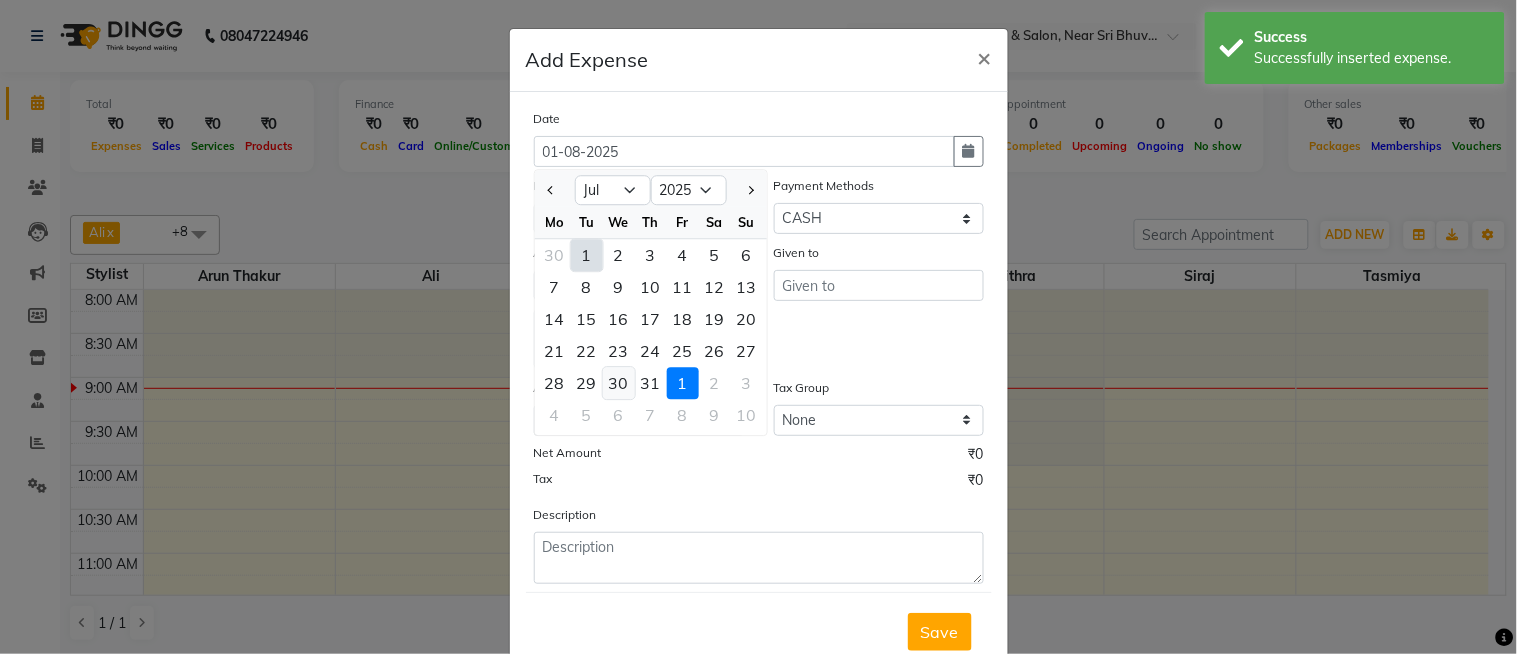 click on "30" 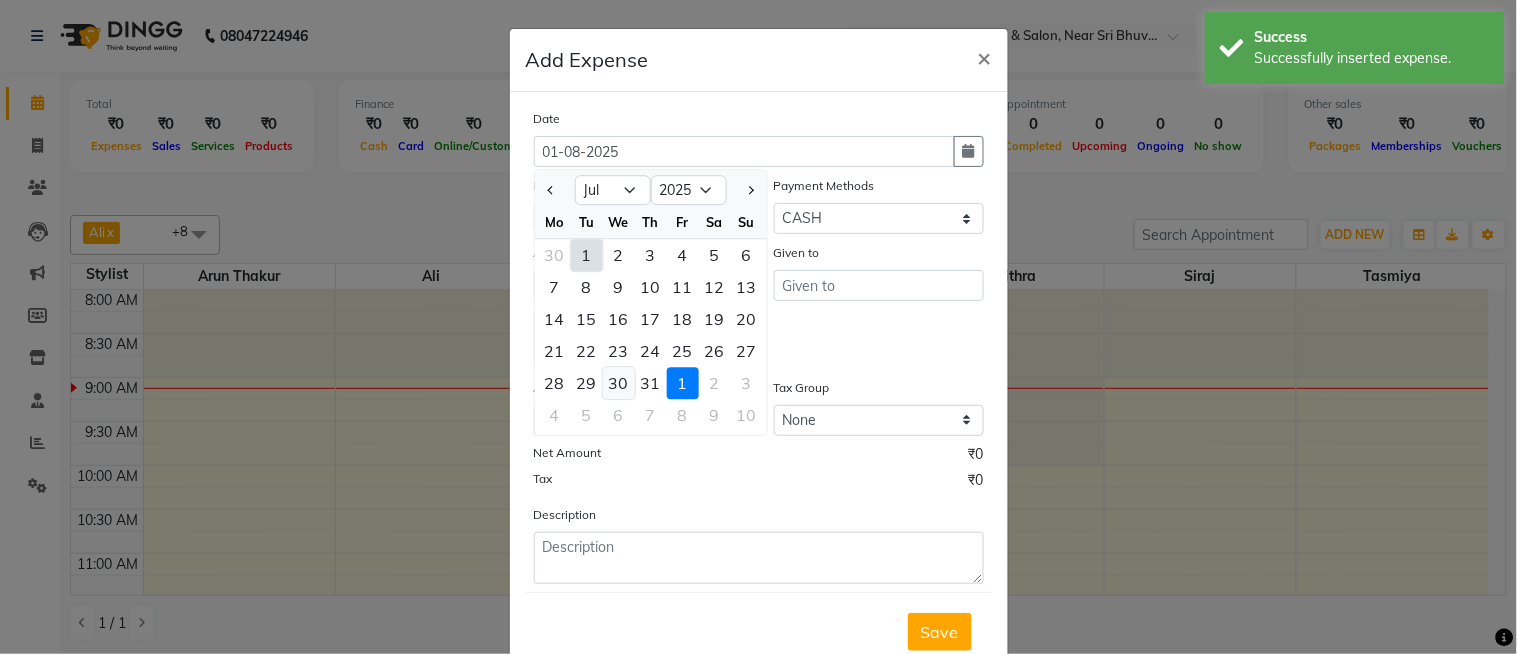 type on "30-07-2025" 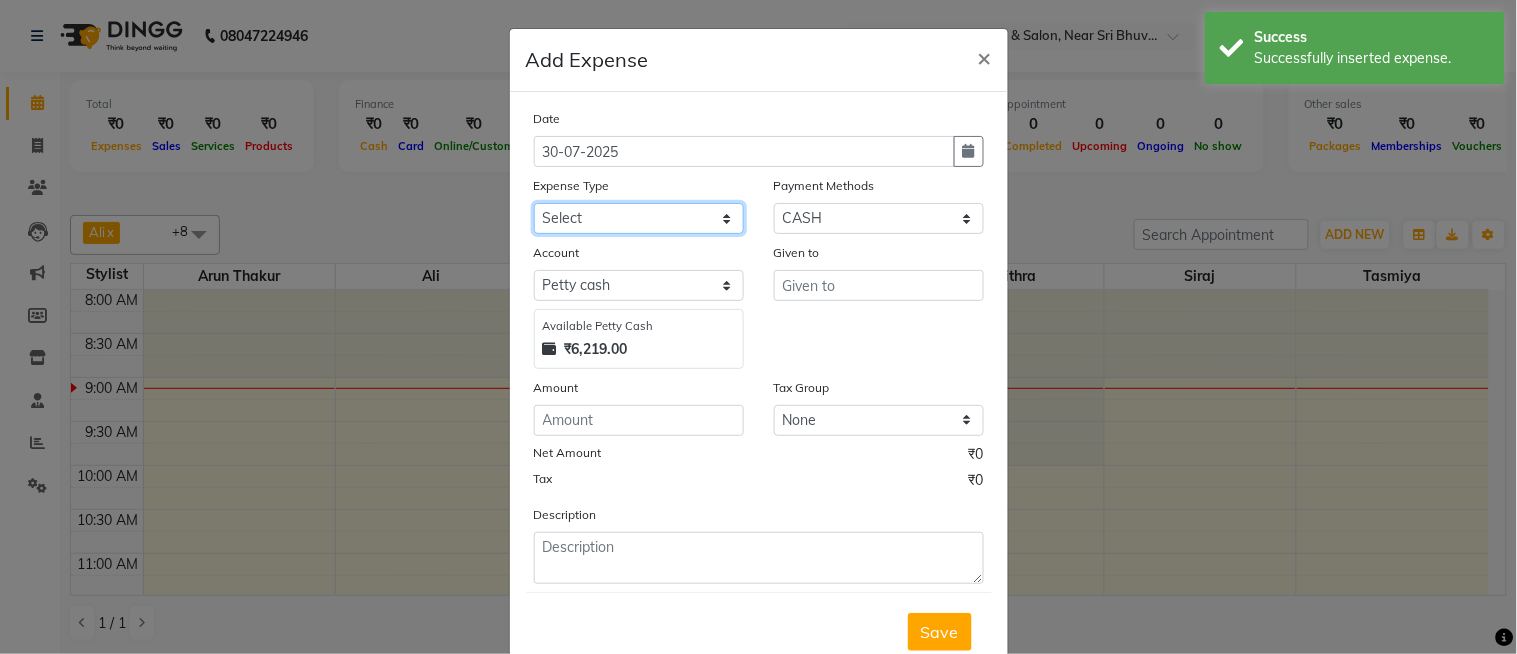 click on "Select Abid Ali Afsar Ahemed Arun Thakur Bank charges Cash transfer to bank Cash transfer to hub Client Snacks Clinical charges Govt fee House Exp Loan Repayment Maintenance Marketing Miscellaneous Other Pavithra Pigmi Janaradhan Pigmi Sudeep Pigmi VRS Previous month exp Product Pulak Raj Jain Rajani Maid Riyasat Salary Salon Equipment salon rent Santhosh Kumar Shwetha S Jain Siraj Staff Room Rent Staff Snacks Staff Tip Sulochana Tasmiya Tax Utilities" 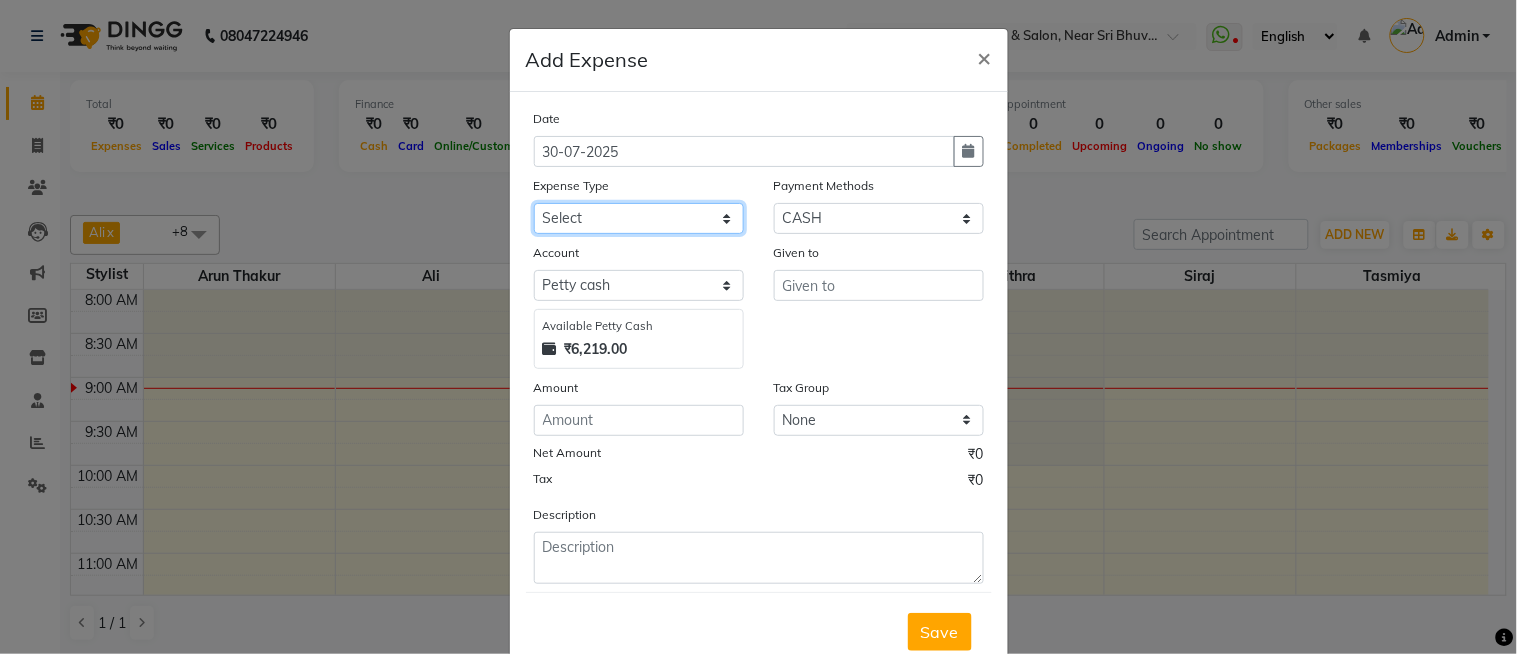 select on "7927" 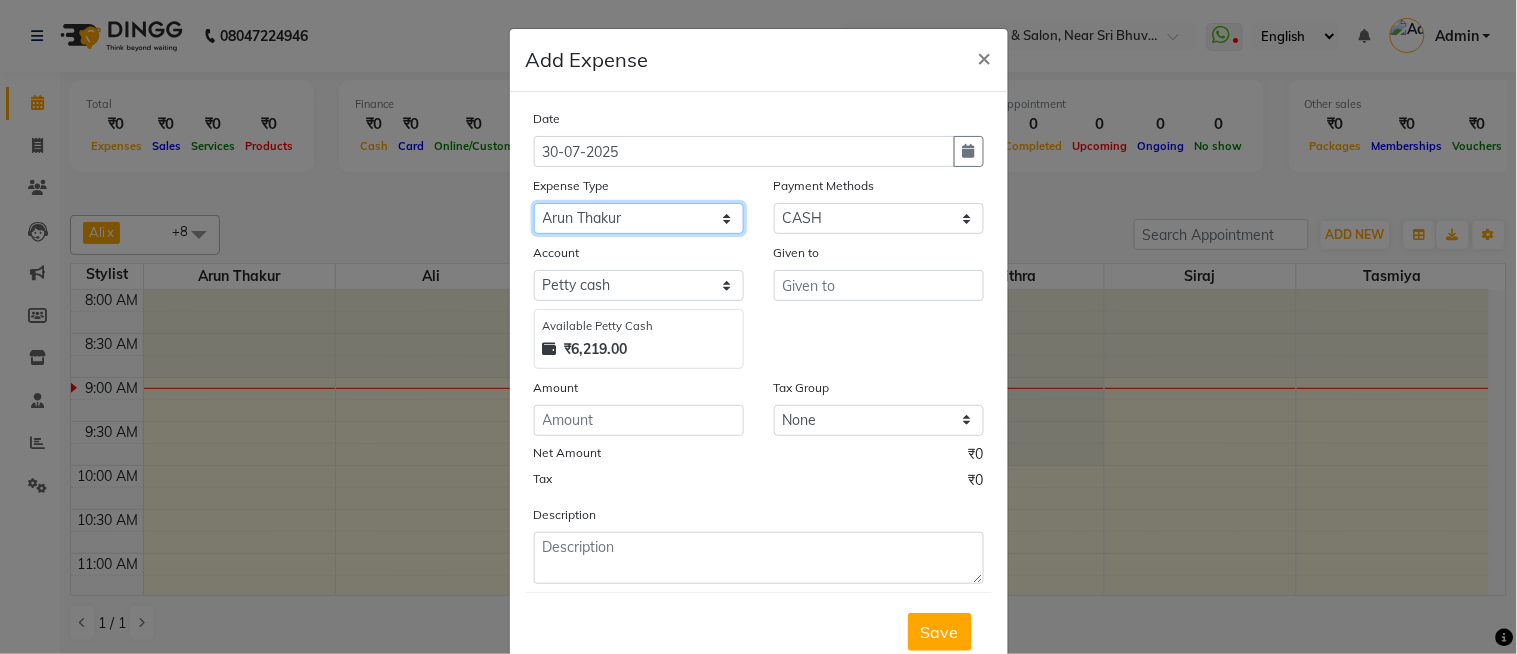 click on "Select Abid Ali Afsar Ahemed Arun Thakur Bank charges Cash transfer to bank Cash transfer to hub Client Snacks Clinical charges Govt fee House Exp Loan Repayment Maintenance Marketing Miscellaneous Other Pavithra Pigmi Janaradhan Pigmi Sudeep Pigmi VRS Previous month exp Product Pulak Raj Jain Rajani Maid Riyasat Salary Salon Equipment salon rent Santhosh Kumar Shwetha S Jain Siraj Staff Room Rent Staff Snacks Staff Tip Sulochana Tasmiya Tax Utilities" 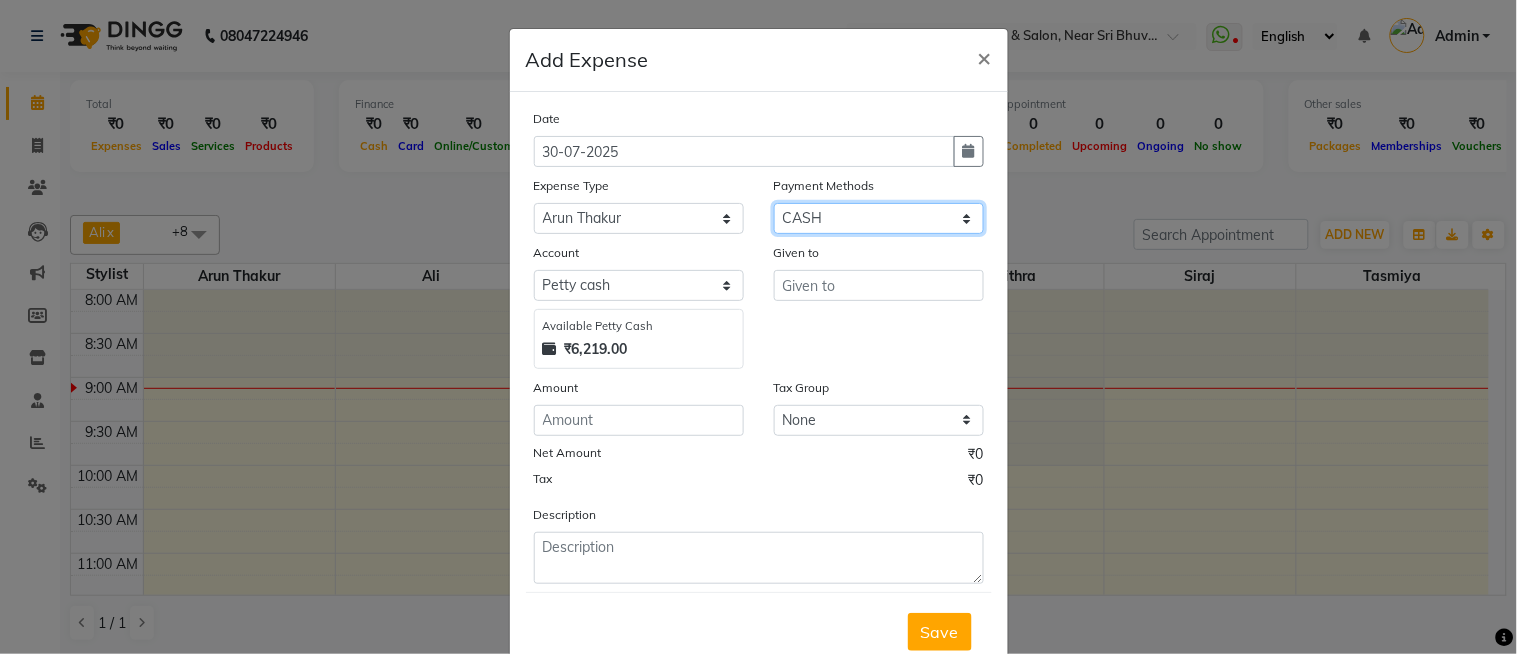 click on "Select CARD PayTM GPay CASH Family Points ONLINE PhonePe Prepaid Gift Card UPI Voucher Cheque BharatPay" 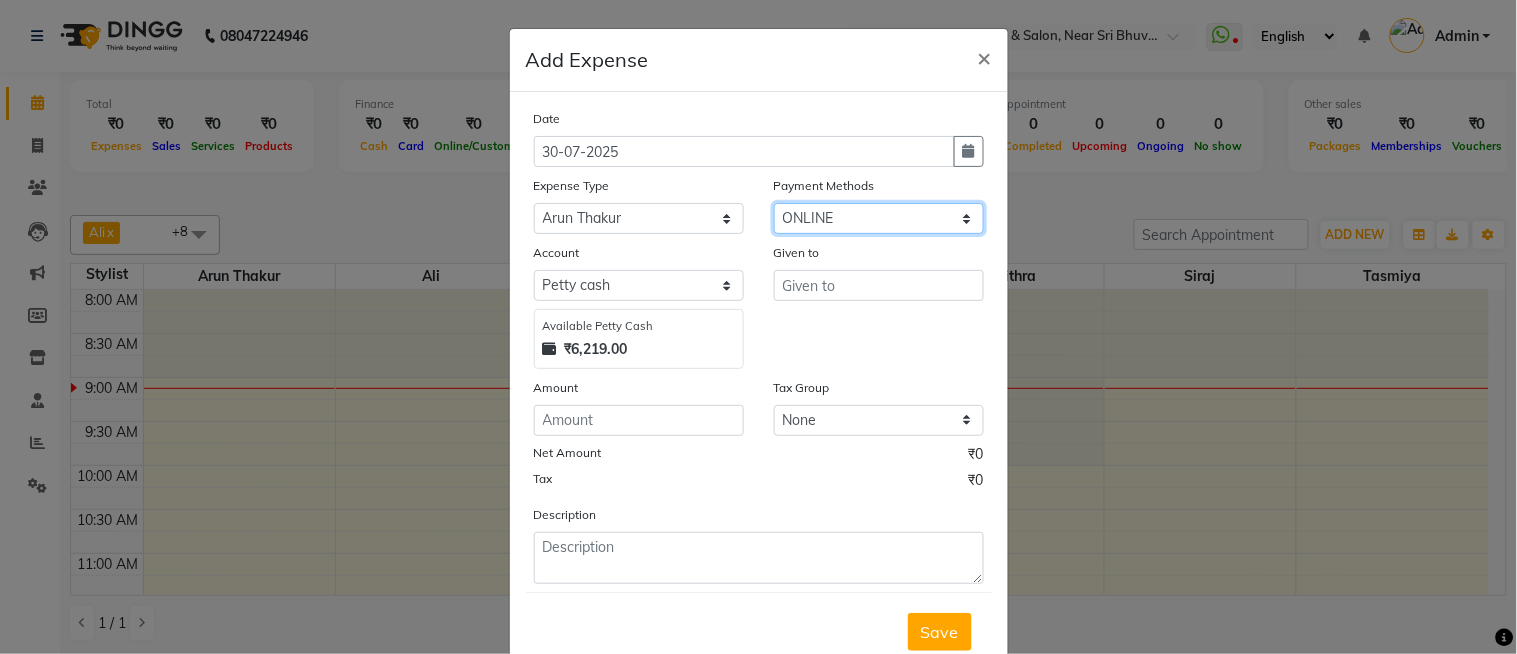 click on "Select CARD PayTM GPay CASH Family Points ONLINE PhonePe Prepaid Gift Card UPI Voucher Cheque BharatPay" 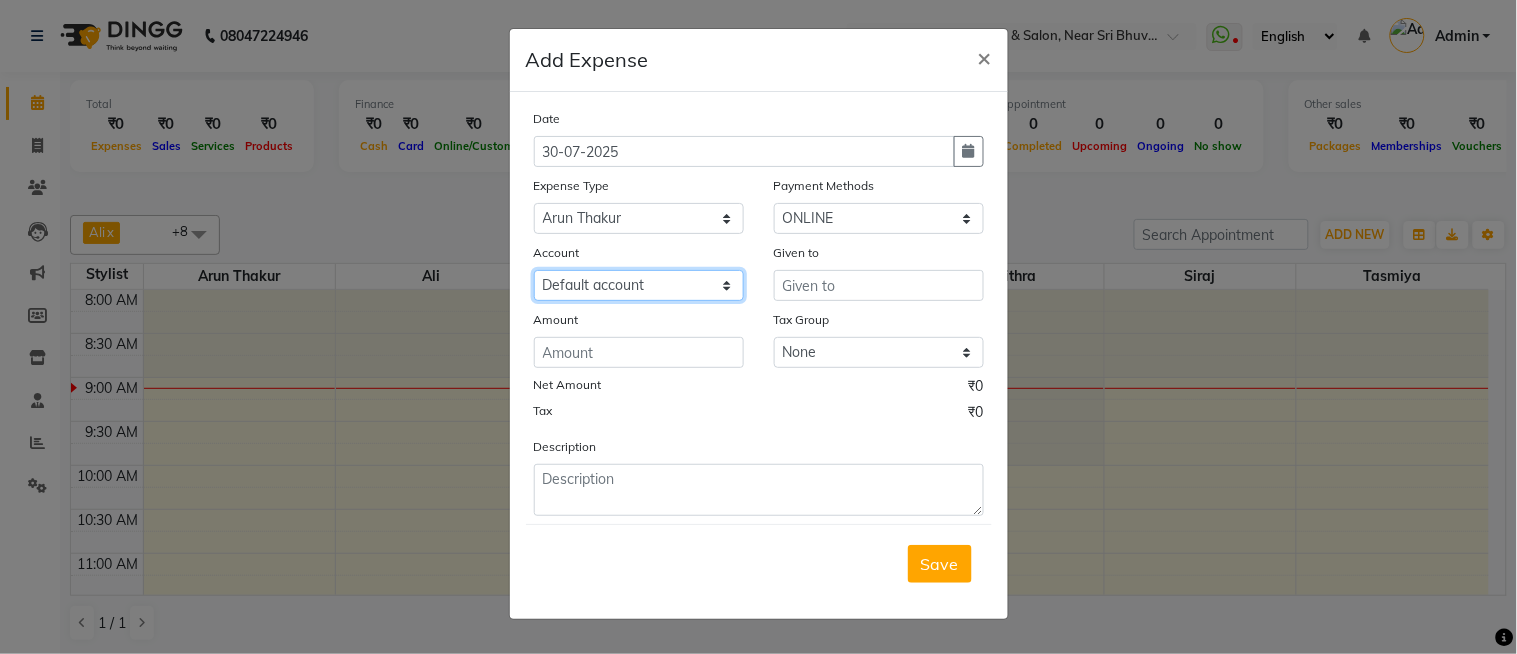 click on "Select Default account Bank Of Baroda Karkala" 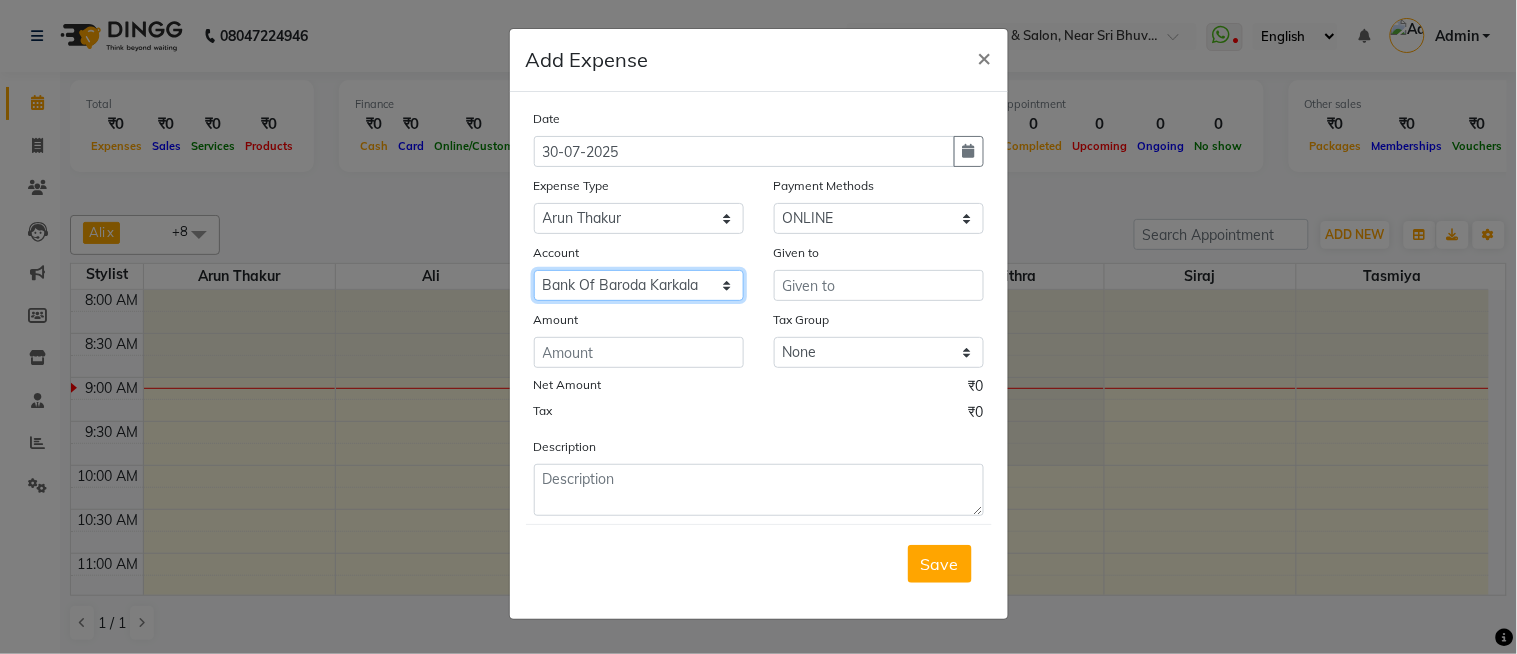 click on "Select Default account Bank Of Baroda Karkala" 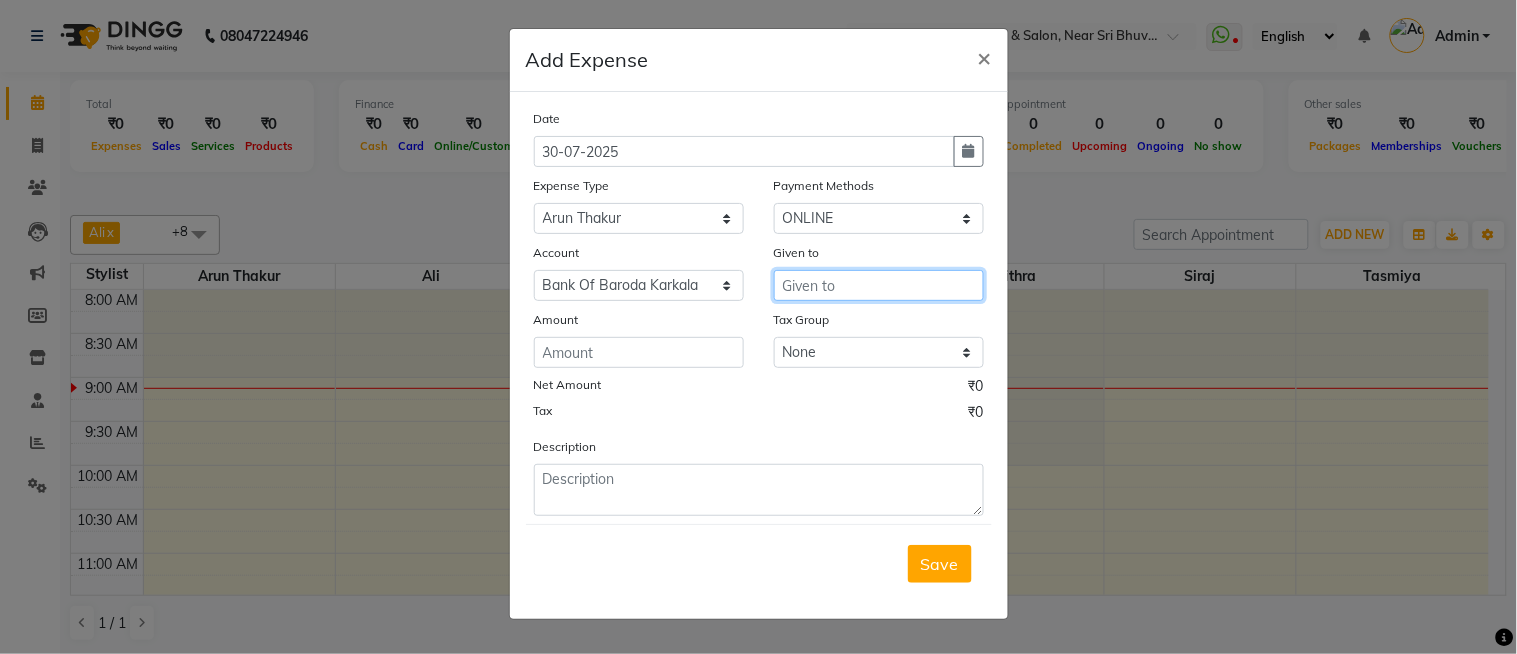 click at bounding box center [879, 285] 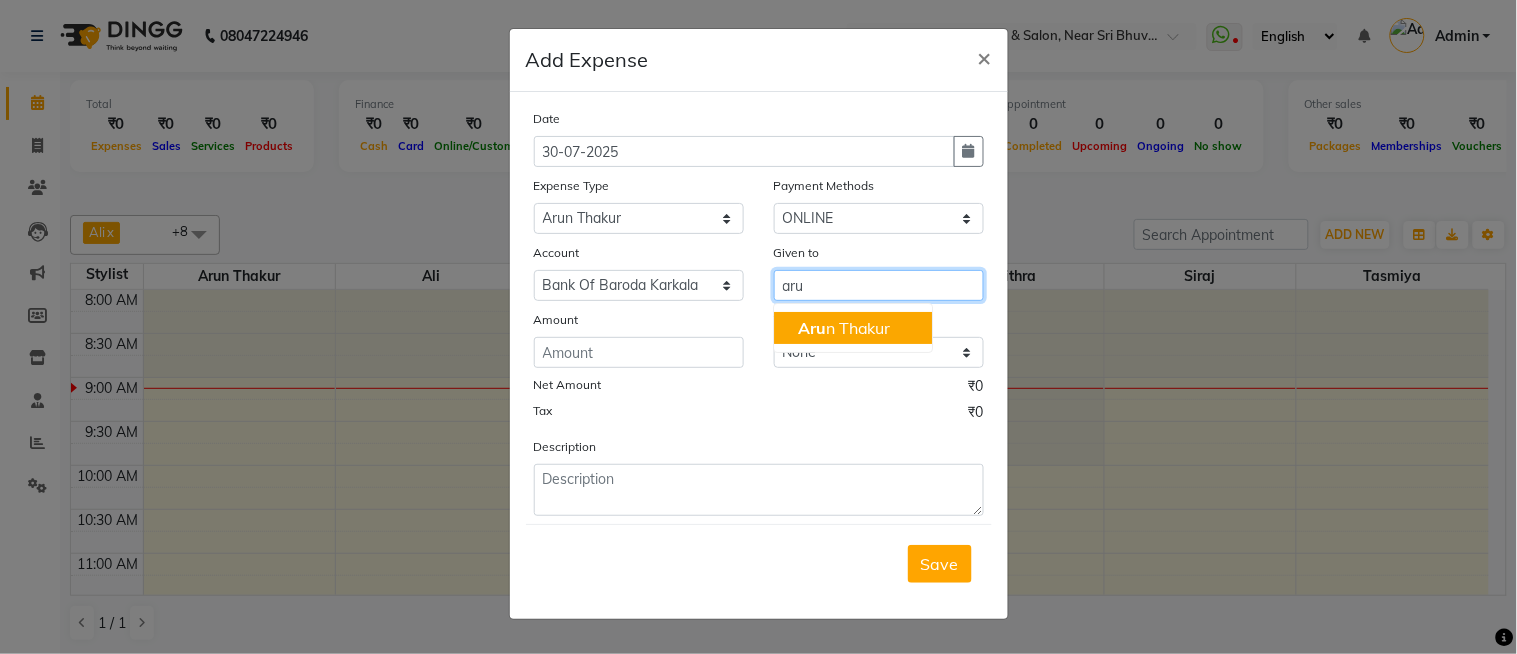 click on "Aru" 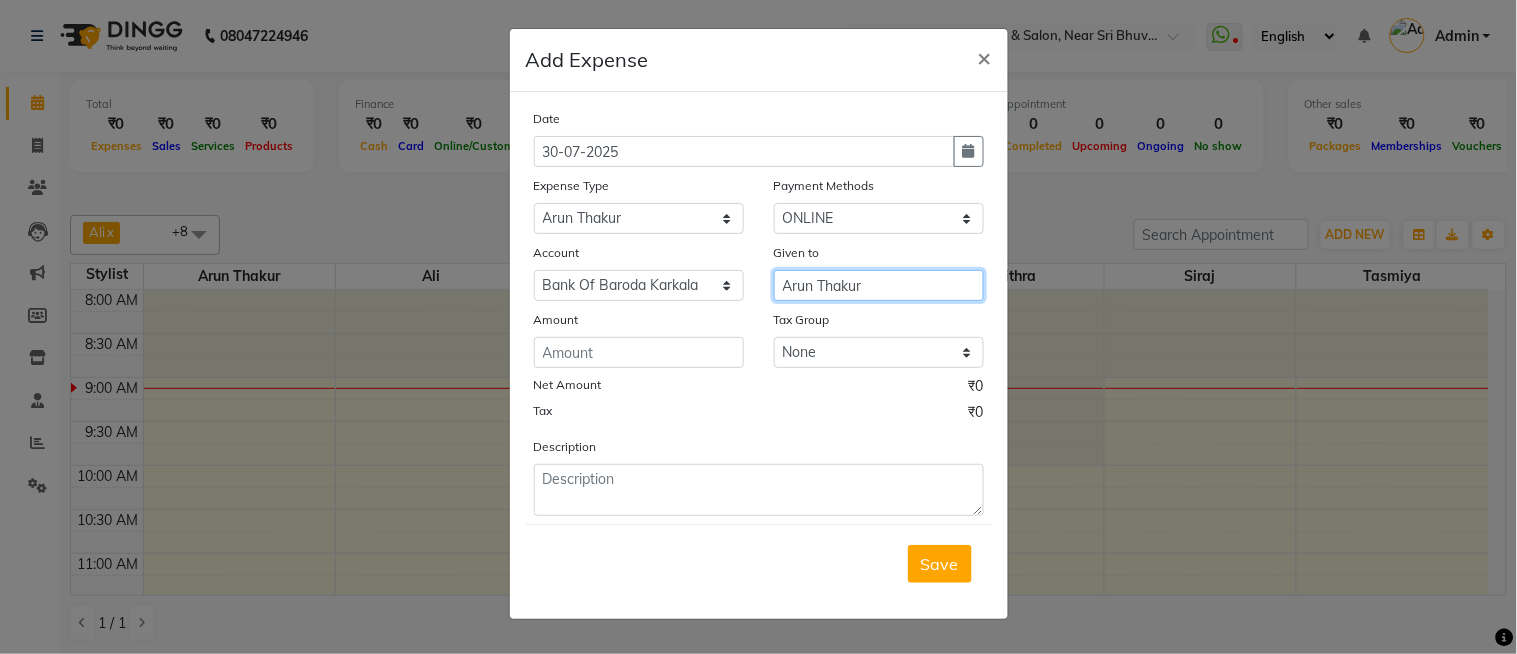 type on "Arun Thakur" 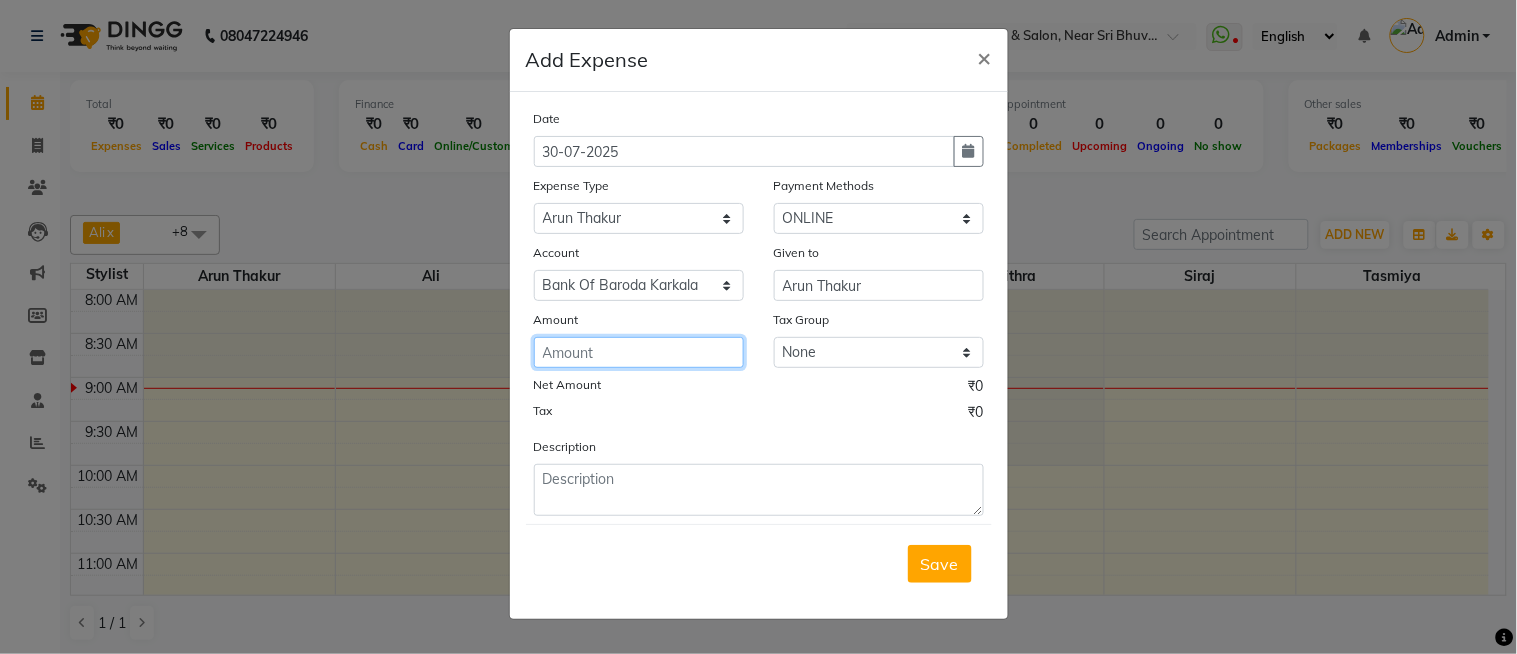 click 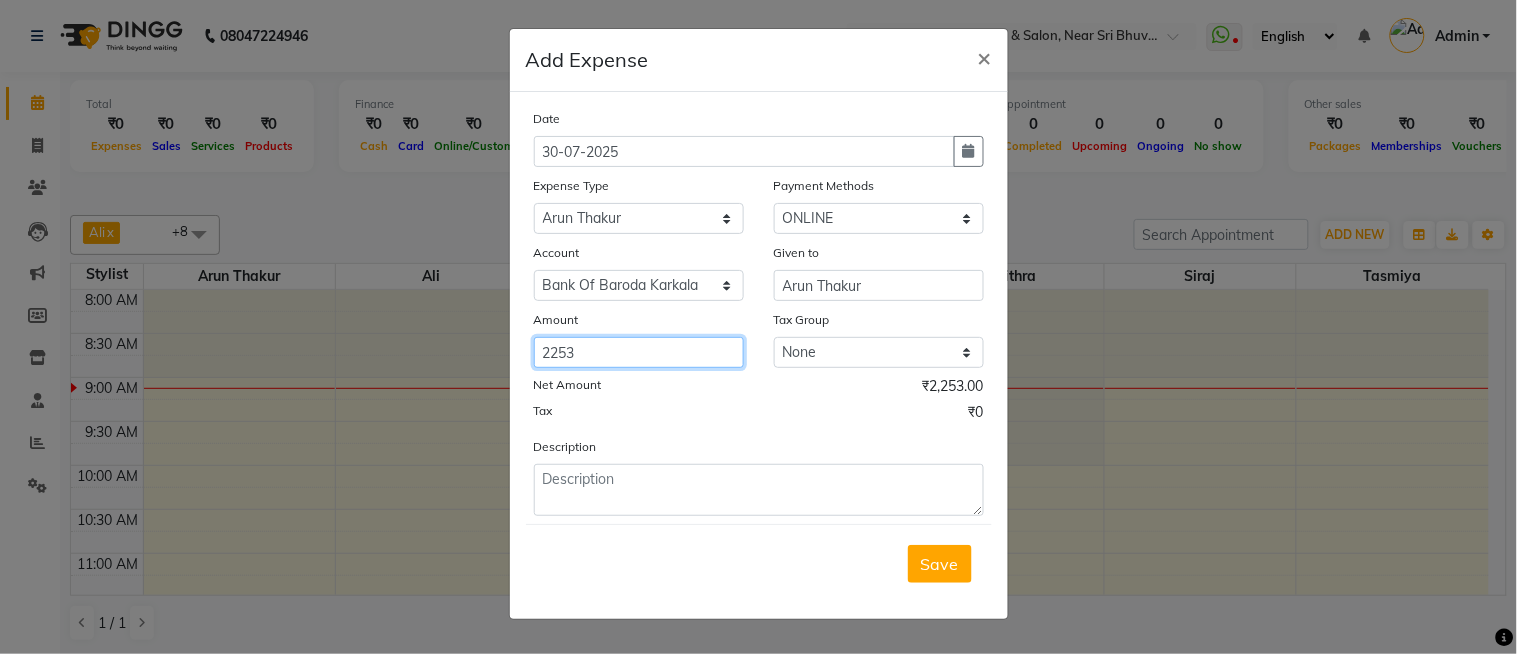 type on "2253" 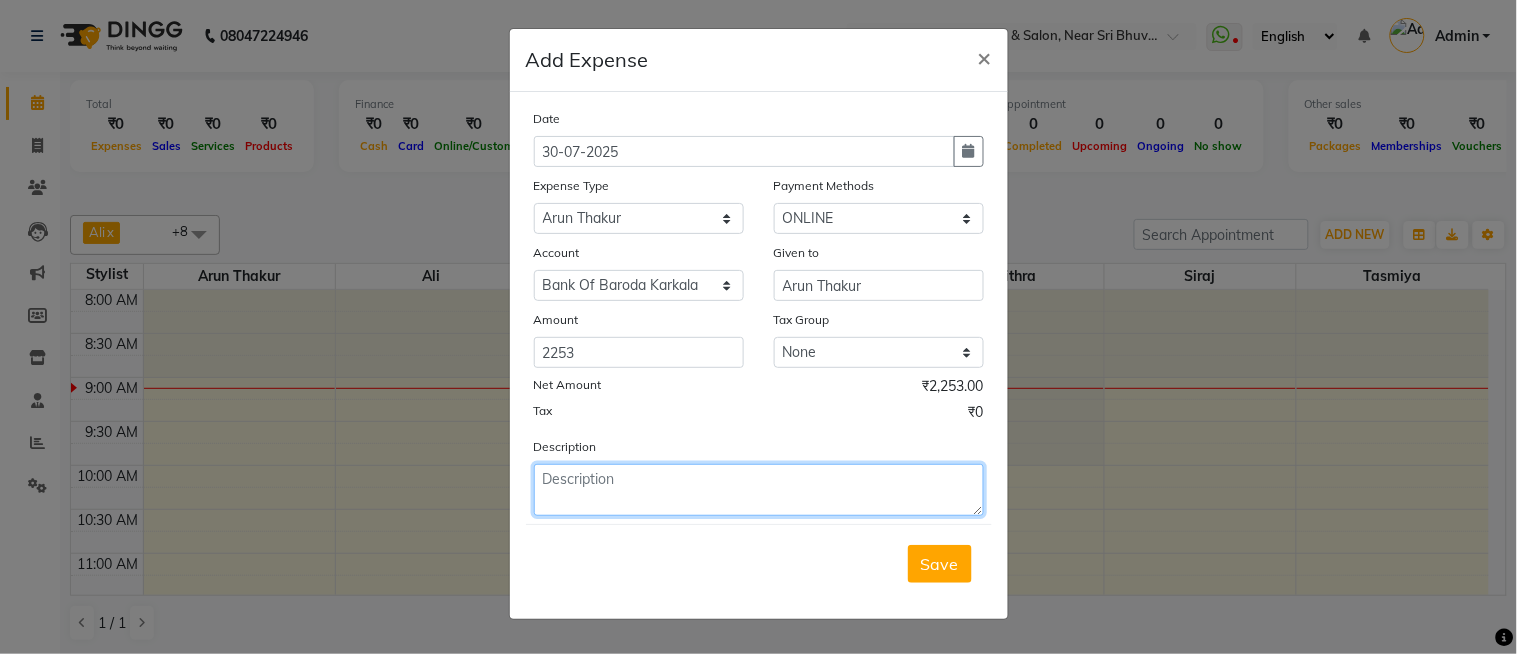 click 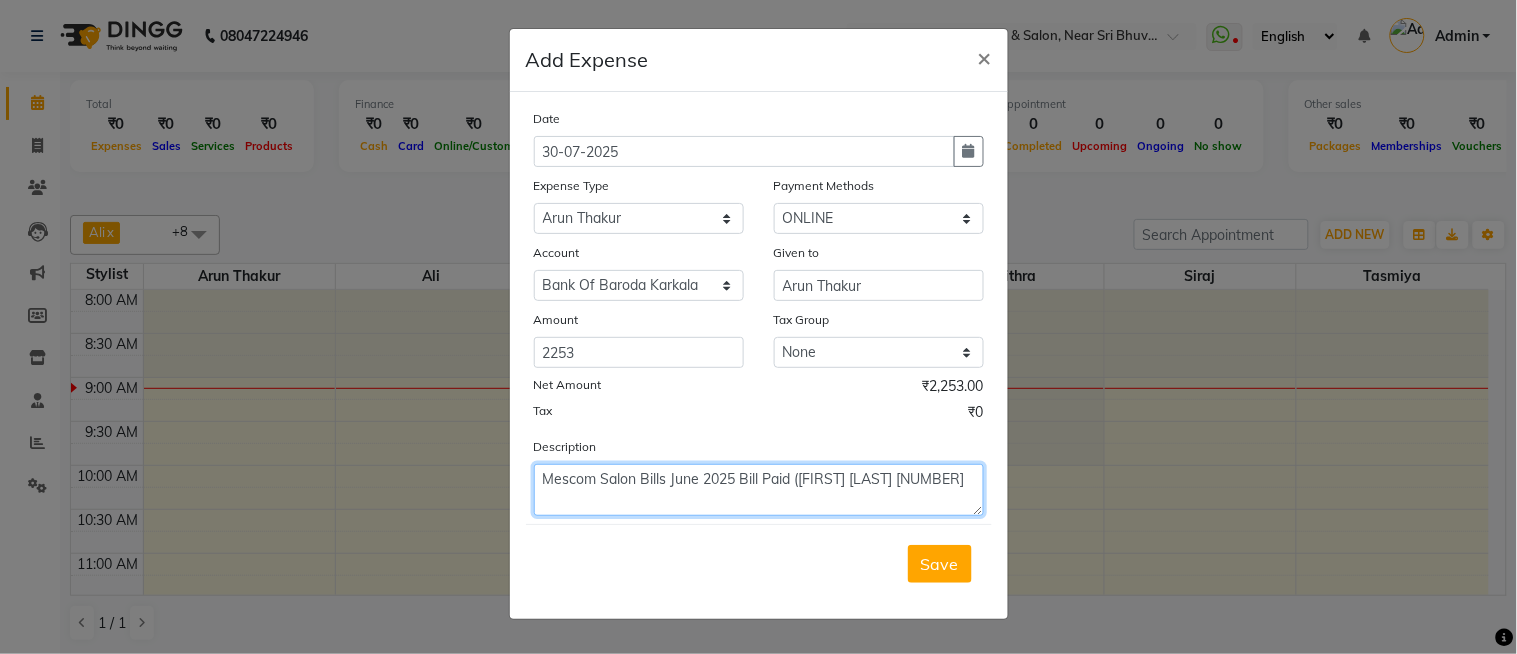 click on "Mescom Salon Bills June 2025 Bill Paid ([FIRST] [LAST] [NUMBER]" 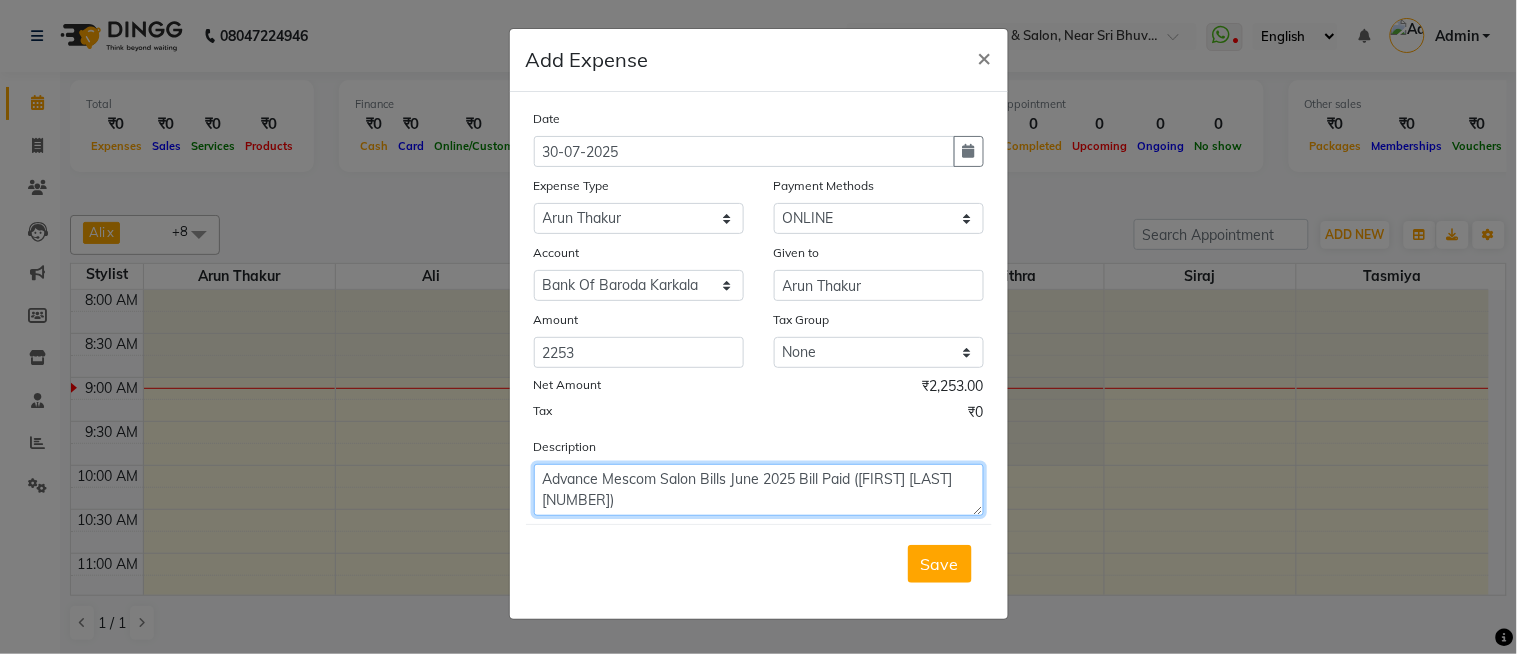 drag, startPoint x: 658, startPoint y: 478, endPoint x: 701, endPoint y: 477, distance: 43.011627 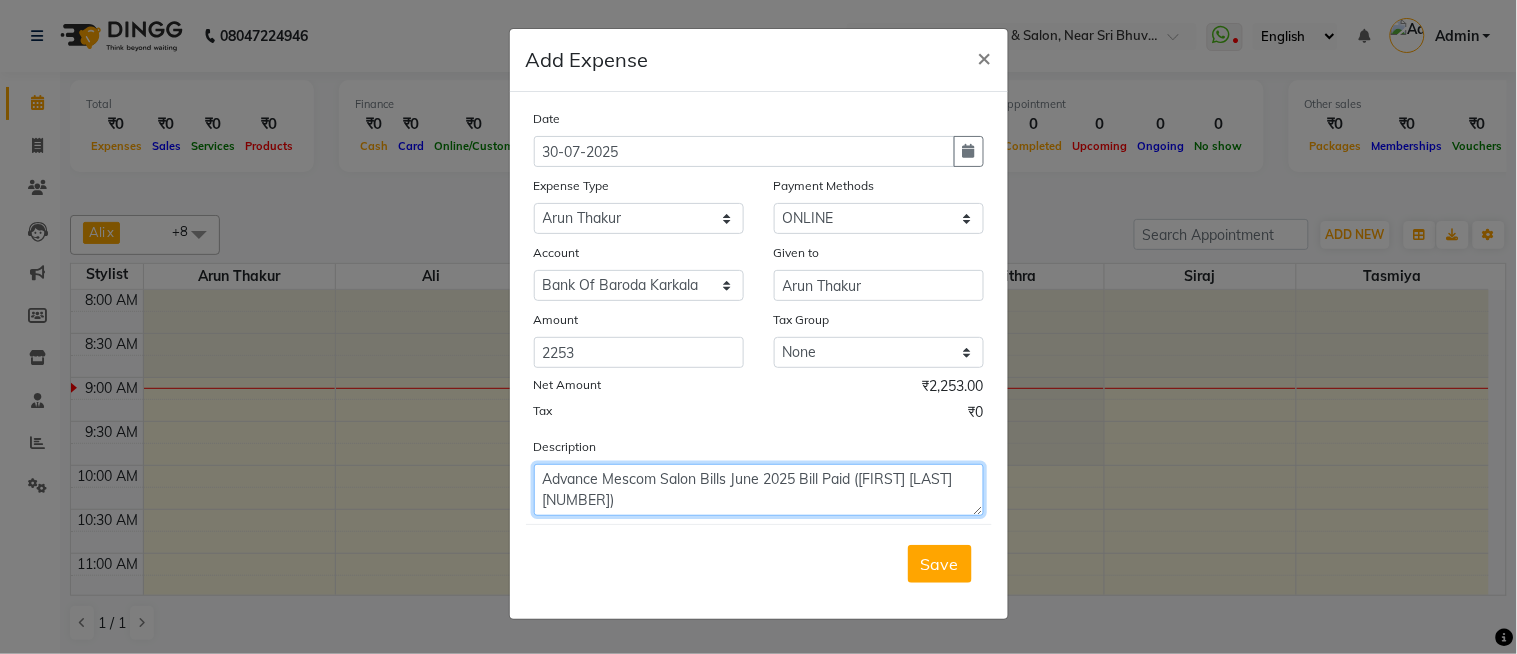 click on "Advance Mescom Salon Bills June 2025 Bill Paid ([FIRST] [LAST] [NUMBER])" 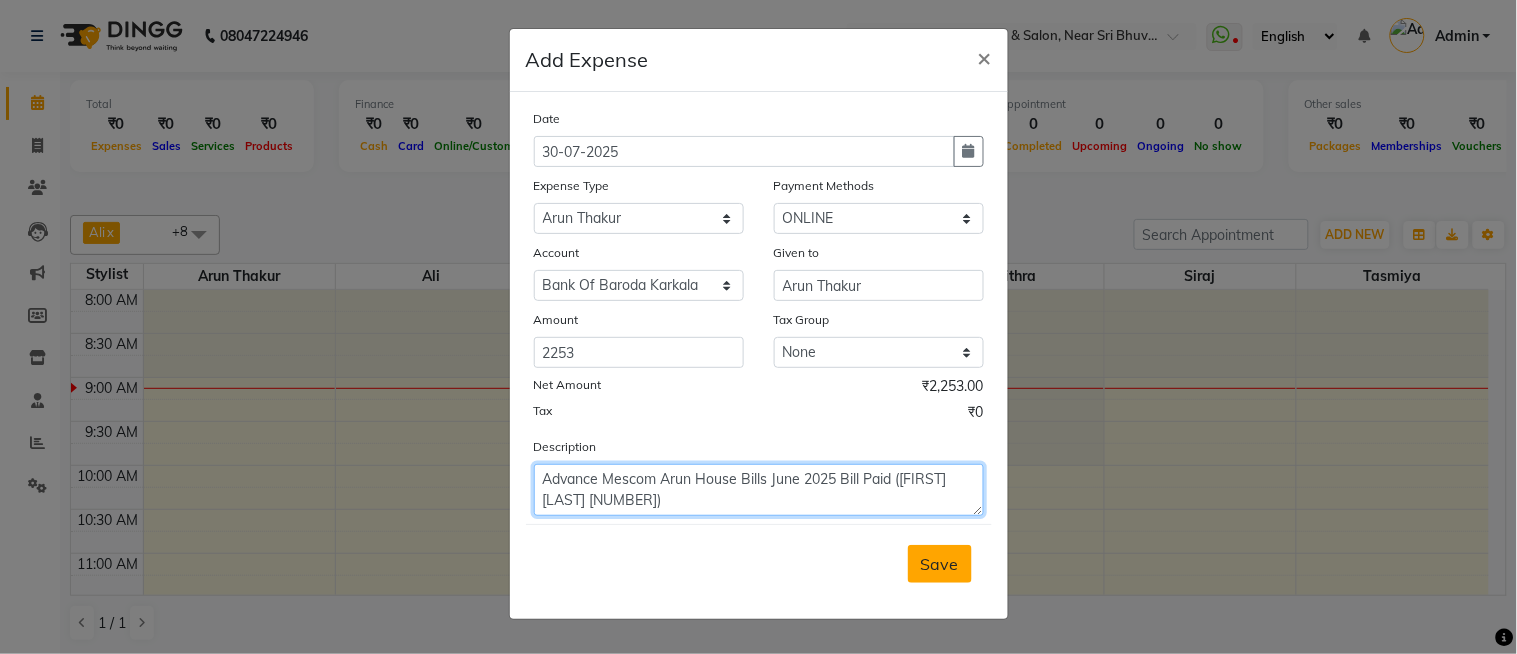 type on "Advance Mescom Arun House Bills June 2025 Bill Paid ([FIRST] [LAST] [NUMBER])" 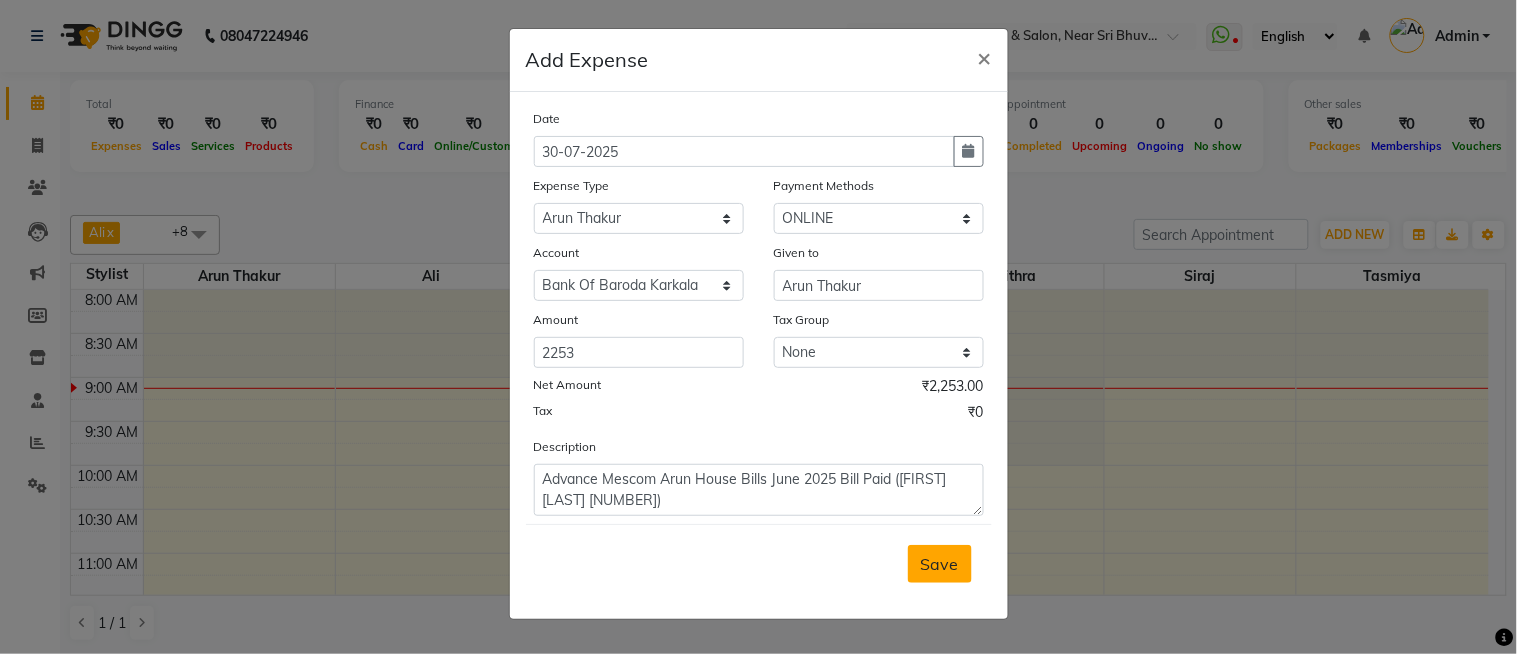 click on "Save" at bounding box center (940, 564) 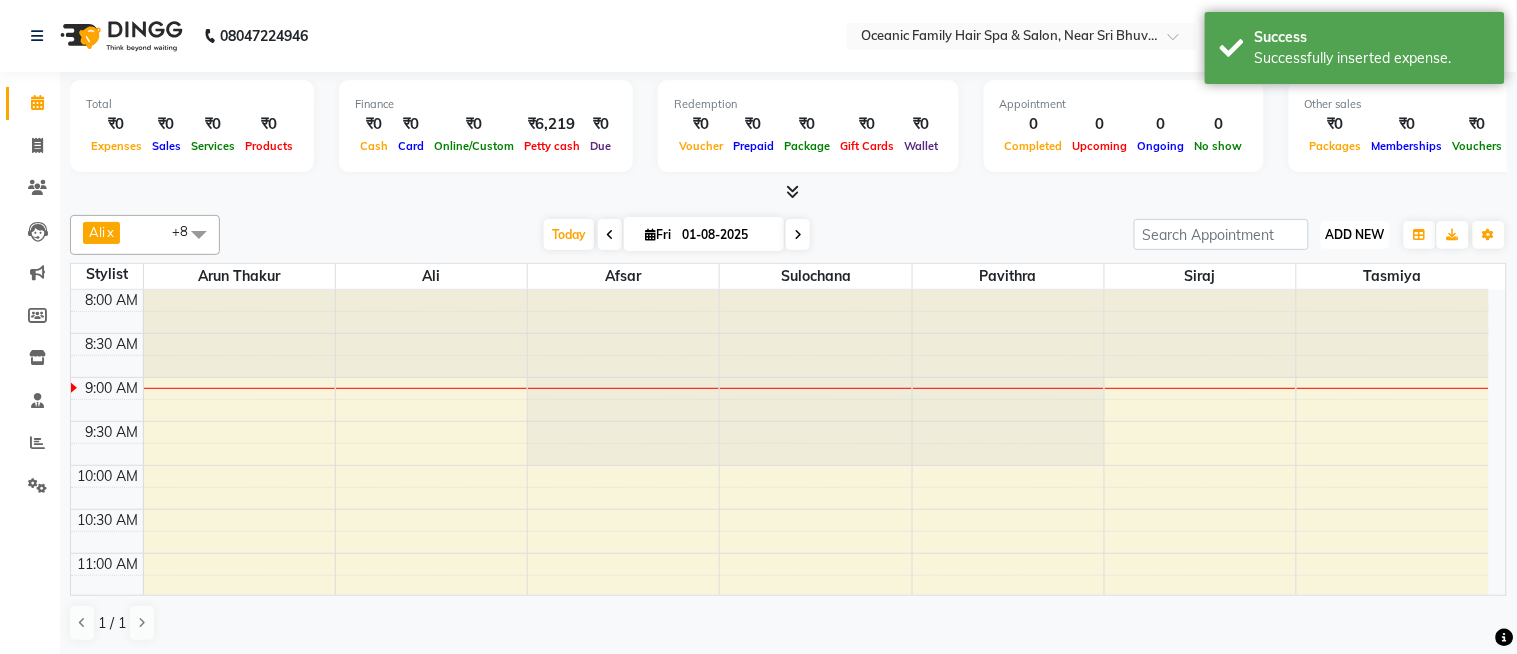 click on "ADD NEW" at bounding box center [1355, 234] 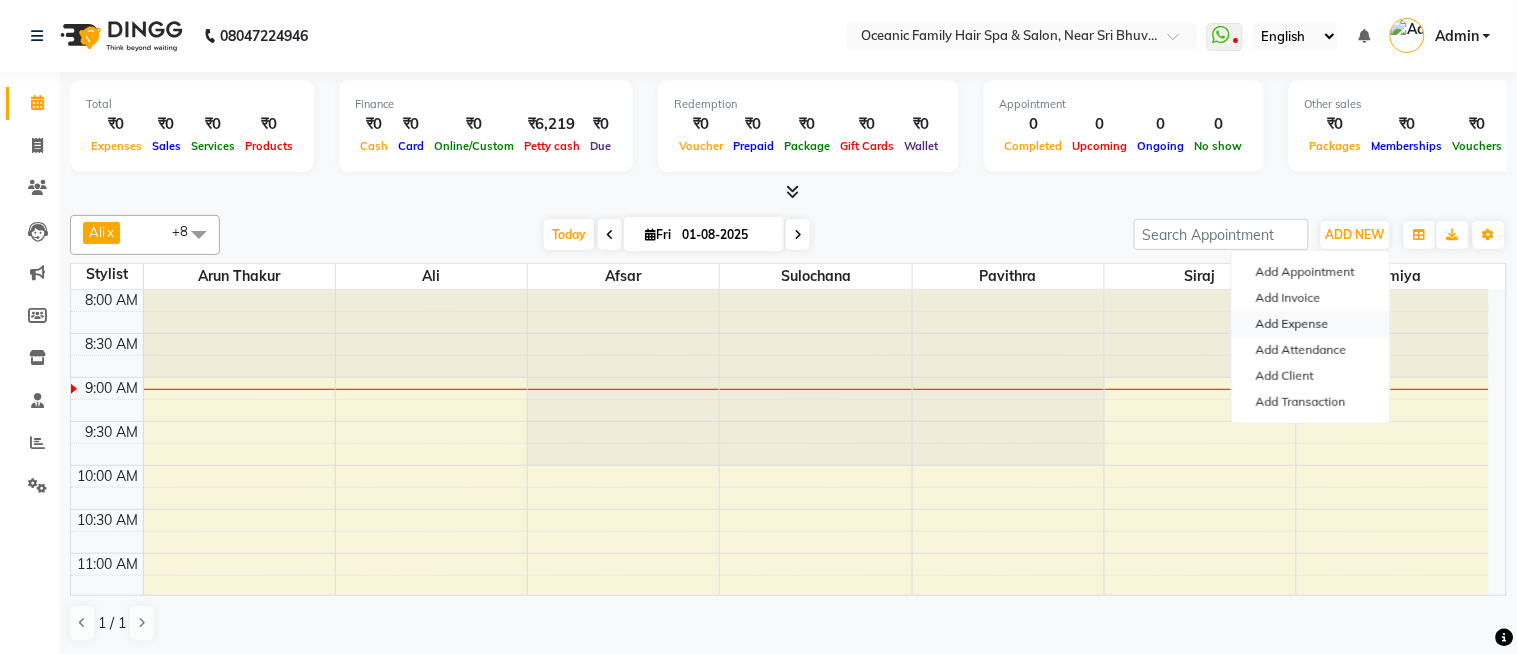 click on "Add Expense" at bounding box center [1311, 324] 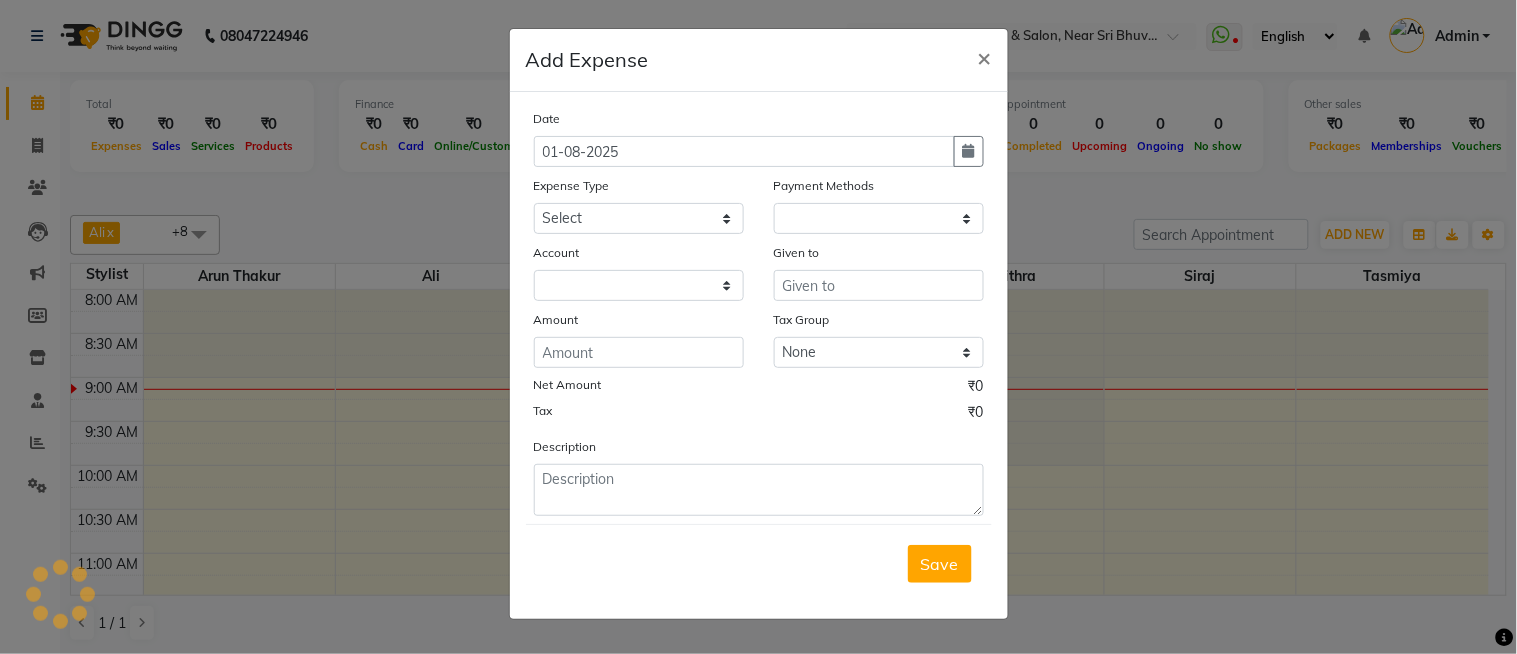 select on "3173" 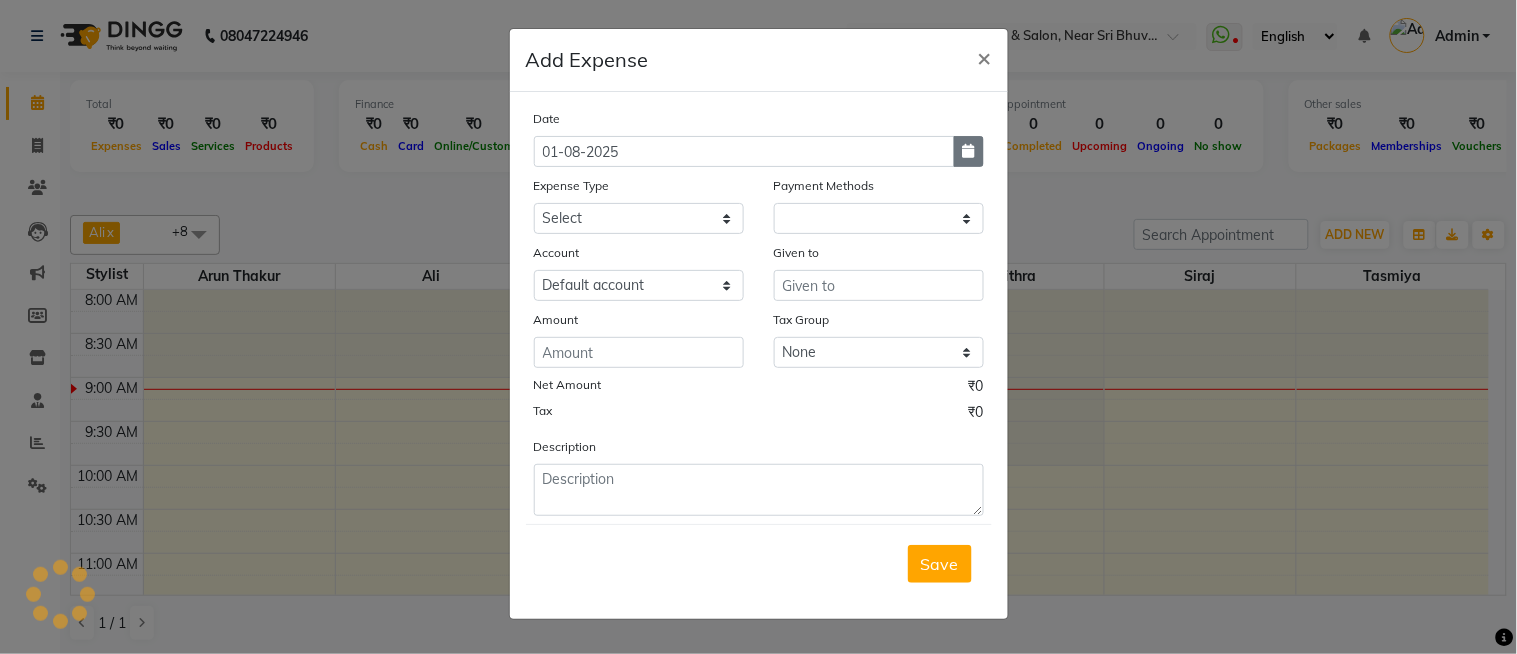 select on "1" 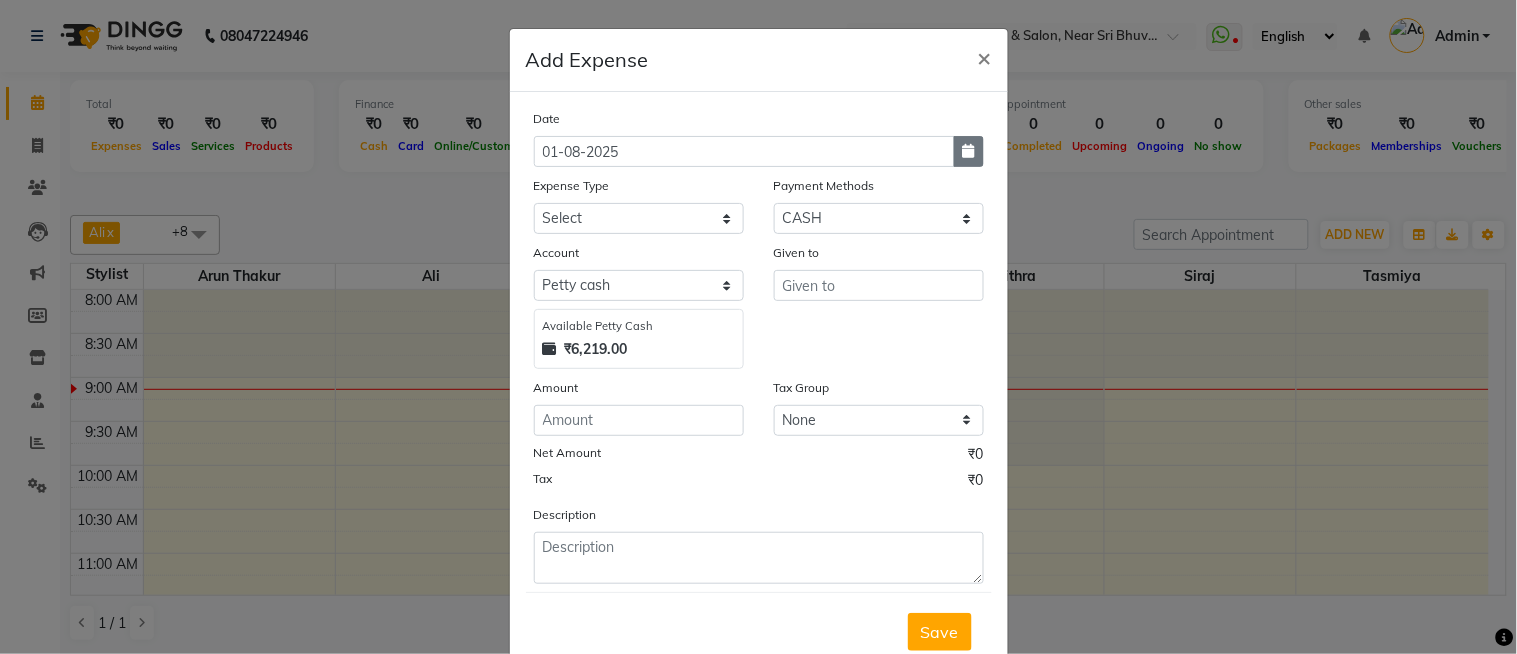 click 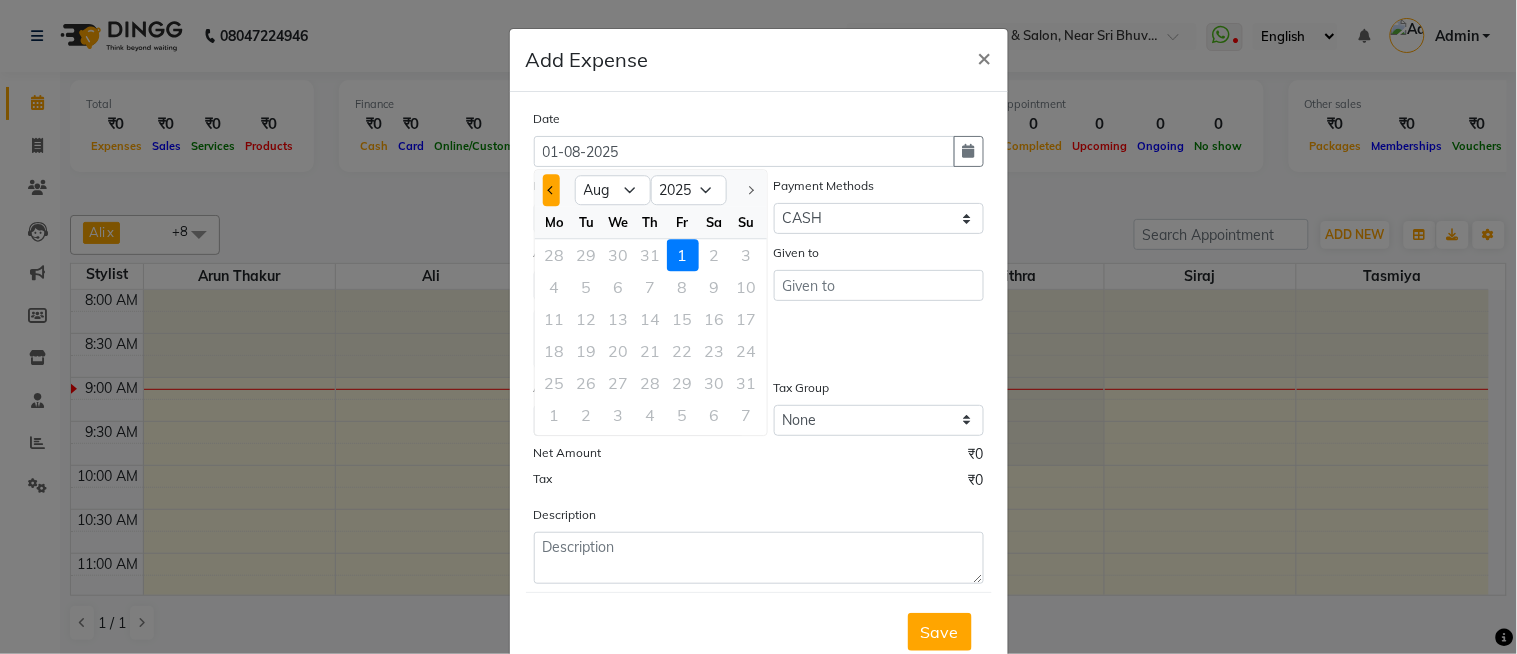 click 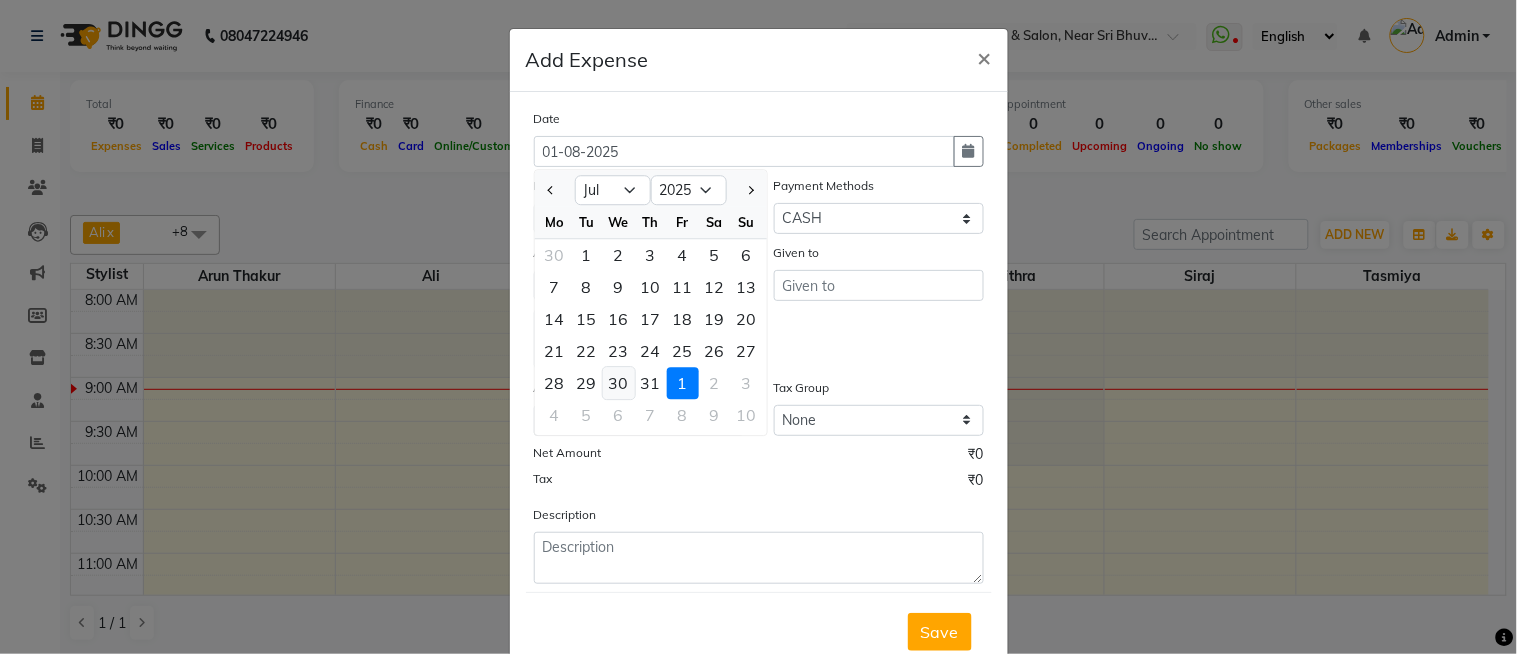 click on "30" 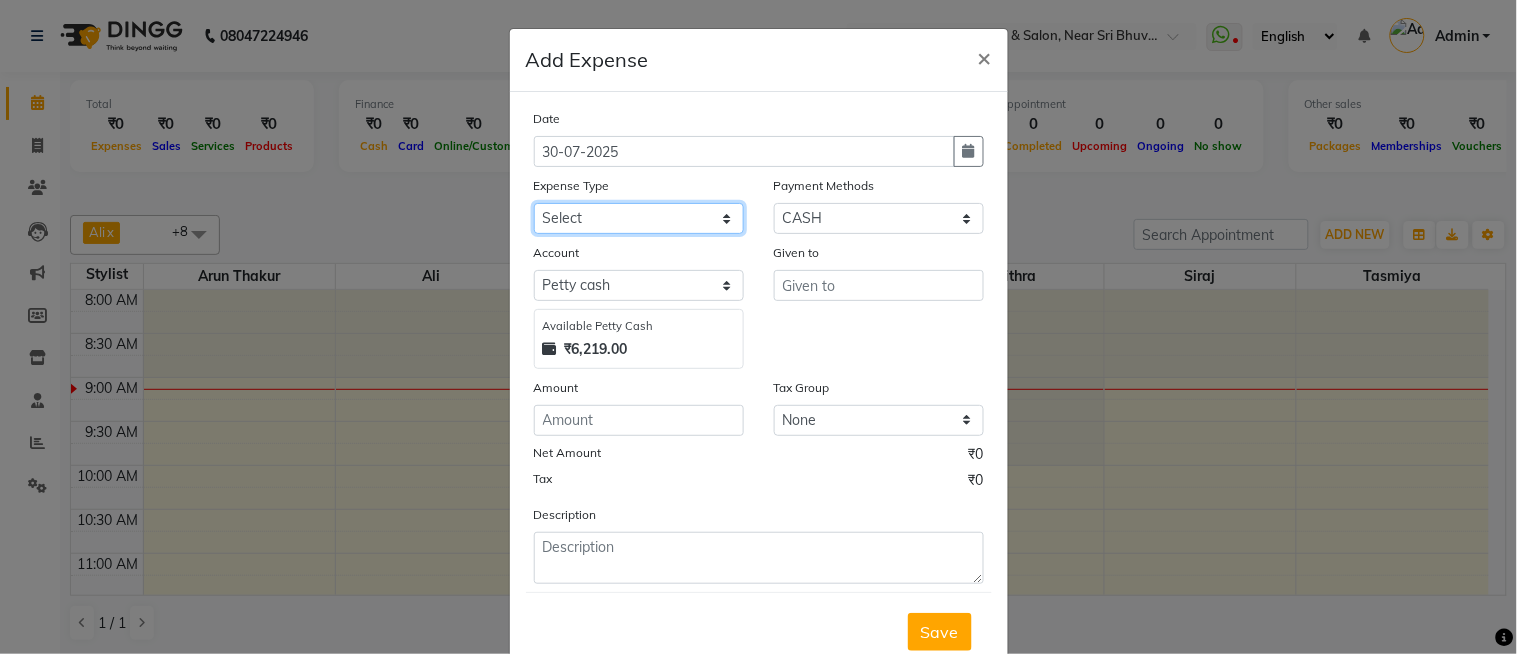 click on "Select Abid Ali Afsar Ahemed Arun Thakur Bank charges Cash transfer to bank Cash transfer to hub Client Snacks Clinical charges Govt fee House Exp Loan Repayment Maintenance Marketing Miscellaneous Other Pavithra Pigmi Janaradhan Pigmi Sudeep Pigmi VRS Previous month exp Product Pulak Raj Jain Rajani Maid Riyasat Salary Salon Equipment salon rent Santhosh Kumar Shwetha S Jain Siraj Staff Room Rent Staff Snacks Staff Tip Sulochana Tasmiya Tax Utilities" 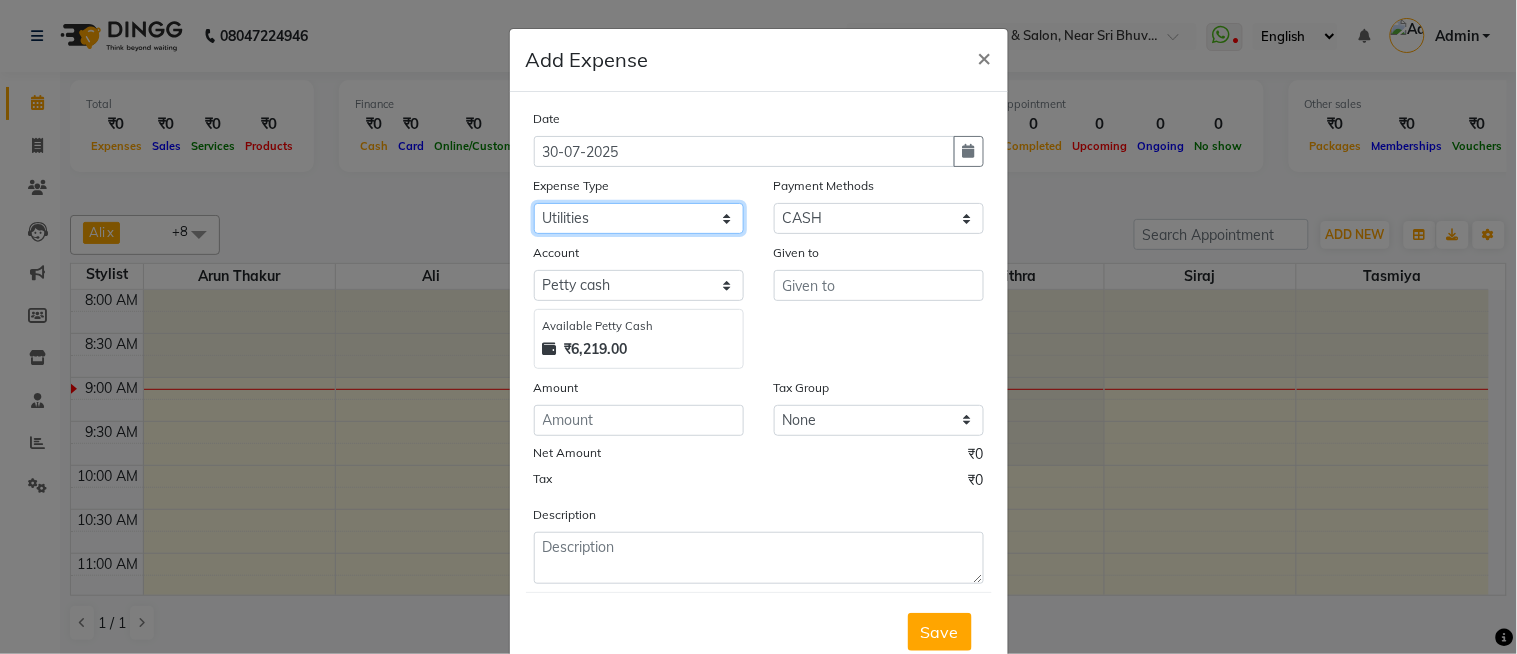 click on "Select Abid Ali Afsar Ahemed Arun Thakur Bank charges Cash transfer to bank Cash transfer to hub Client Snacks Clinical charges Govt fee House Exp Loan Repayment Maintenance Marketing Miscellaneous Other Pavithra Pigmi Janaradhan Pigmi Sudeep Pigmi VRS Previous month exp Product Pulak Raj Jain Rajani Maid Riyasat Salary Salon Equipment salon rent Santhosh Kumar Shwetha S Jain Siraj Staff Room Rent Staff Snacks Staff Tip Sulochana Tasmiya Tax Utilities" 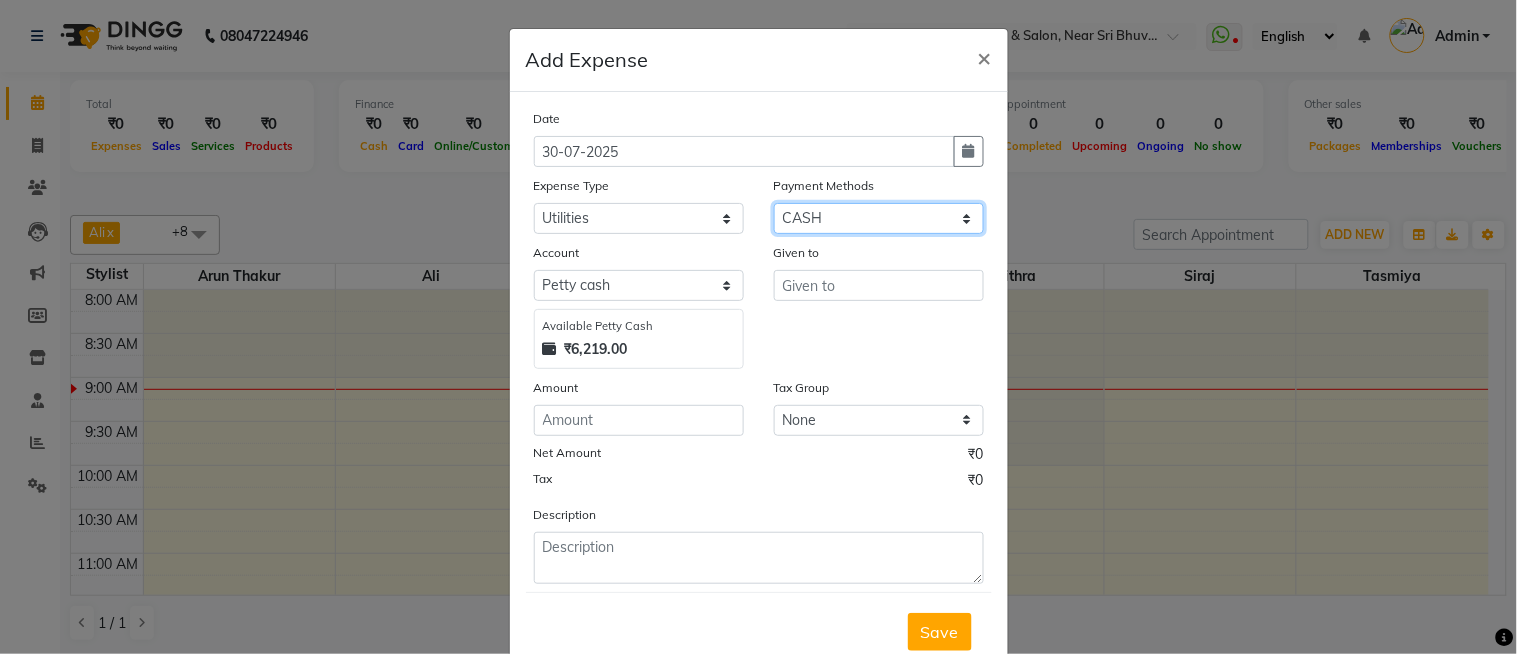 click on "Select CARD PayTM GPay CASH Family Points ONLINE PhonePe Prepaid Gift Card UPI Voucher Cheque BharatPay" 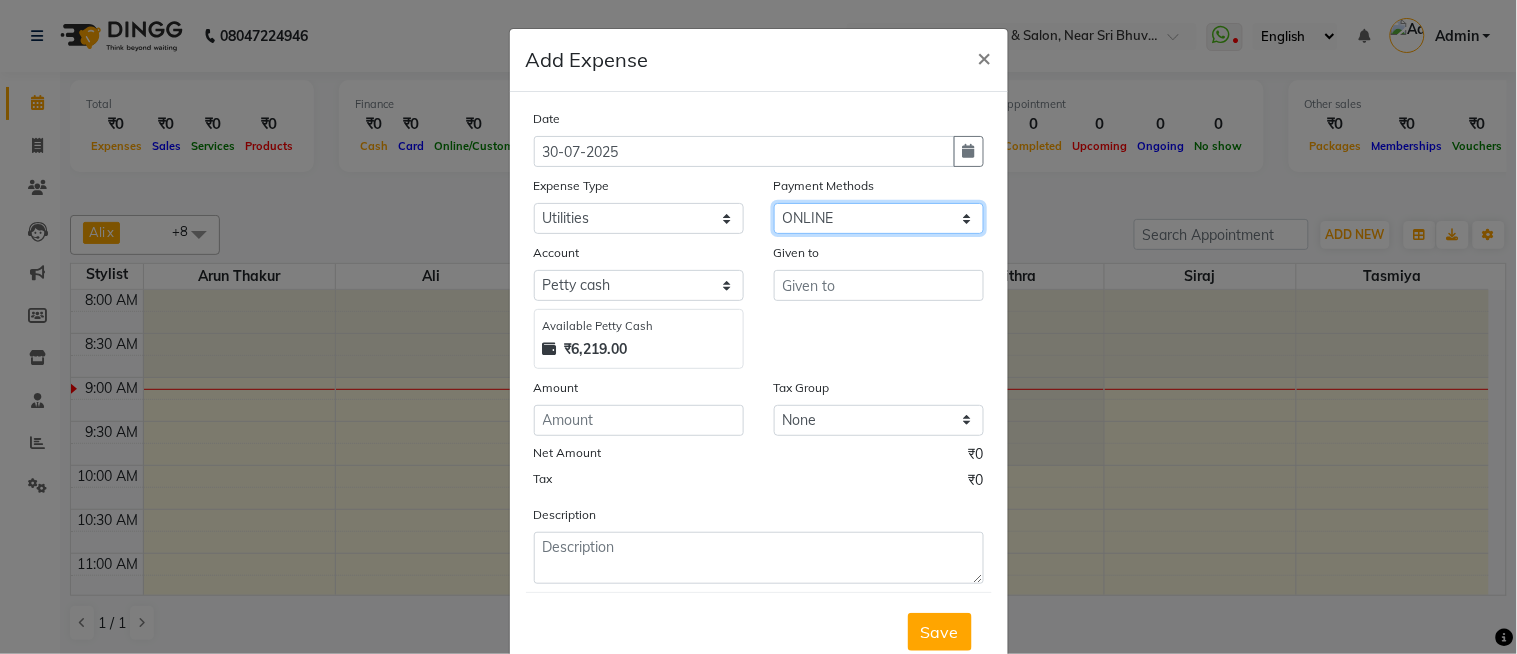 click on "Select CARD PayTM GPay CASH Family Points ONLINE PhonePe Prepaid Gift Card UPI Voucher Cheque BharatPay" 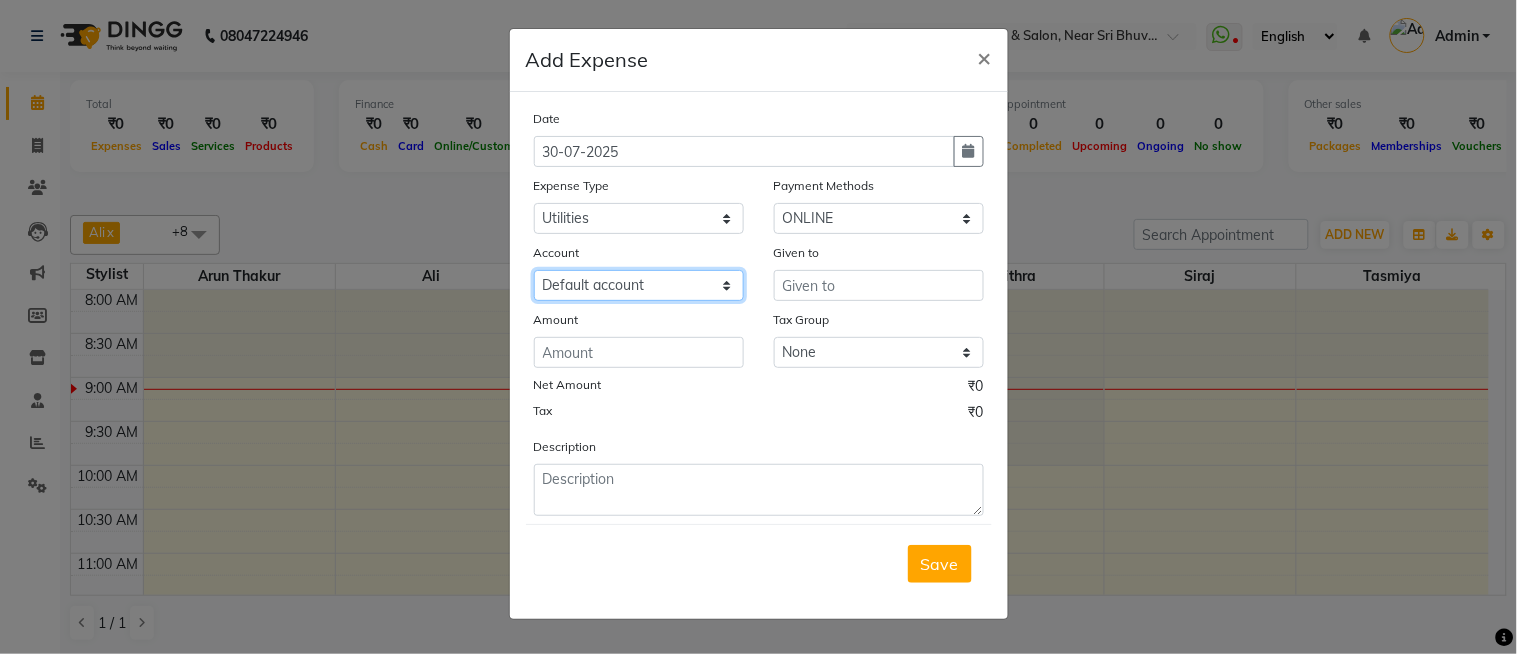 click on "Select Default account Bank Of Baroda Karkala" 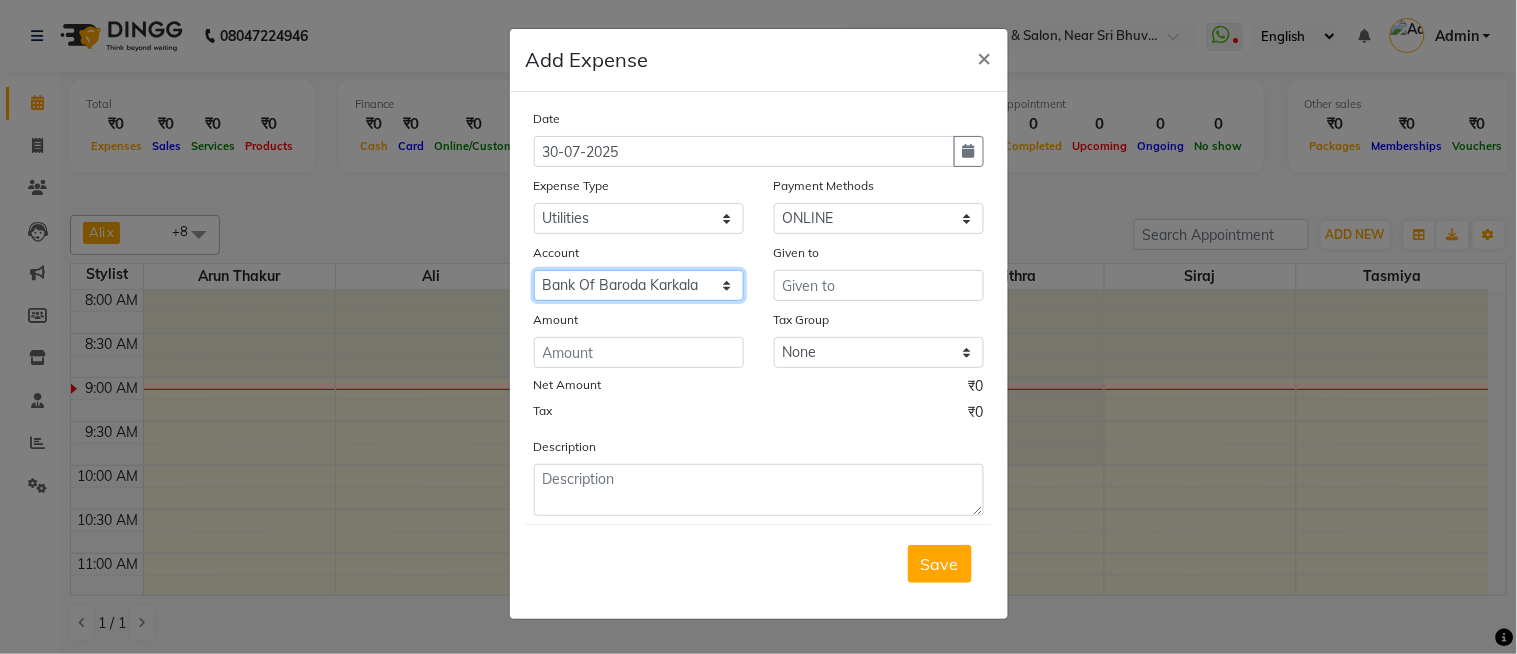 click on "Select Default account Bank Of Baroda Karkala" 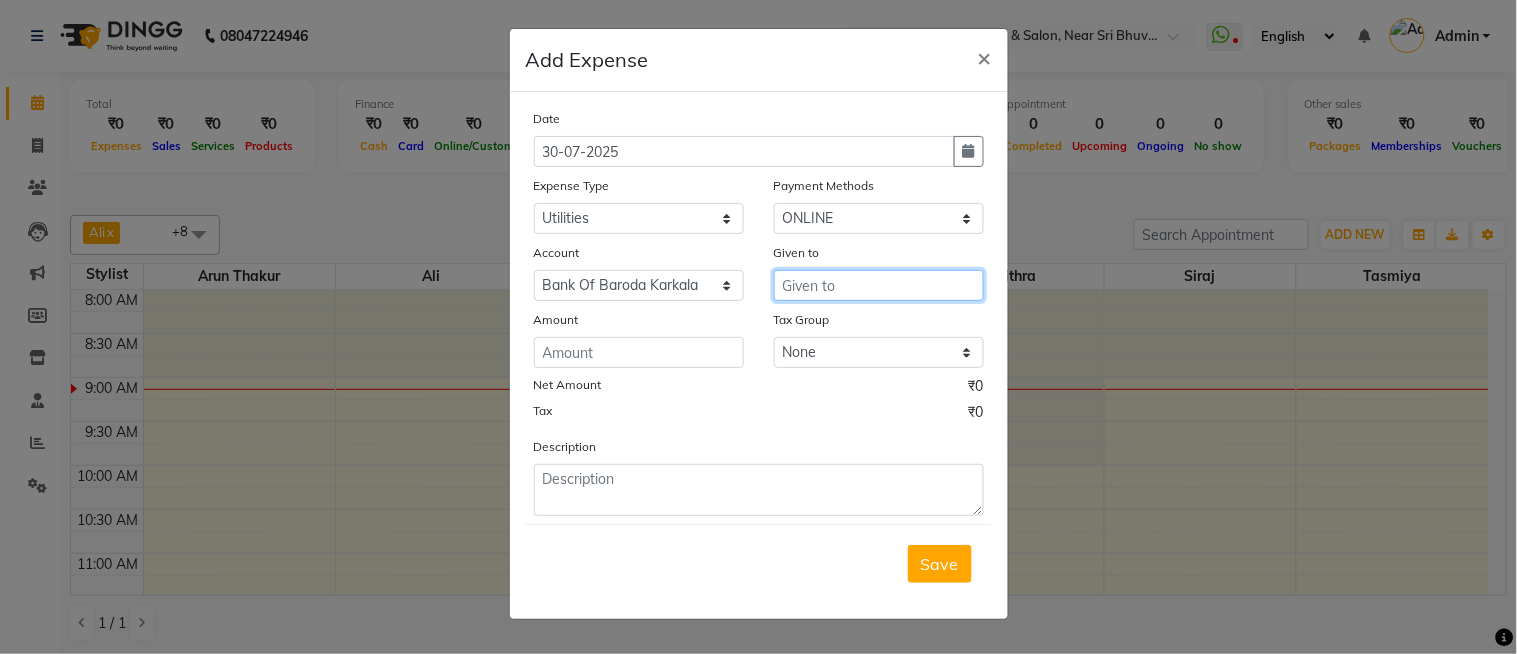 click at bounding box center (879, 285) 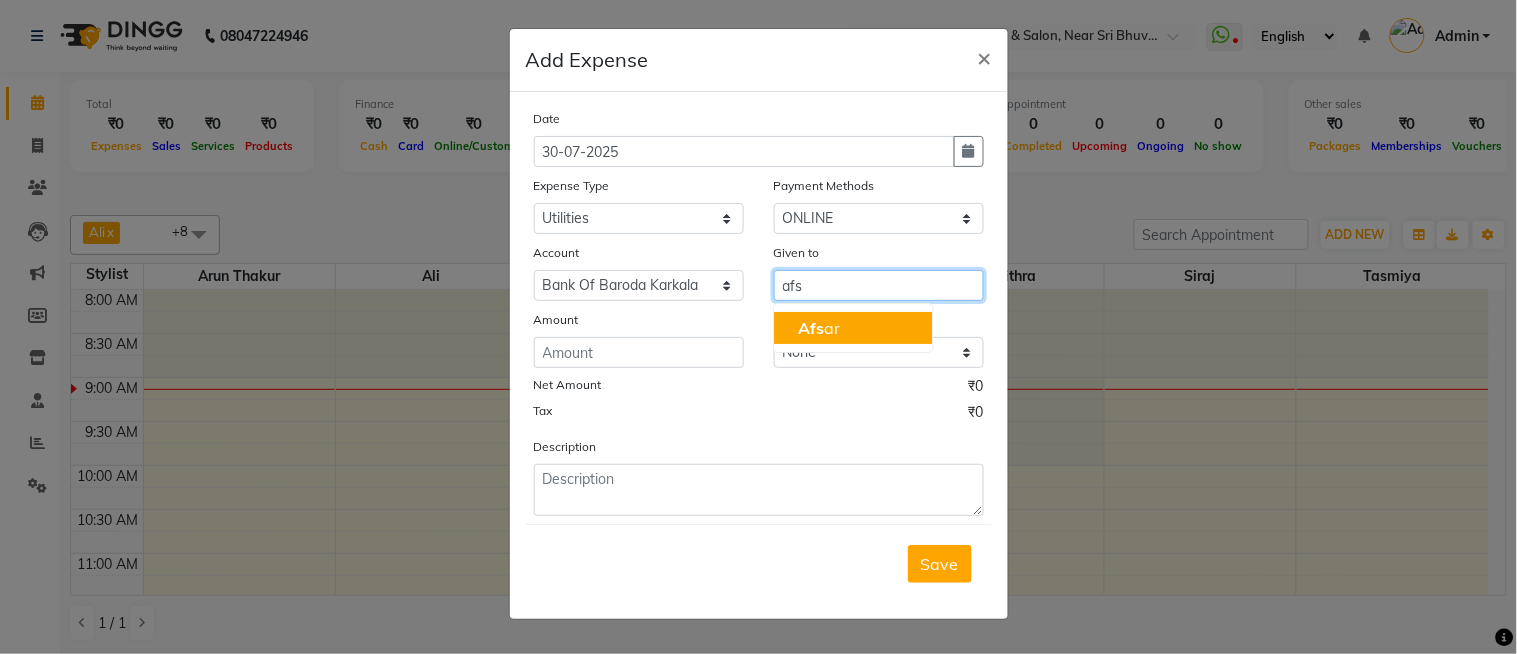 click on "Afs" 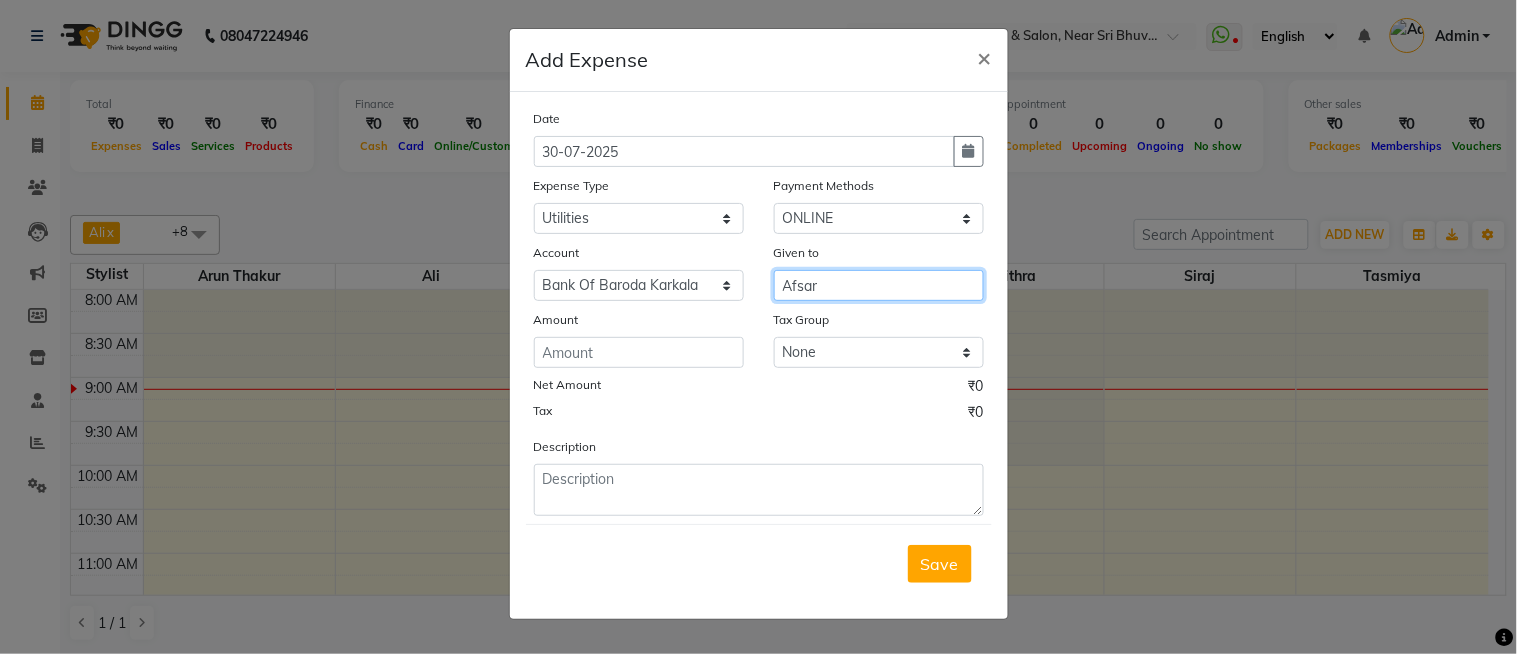 drag, startPoint x: 848, startPoint y: 284, endPoint x: 698, endPoint y: 298, distance: 150.65192 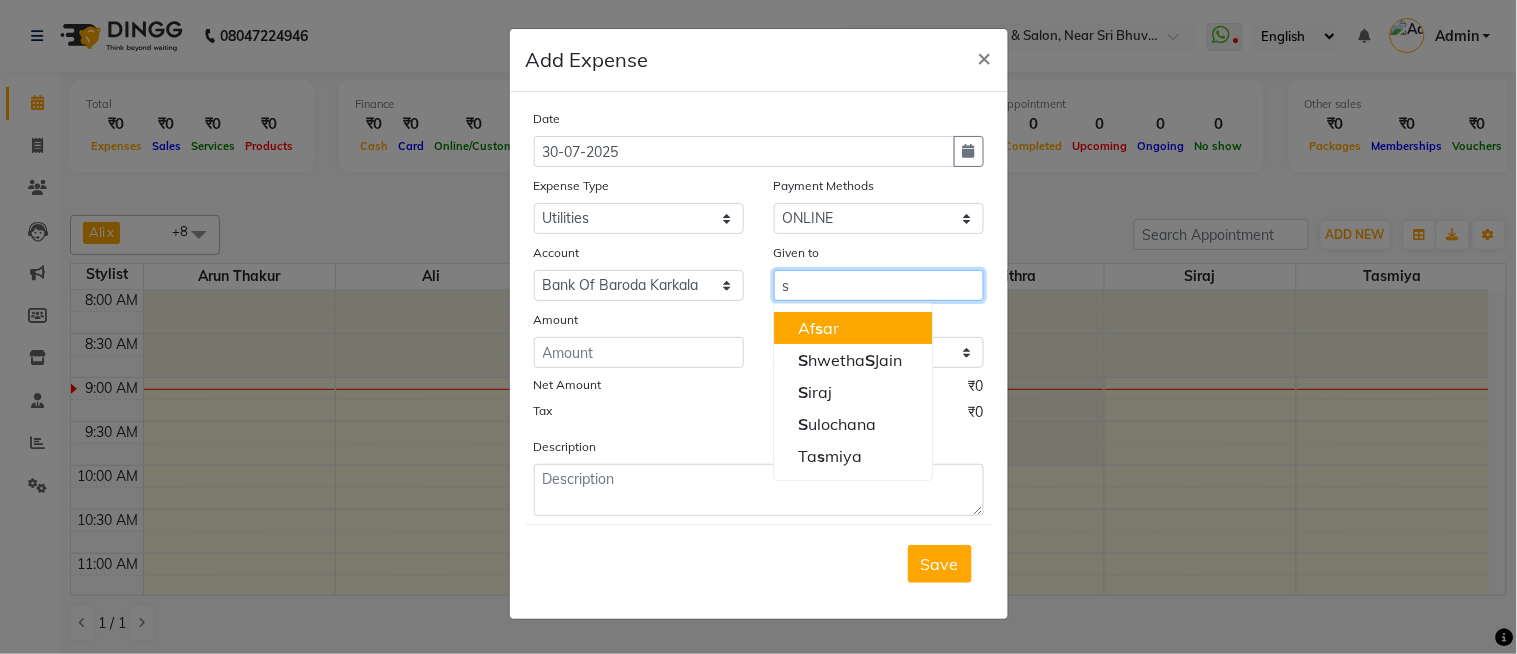type on "s" 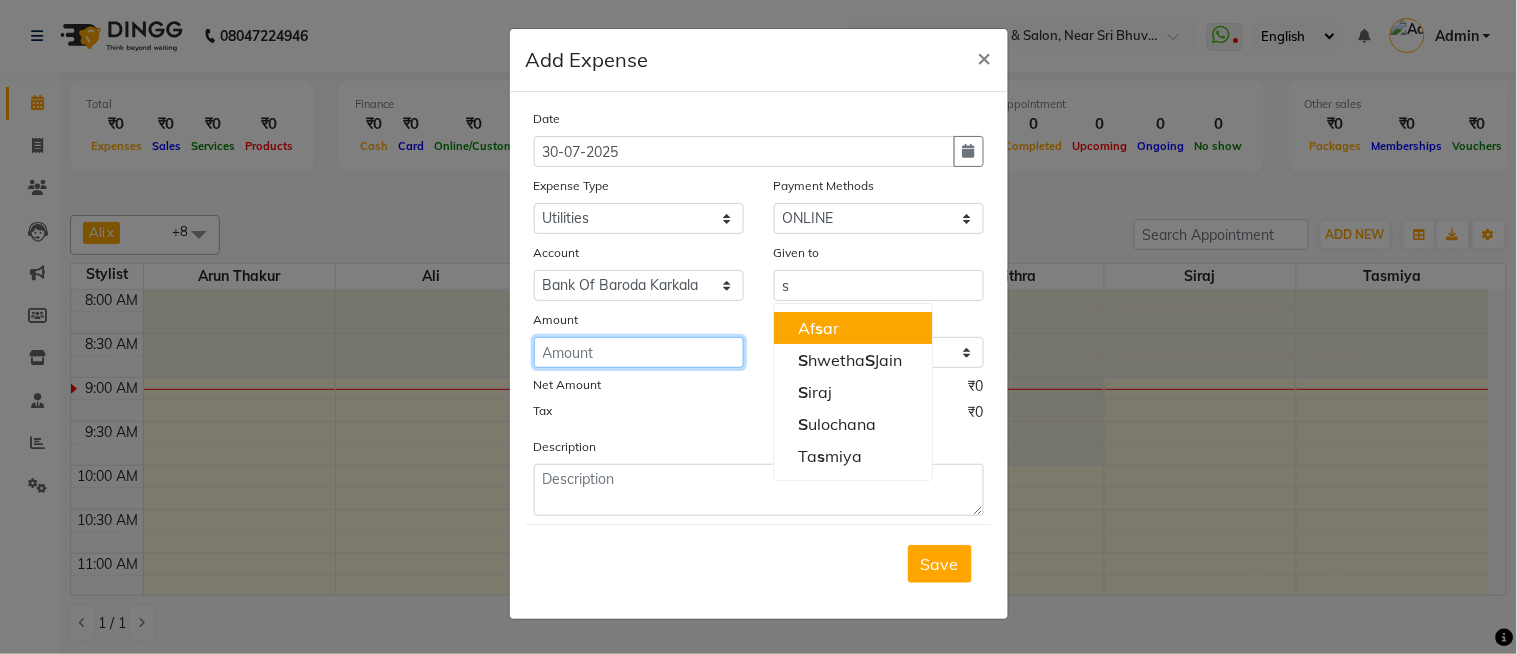 click 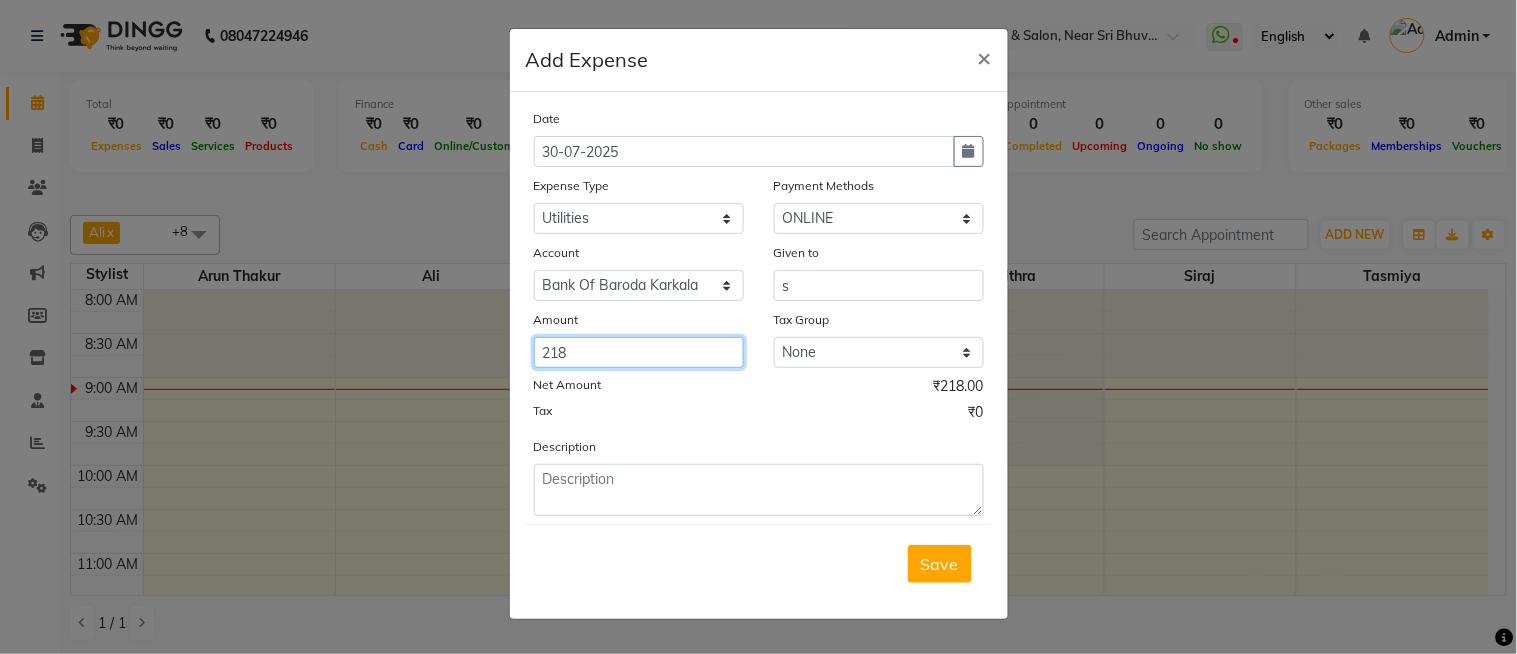 type on "218" 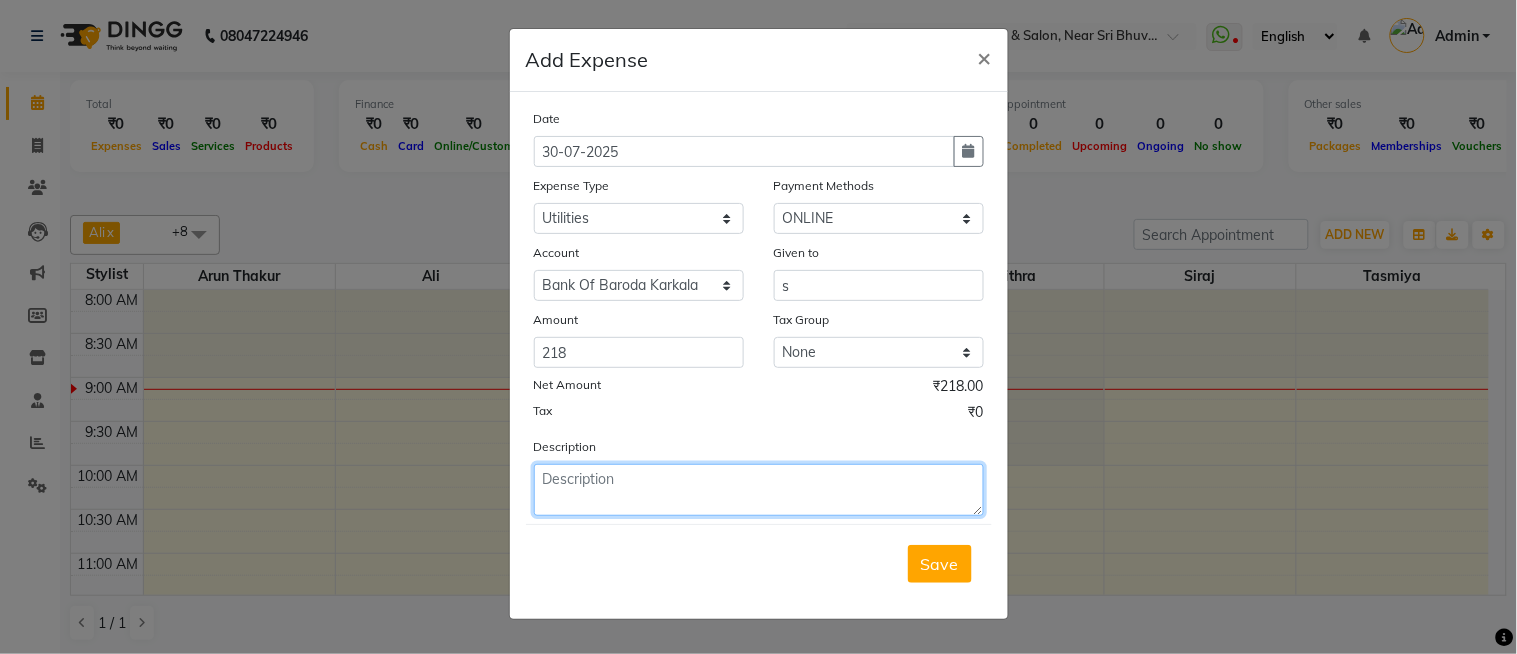click 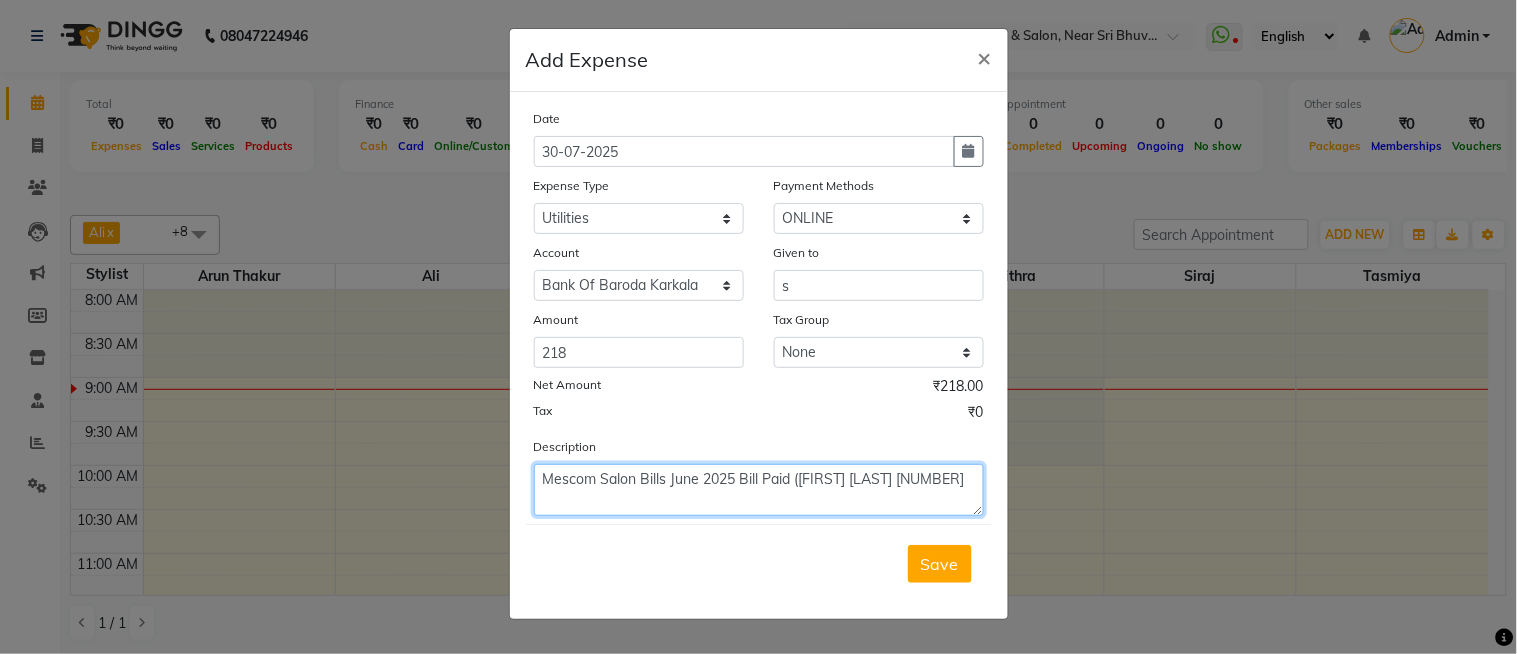 drag, startPoint x: 603, startPoint y: 477, endPoint x: 640, endPoint y: 476, distance: 37.01351 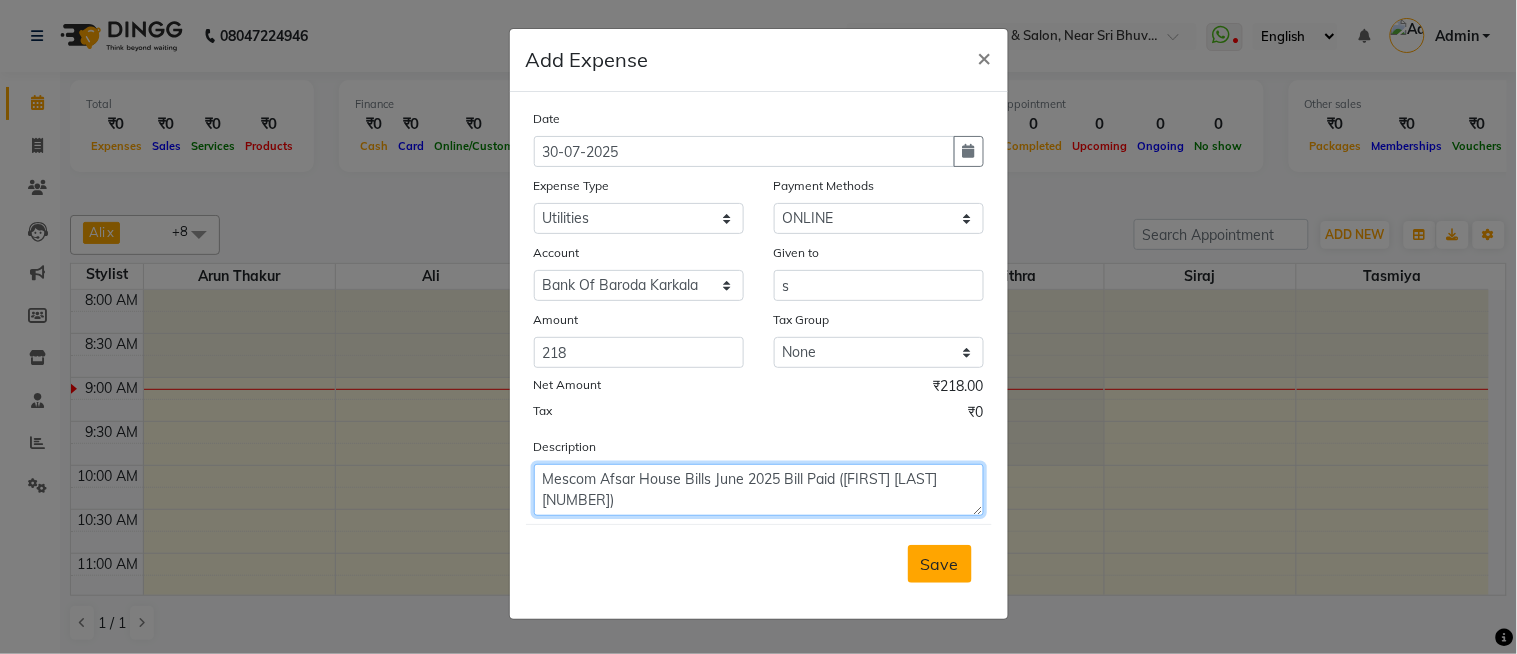 type on "Mescom Afsar House Bills June 2025 Bill Paid ([FIRST] [LAST] [NUMBER])" 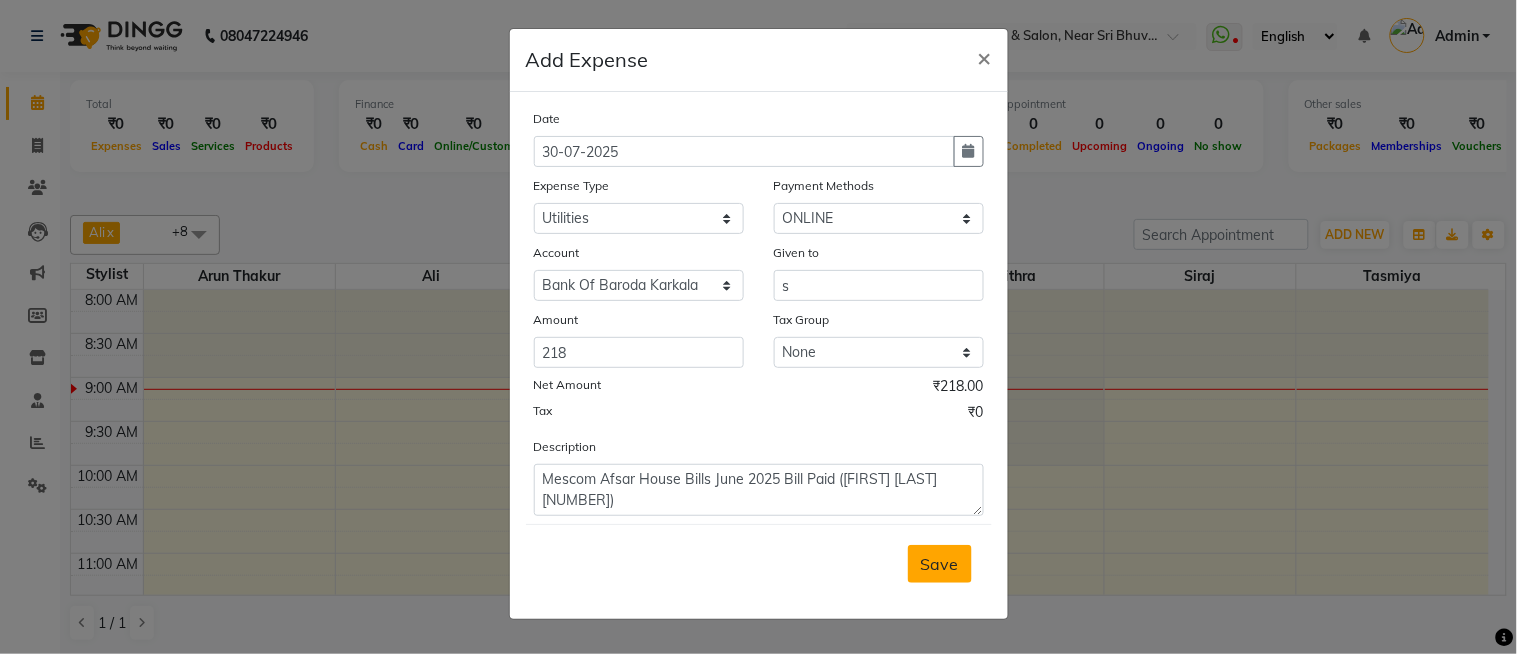 click on "Save" at bounding box center [940, 564] 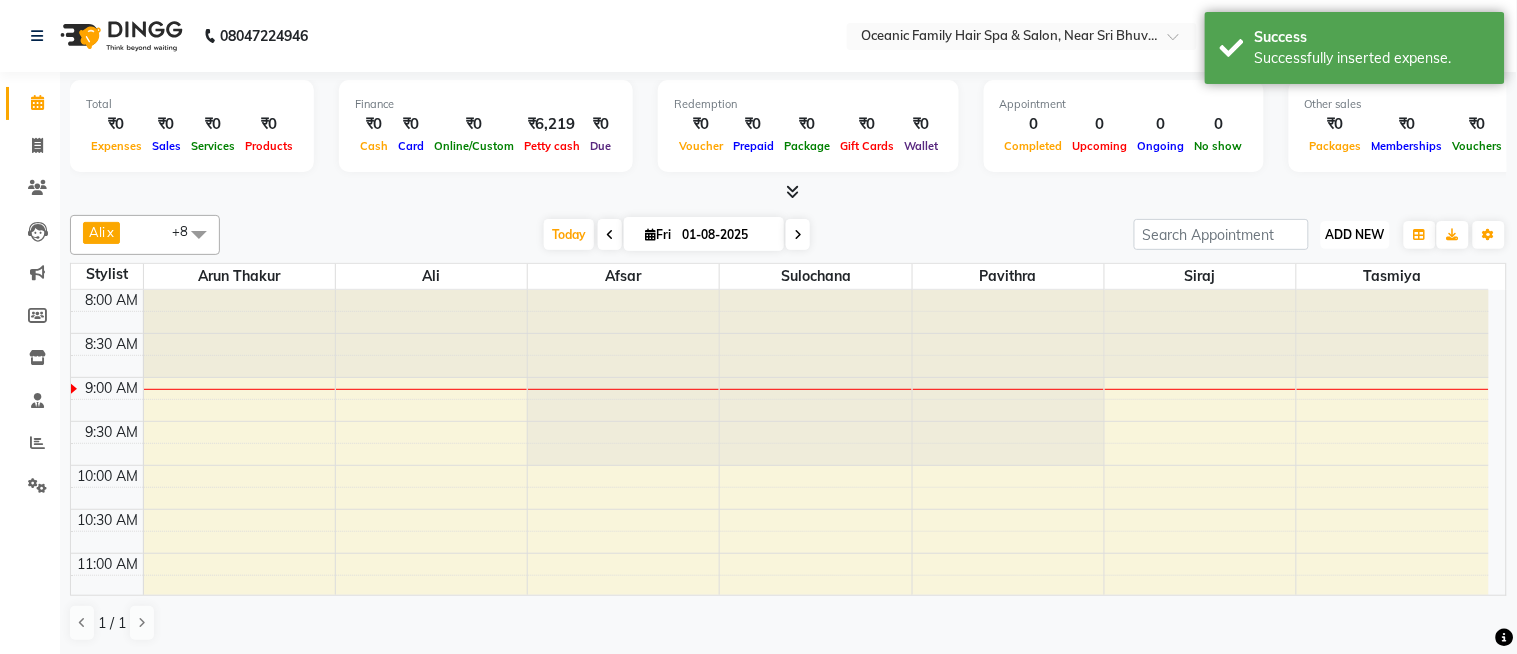 click on "ADD NEW" at bounding box center (1355, 234) 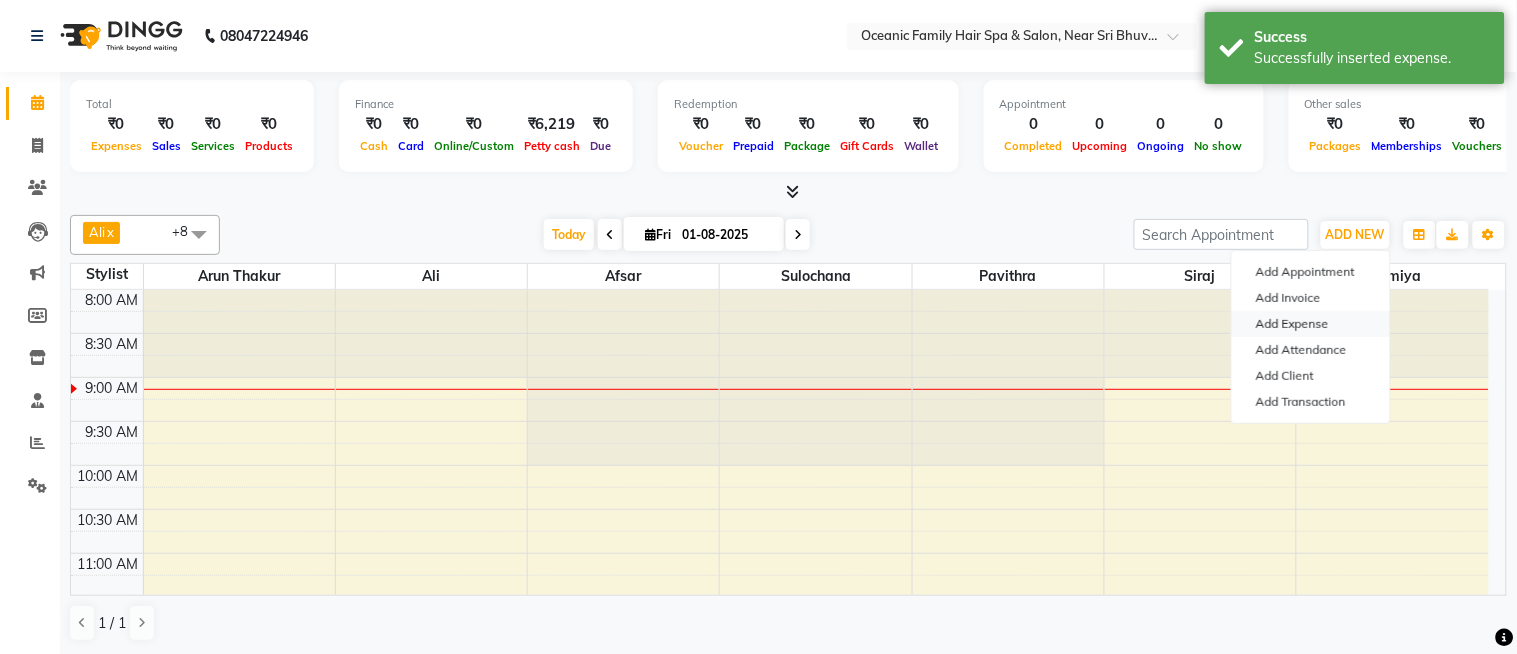 click on "Add Expense" at bounding box center [1311, 324] 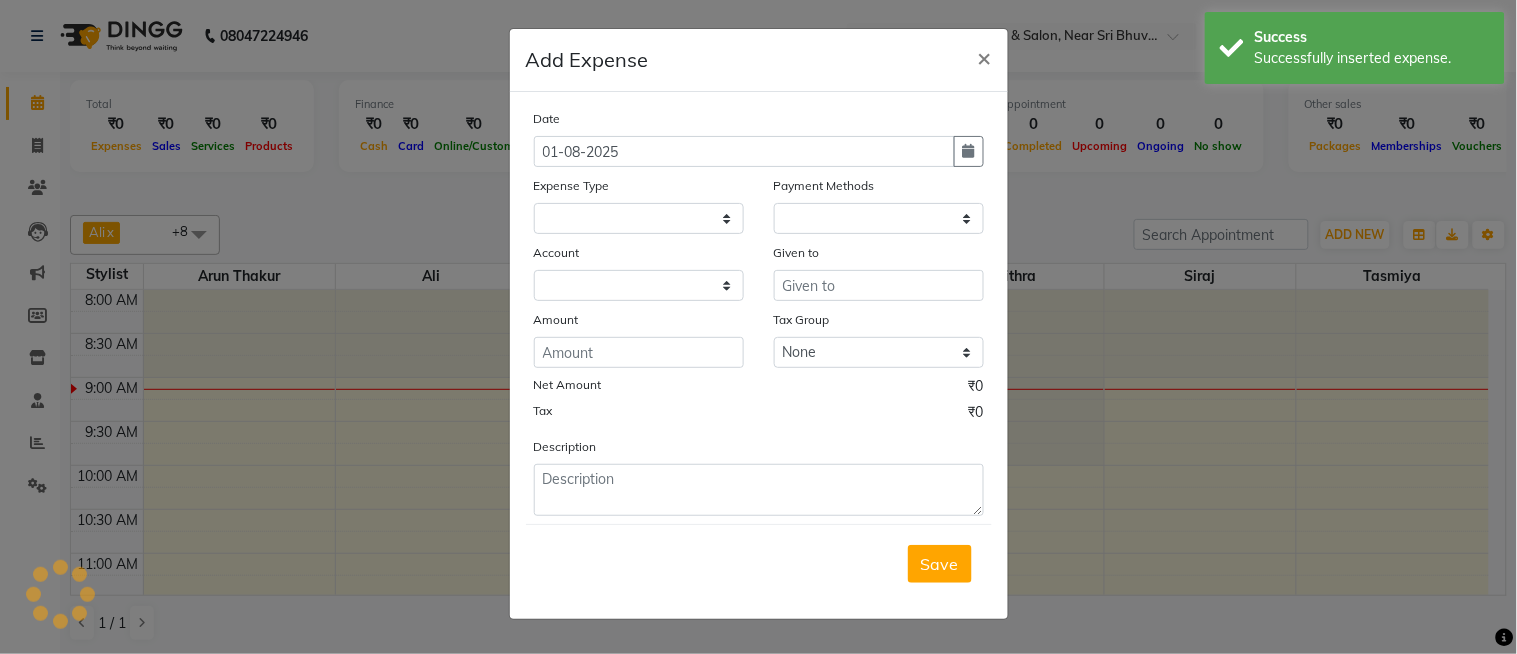 select 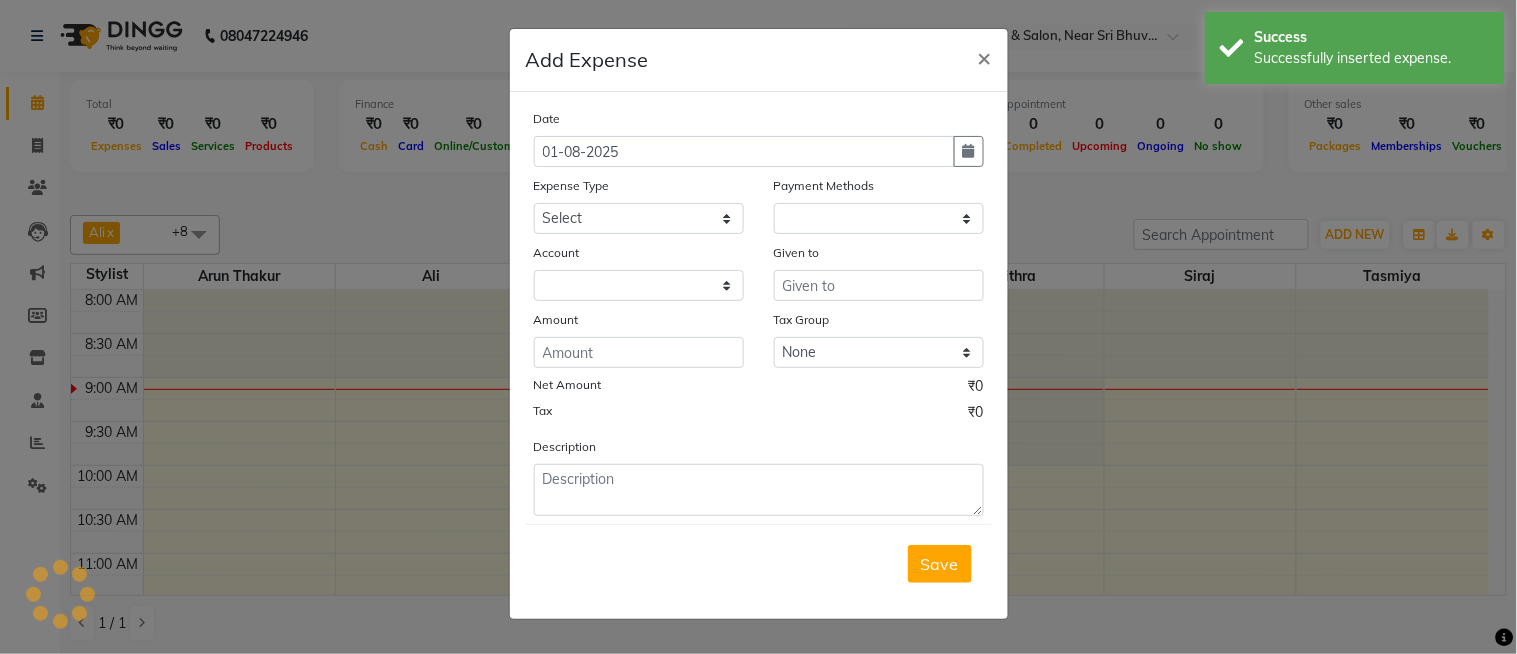 select on "1" 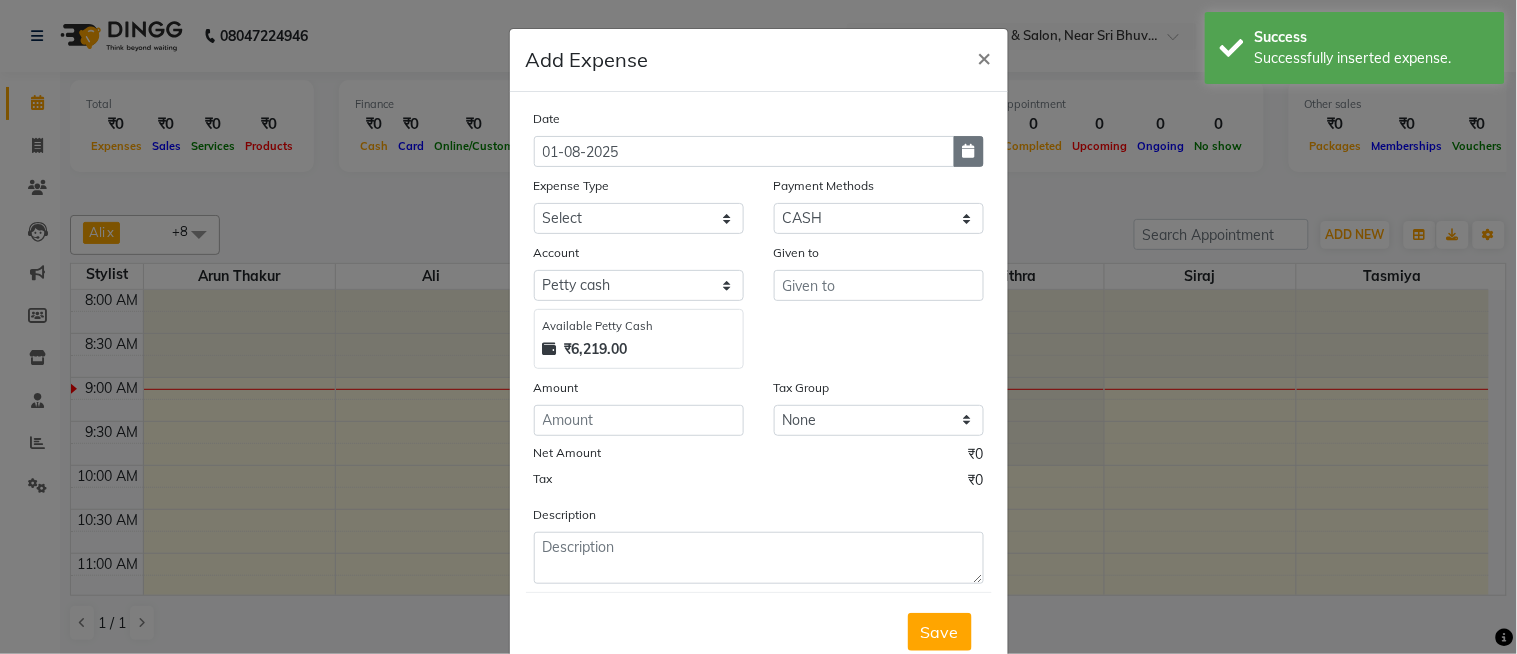 click 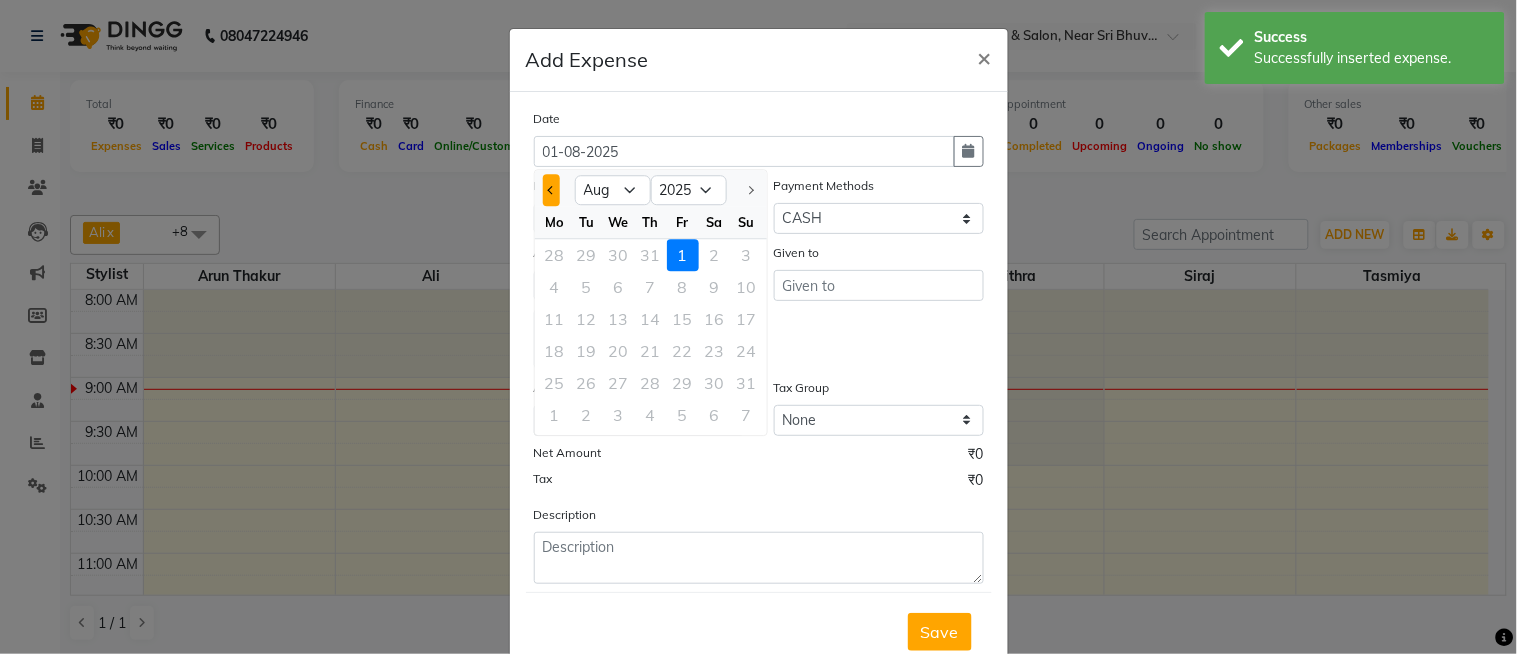 click 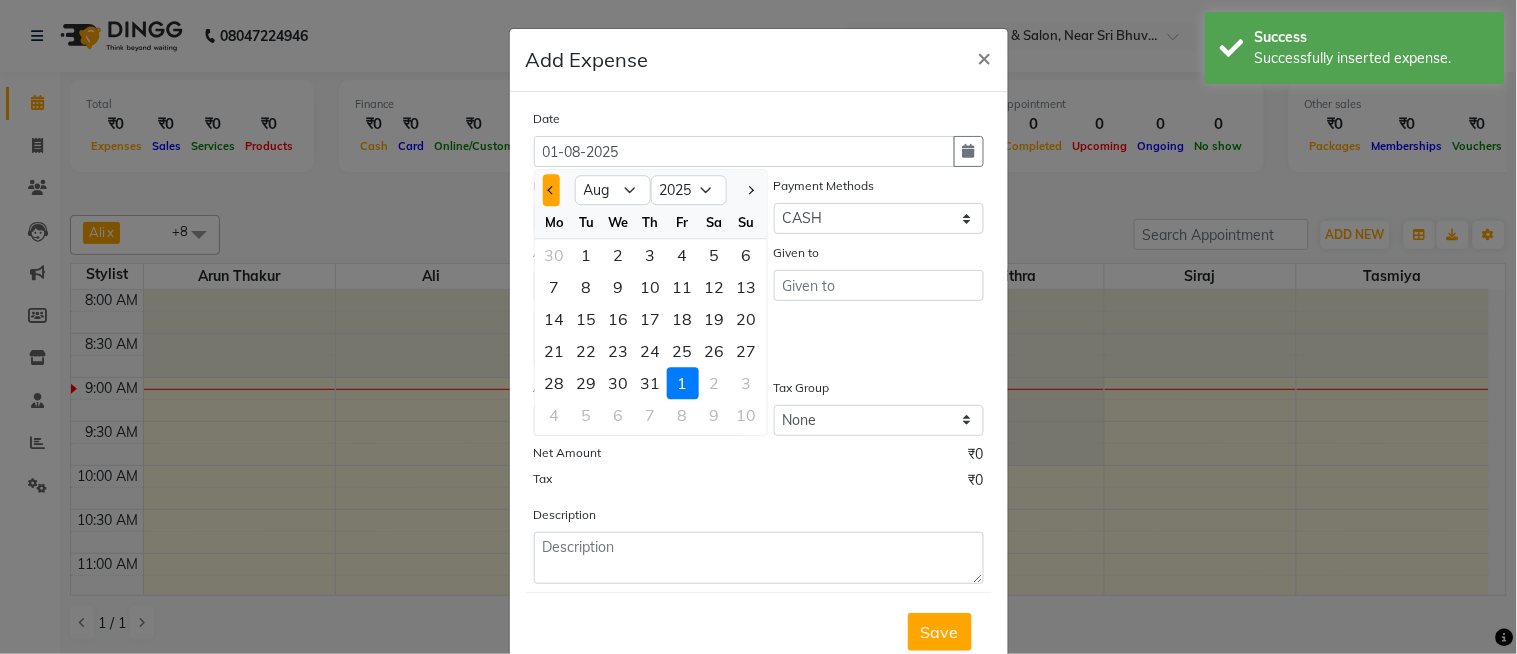 select on "7" 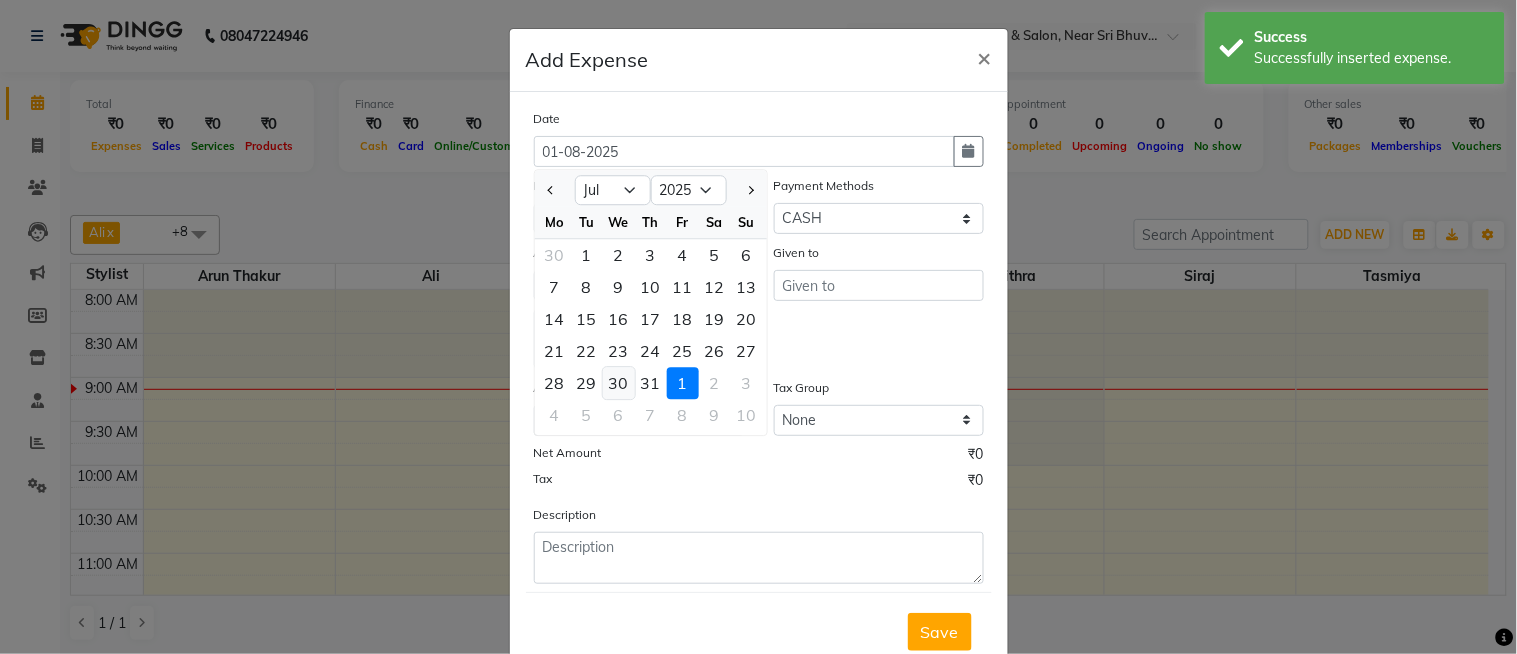 click on "30" 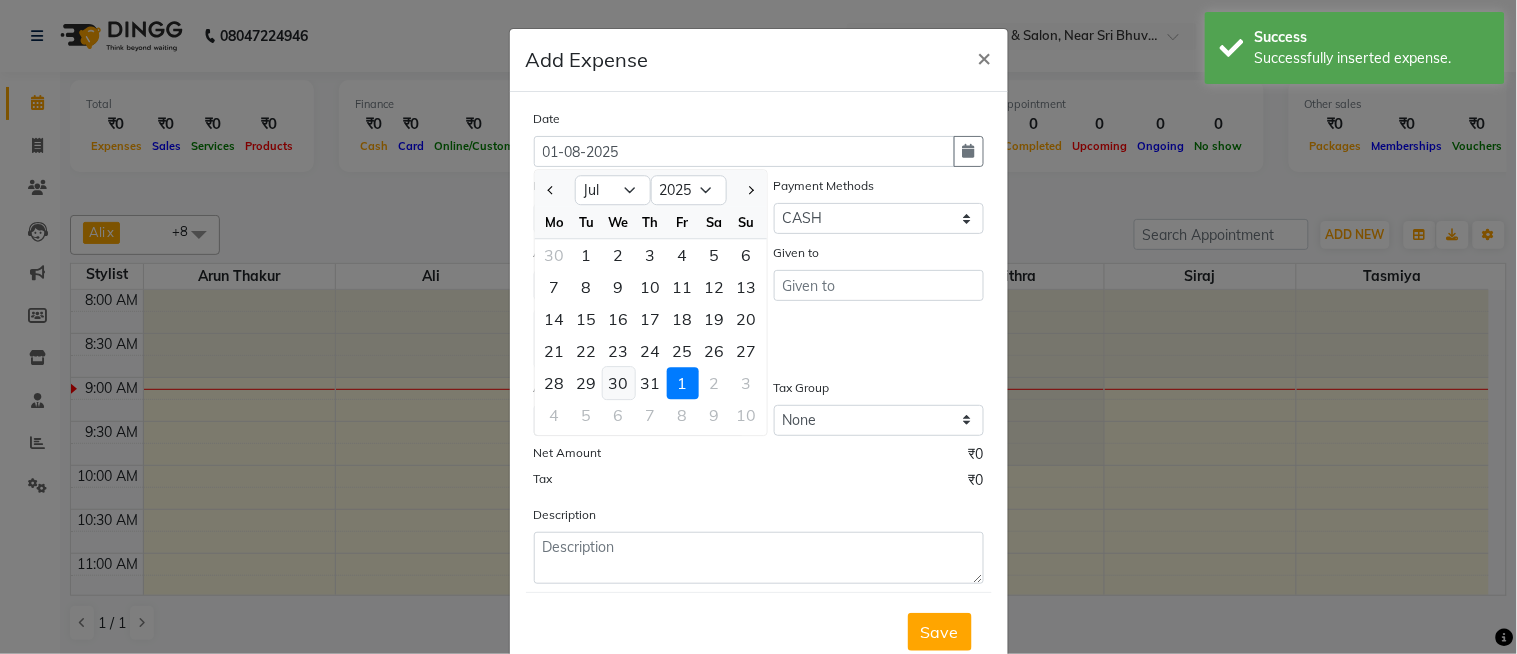 type on "30-07-2025" 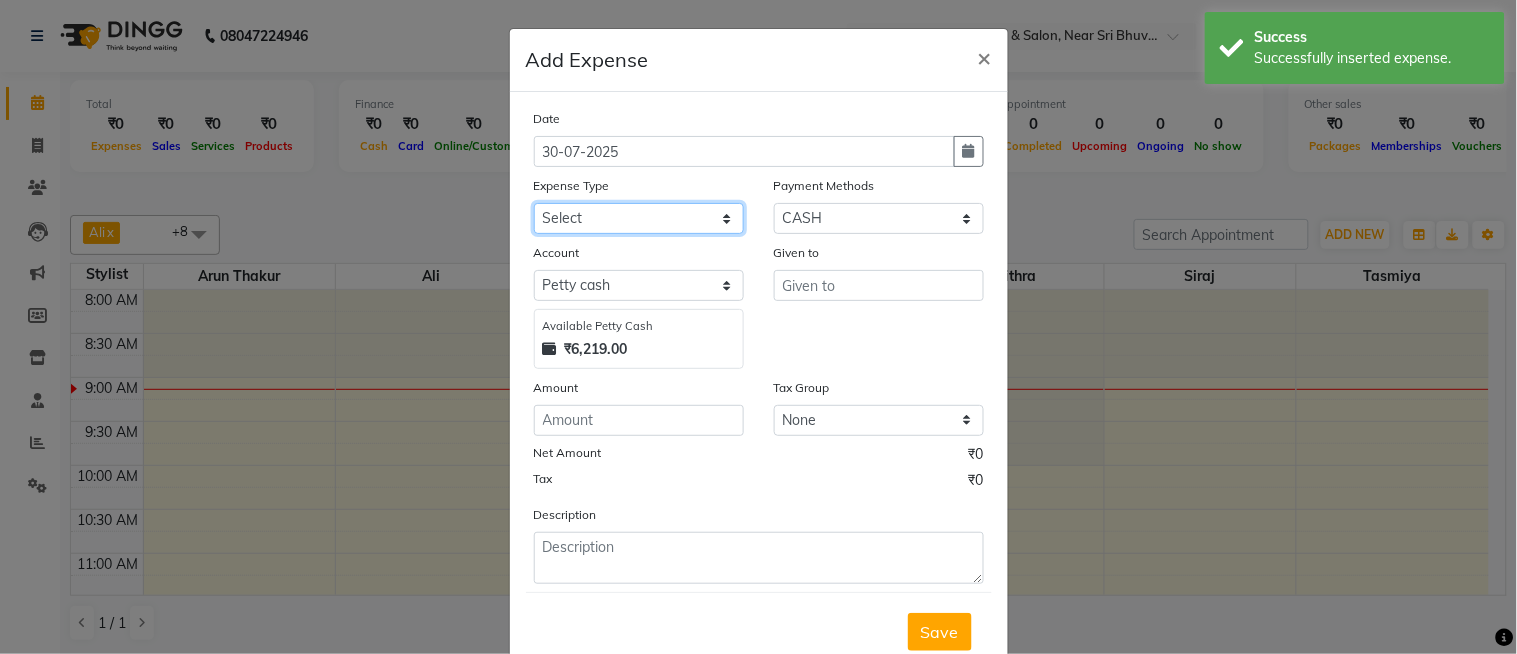 click on "Select Abid Ali Afsar Ahemed Arun Thakur Bank charges Cash transfer to bank Cash transfer to hub Client Snacks Clinical charges Govt fee House Exp Loan Repayment Maintenance Marketing Miscellaneous Other Pavithra Pigmi Janaradhan Pigmi Sudeep Pigmi VRS Previous month exp Product Pulak Raj Jain Rajani Maid Riyasat Salary Salon Equipment salon rent Santhosh Kumar Shwetha S Jain Siraj Staff Room Rent Staff Snacks Staff Tip Sulochana Tasmiya Tax Utilities" 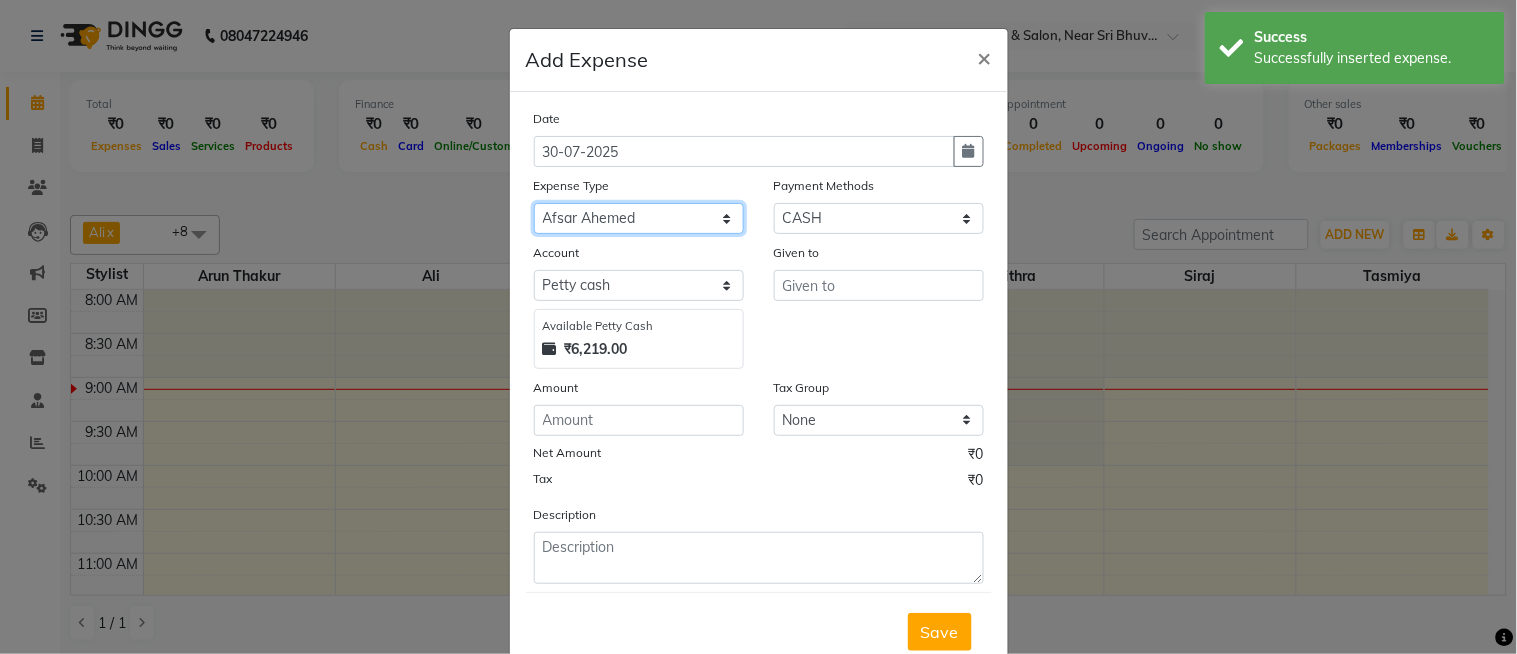 click on "Select Abid Ali Afsar Ahemed Arun Thakur Bank charges Cash transfer to bank Cash transfer to hub Client Snacks Clinical charges Govt fee House Exp Loan Repayment Maintenance Marketing Miscellaneous Other Pavithra Pigmi Janaradhan Pigmi Sudeep Pigmi VRS Previous month exp Product Pulak Raj Jain Rajani Maid Riyasat Salary Salon Equipment salon rent Santhosh Kumar Shwetha S Jain Siraj Staff Room Rent Staff Snacks Staff Tip Sulochana Tasmiya Tax Utilities" 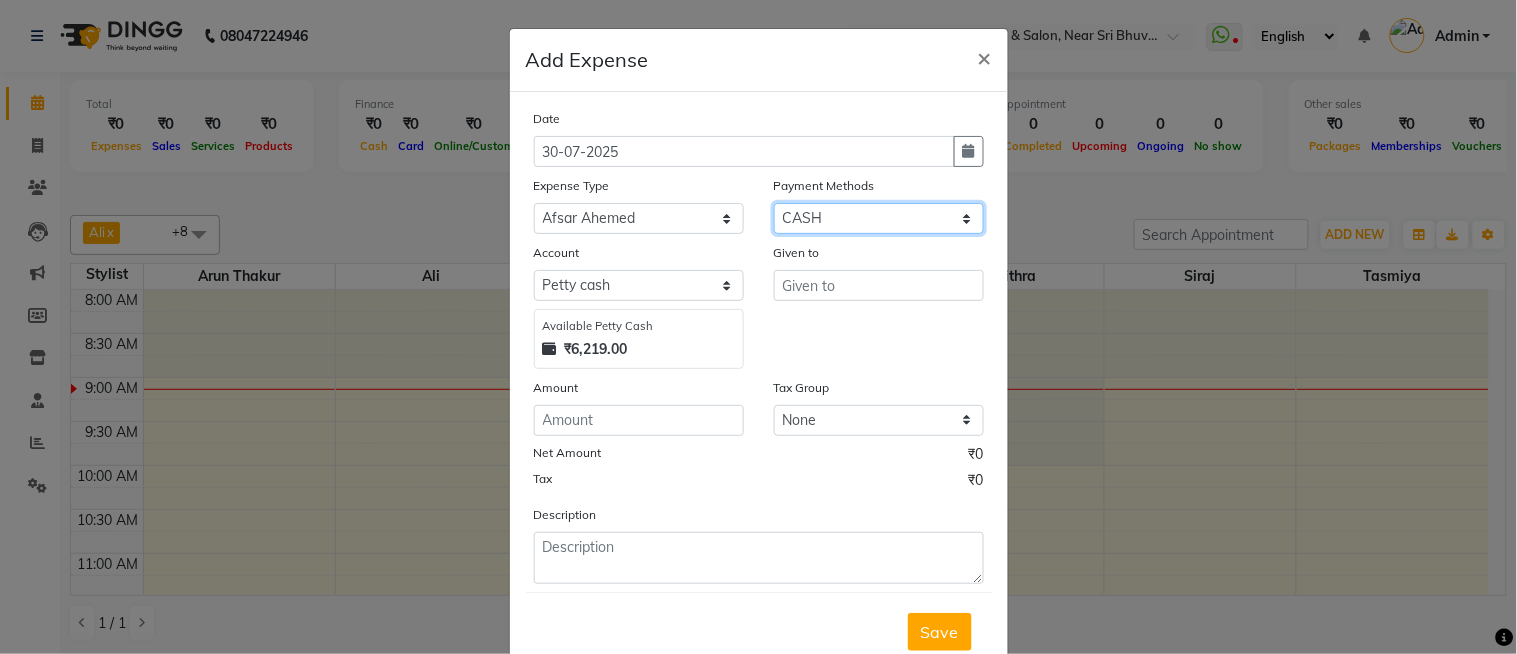 click on "Select CARD PayTM GPay CASH Family Points ONLINE PhonePe Prepaid Gift Card UPI Voucher Cheque BharatPay" 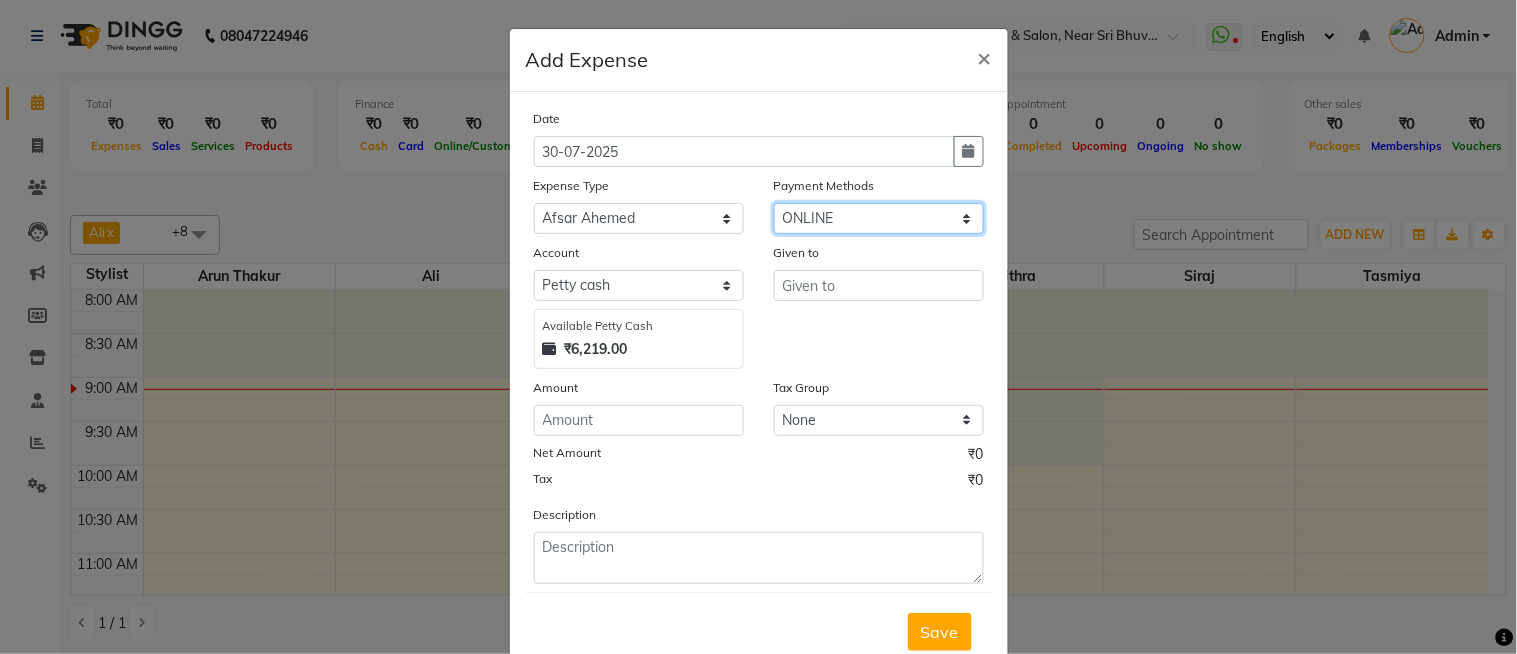click on "Select CARD PayTM GPay CASH Family Points ONLINE PhonePe Prepaid Gift Card UPI Voucher Cheque BharatPay" 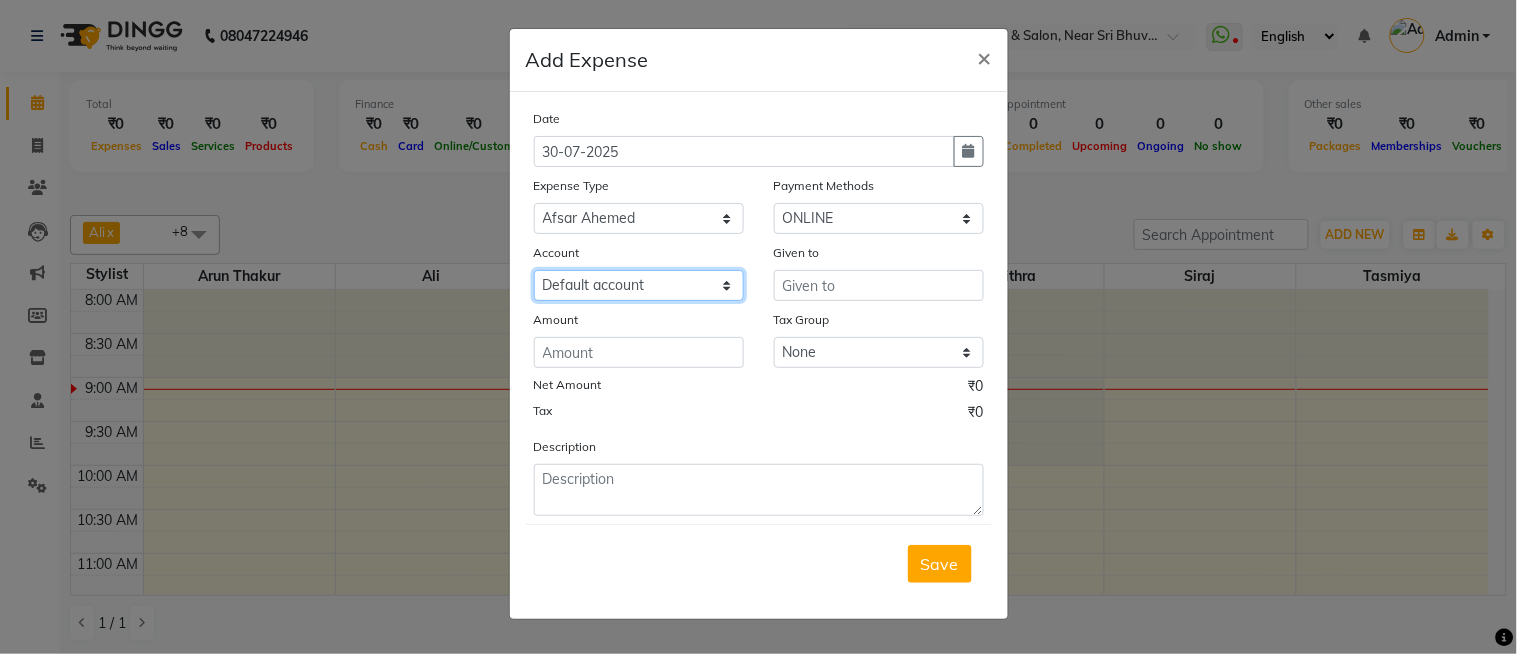 drag, startPoint x: 615, startPoint y: 287, endPoint x: 612, endPoint y: 297, distance: 10.440307 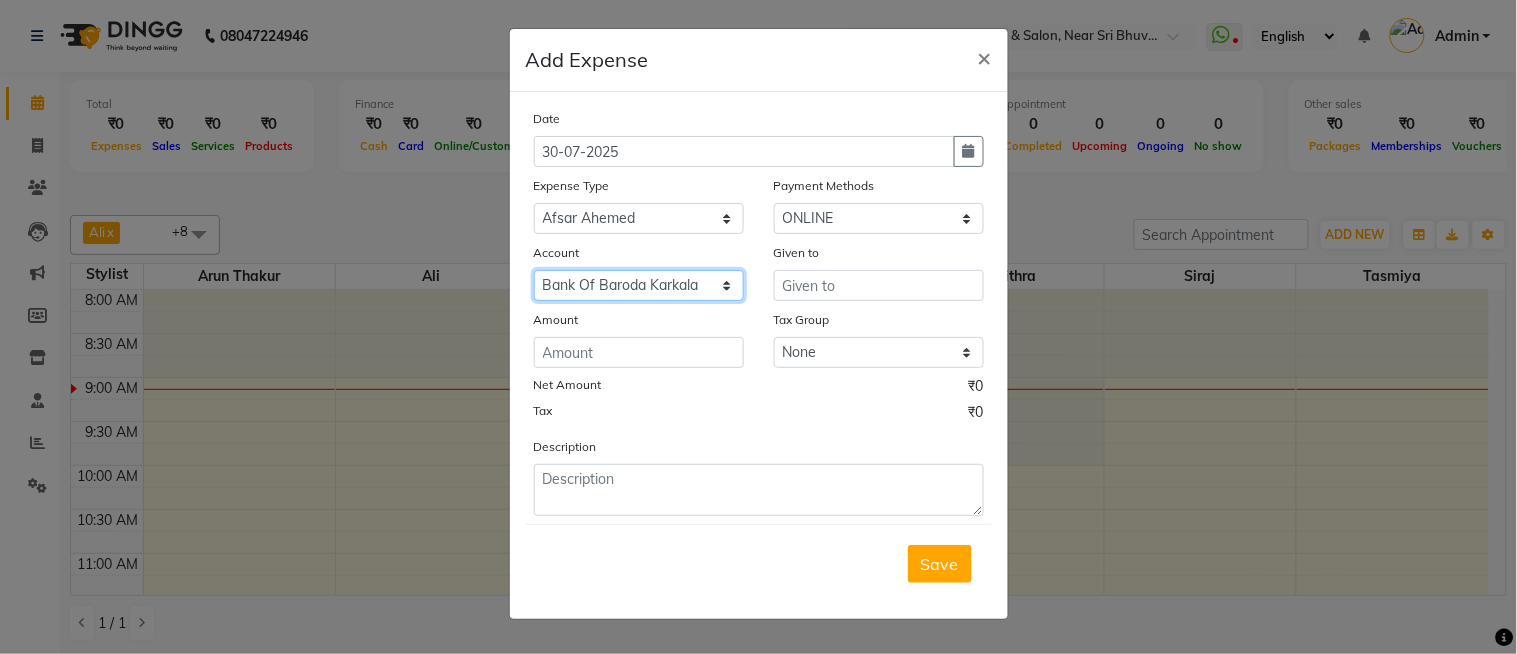 click on "Select Default account Bank Of Baroda Karkala" 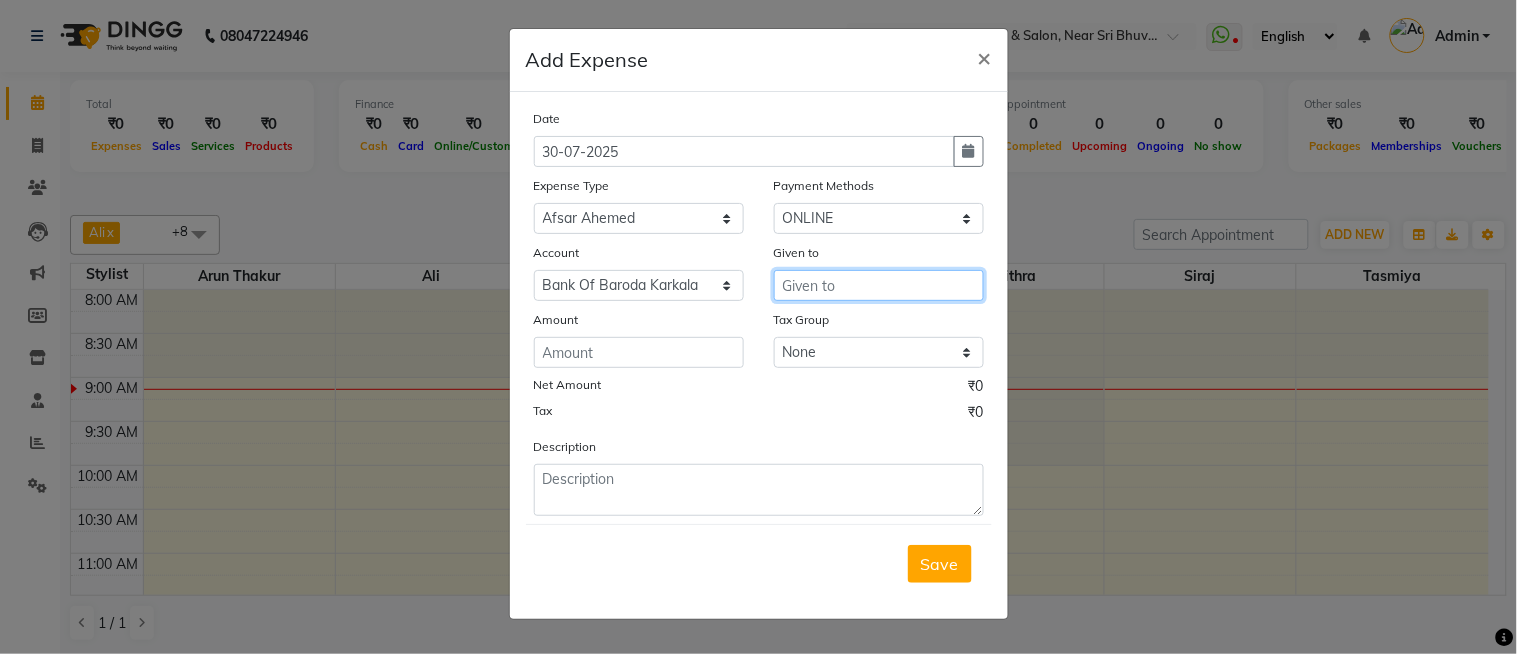 click at bounding box center [879, 285] 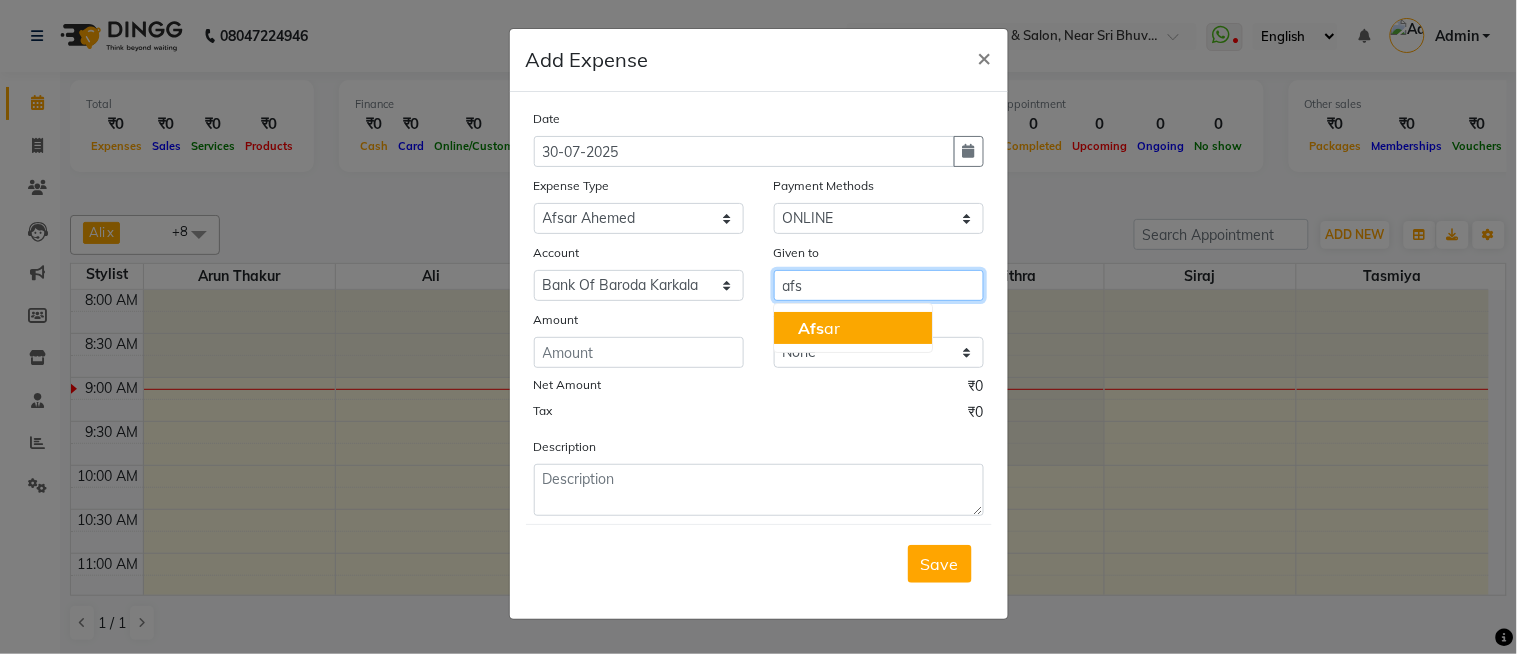 click on "Afs" 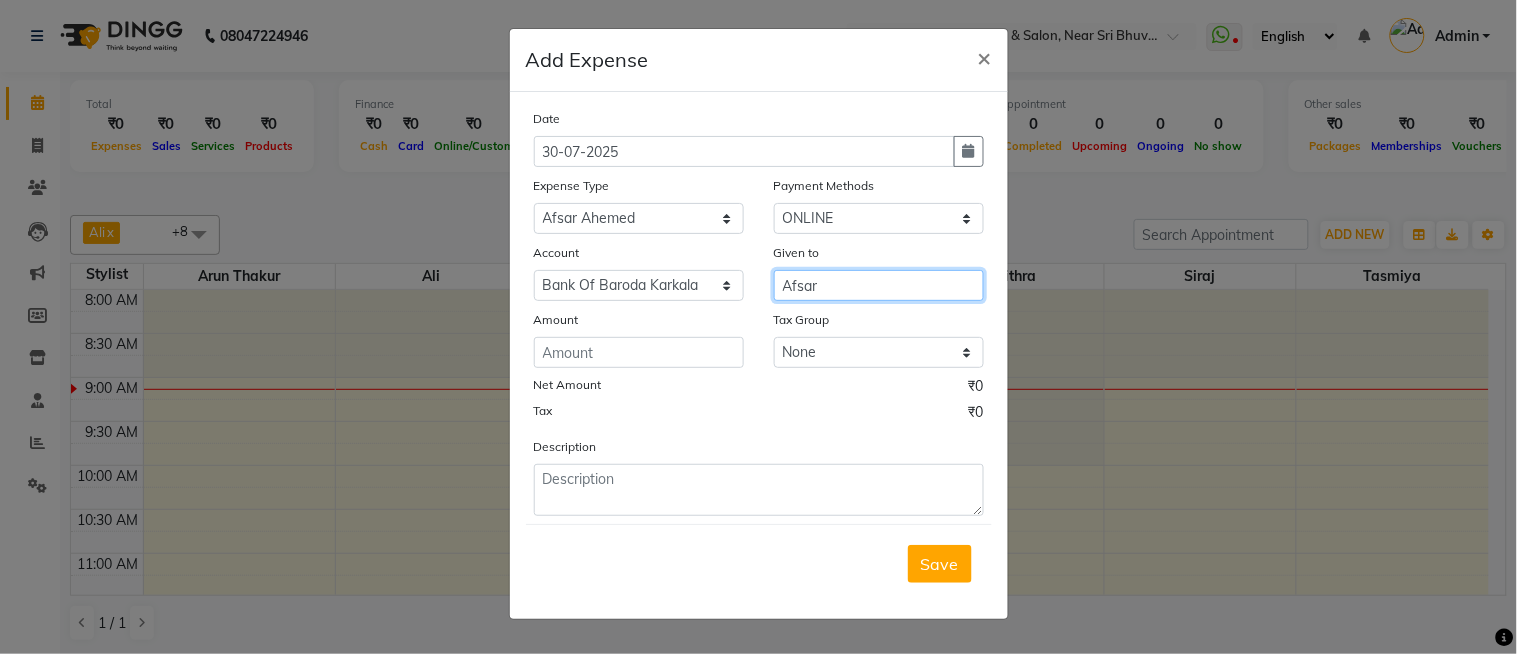 type on "Afsar" 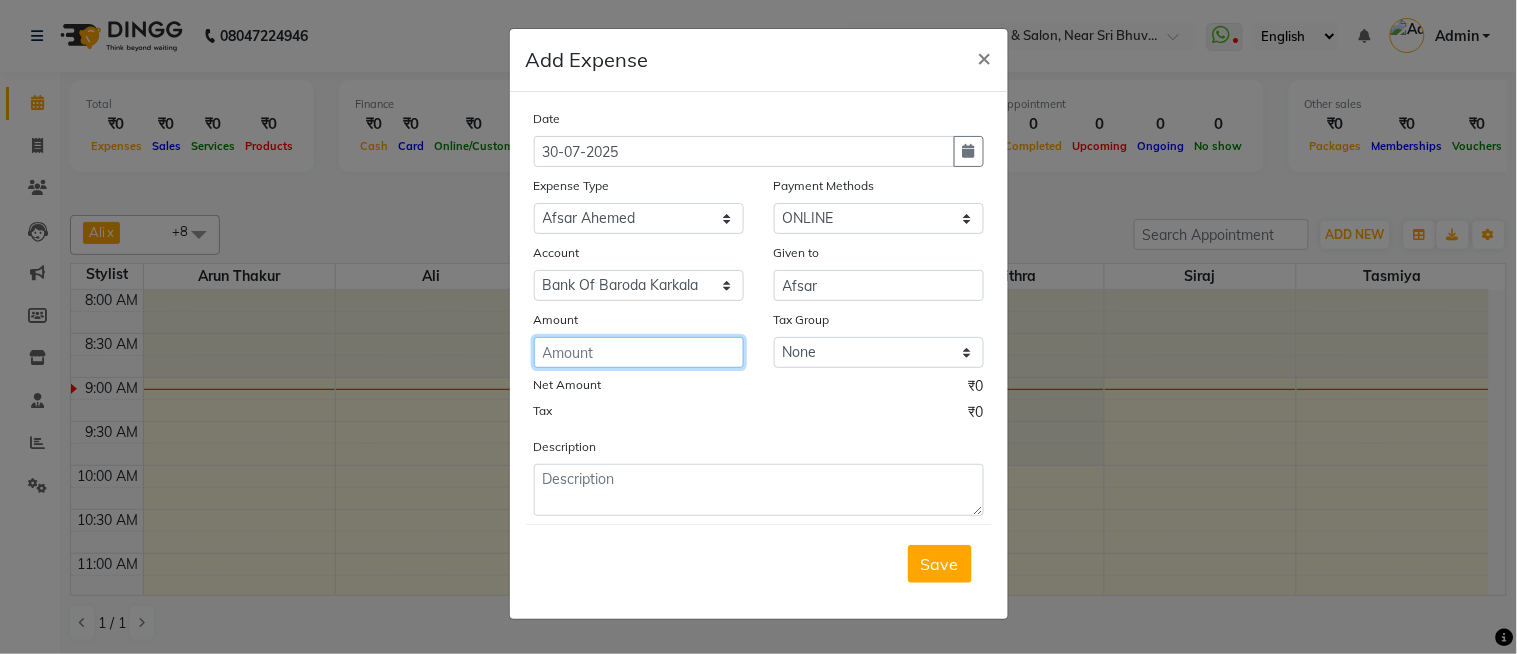 click 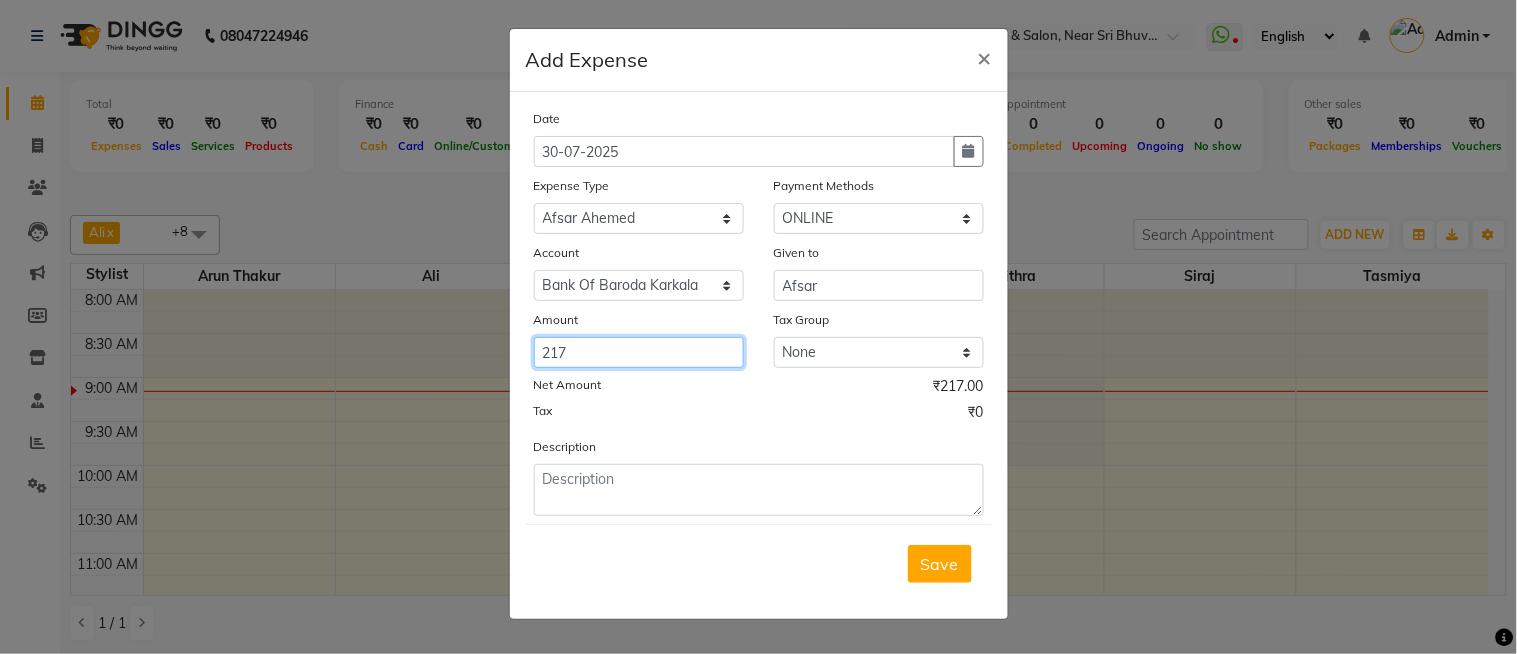 type on "217" 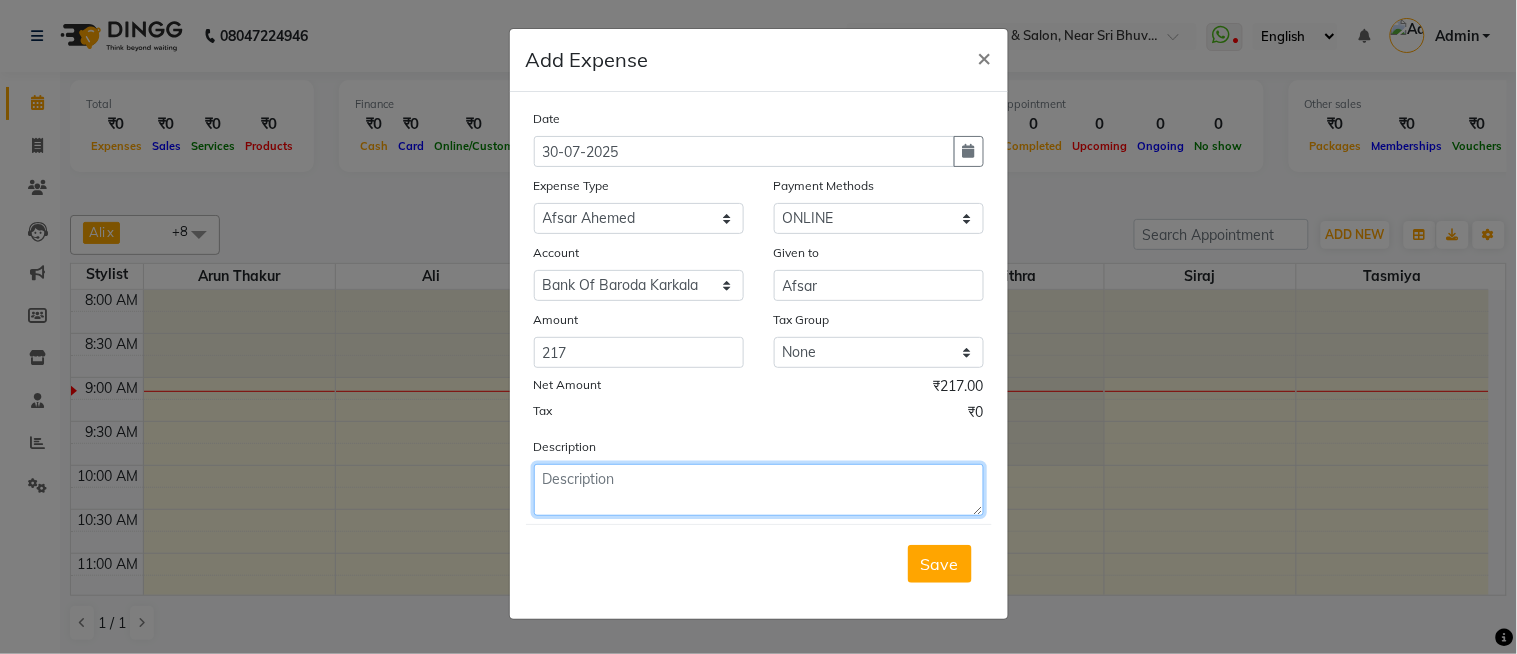 click 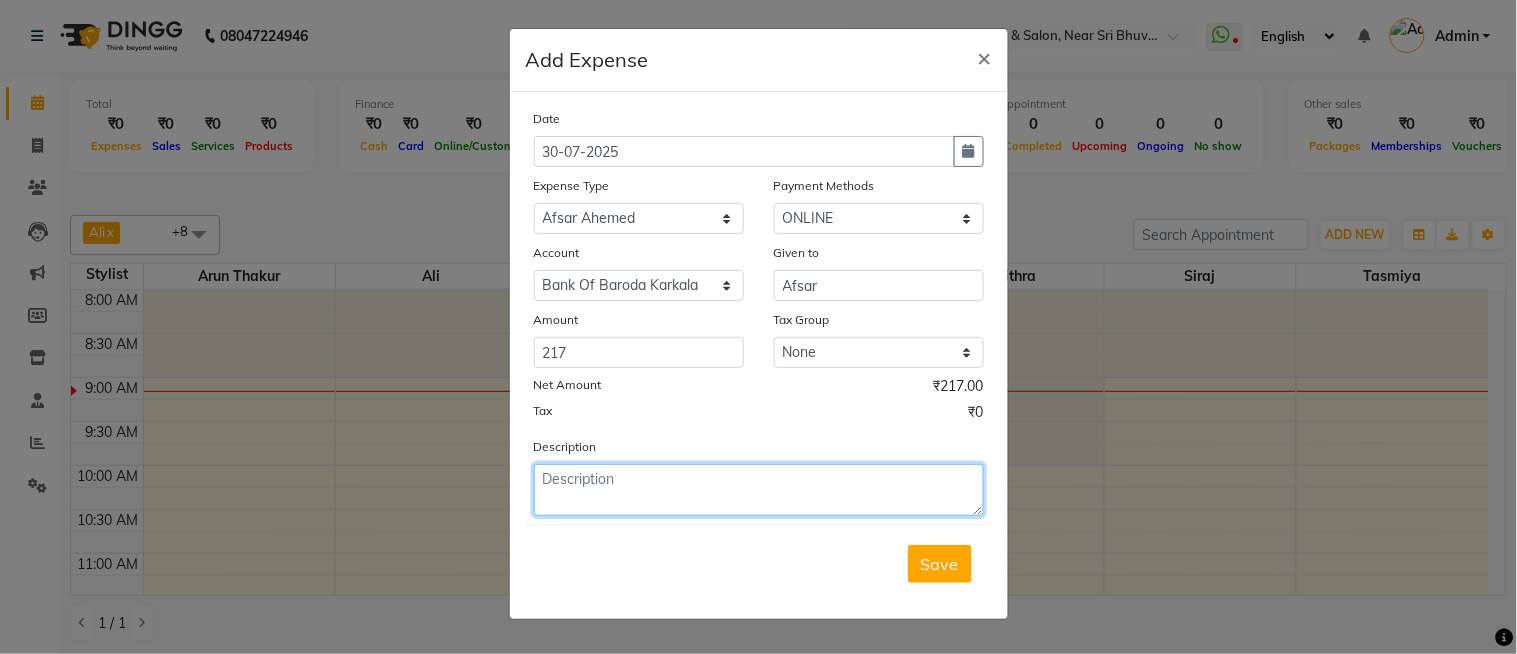 paste on "Mescom Salon Bills June 2025 Bill Paid ([FIRST] [LAST] [NUMBER]" 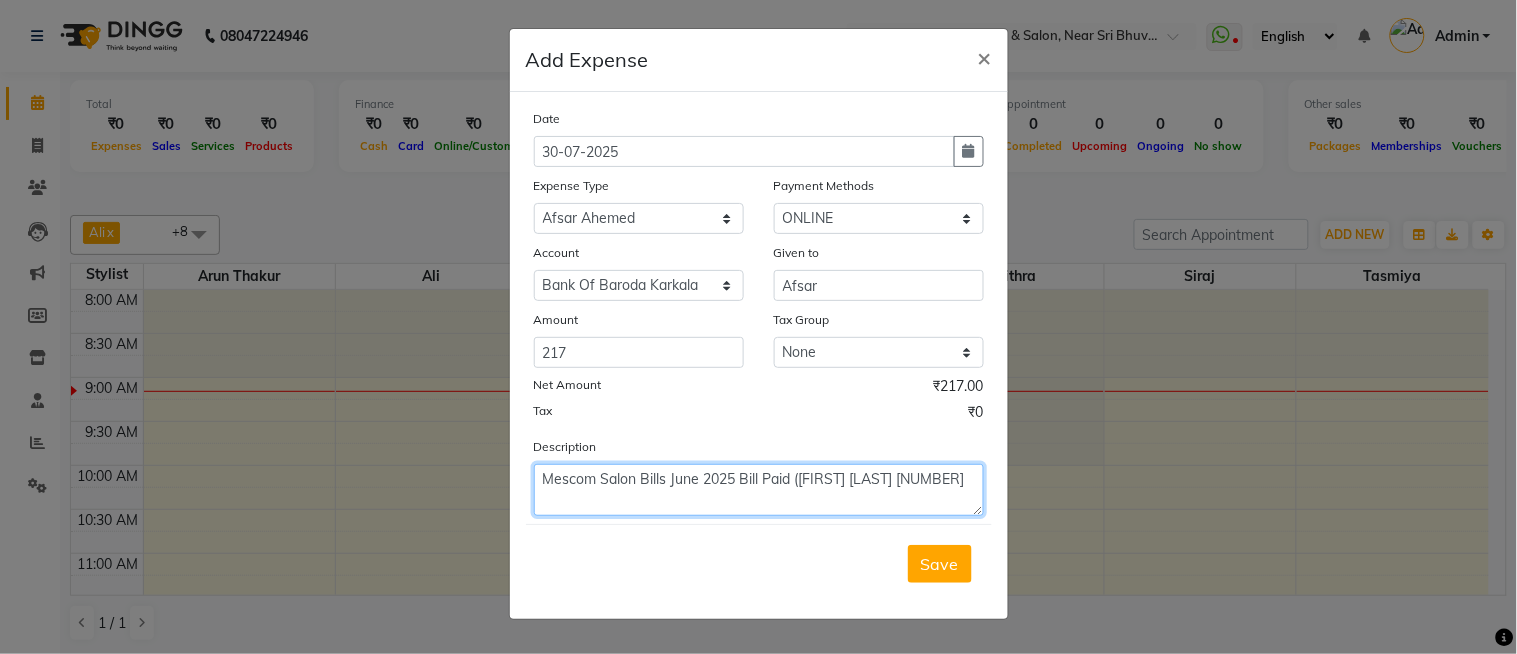 drag, startPoint x: 602, startPoint y: 481, endPoint x: 637, endPoint y: 481, distance: 35 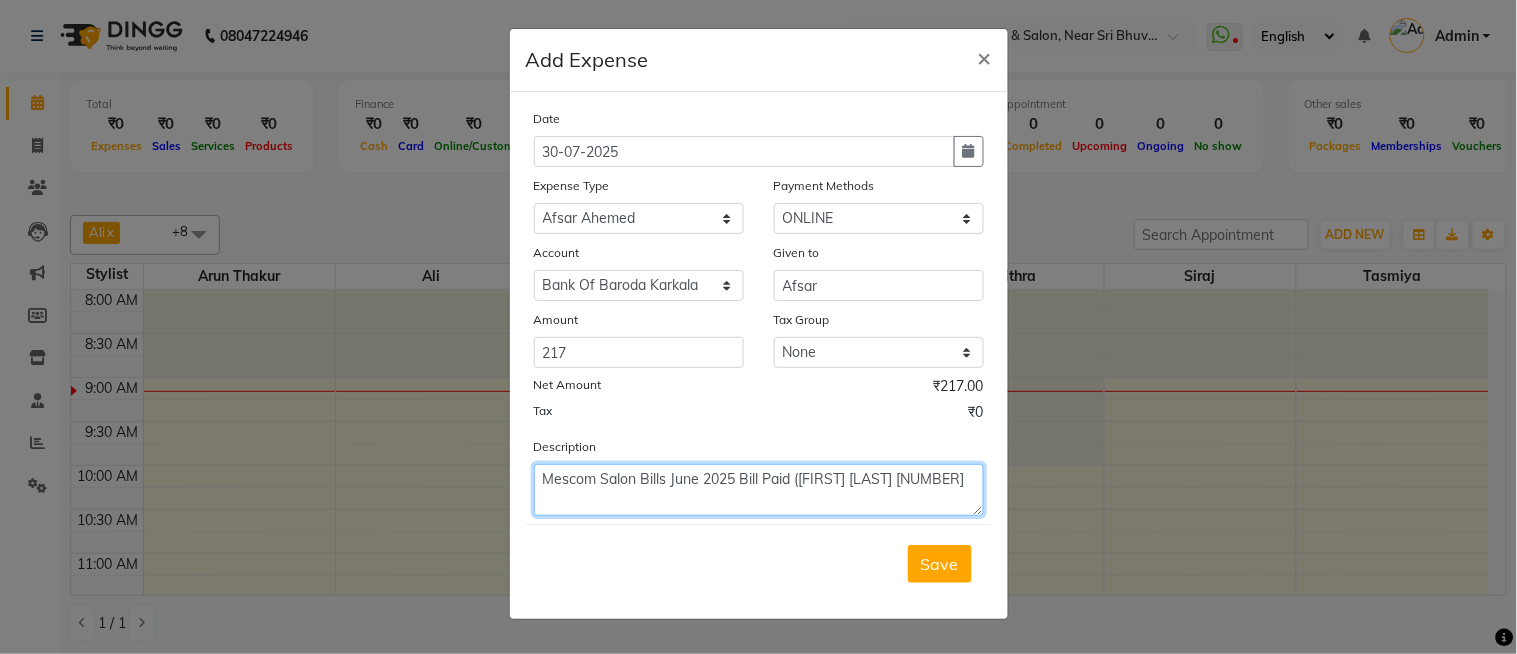 click on "Mescom Salon Bills June 2025 Bill Paid ([FIRST] [LAST] [NUMBER]" 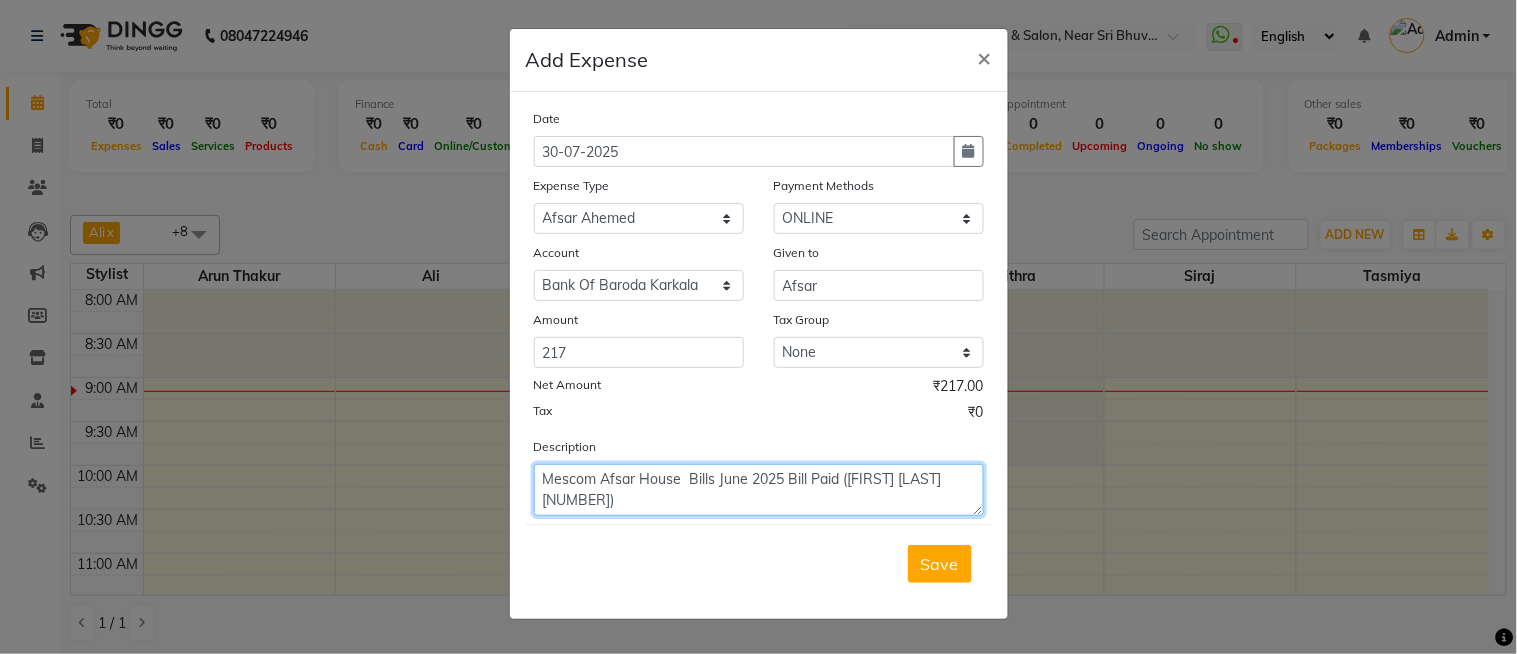 click on "Mescom Afsar House  Bills June 2025 Bill Paid ([FIRST] [LAST] [NUMBER])" 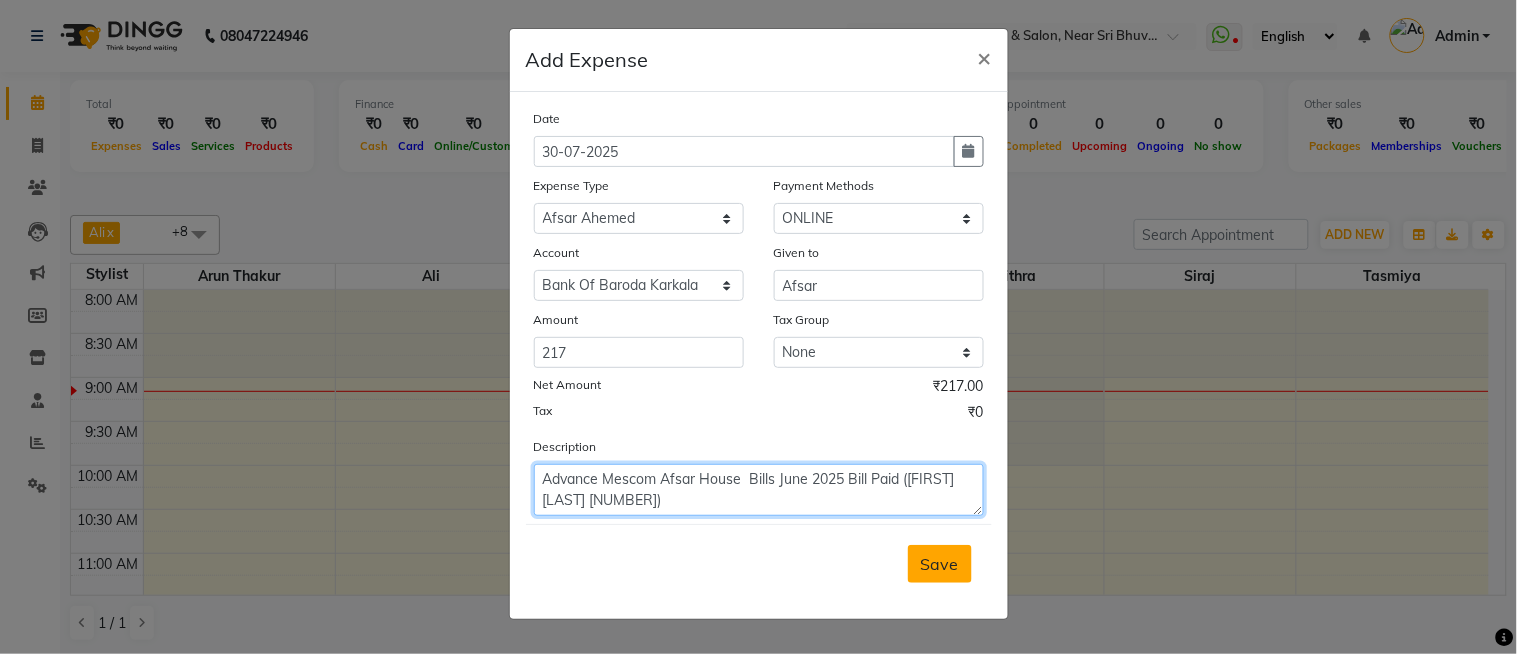 type on "Advance Mescom Afsar House  Bills June 2025 Bill Paid ([FIRST] [LAST] [NUMBER])" 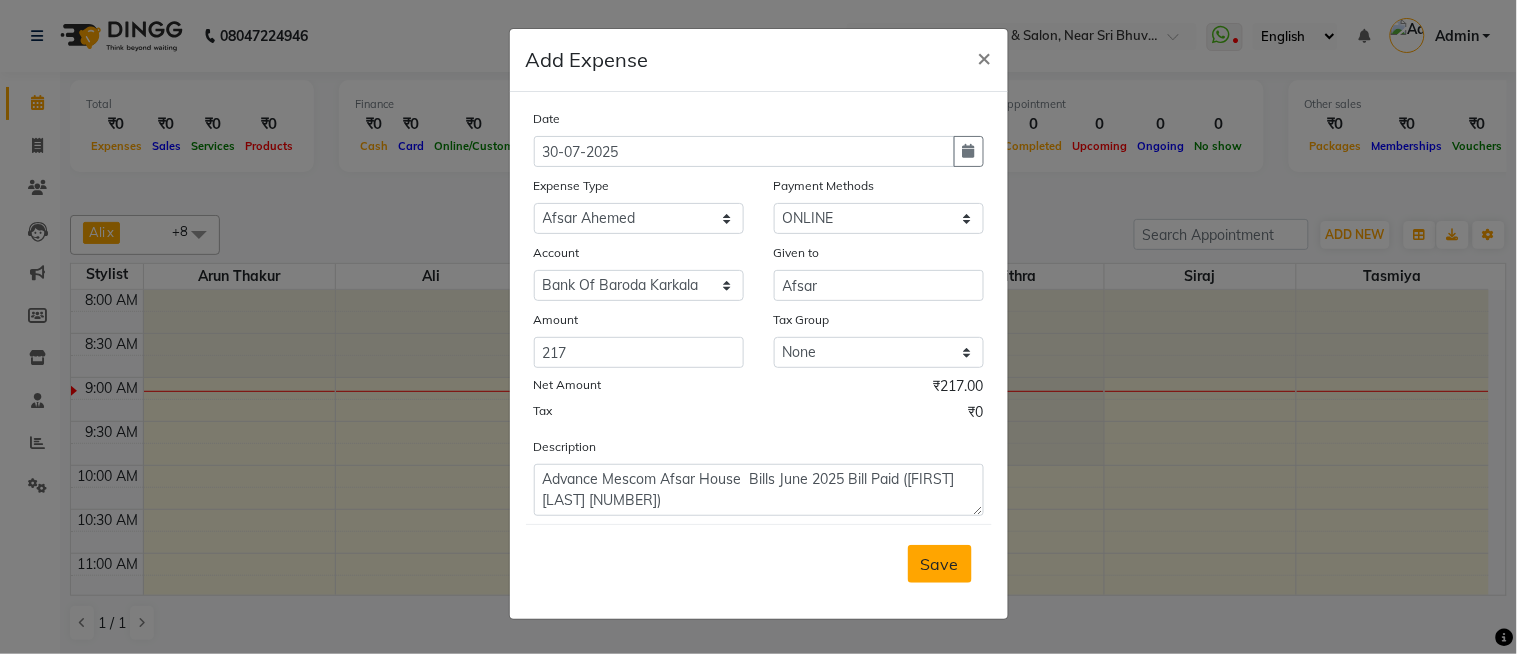 click on "Save" at bounding box center (940, 564) 